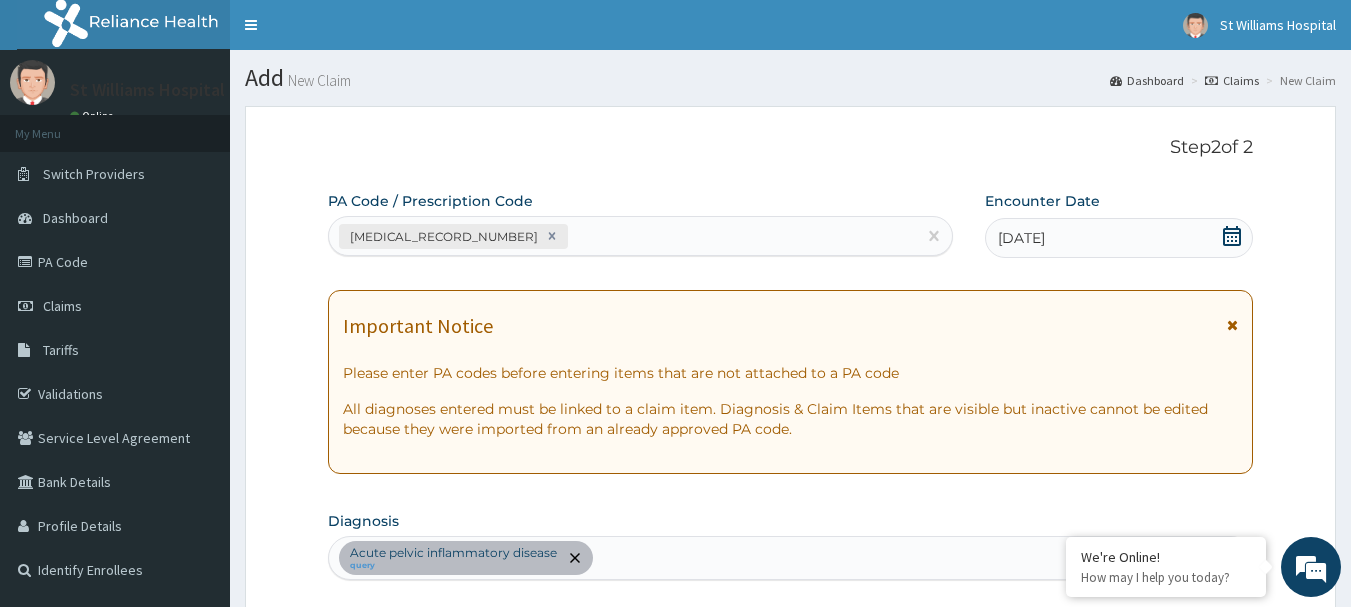 scroll, scrollTop: 647, scrollLeft: 0, axis: vertical 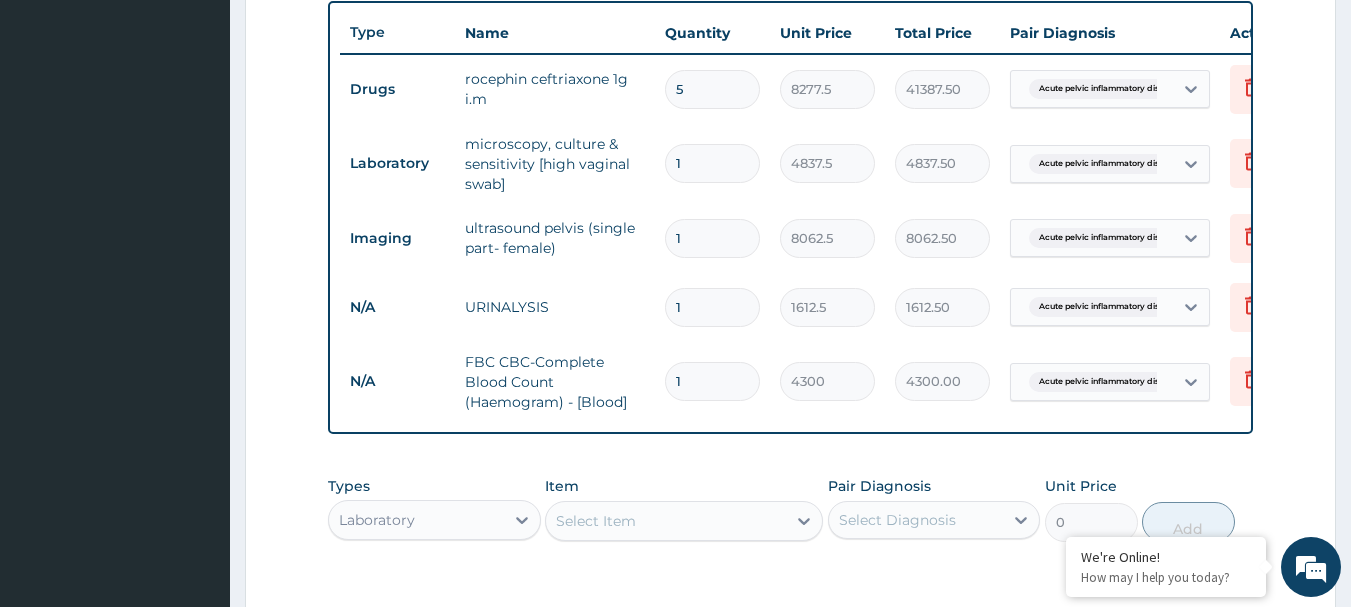 type on "4300.00" 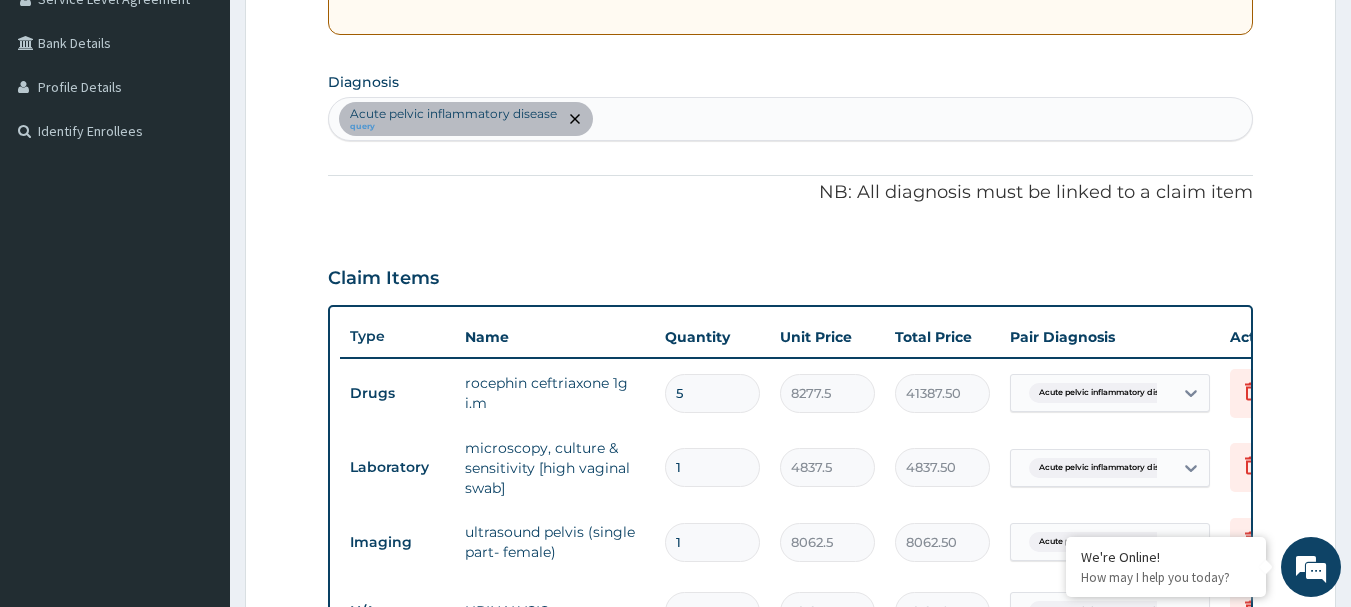 scroll, scrollTop: 380, scrollLeft: 0, axis: vertical 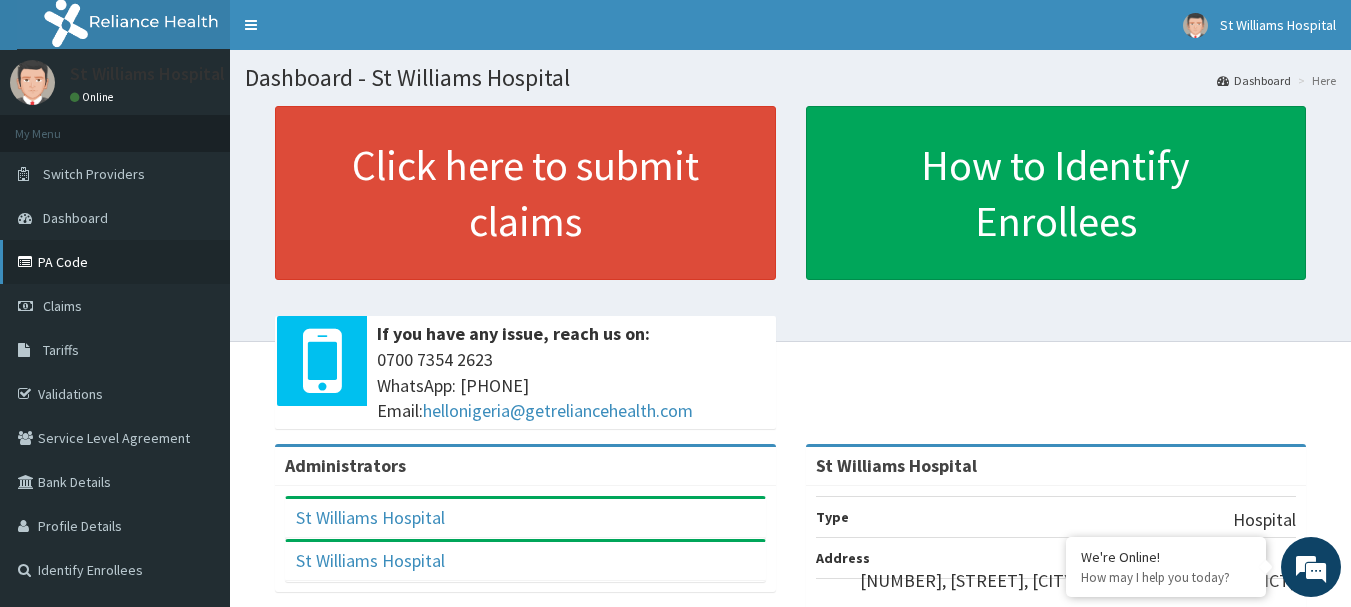 click on "PA Code" at bounding box center [115, 262] 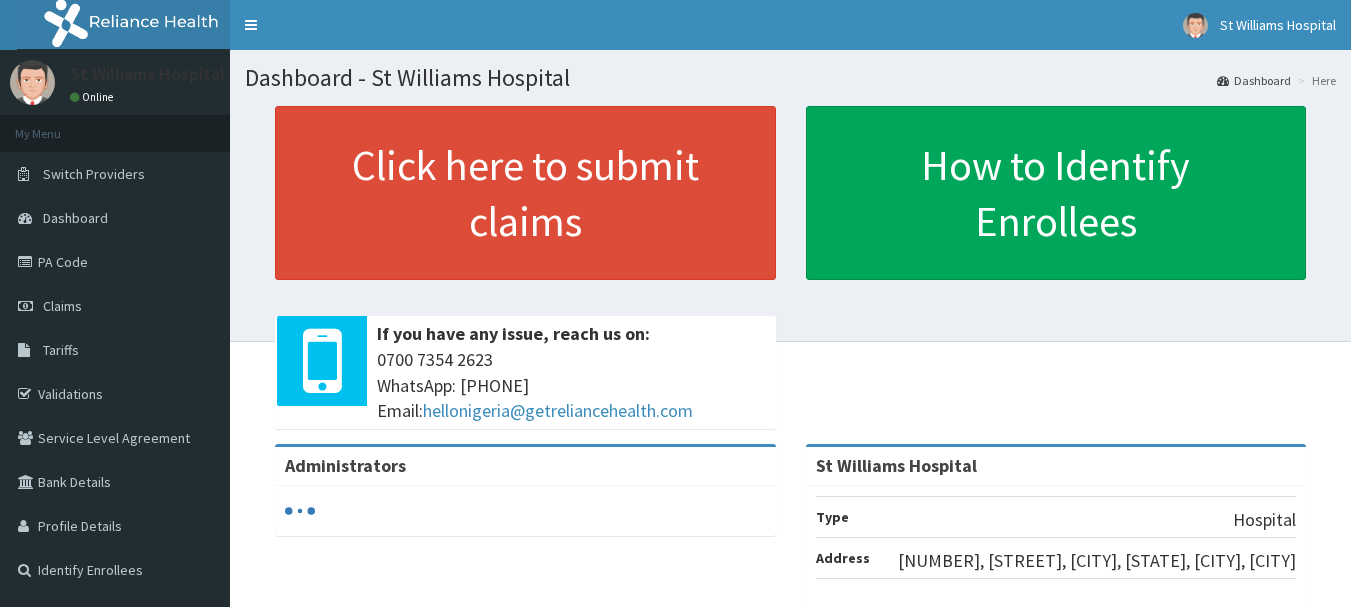 scroll, scrollTop: 0, scrollLeft: 0, axis: both 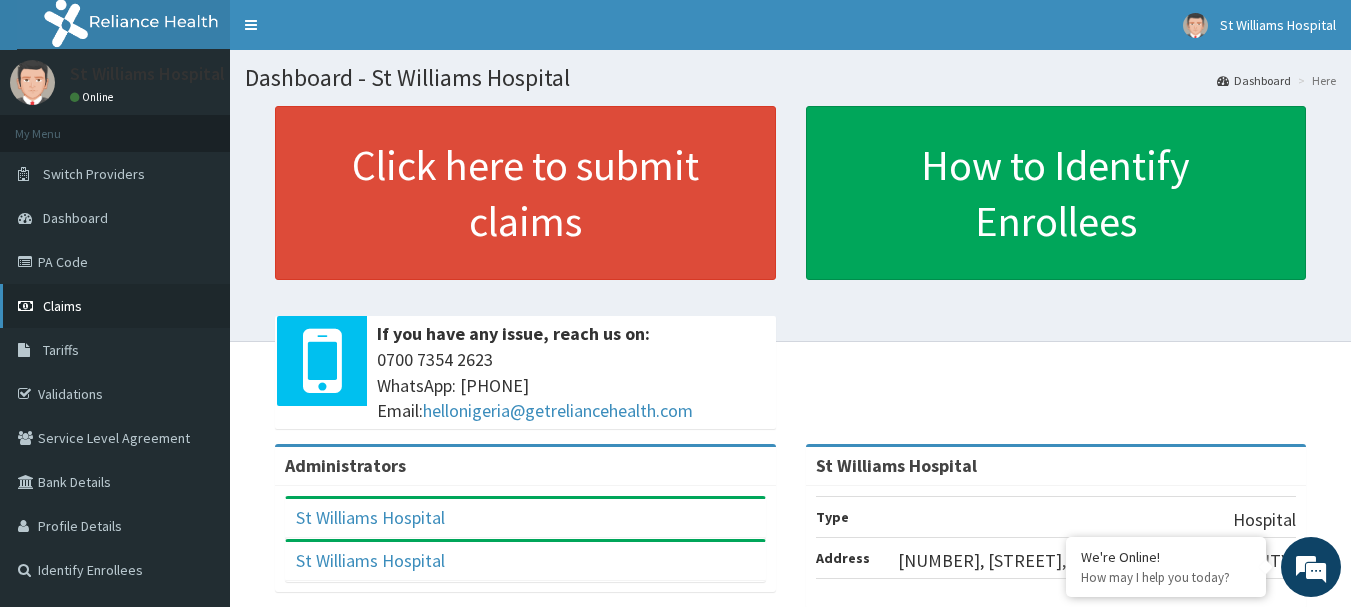 click on "Claims" at bounding box center [62, 306] 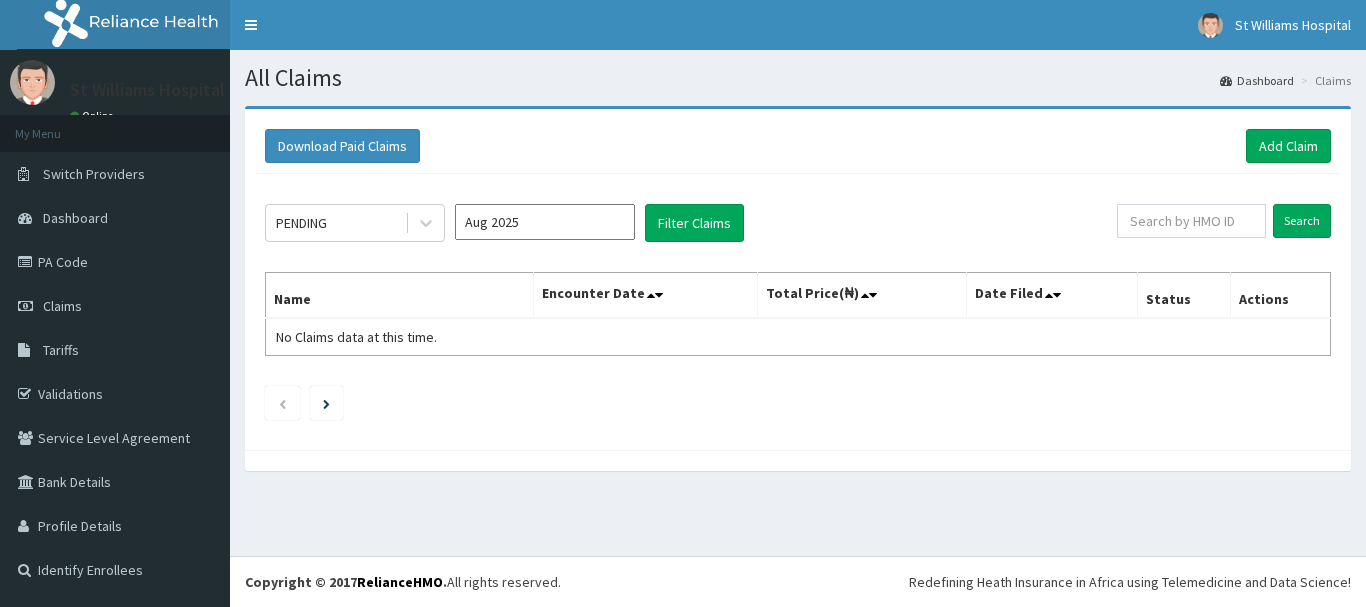 scroll, scrollTop: 0, scrollLeft: 0, axis: both 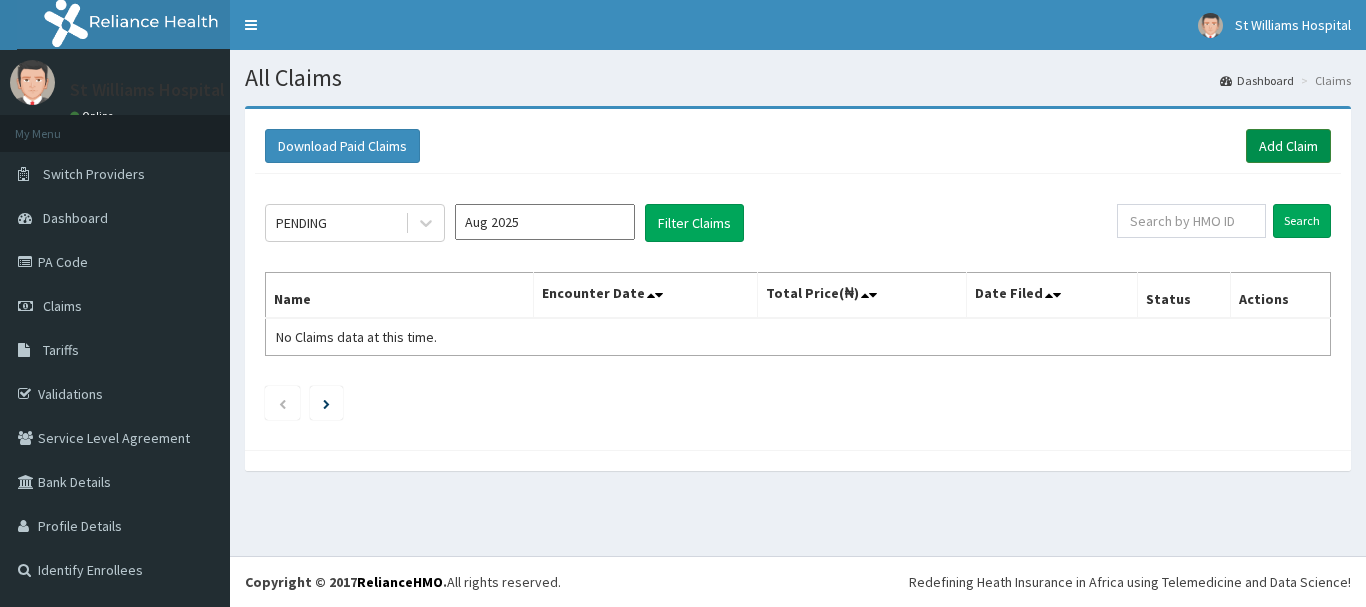 click on "Add Claim" at bounding box center [1288, 146] 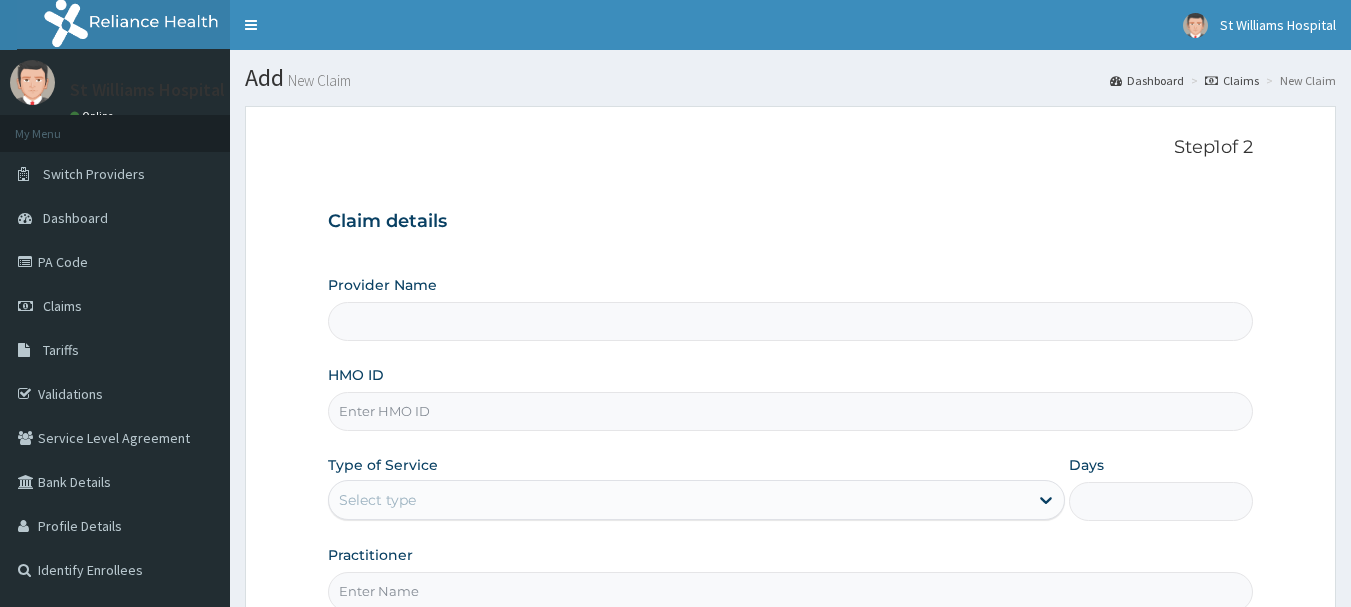 scroll, scrollTop: 0, scrollLeft: 0, axis: both 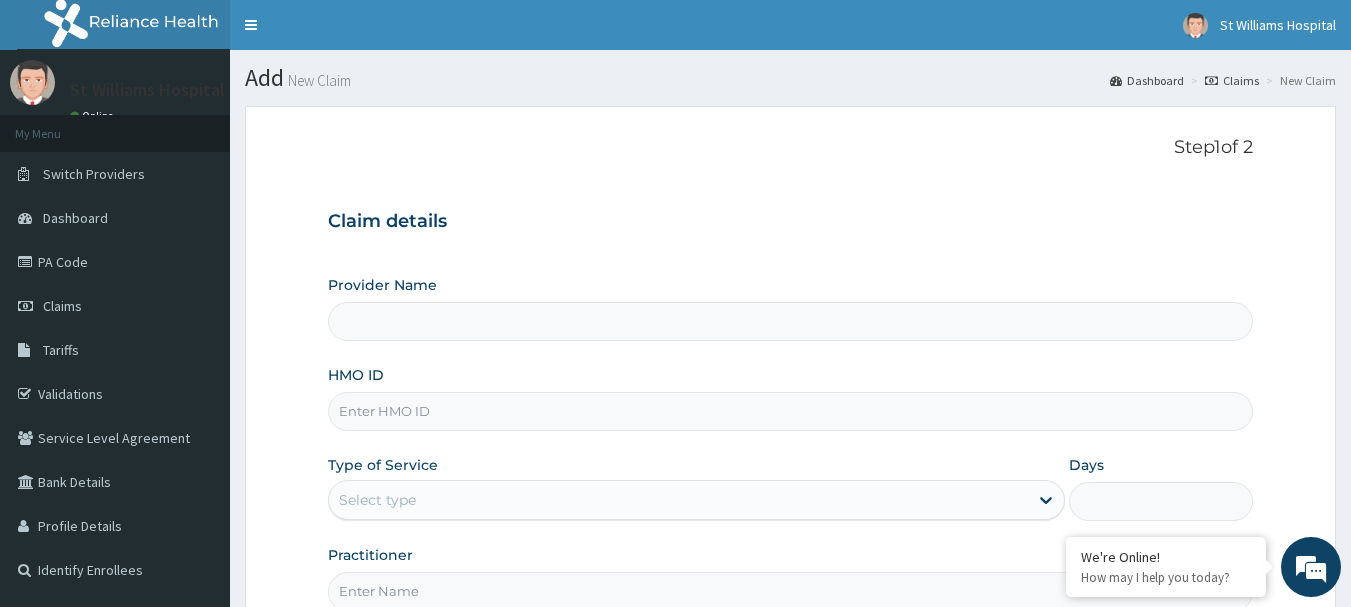 type on "St Williams Hospital" 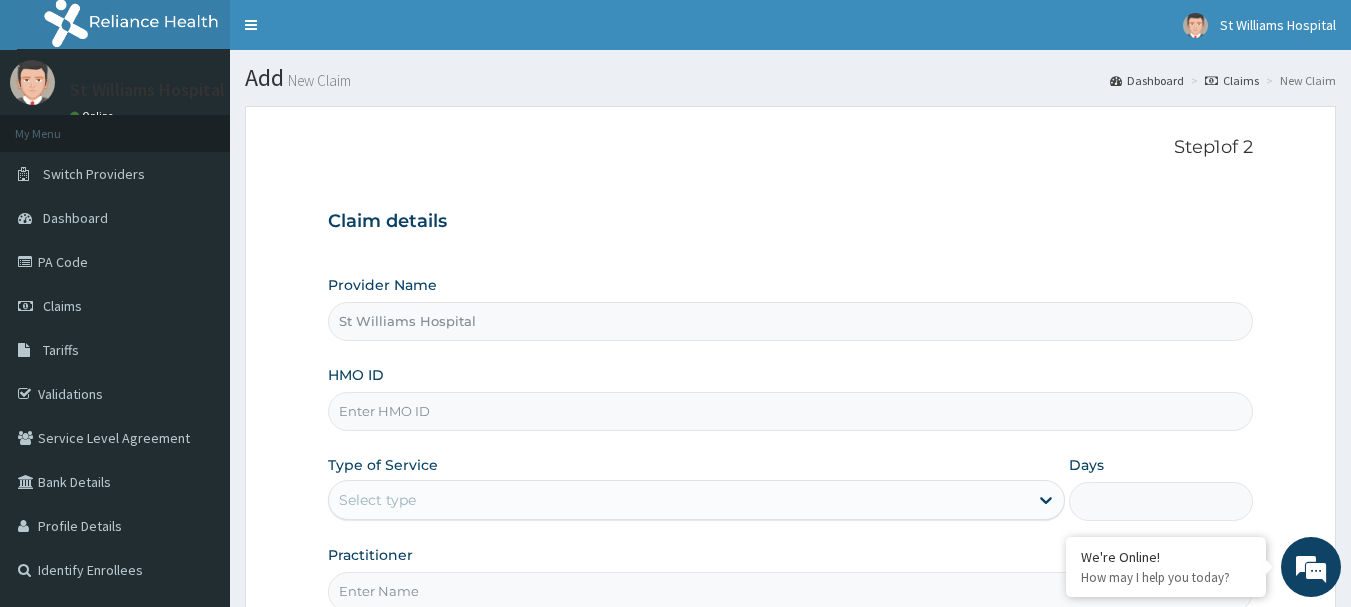click on "HMO ID" at bounding box center (791, 411) 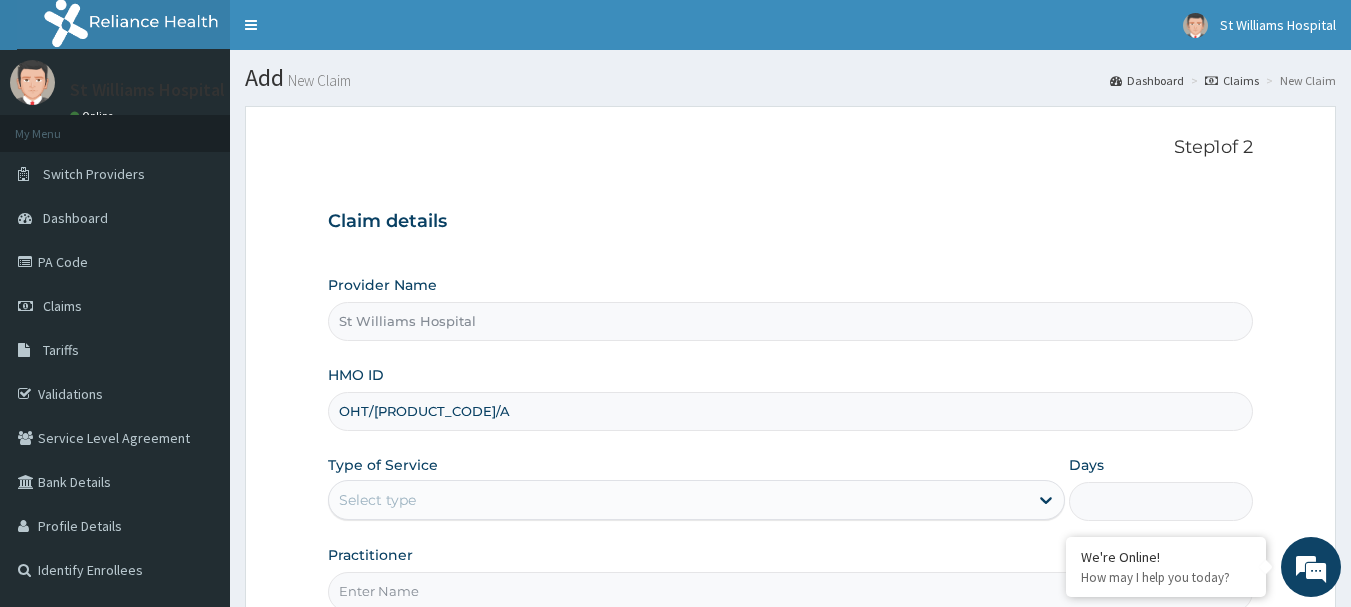 type on "OHT/11143/A" 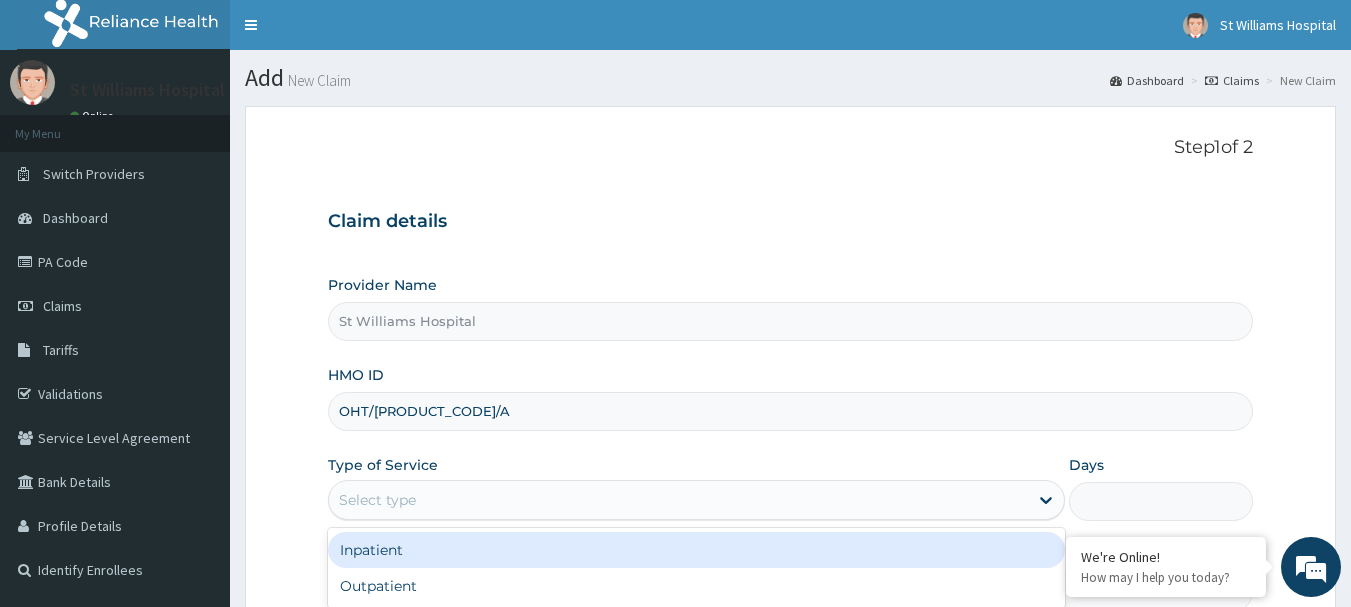 click on "Select type" at bounding box center (377, 500) 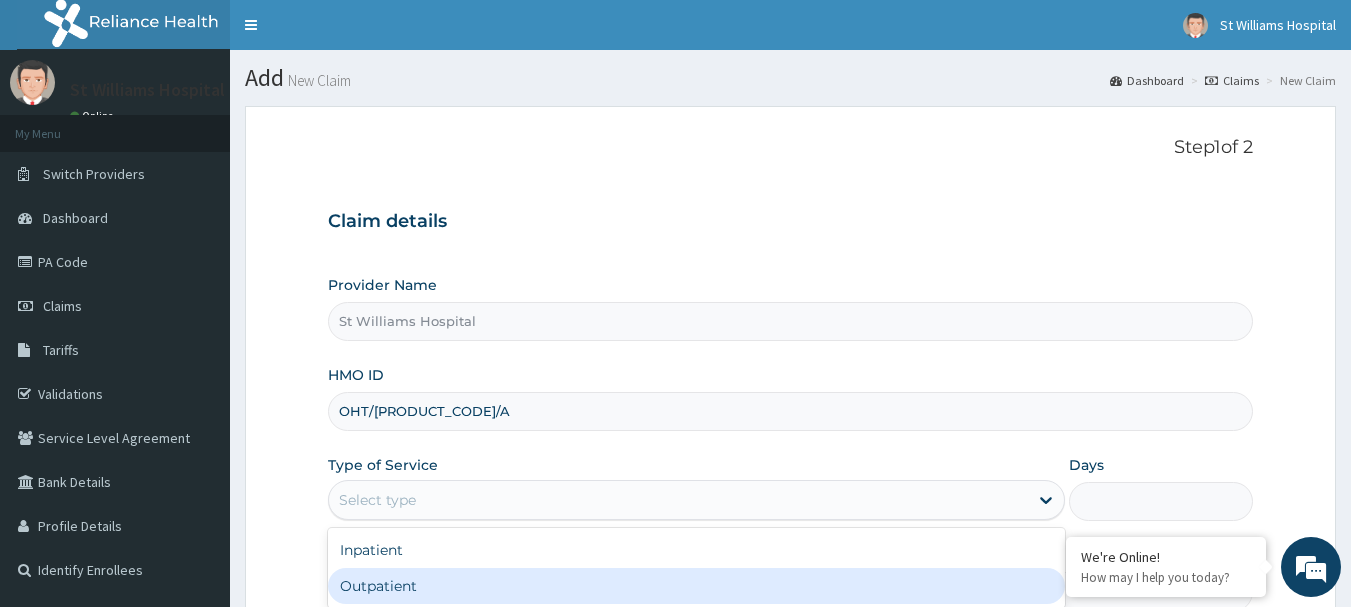 click on "Outpatient" at bounding box center (696, 586) 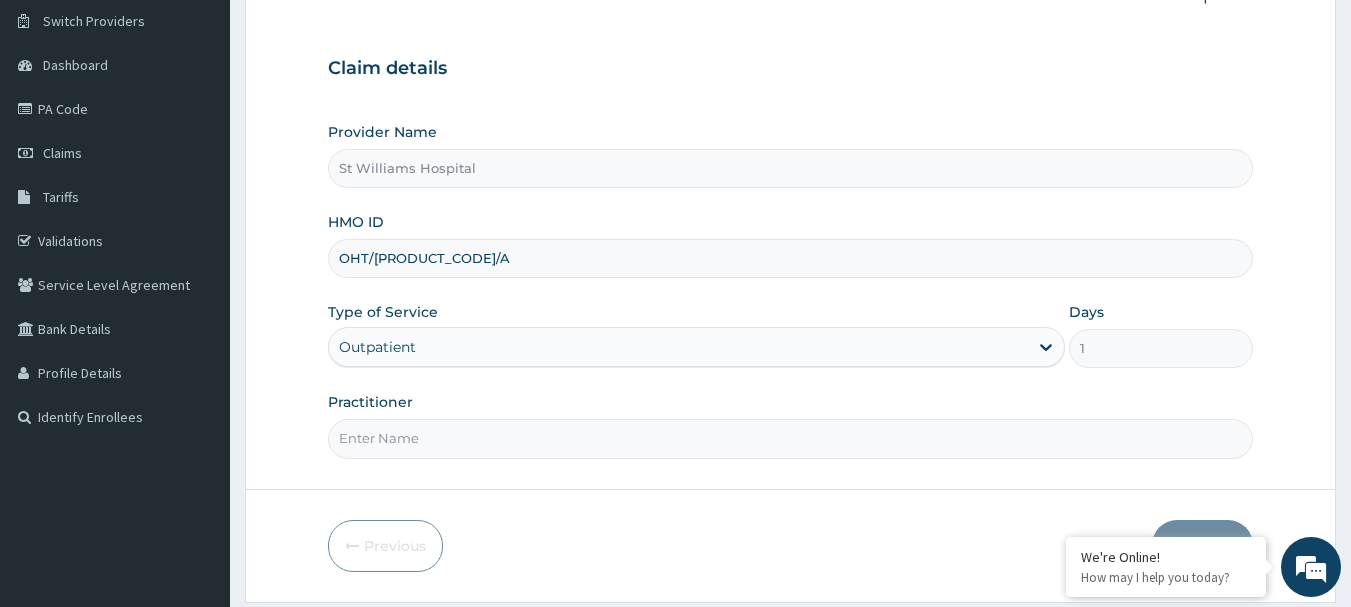 scroll, scrollTop: 215, scrollLeft: 0, axis: vertical 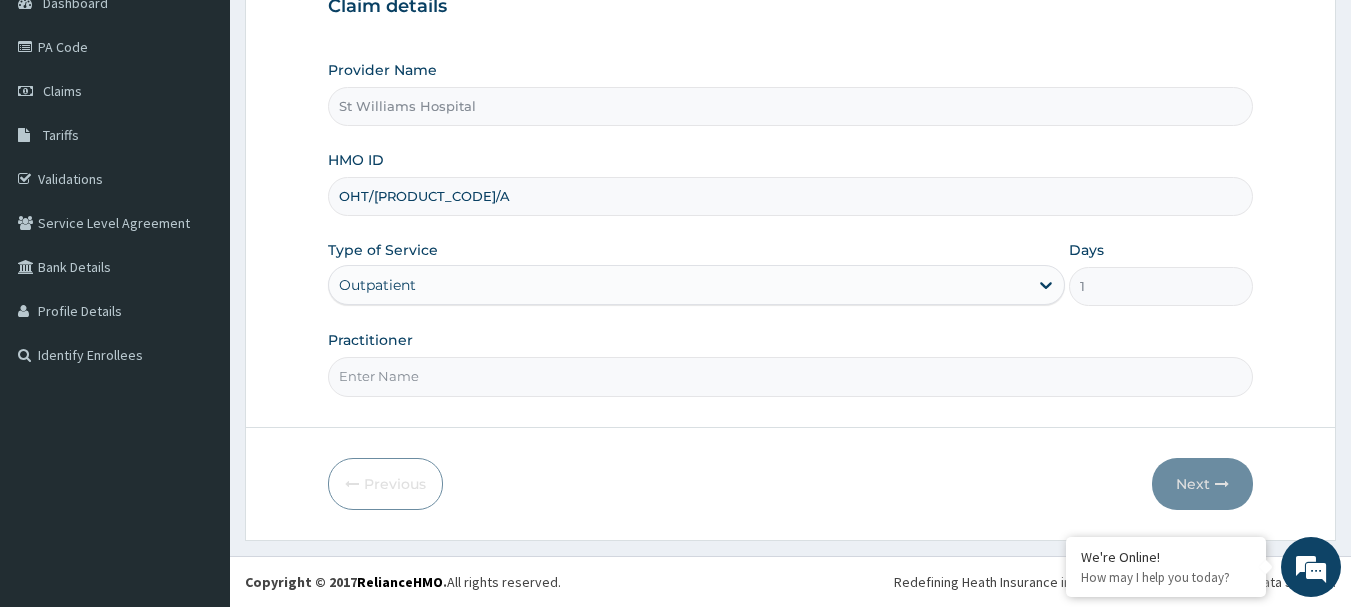 click on "Practitioner" at bounding box center (791, 376) 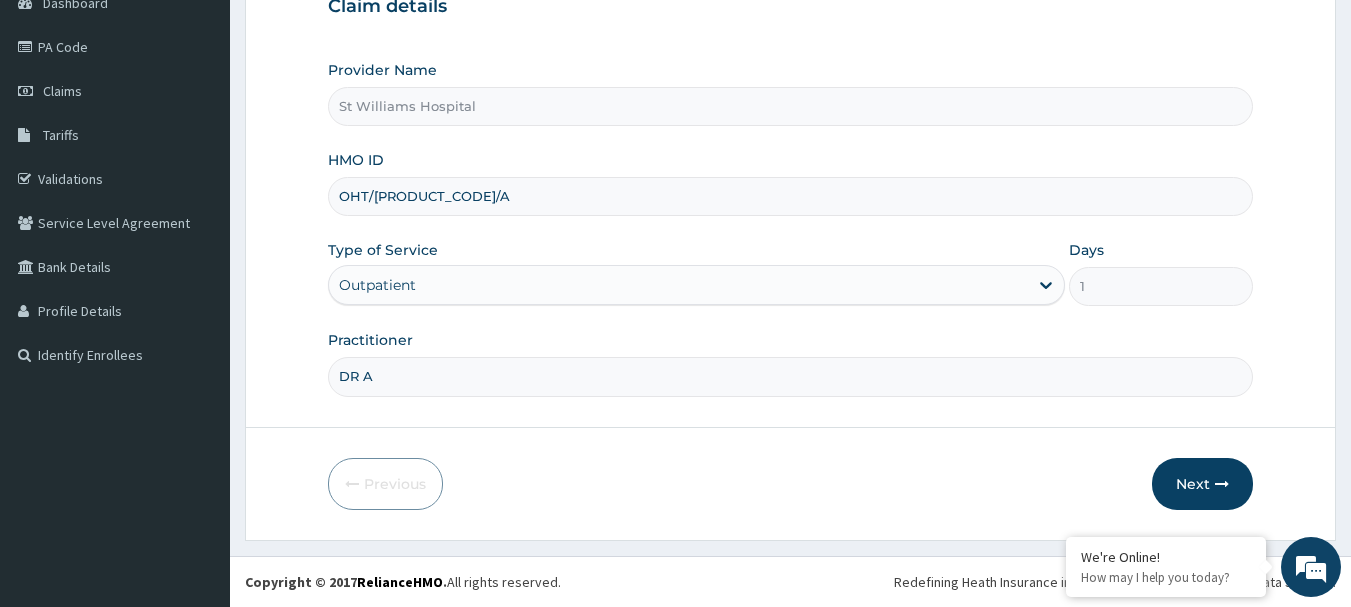 scroll, scrollTop: 0, scrollLeft: 0, axis: both 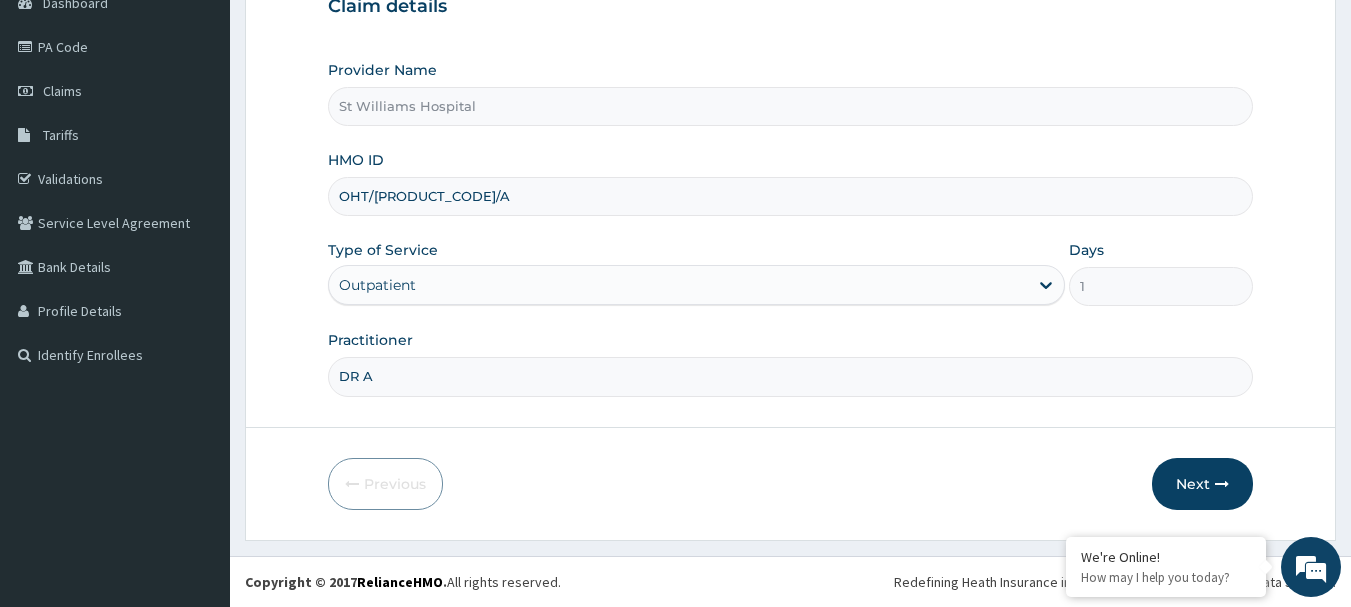 type on "dr ajibola" 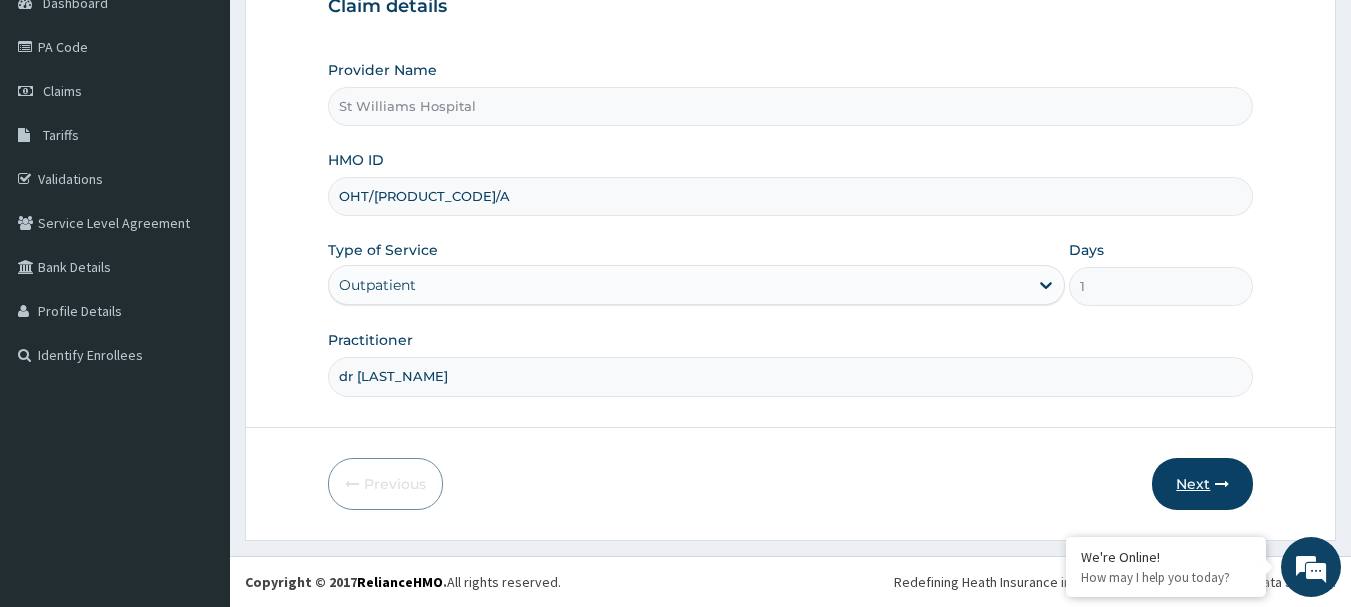 click on "Next" at bounding box center (1202, 484) 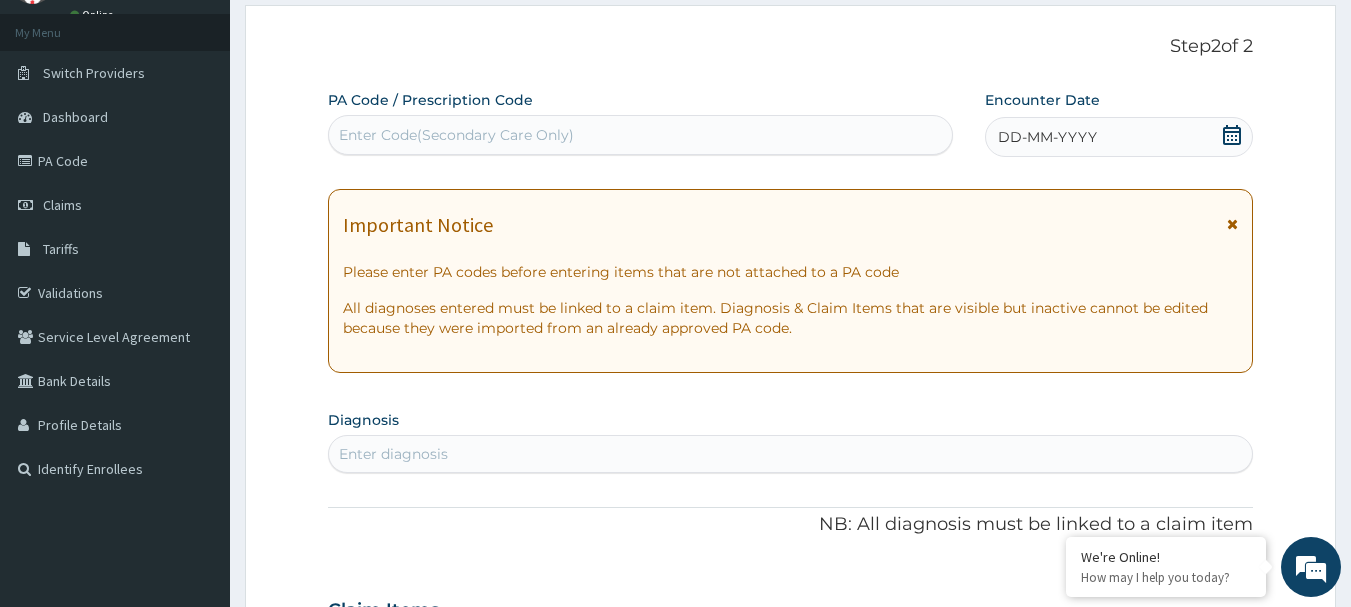 scroll, scrollTop: 129, scrollLeft: 0, axis: vertical 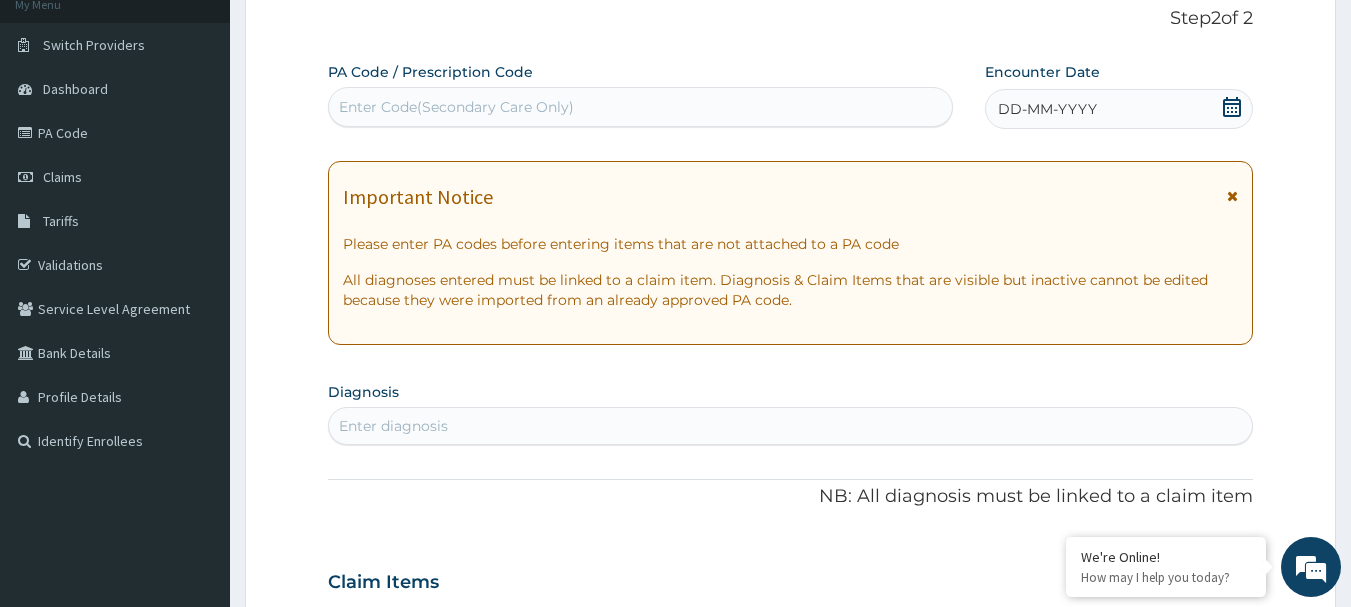 click on "Enter Code(Secondary Care Only)" at bounding box center [641, 107] 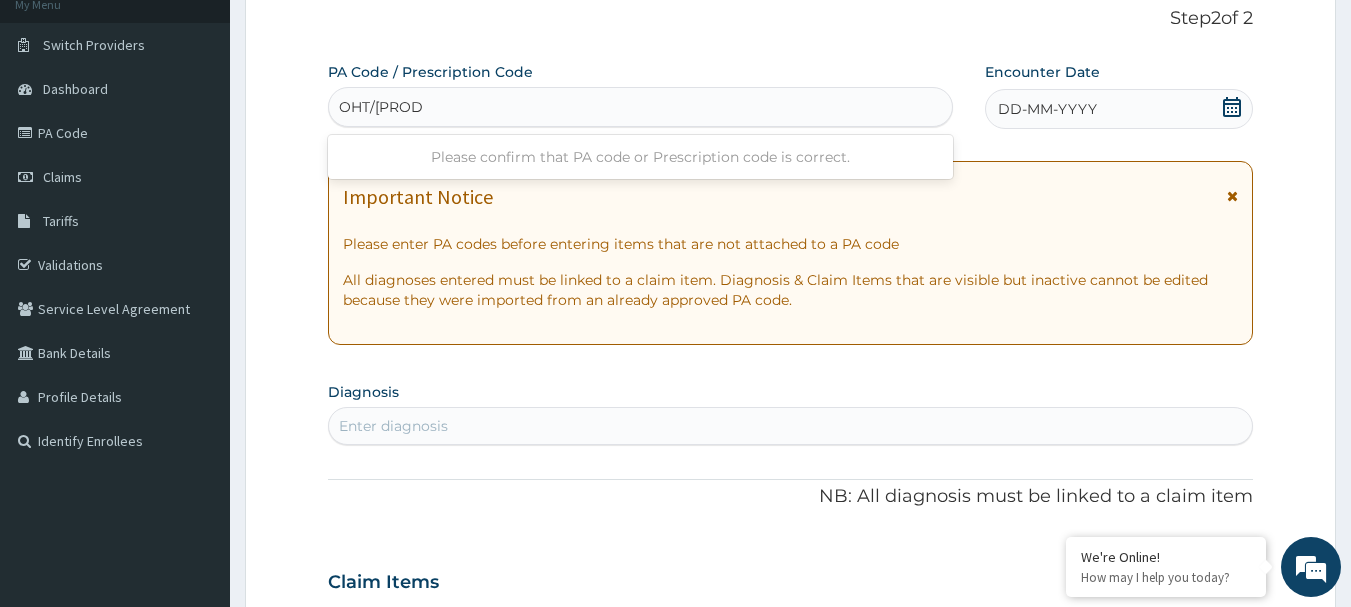 type on "OHT/11143/A" 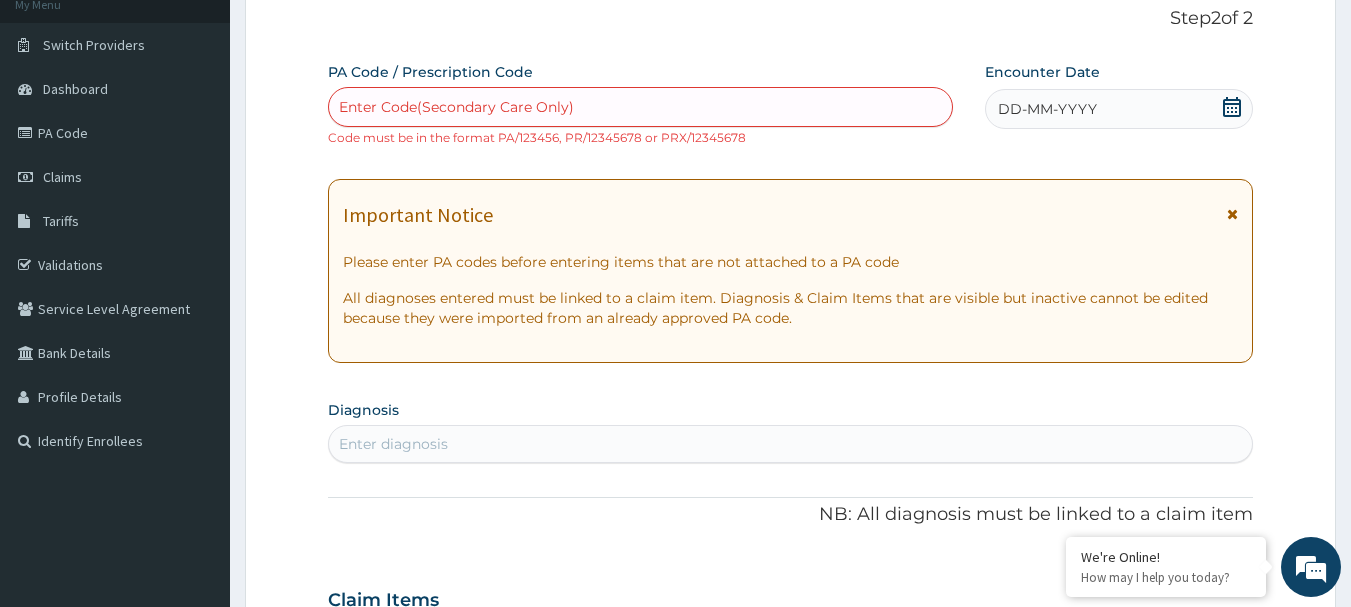 paste on "PA/584403" 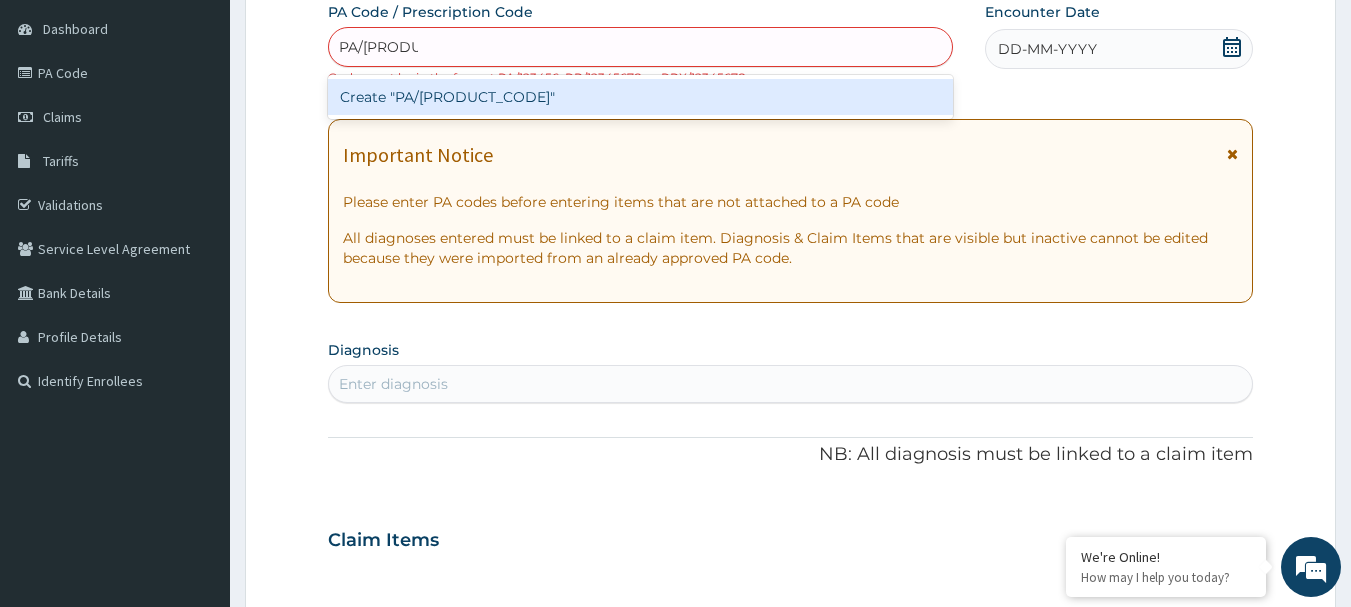 scroll, scrollTop: 0, scrollLeft: 0, axis: both 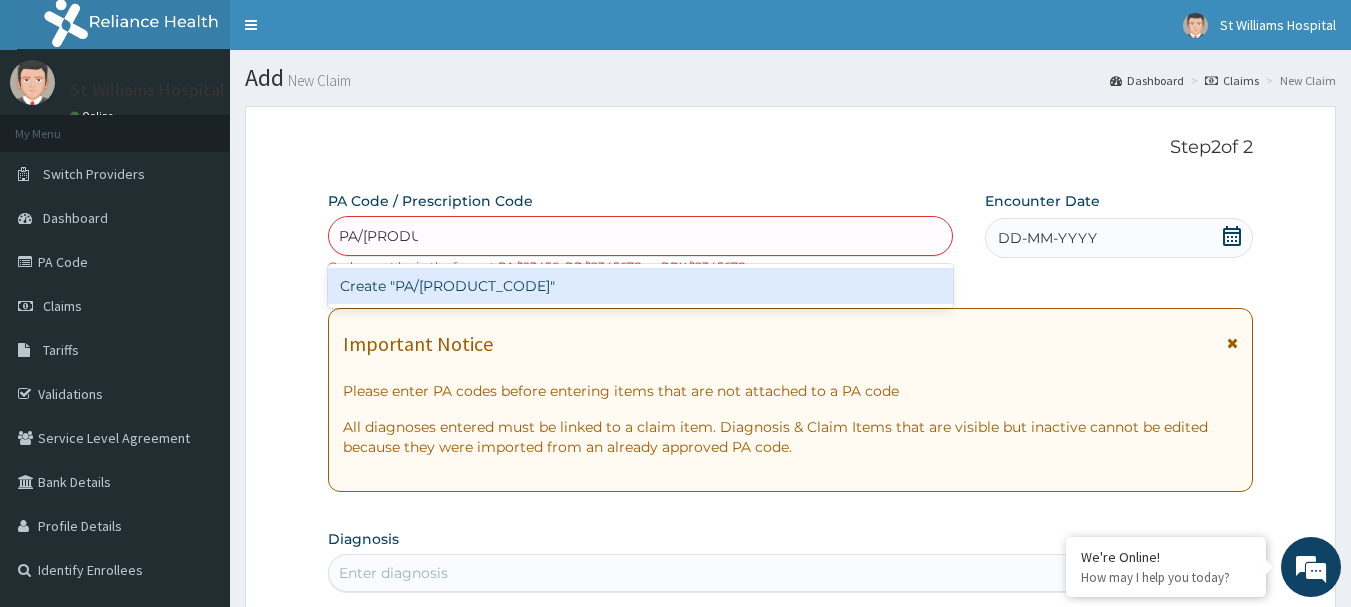 click on "Create "PA/584403"" at bounding box center (641, 286) 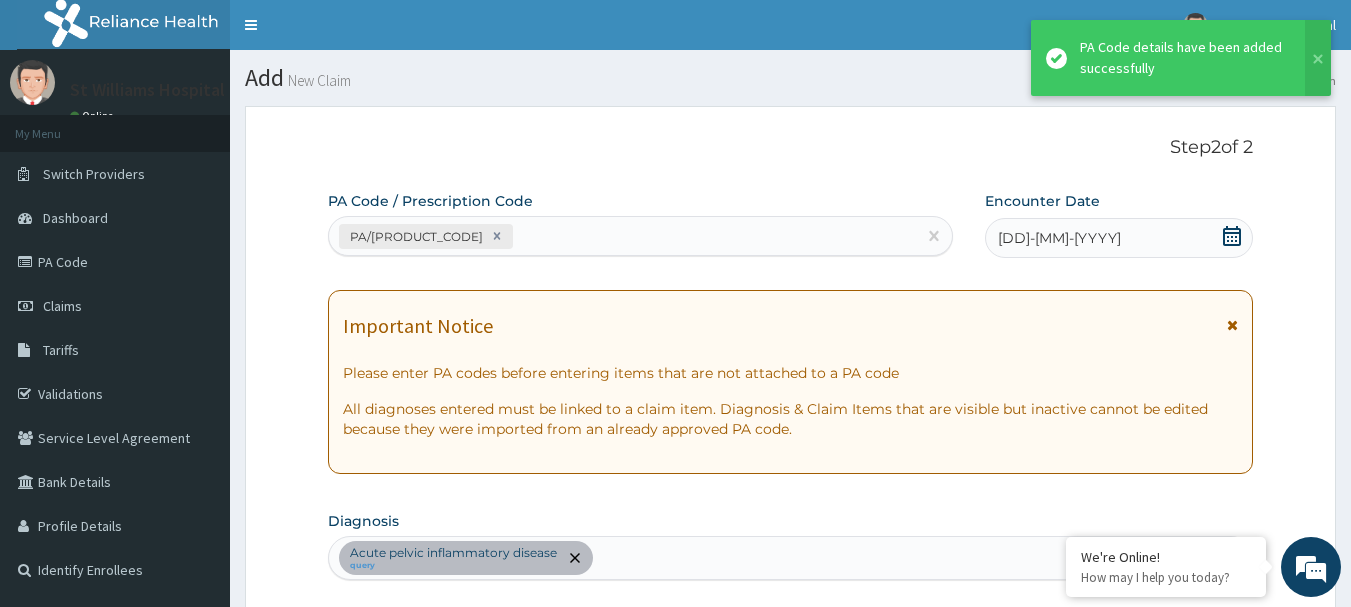 scroll, scrollTop: 678, scrollLeft: 0, axis: vertical 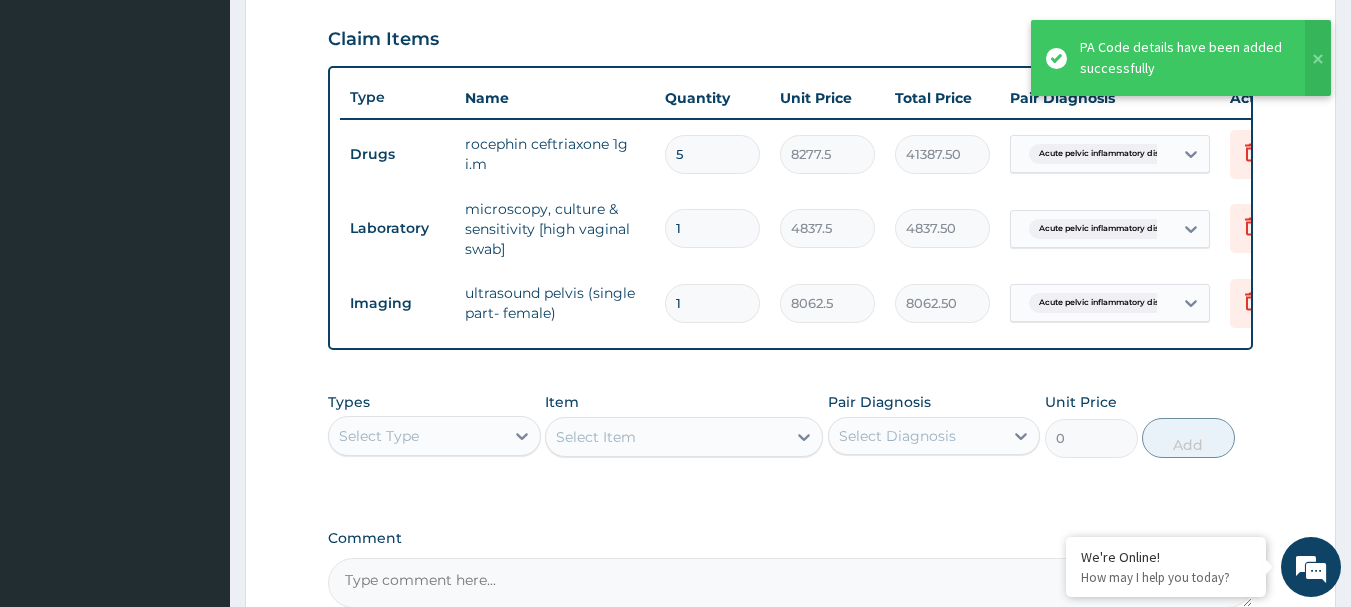 click on "ultrasound pelvis (single part- female)" at bounding box center [555, 303] 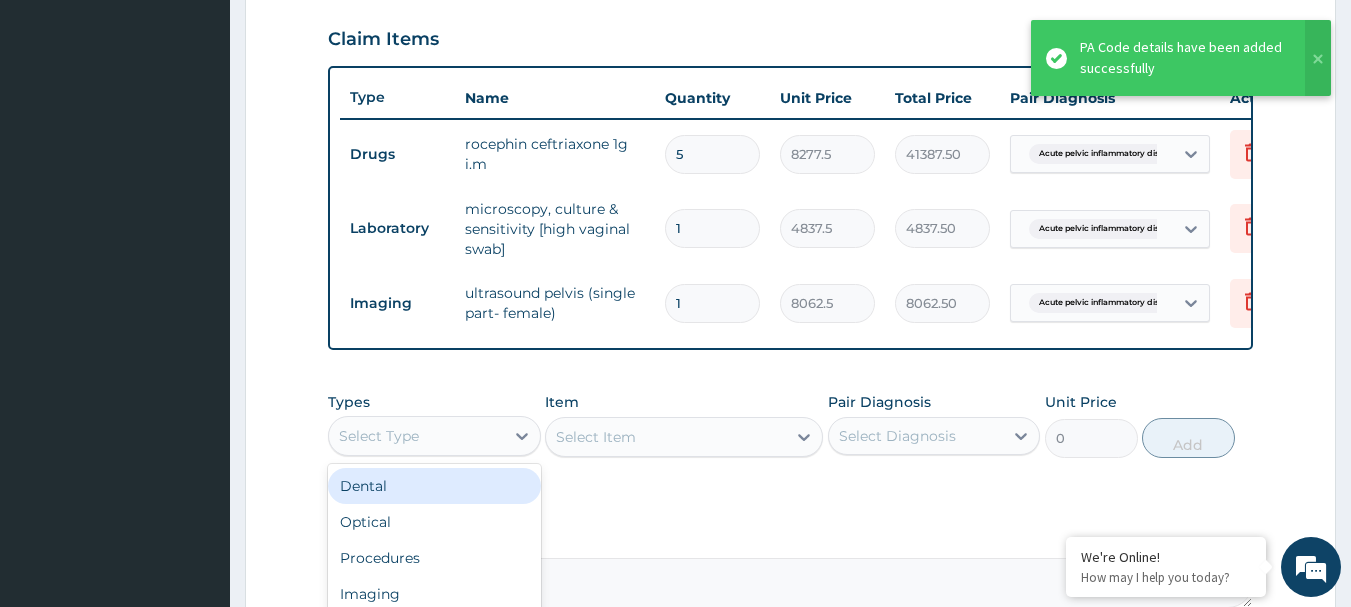 click on "Select Type" at bounding box center (416, 436) 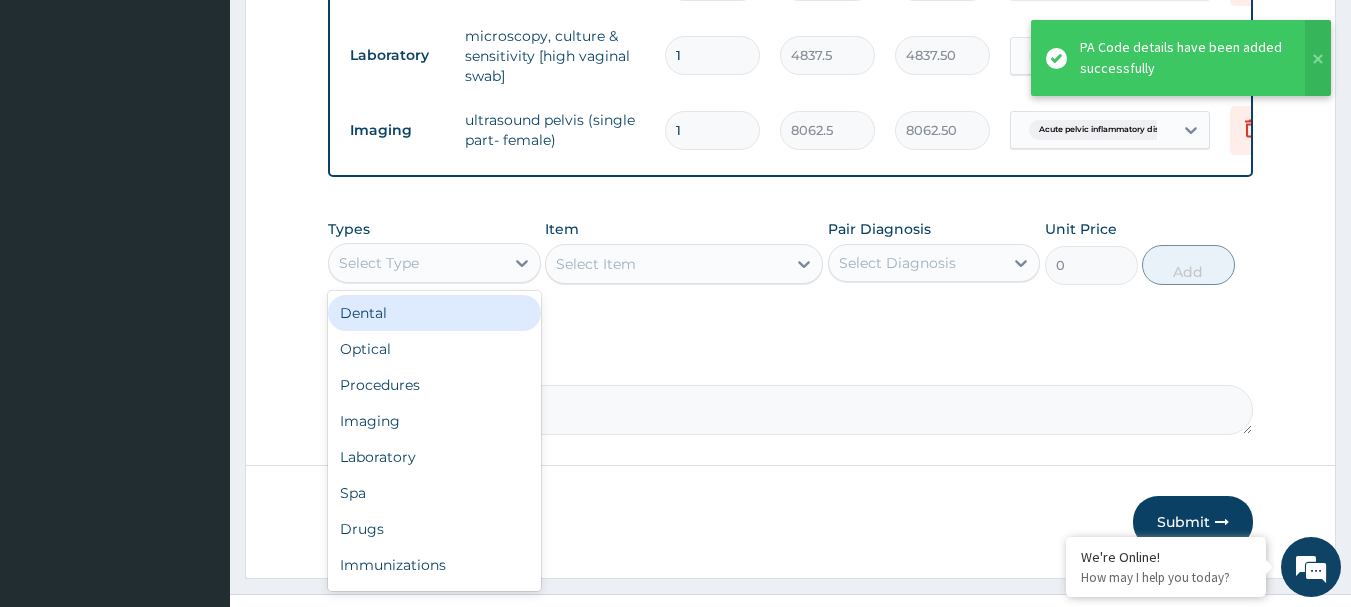 scroll, scrollTop: 904, scrollLeft: 0, axis: vertical 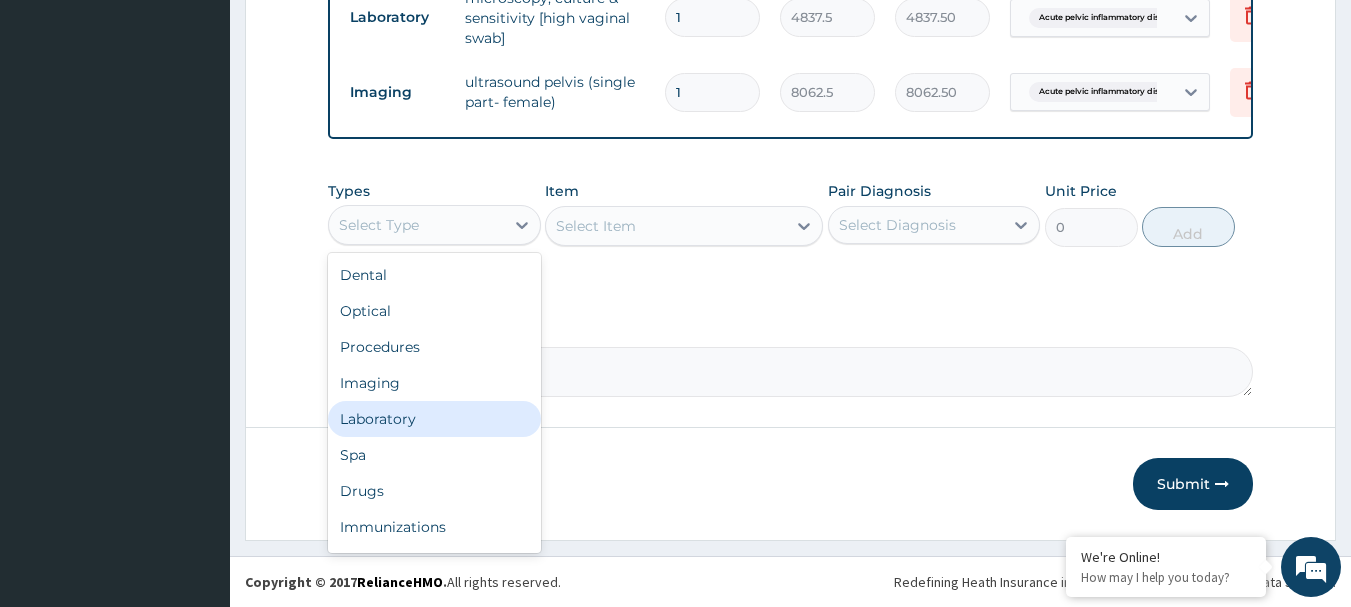 click on "Laboratory" at bounding box center (434, 419) 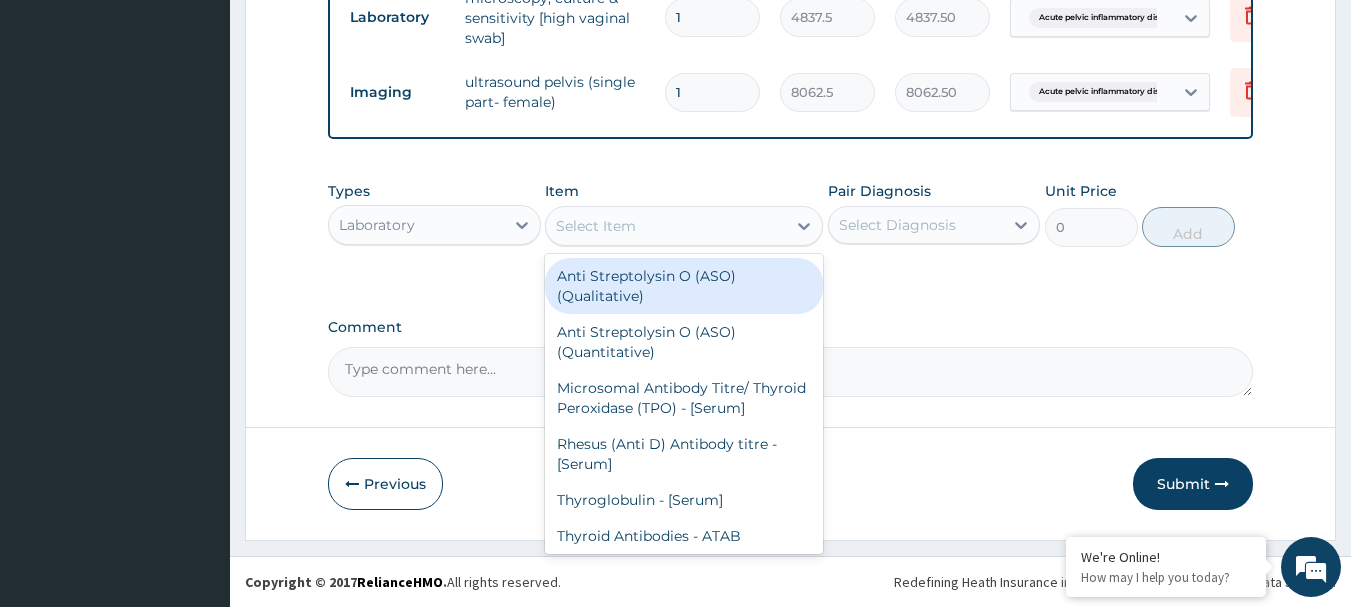 click on "Select Item" at bounding box center (596, 226) 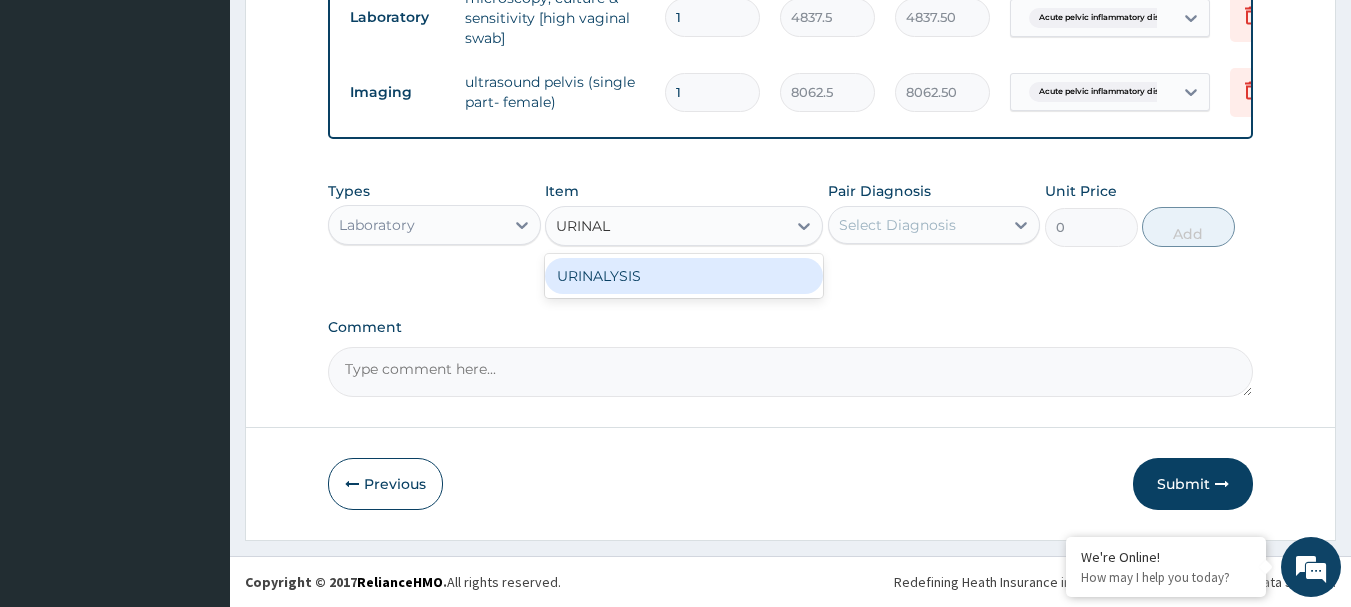 type on "URINALY" 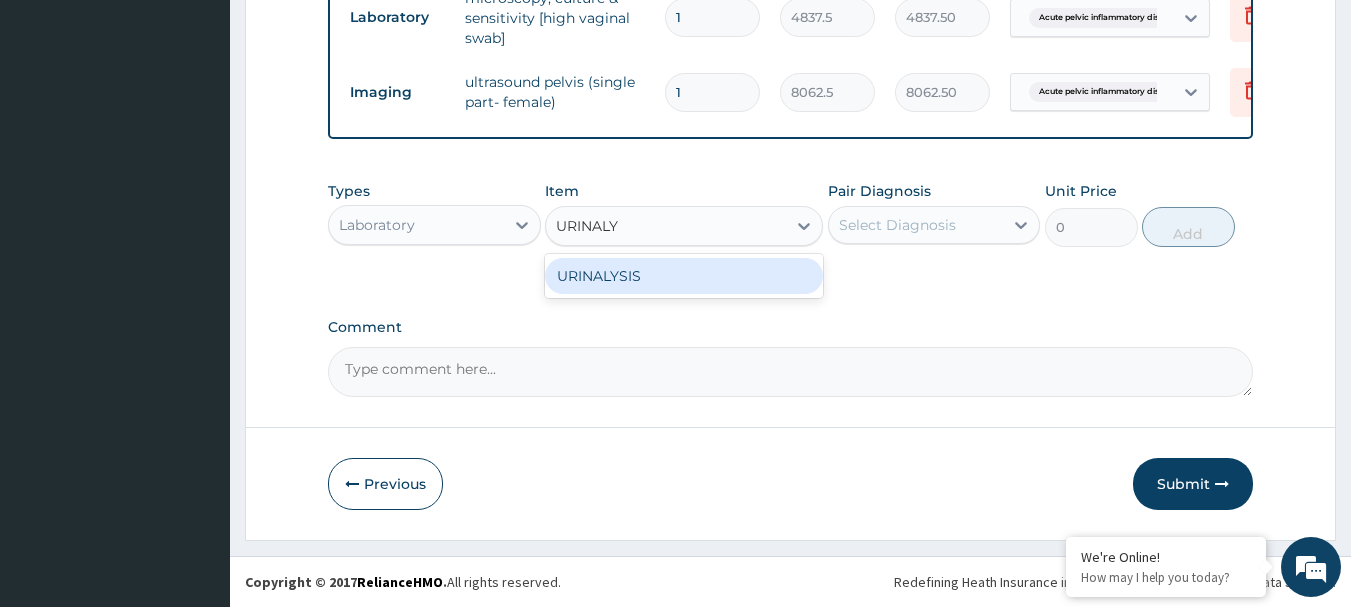 click on "URINALYSIS" at bounding box center [684, 276] 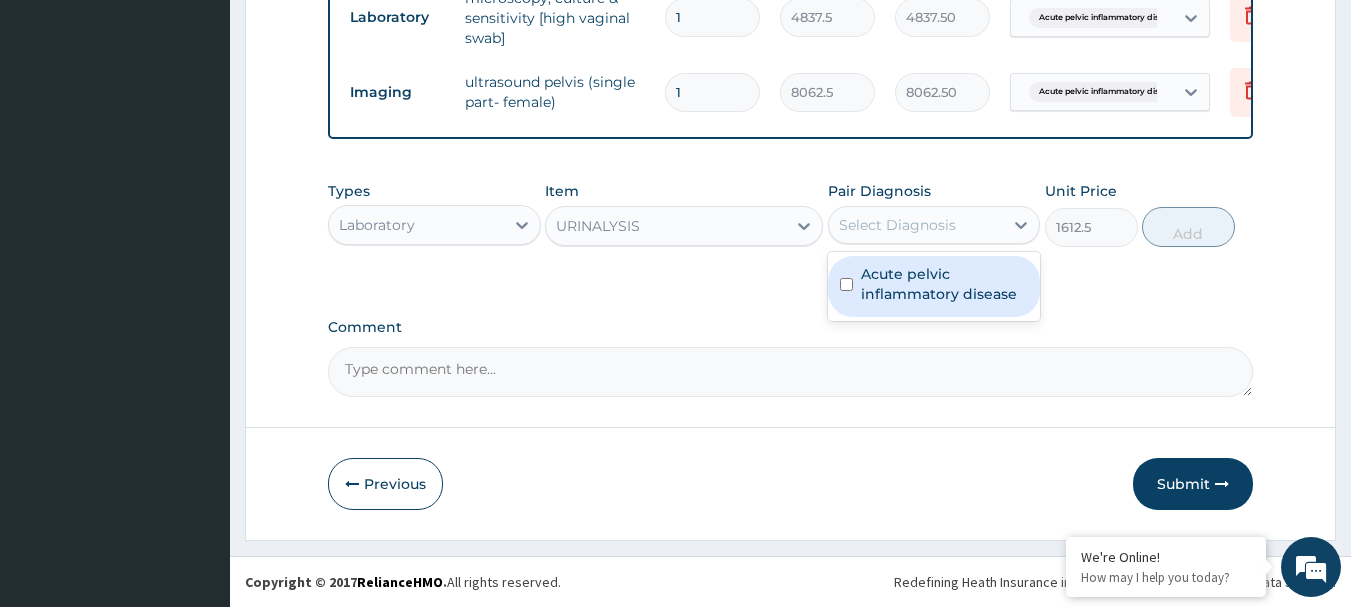 click on "Select Diagnosis" at bounding box center [897, 225] 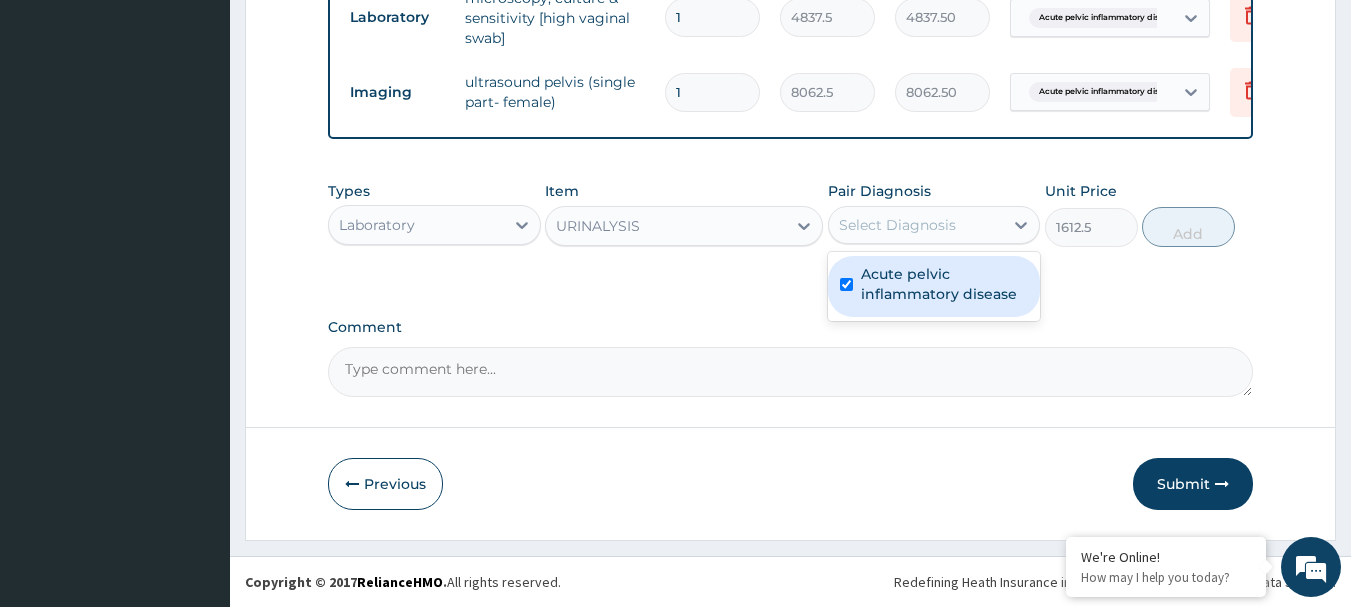 checkbox on "true" 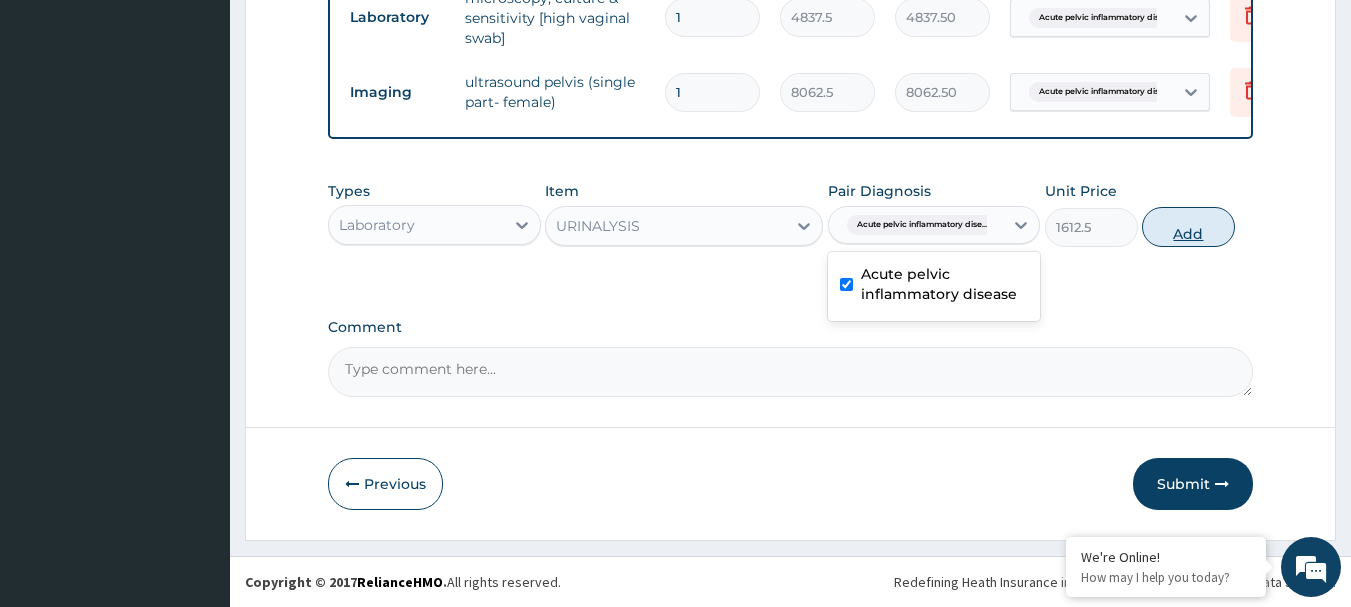 click on "Add" at bounding box center [1188, 227] 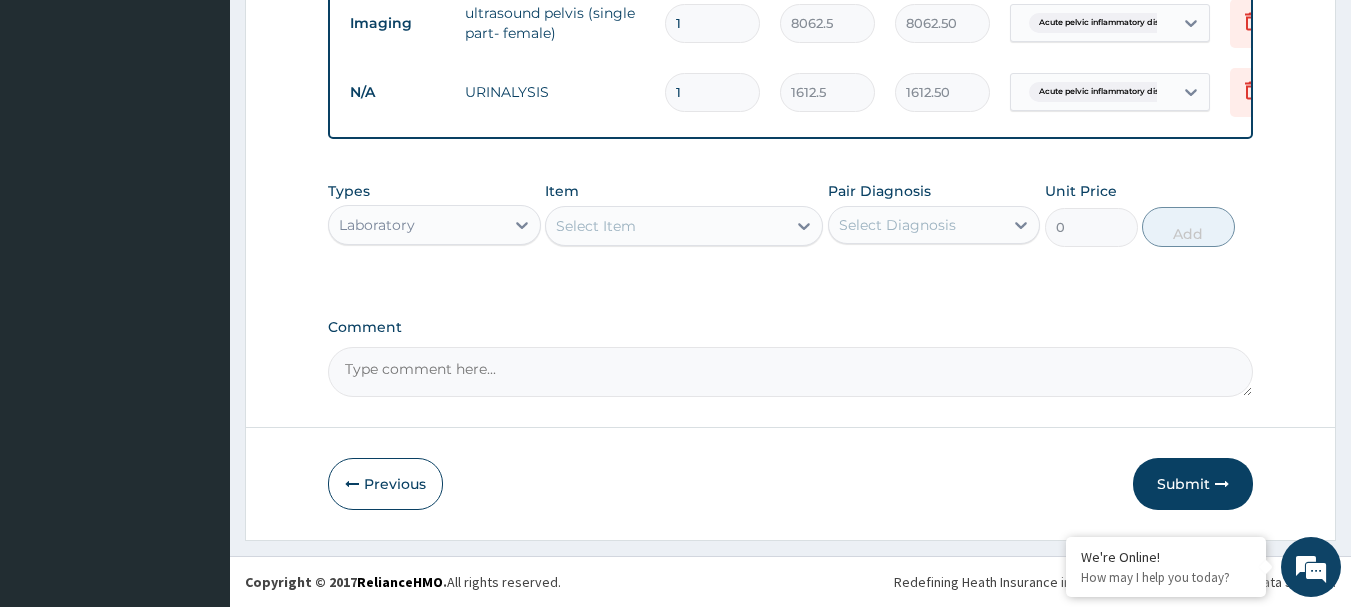 scroll, scrollTop: 973, scrollLeft: 0, axis: vertical 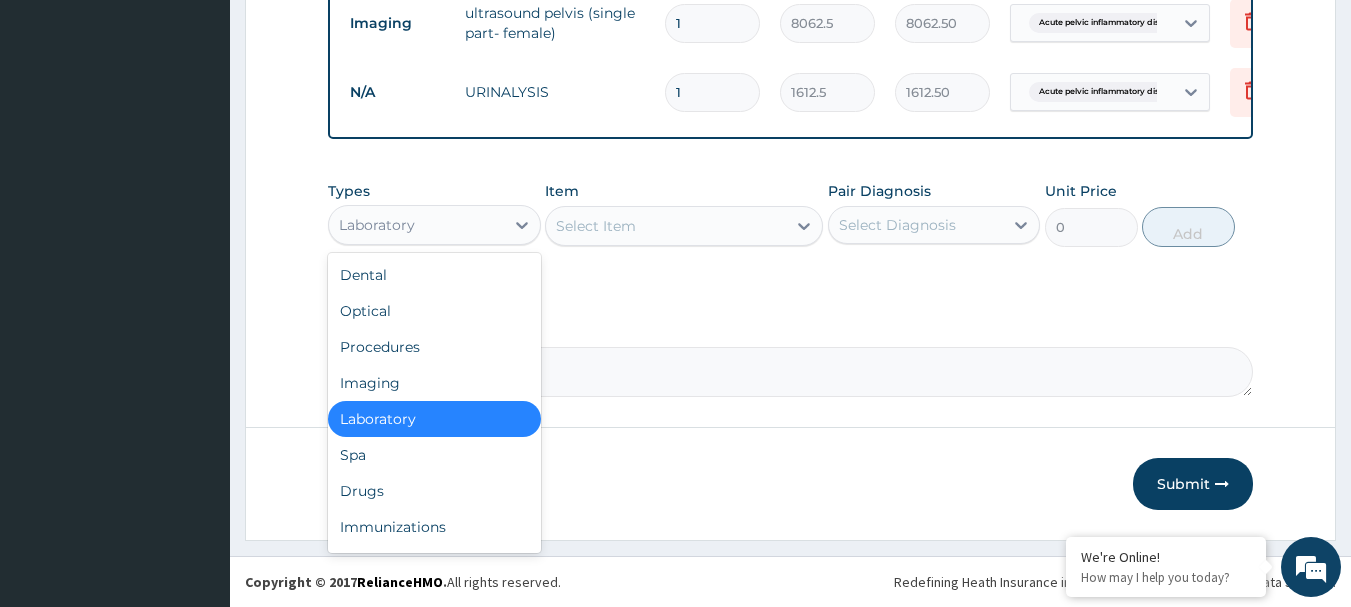click on "Laboratory" at bounding box center [416, 225] 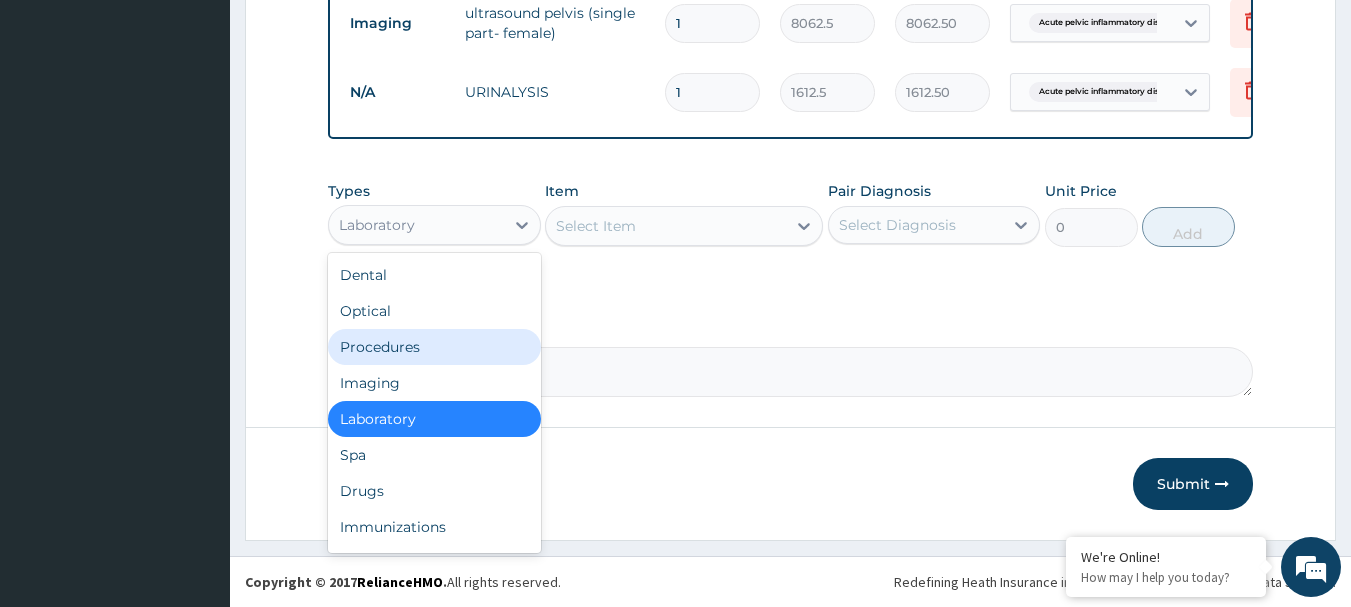 click on "Procedures" at bounding box center [434, 347] 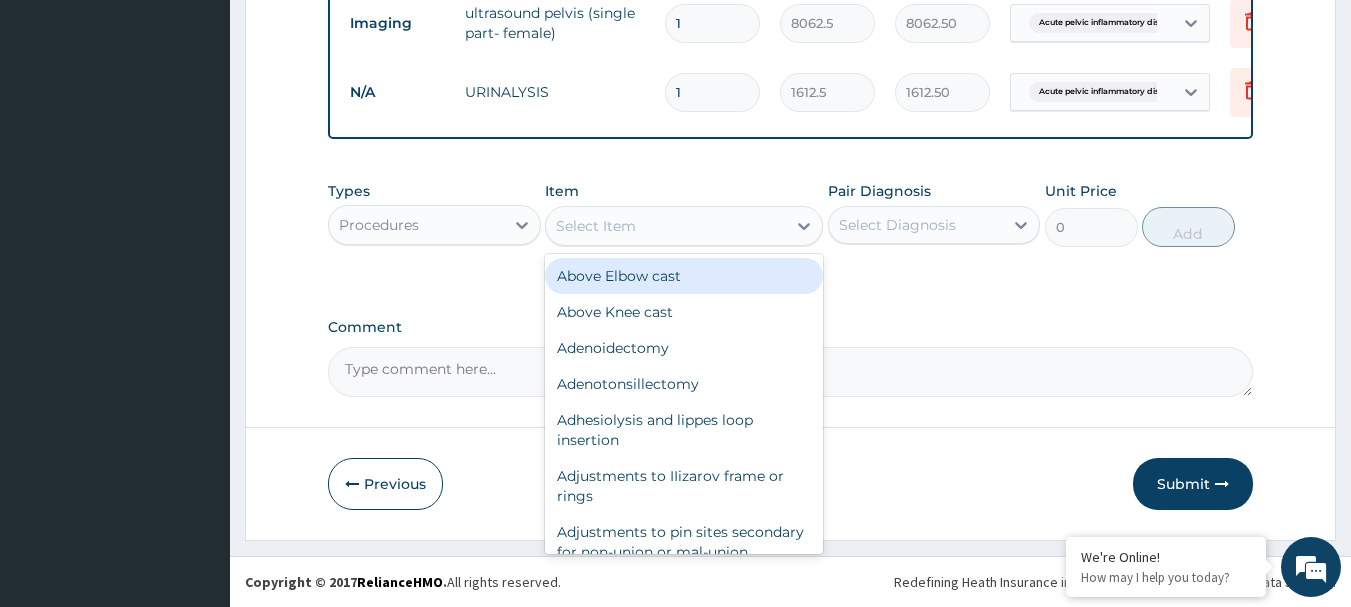 click on "Select Item" at bounding box center (666, 226) 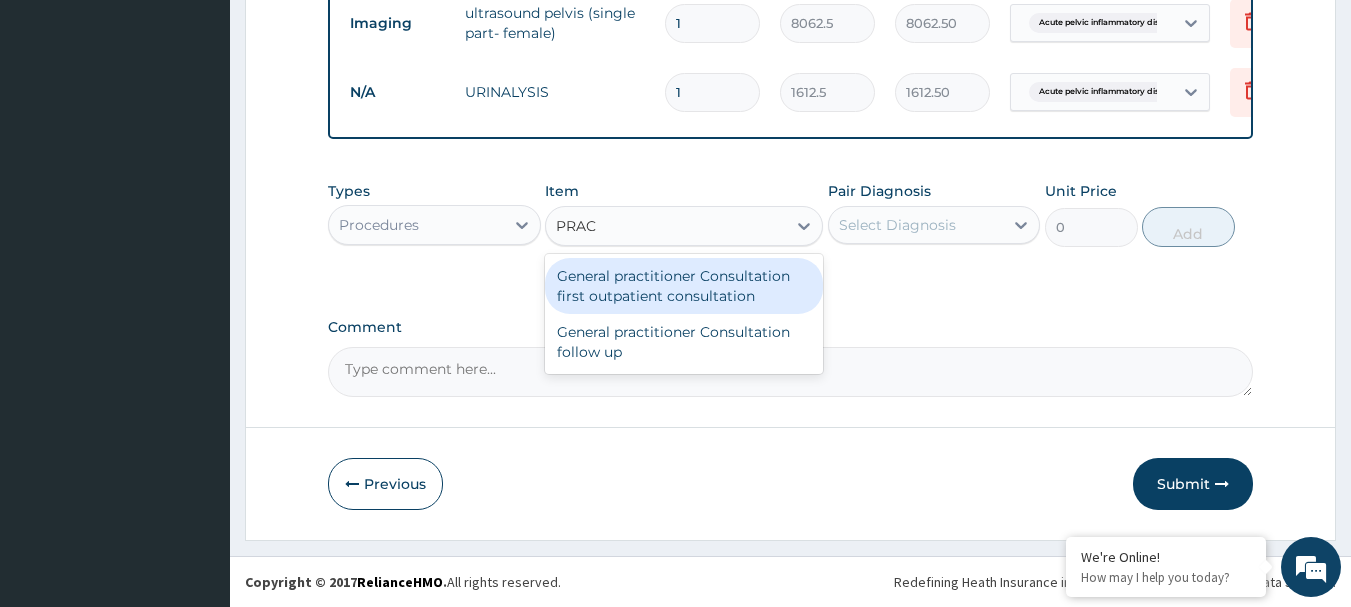 type on "PRACT" 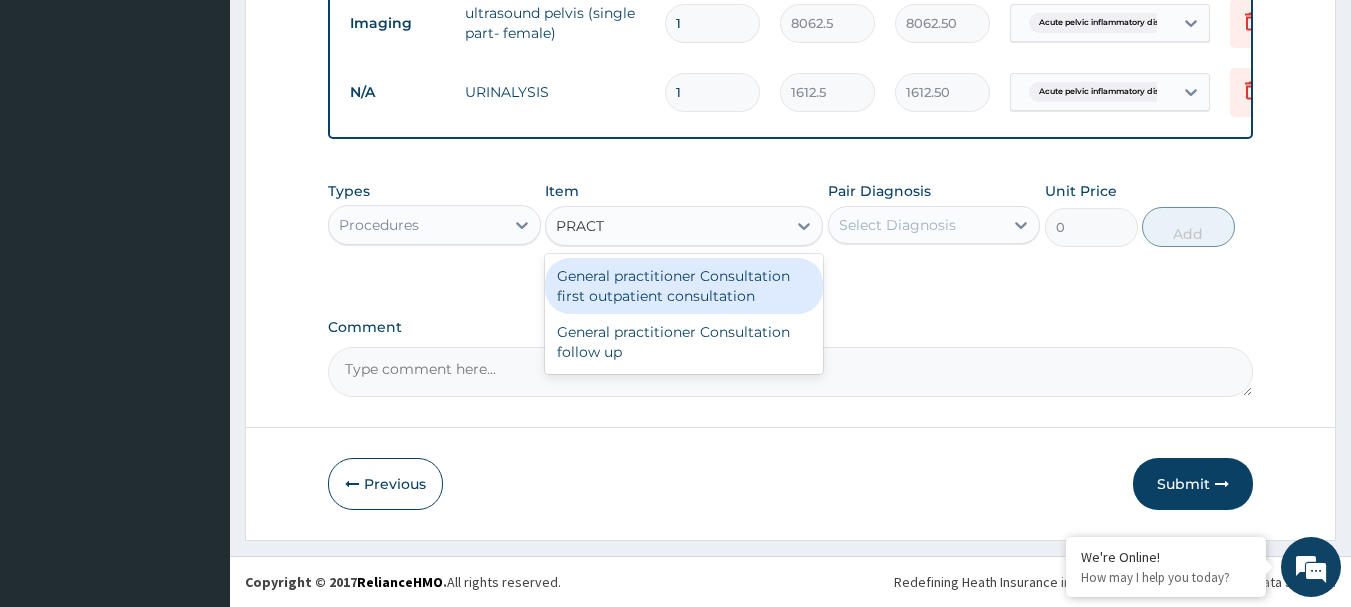 click on "General practitioner Consultation first outpatient consultation" at bounding box center (684, 286) 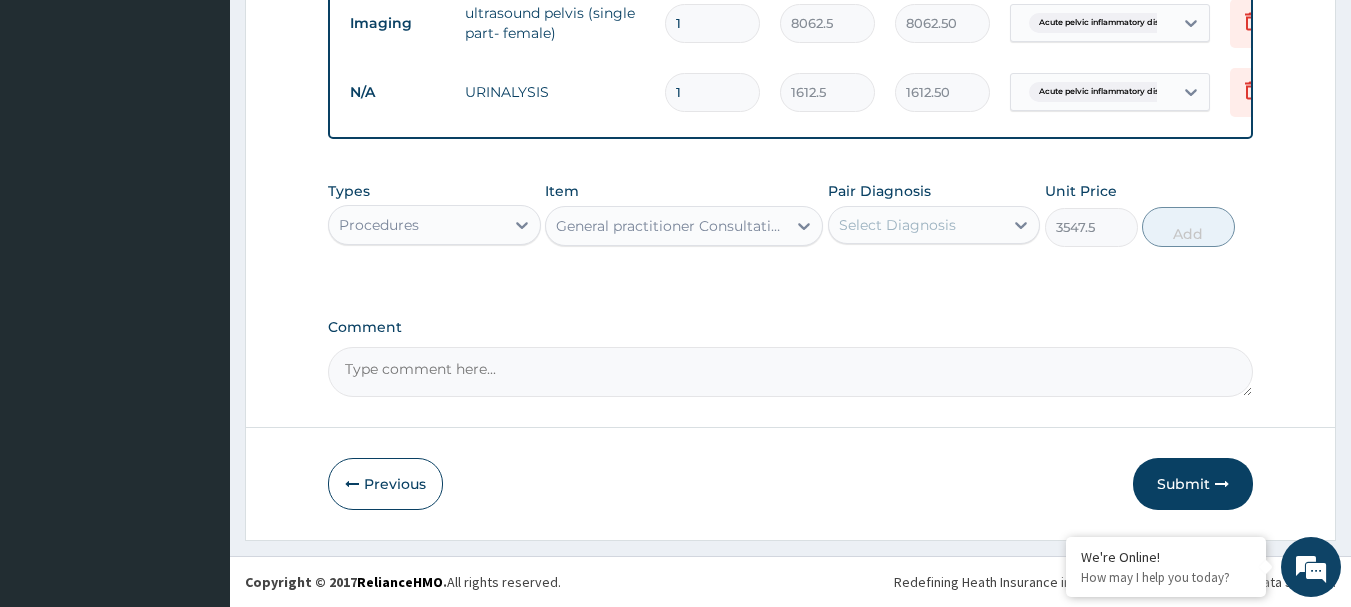 click on "Select Diagnosis" at bounding box center [897, 225] 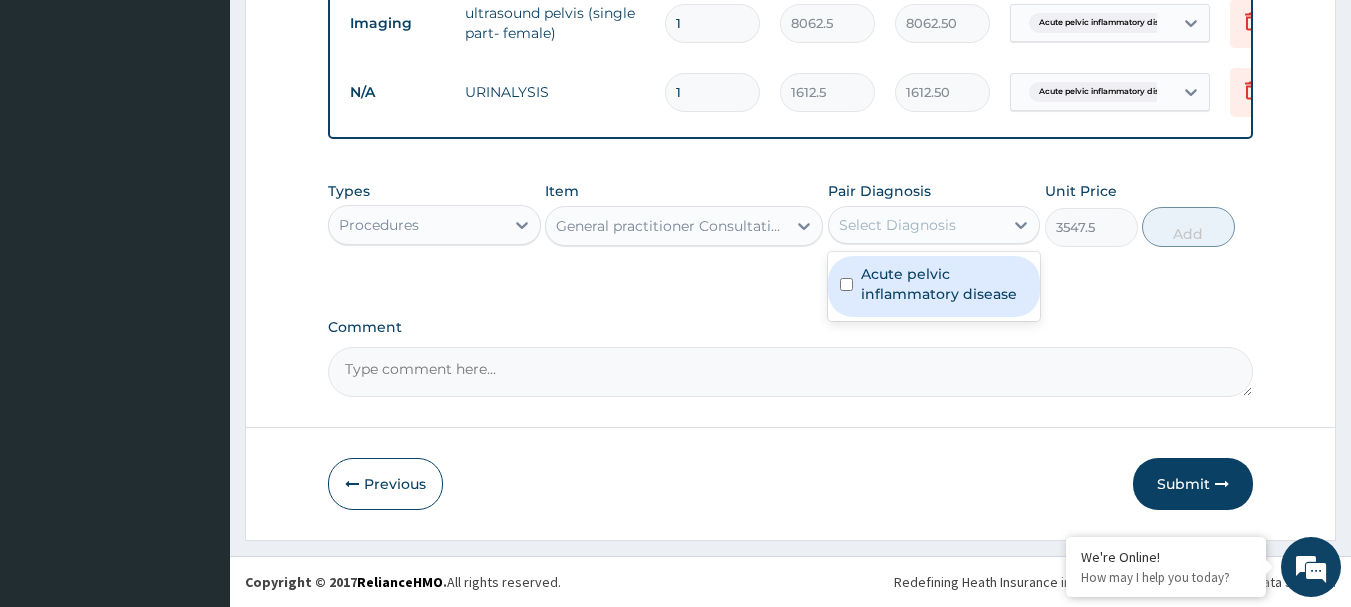 click on "Acute pelvic inflammatory disease" at bounding box center [945, 284] 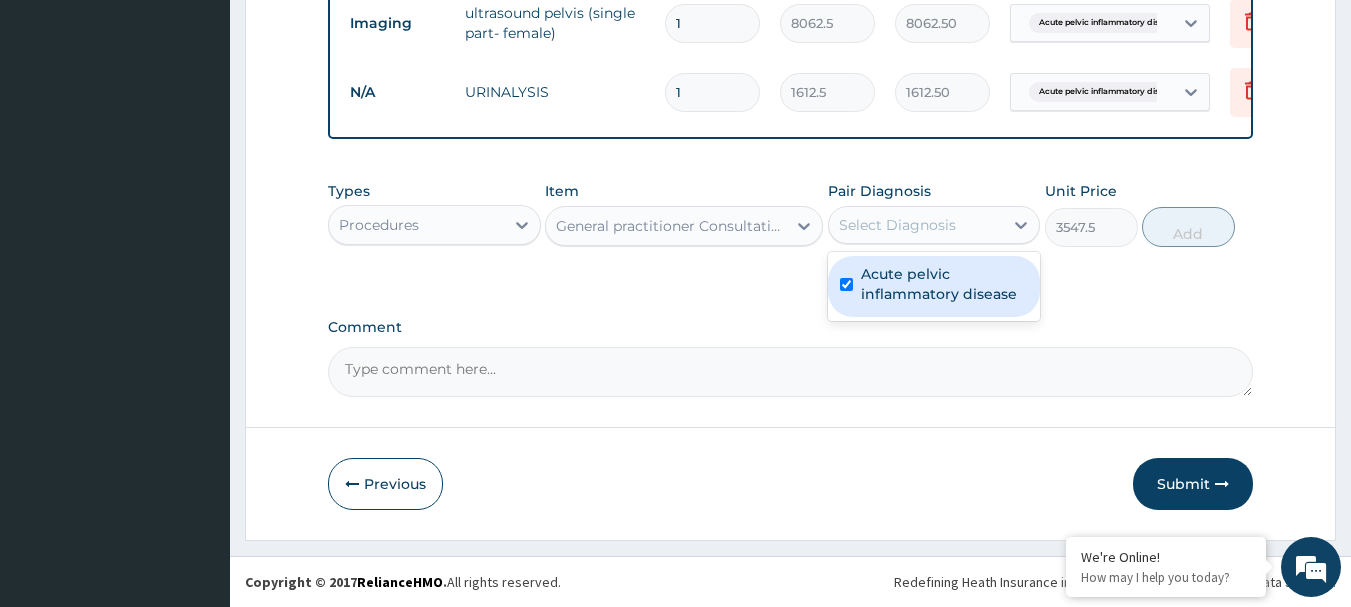 checkbox on "true" 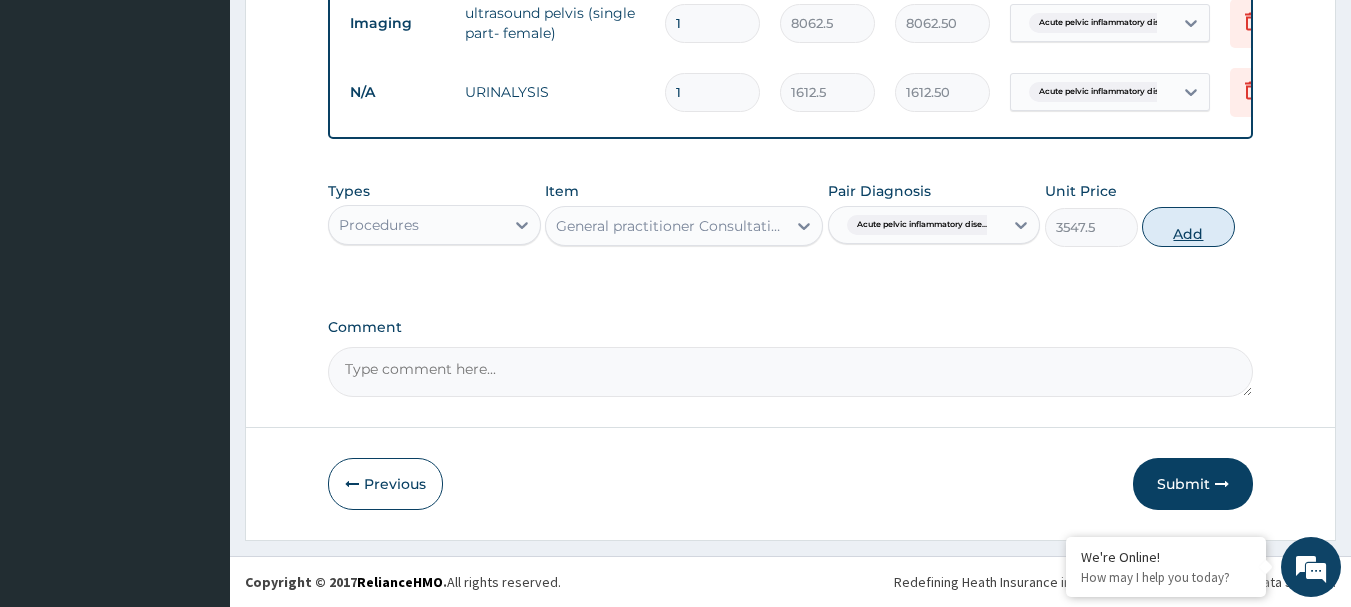 click on "Add" at bounding box center (1188, 227) 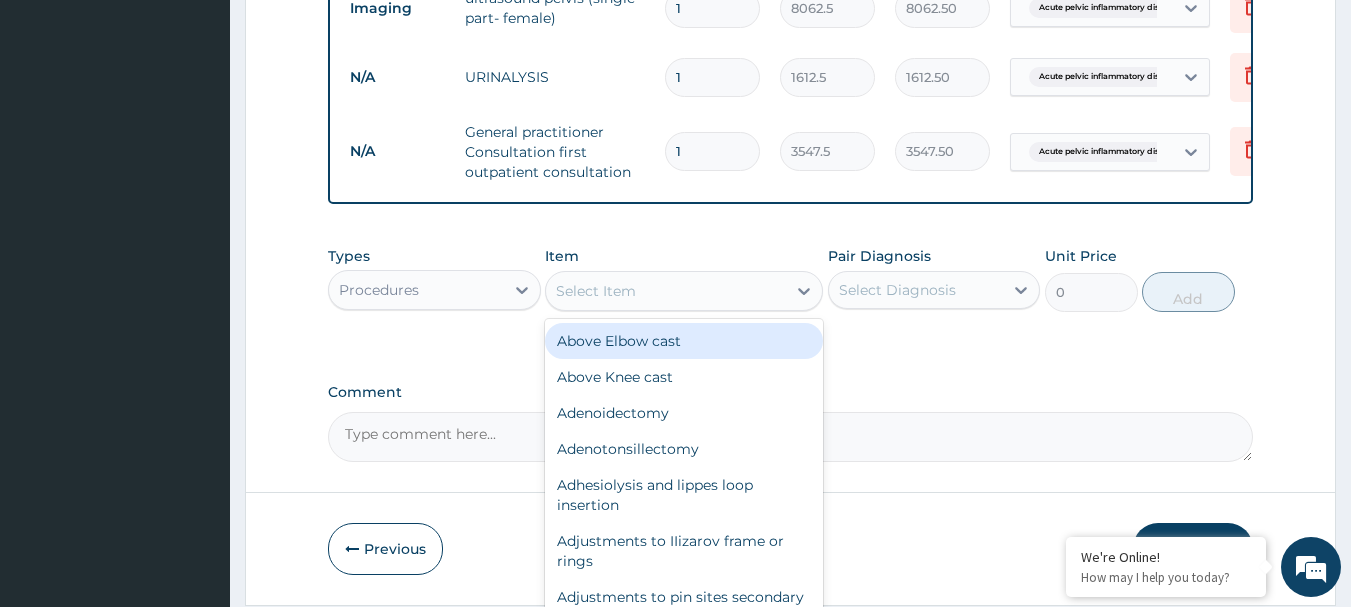 click on "Select Item" at bounding box center (666, 291) 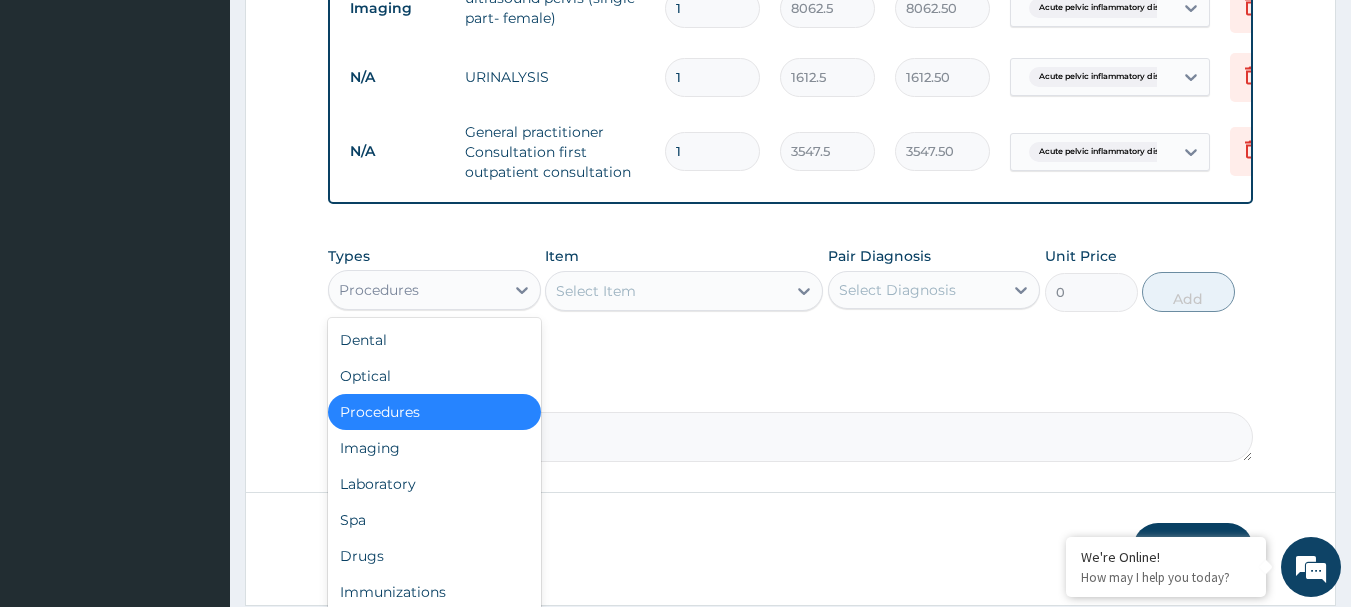 click on "Procedures" at bounding box center [379, 290] 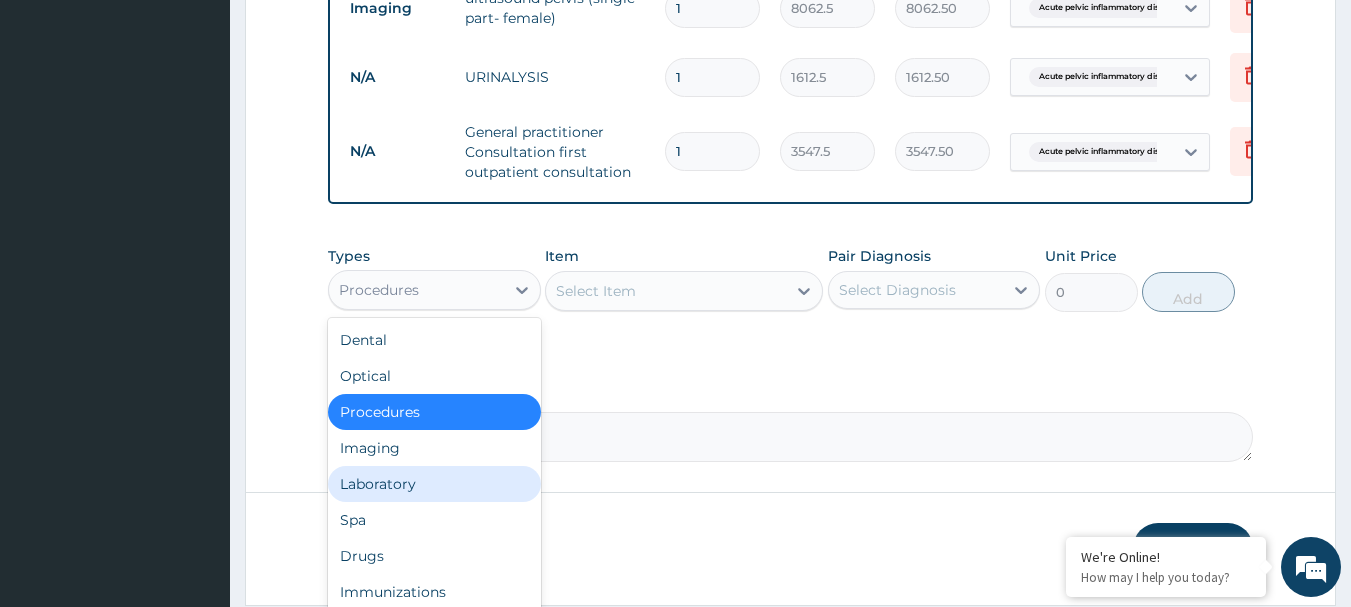 click on "Laboratory" at bounding box center [434, 484] 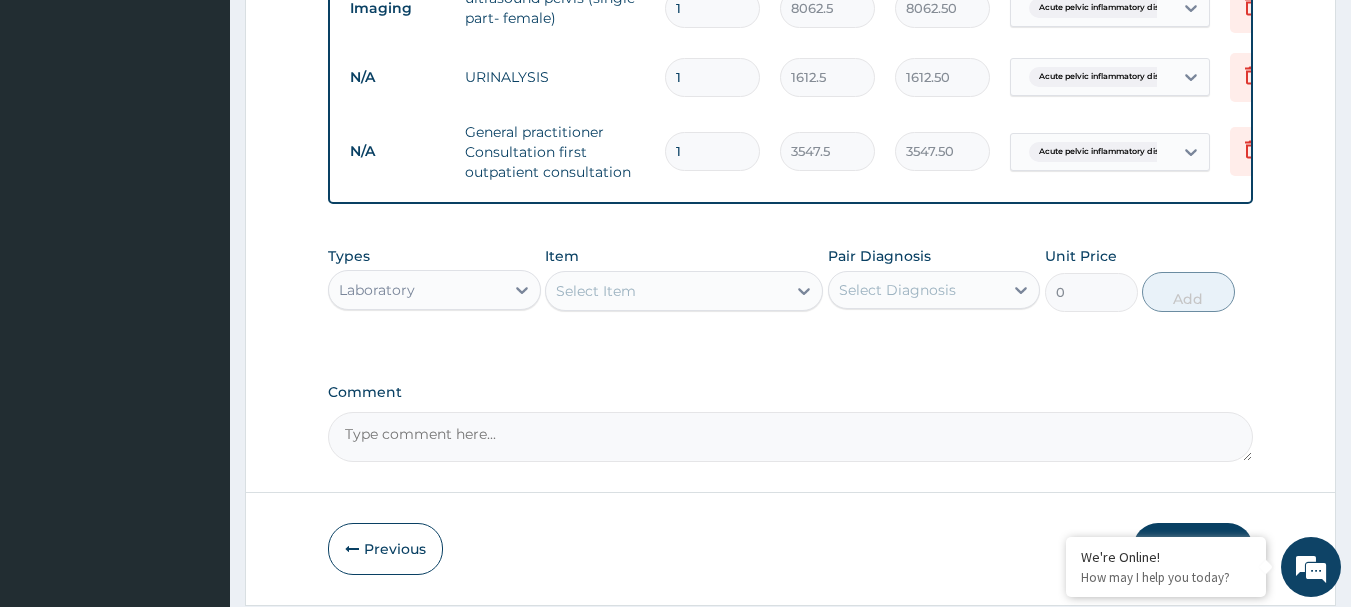 click on "Select Item" at bounding box center [684, 291] 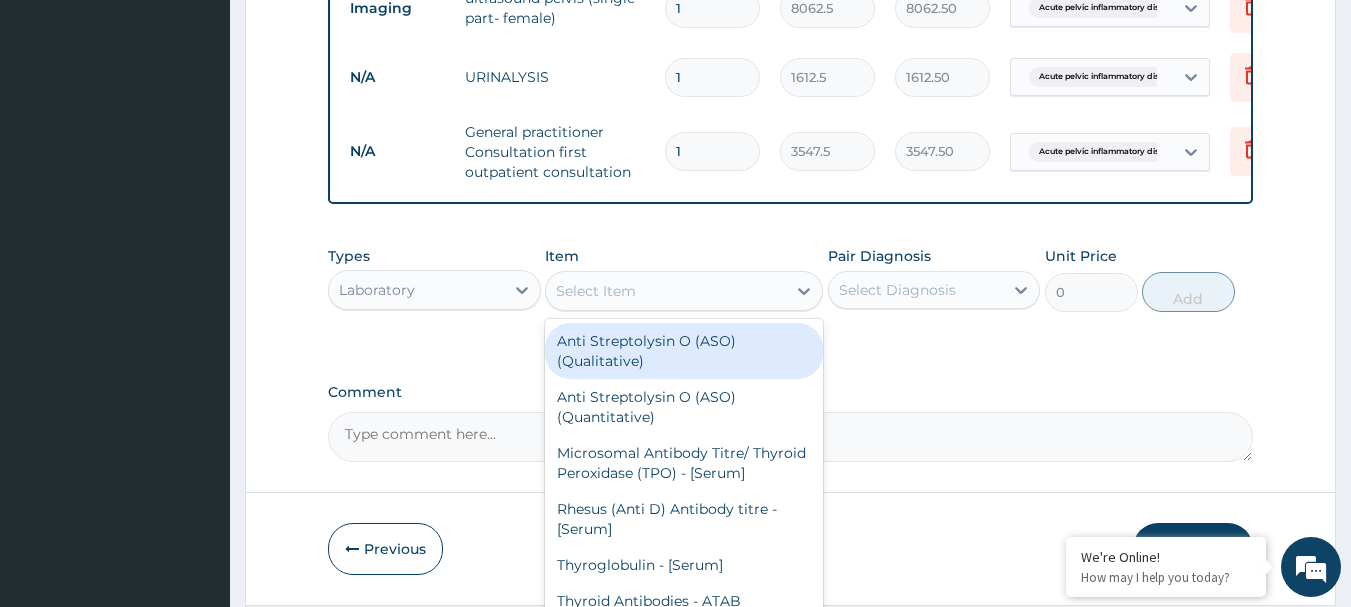 click on "Select Item" at bounding box center (666, 291) 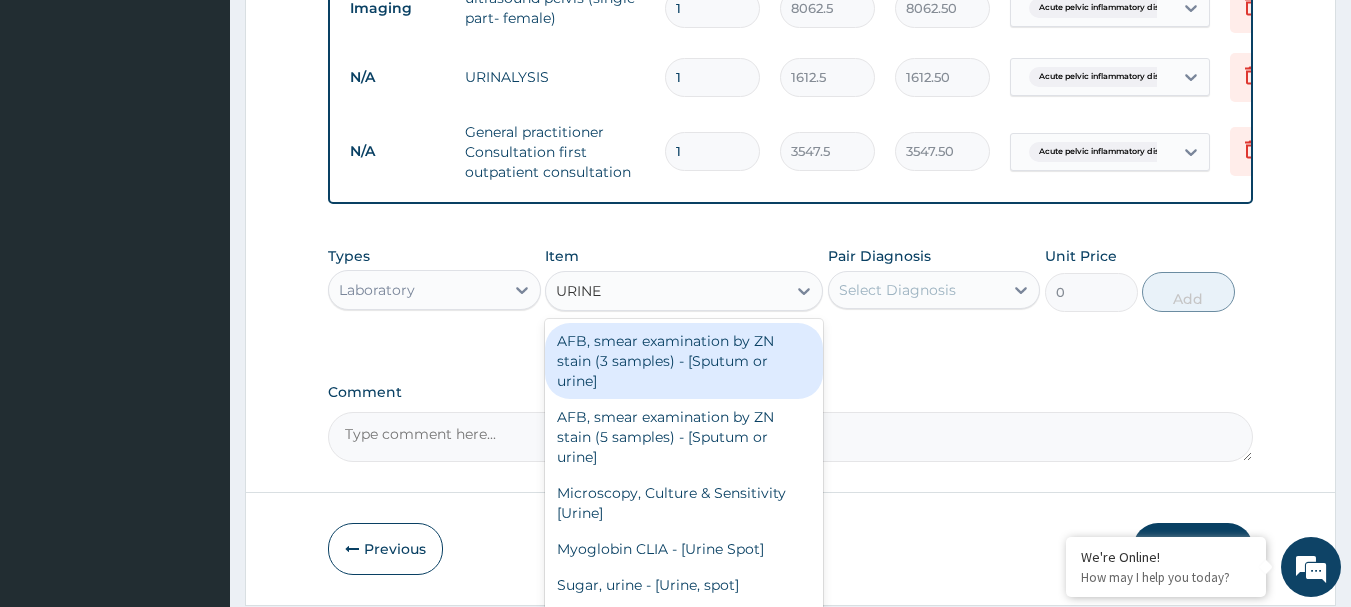 type on "URINE M" 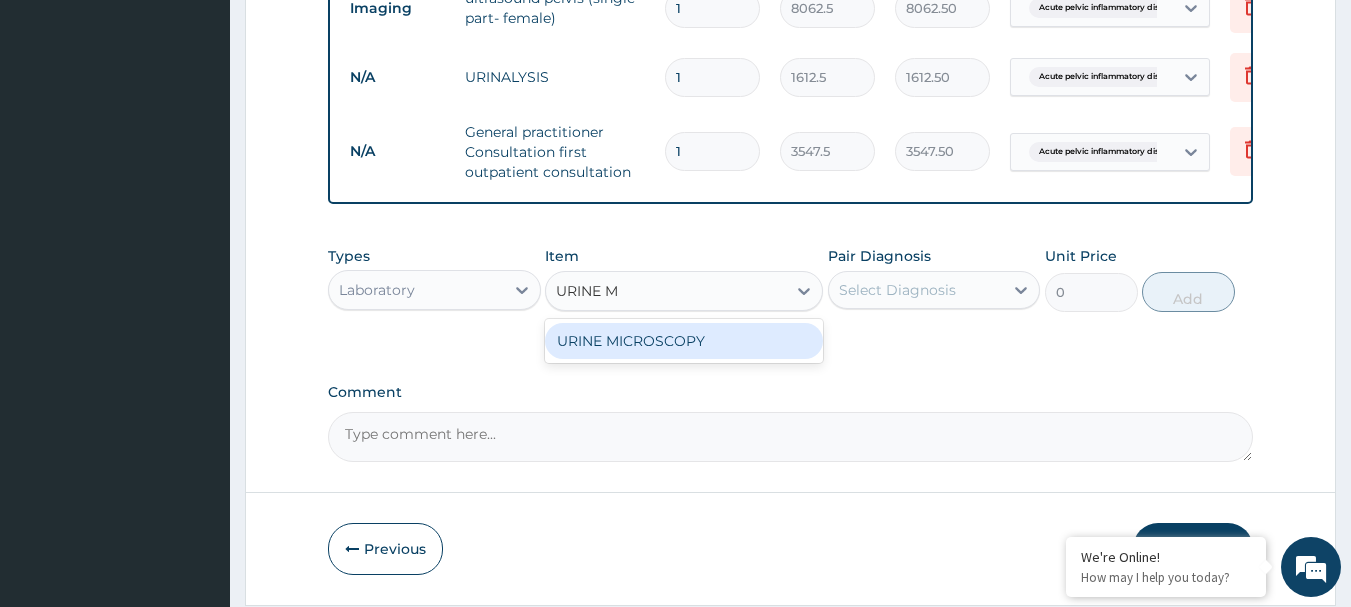 click on "URINE MICROSCOPY" at bounding box center [684, 341] 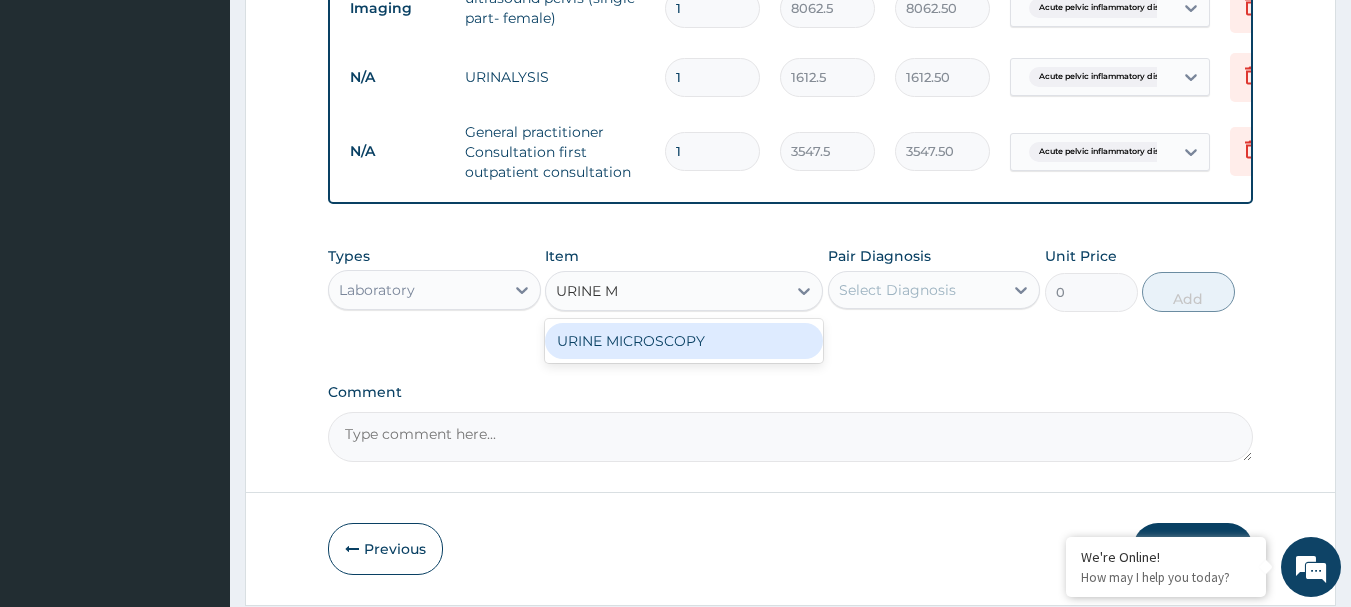 type 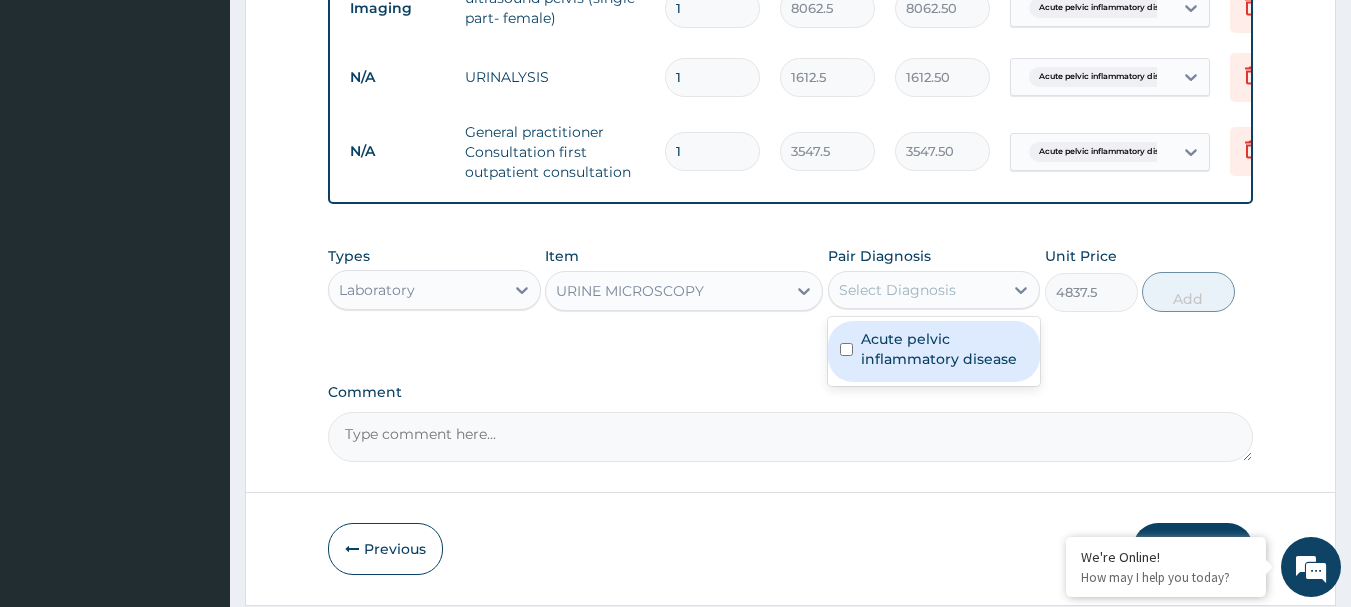 click on "Select Diagnosis" at bounding box center [897, 290] 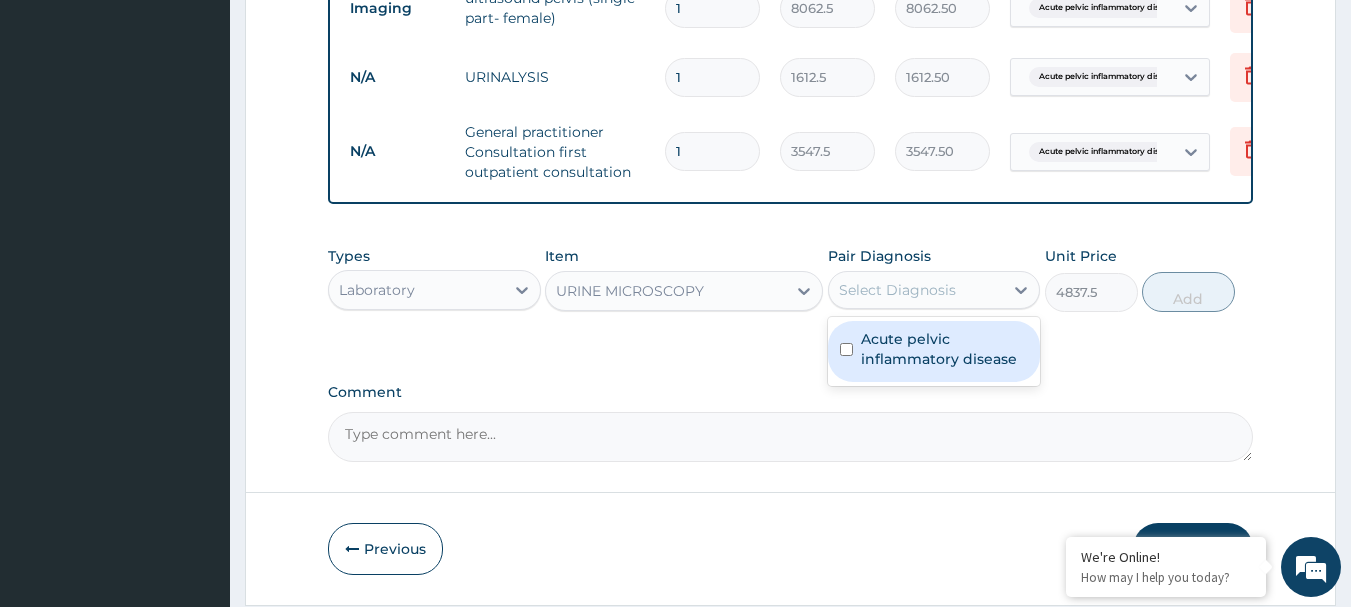 click on "Acute pelvic inflammatory disease" at bounding box center (945, 349) 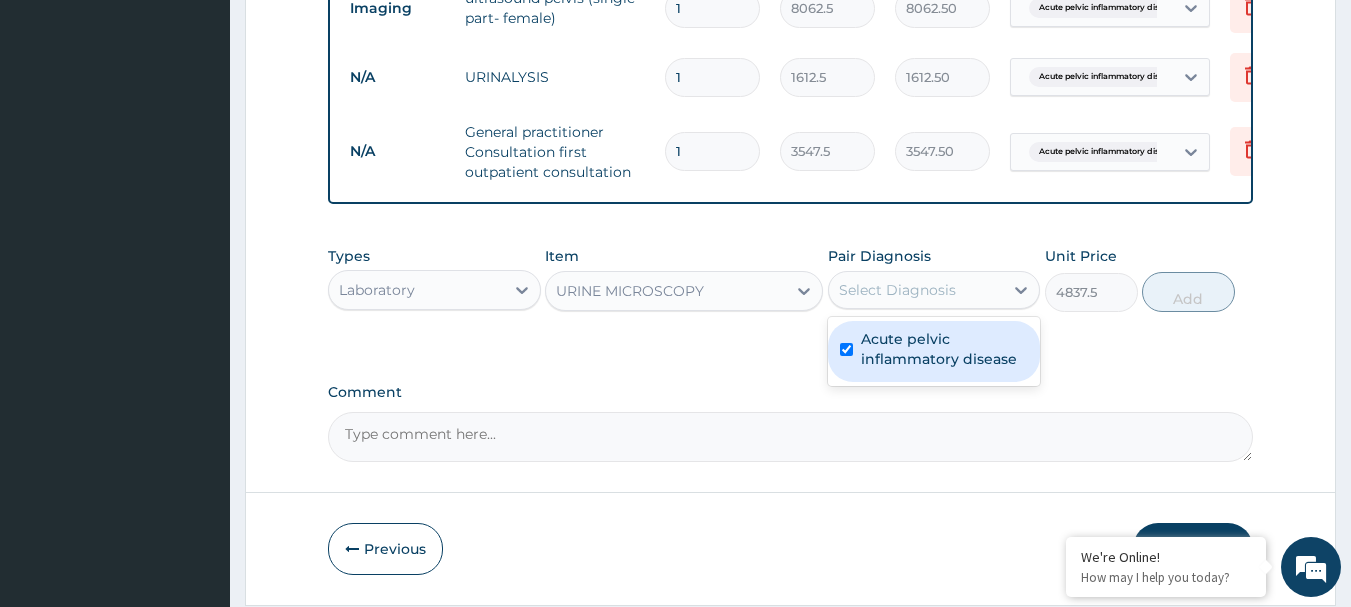 checkbox on "true" 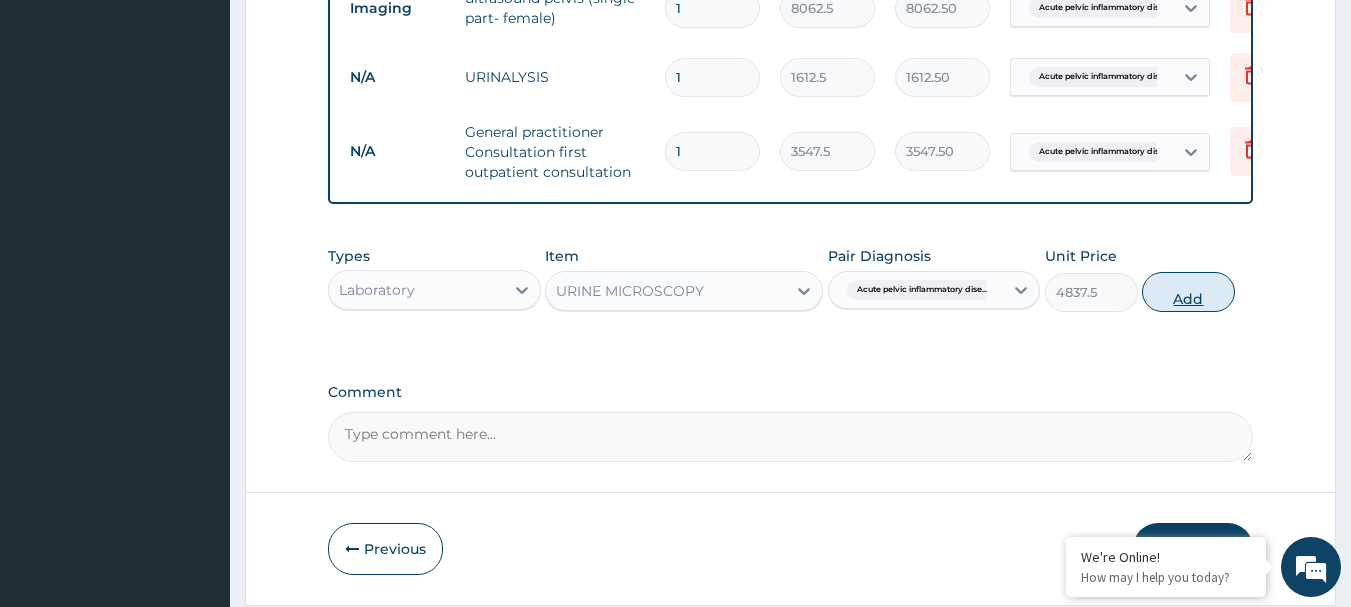 click on "Add" at bounding box center (1188, 292) 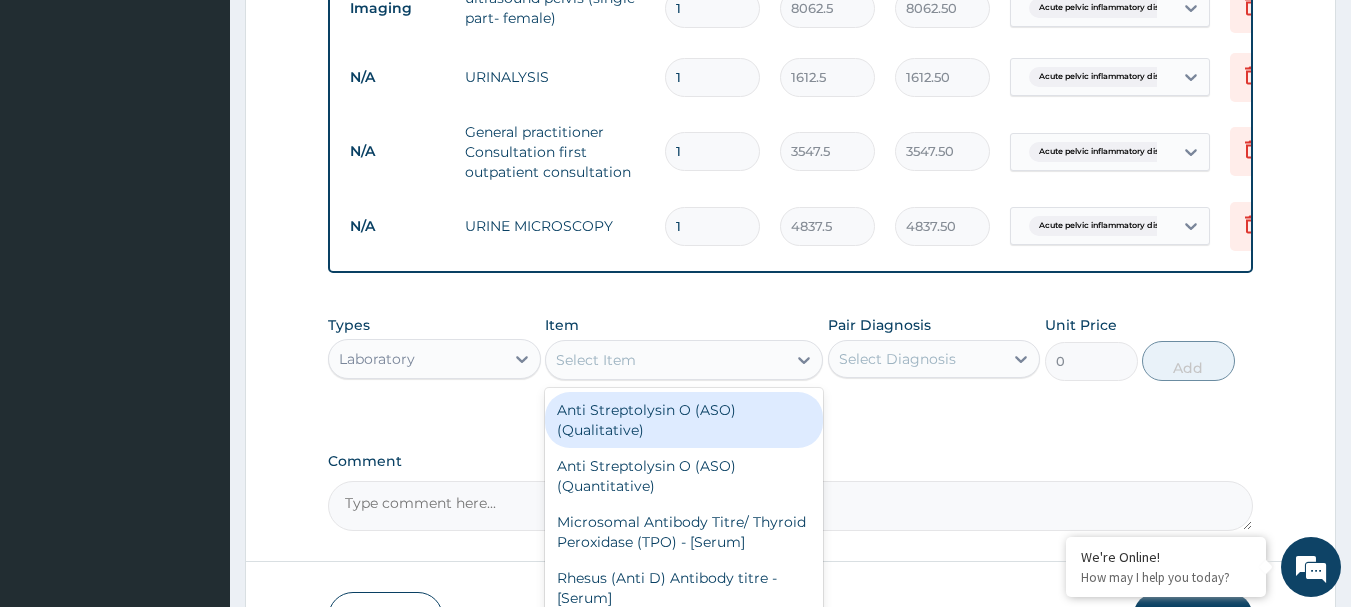 click on "Select Item" at bounding box center [666, 360] 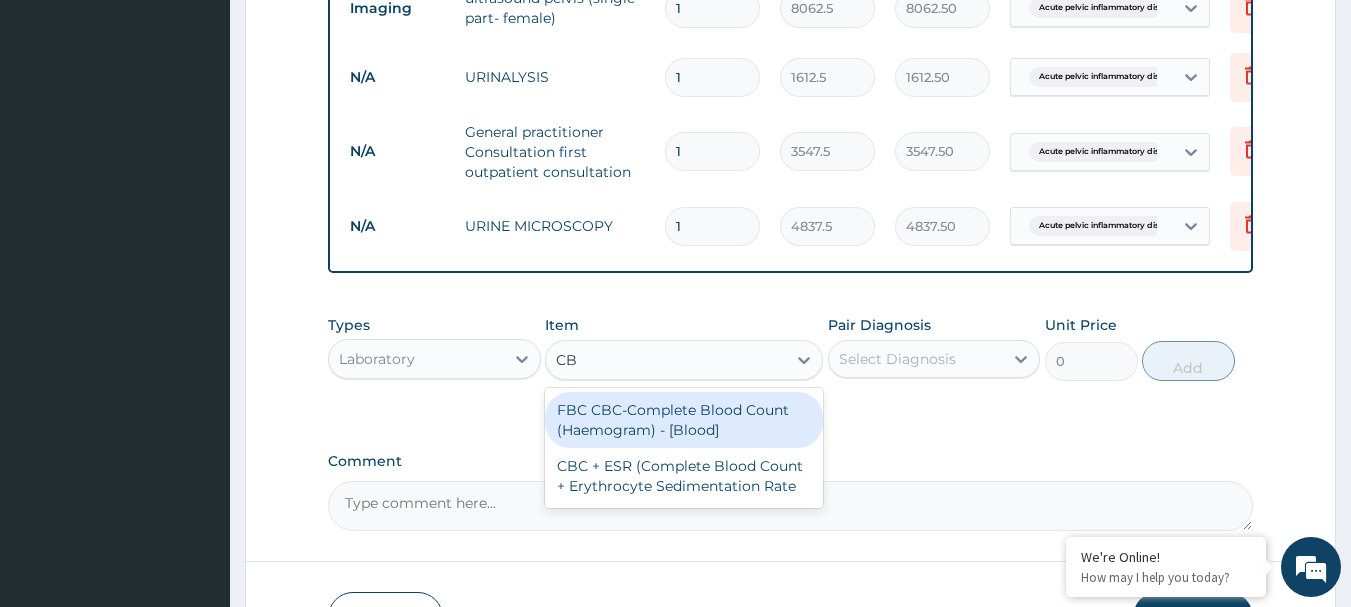 type on "CBC" 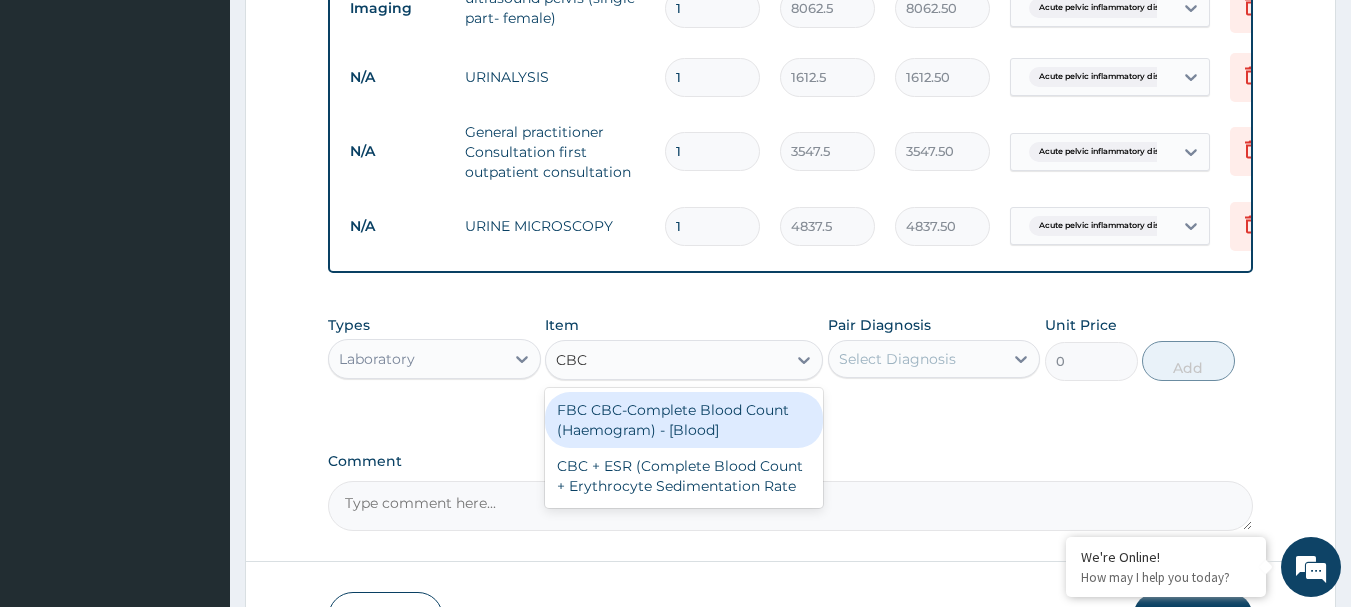 click on "FBC CBC-Complete Blood Count (Haemogram) - [Blood]" at bounding box center [684, 420] 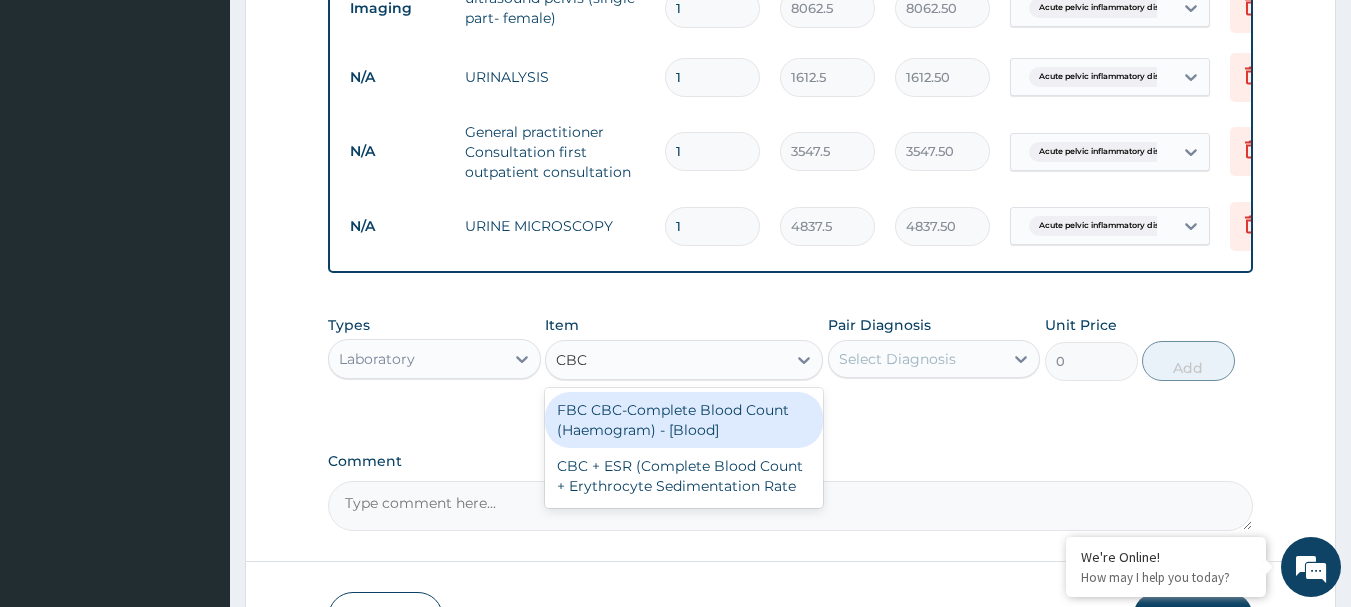 type 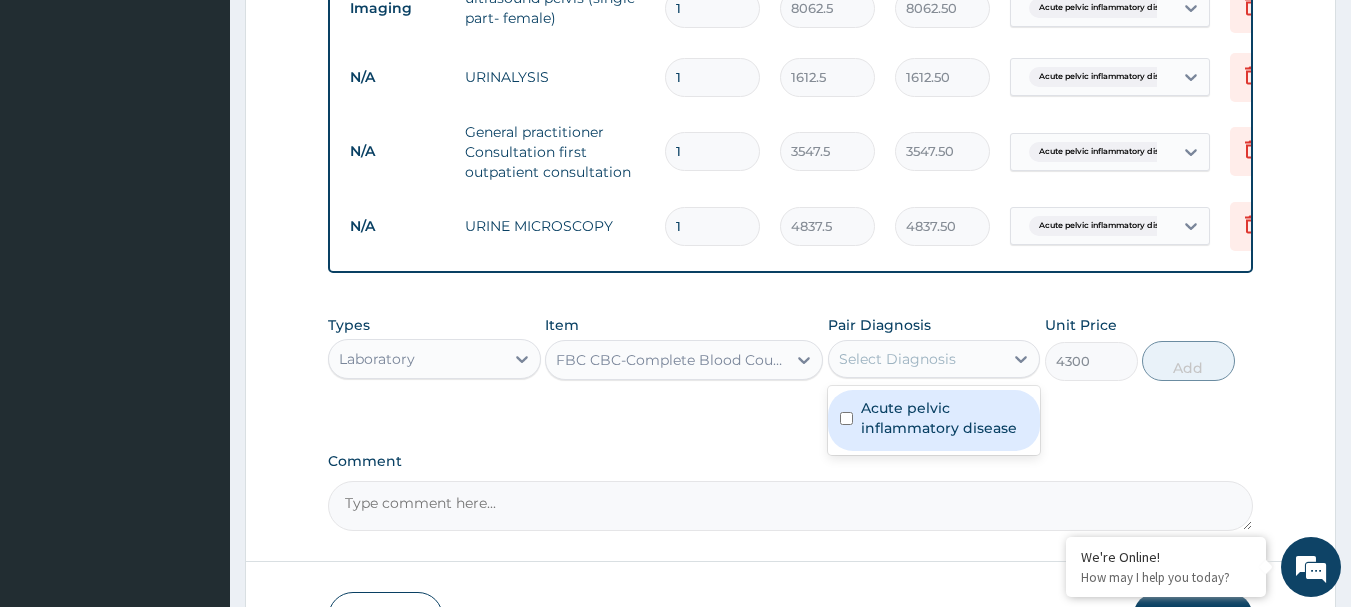 click on "Select Diagnosis" at bounding box center [897, 359] 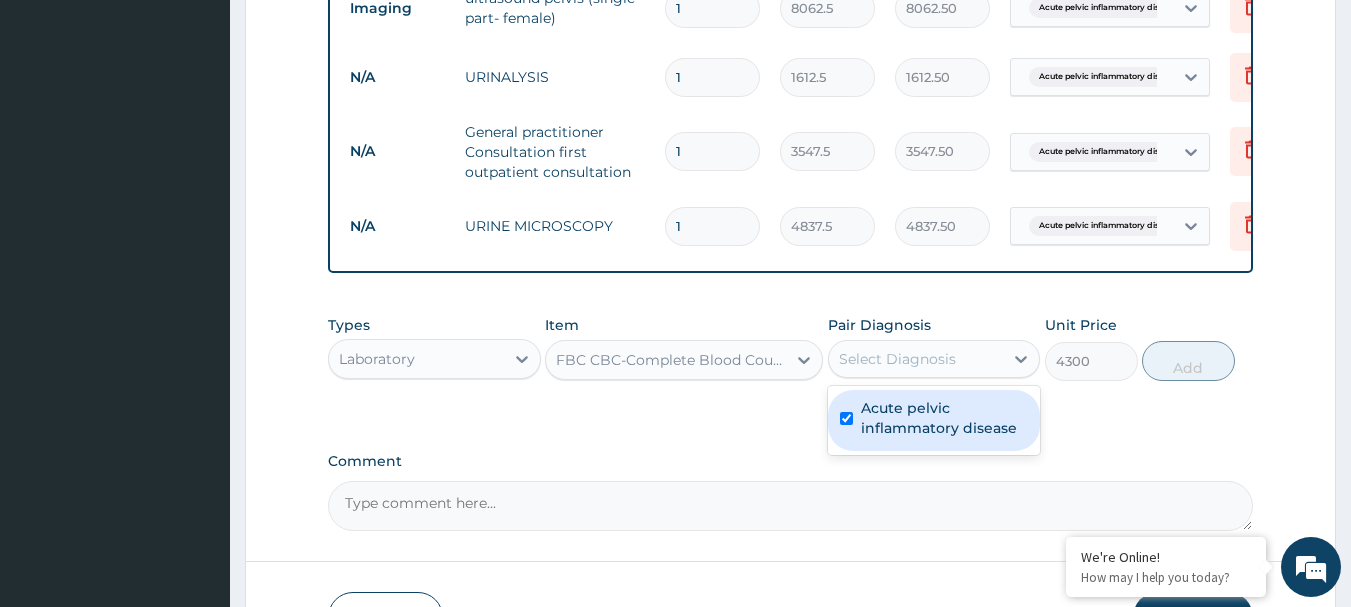 checkbox on "true" 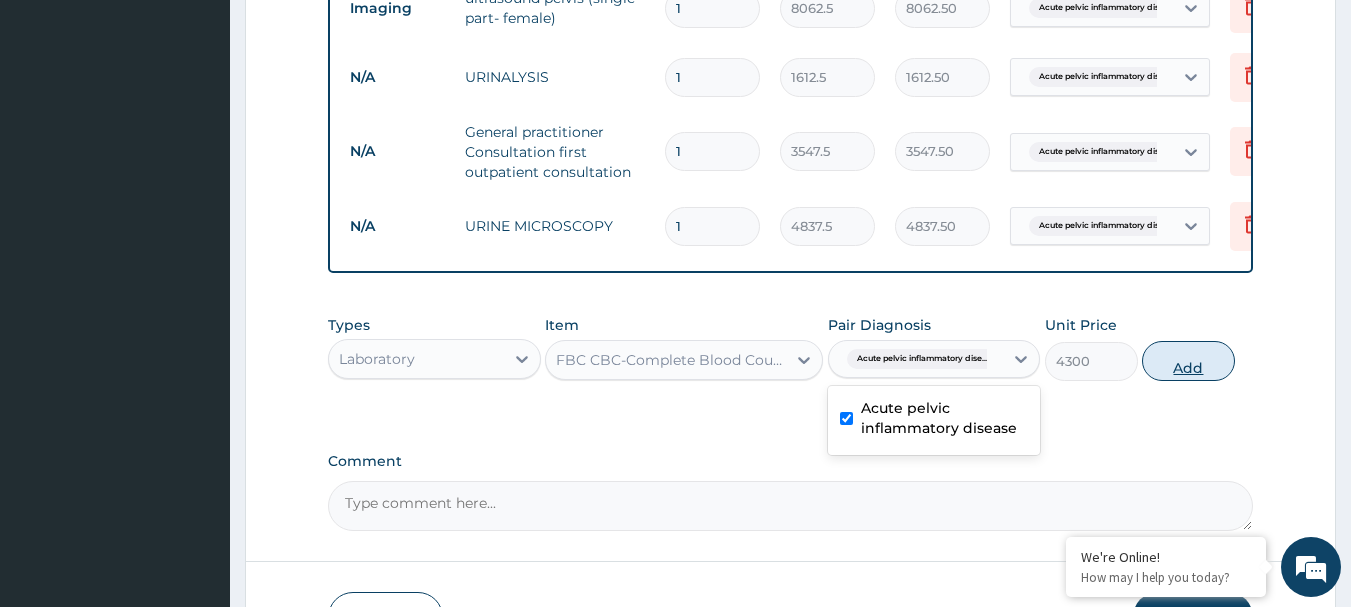 click on "Add" at bounding box center (1188, 361) 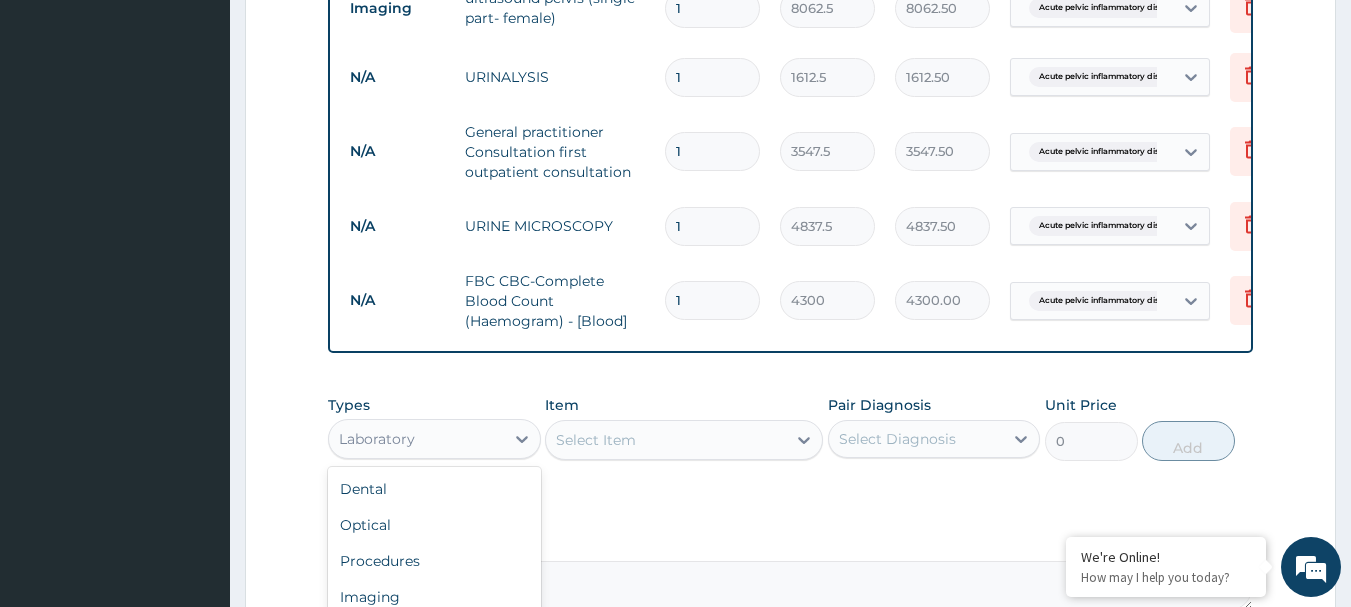 click on "Laboratory" at bounding box center [377, 439] 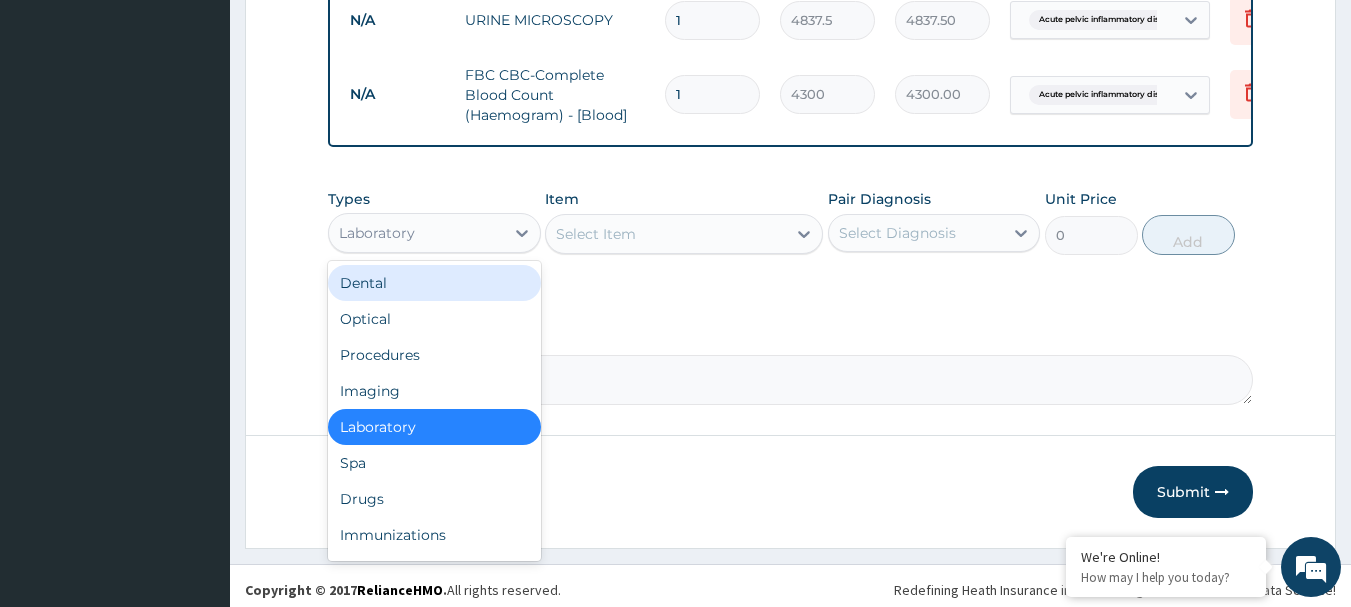 scroll, scrollTop: 1202, scrollLeft: 0, axis: vertical 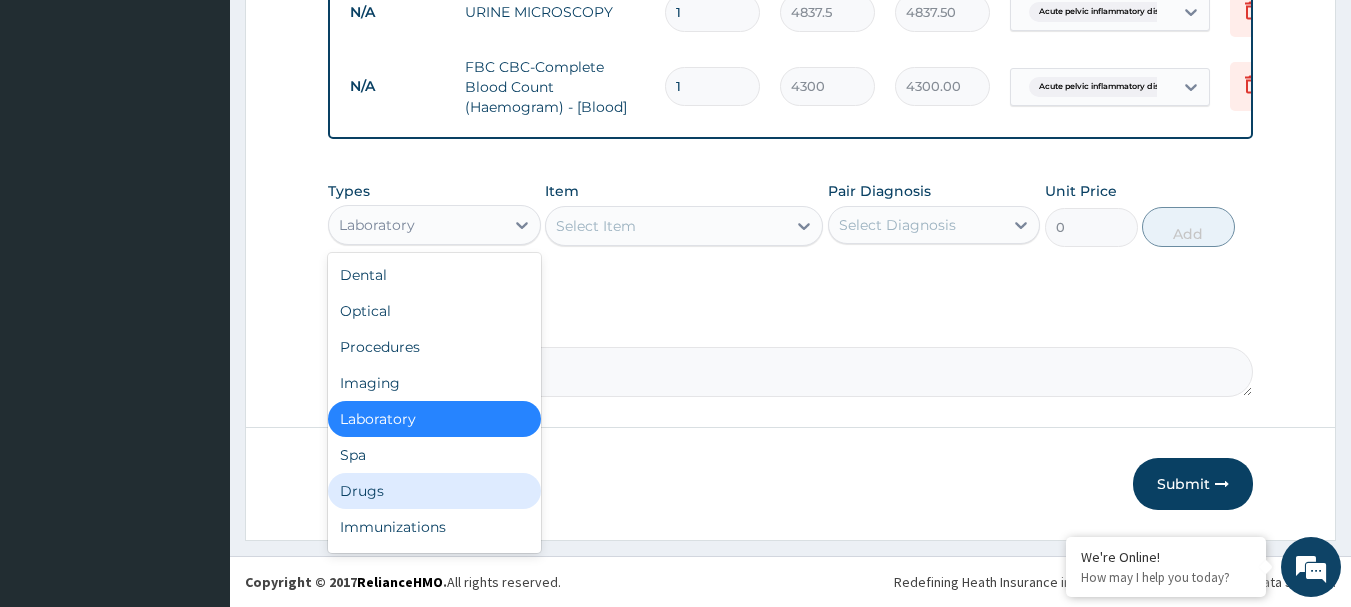 click on "Drugs" at bounding box center (434, 491) 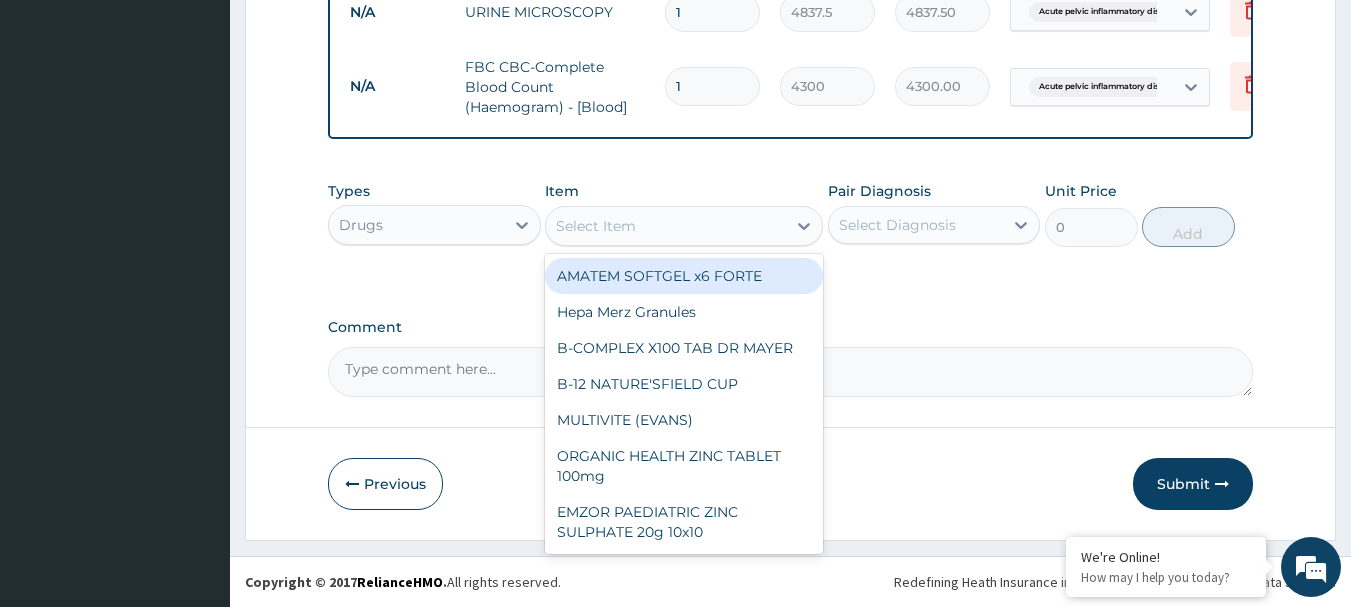 click on "Select Item" at bounding box center [666, 226] 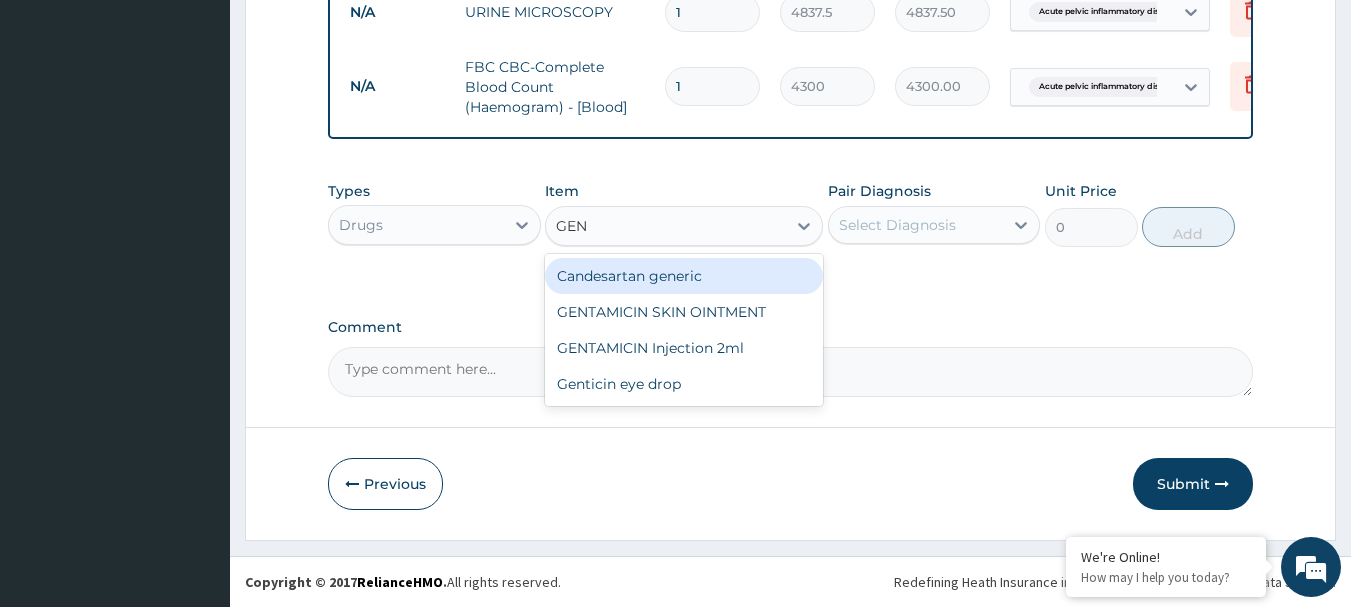 type on "GENT" 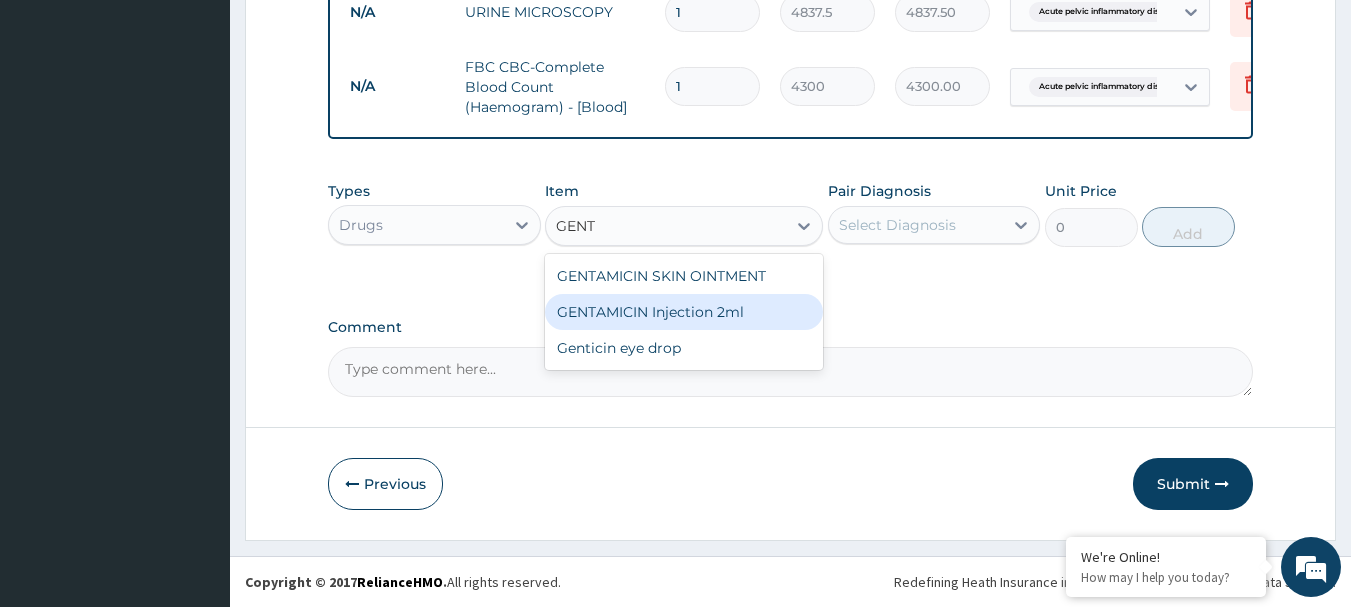 click on "GENTAMICIN Injection 2ml" at bounding box center [684, 312] 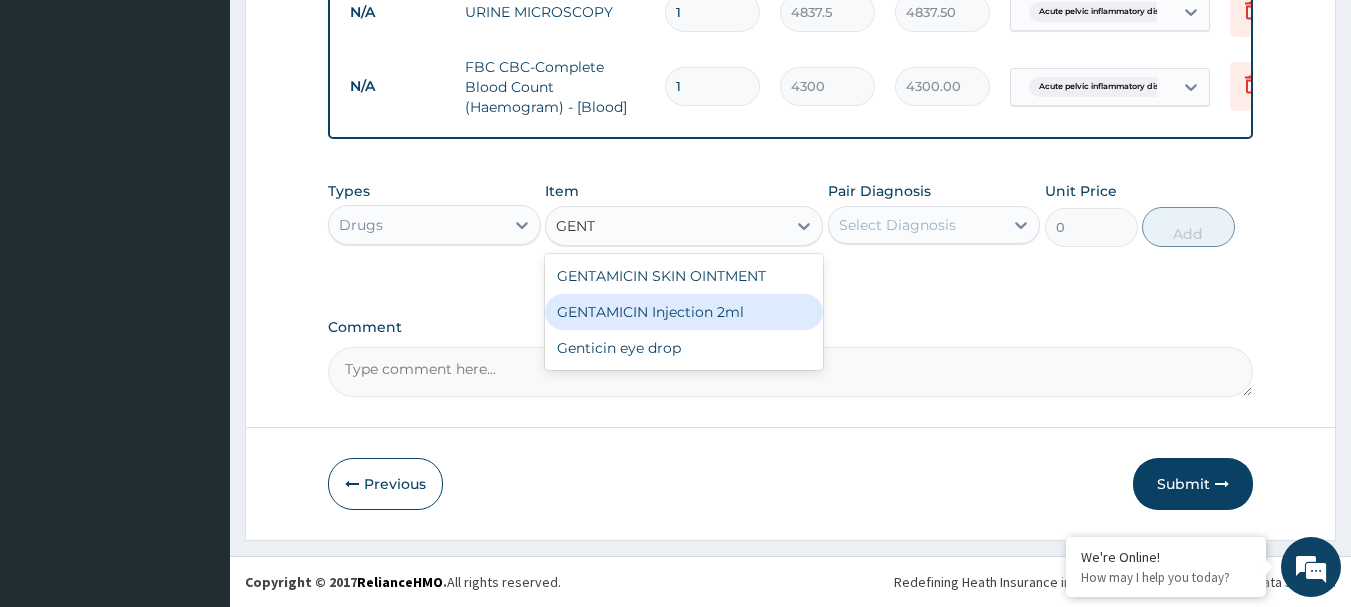 type 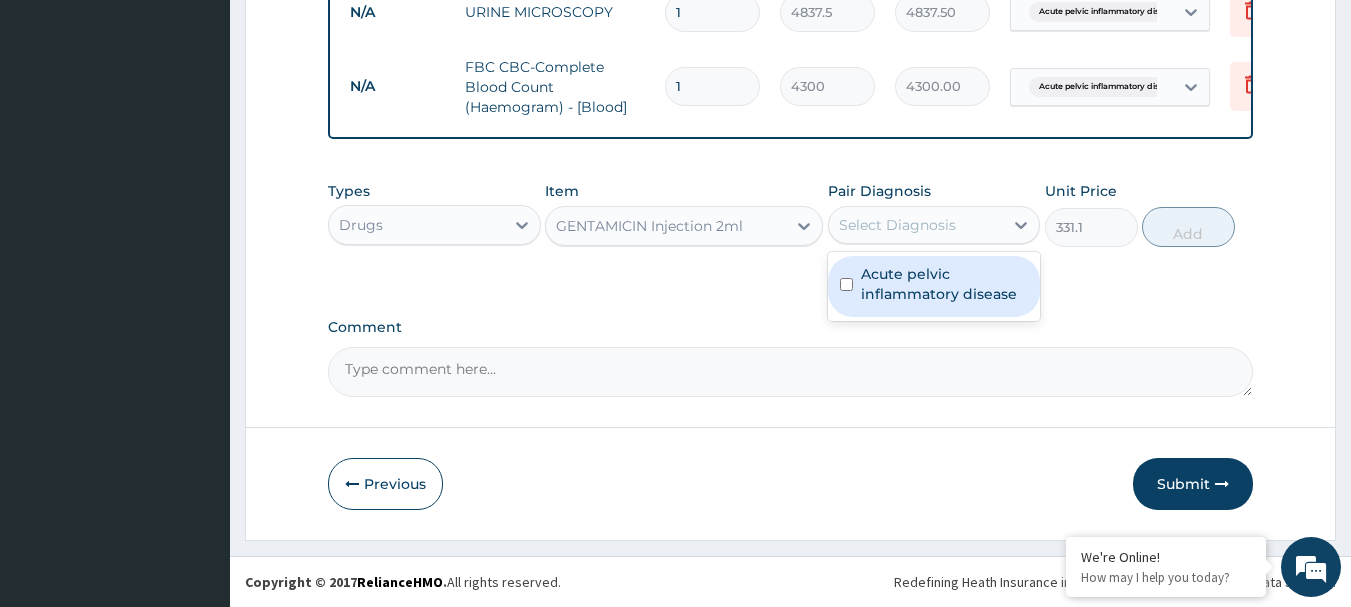 click on "Select Diagnosis" at bounding box center (897, 225) 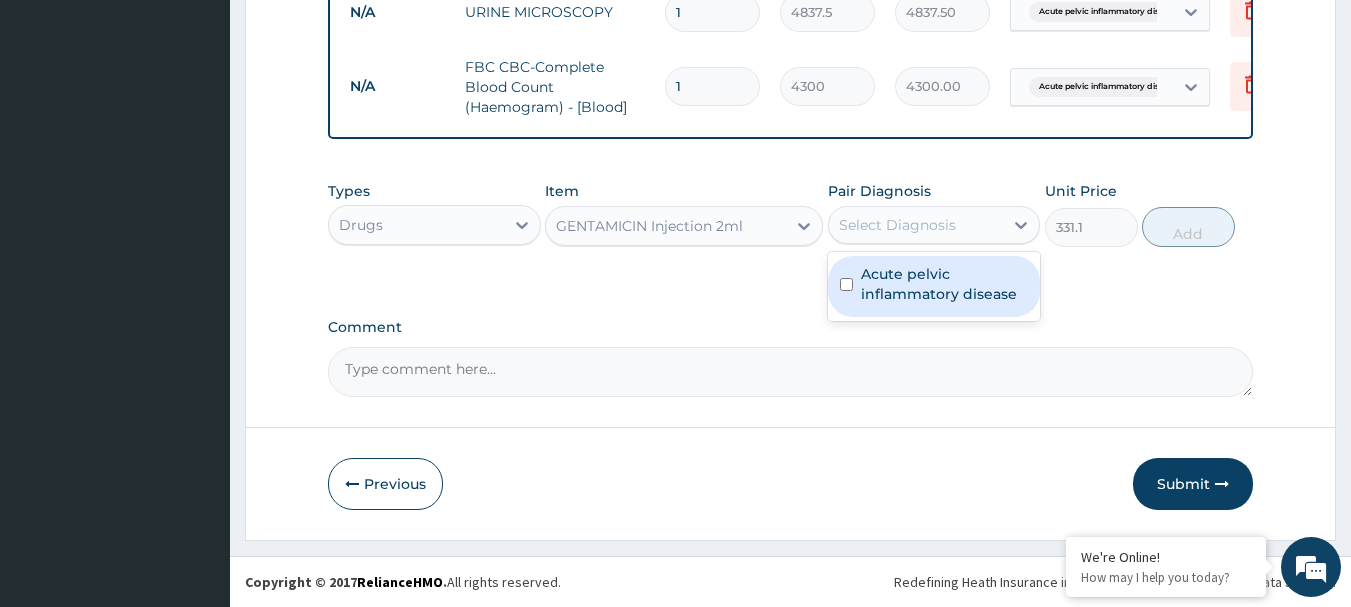 click on "Acute pelvic inflammatory disease" at bounding box center [945, 284] 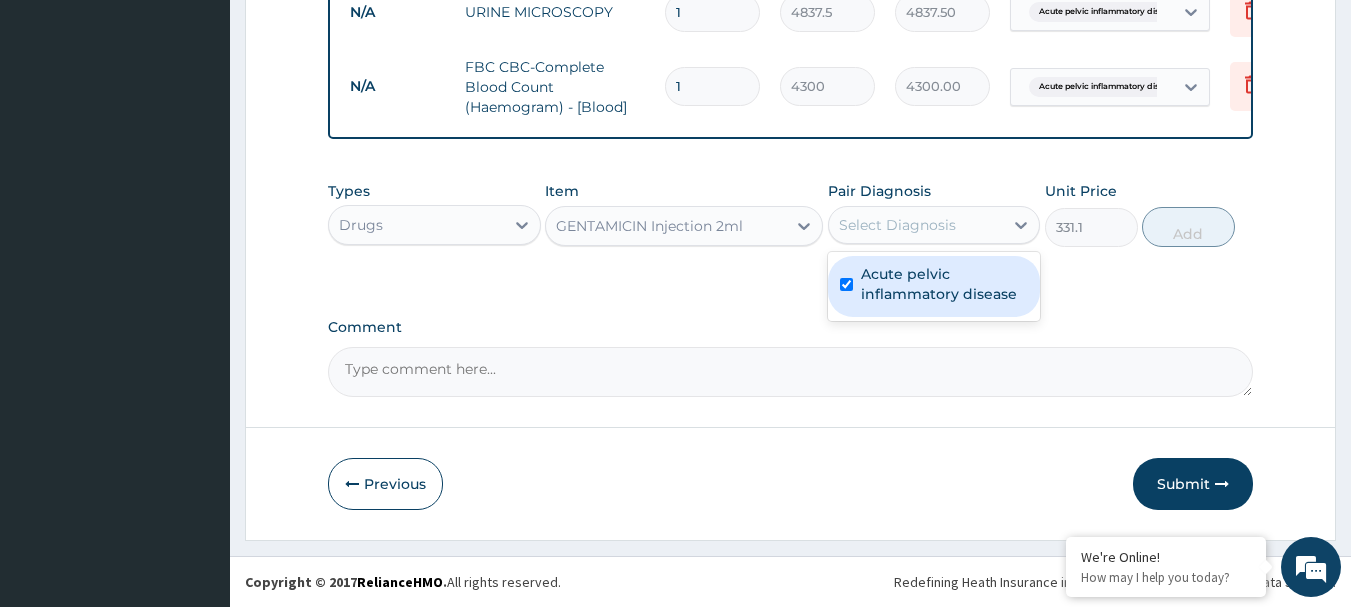checkbox on "true" 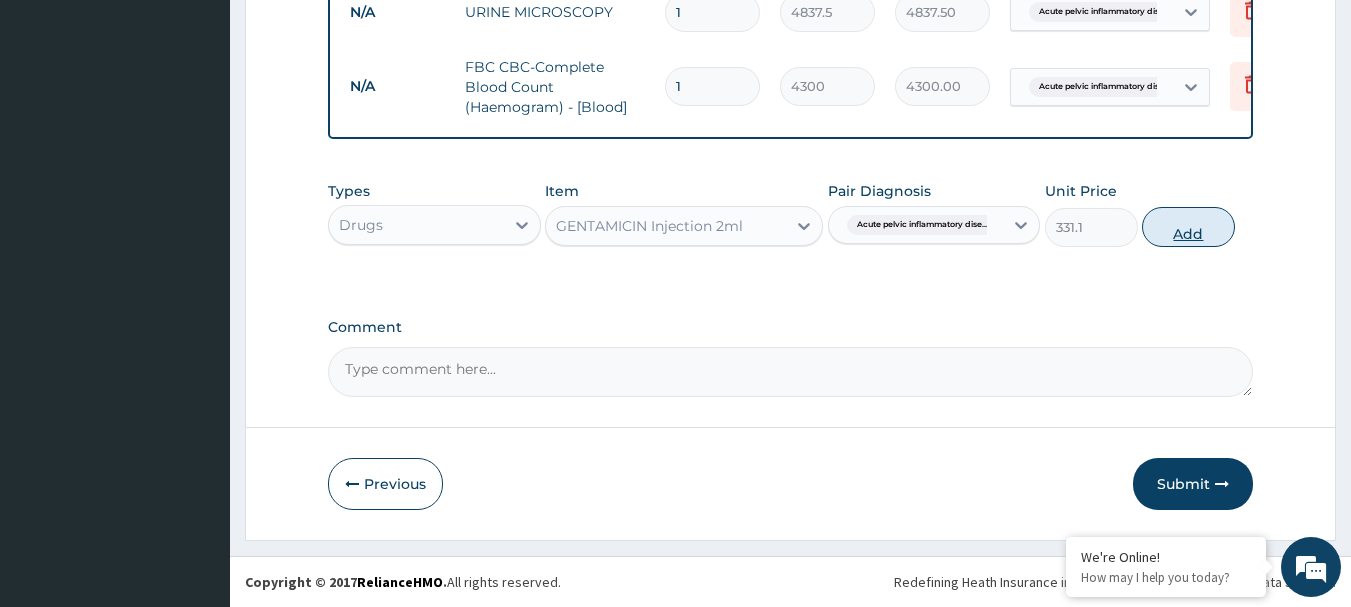click on "Add" at bounding box center [1188, 227] 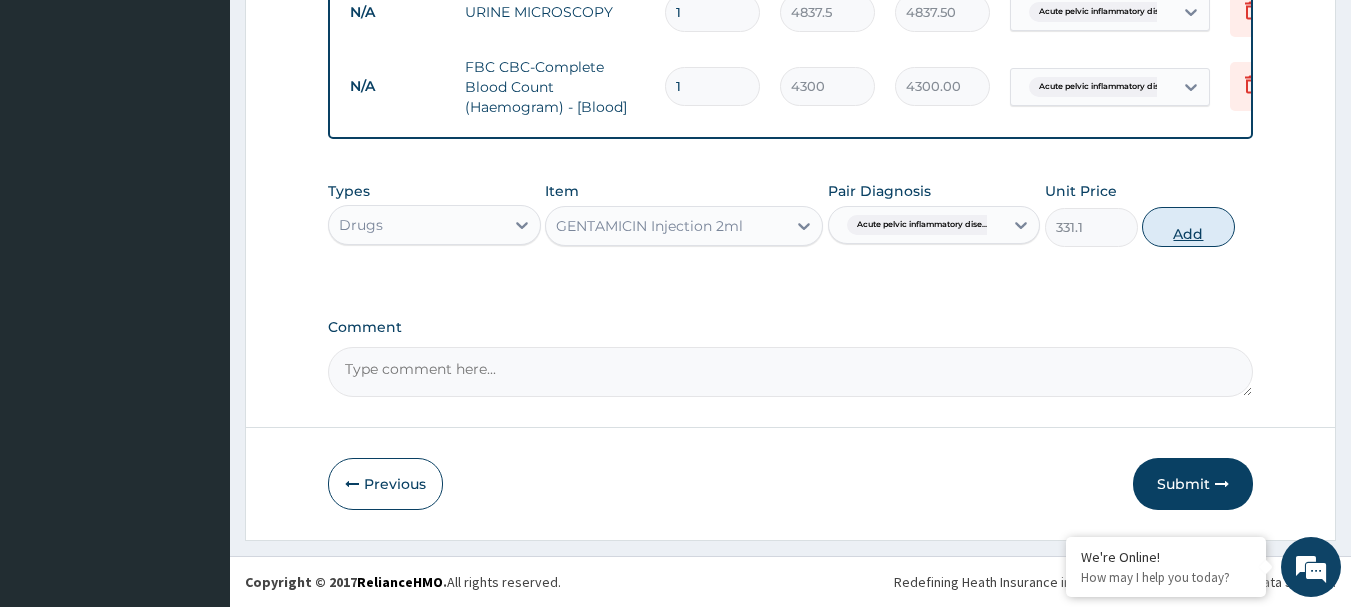 type on "0" 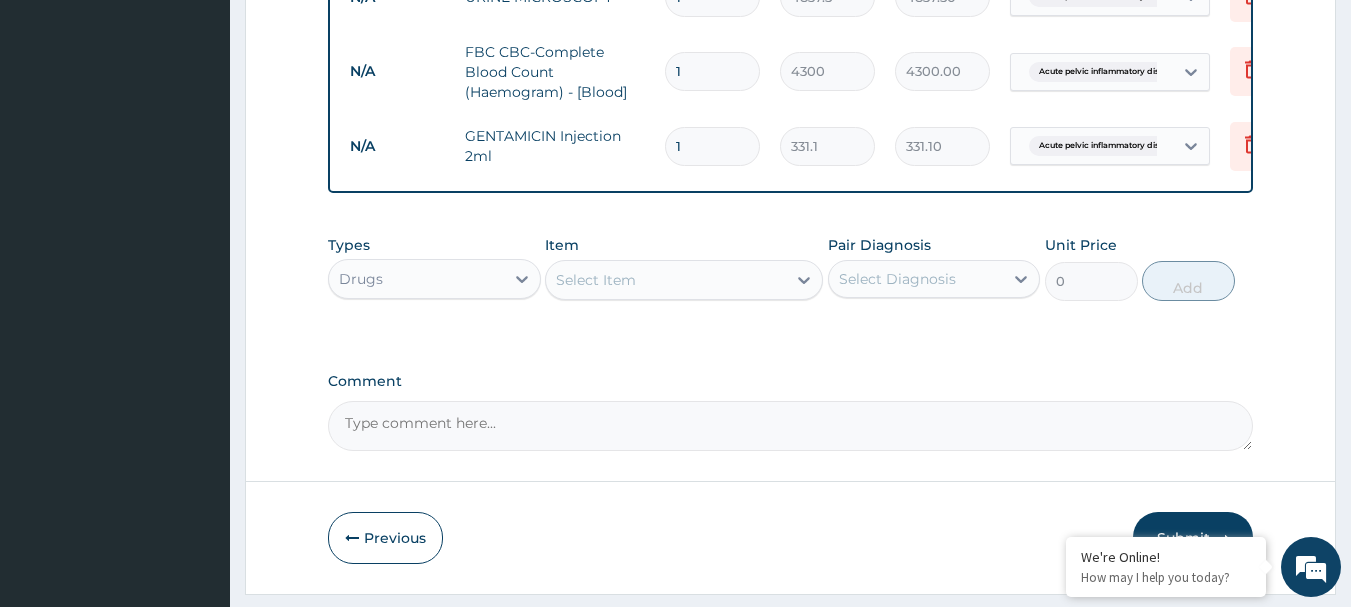 click on "1" at bounding box center (712, 146) 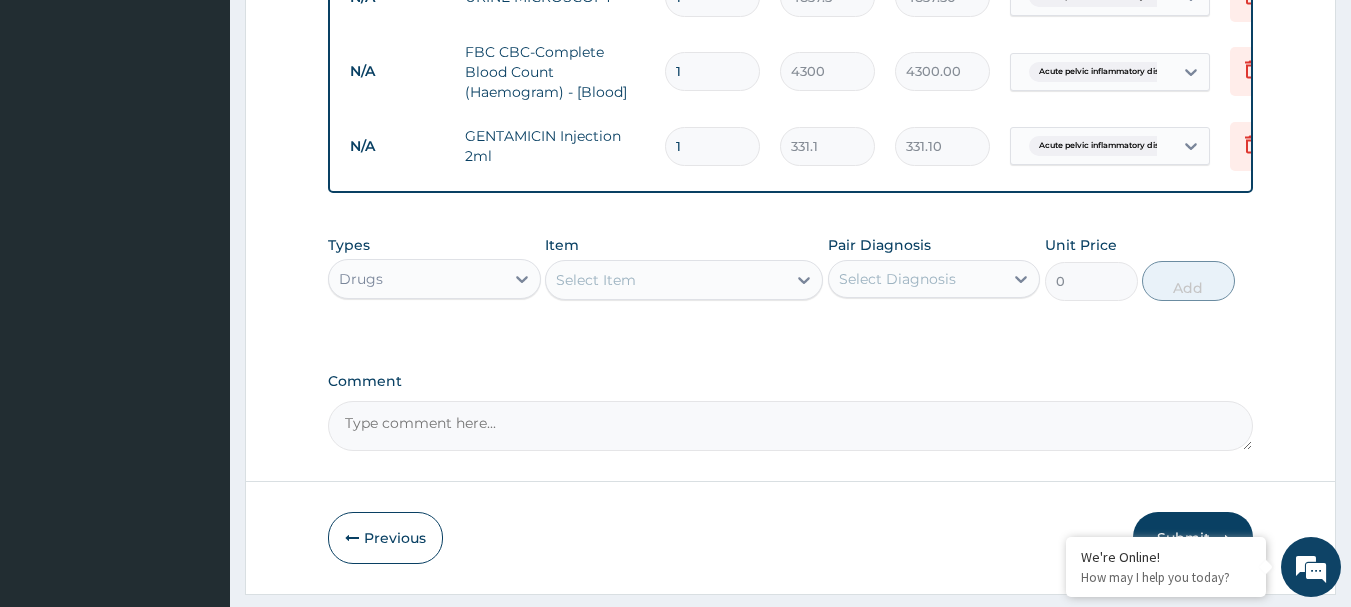 click on "1" at bounding box center (712, 146) 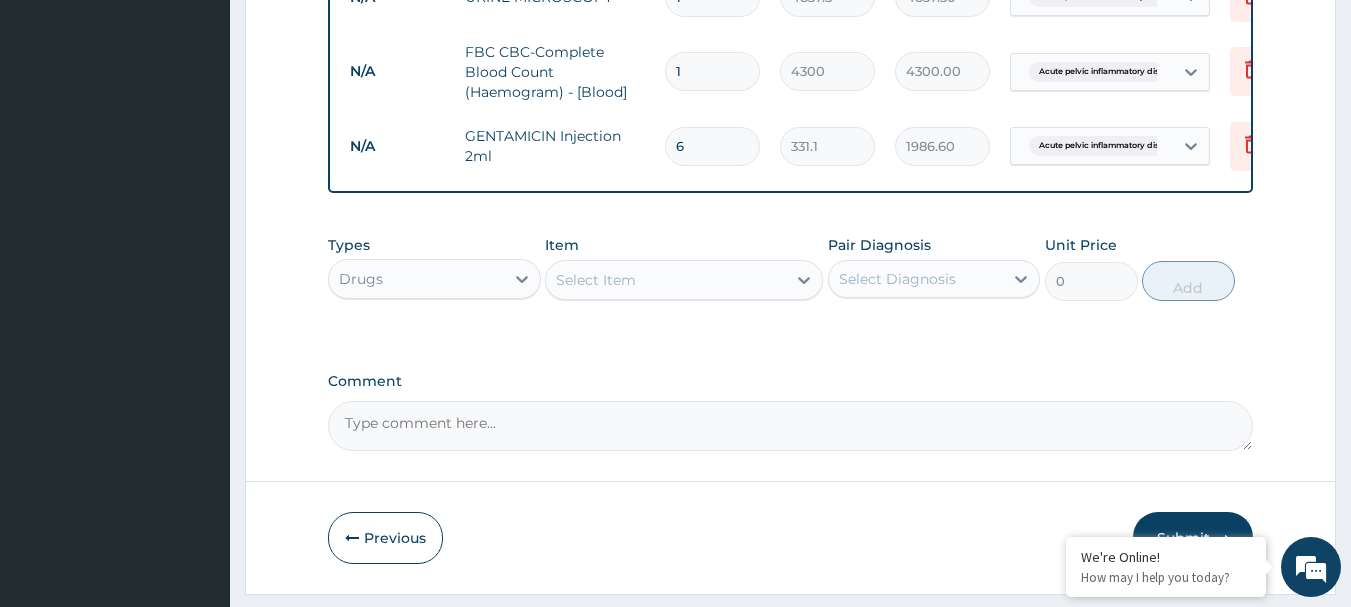type on "6" 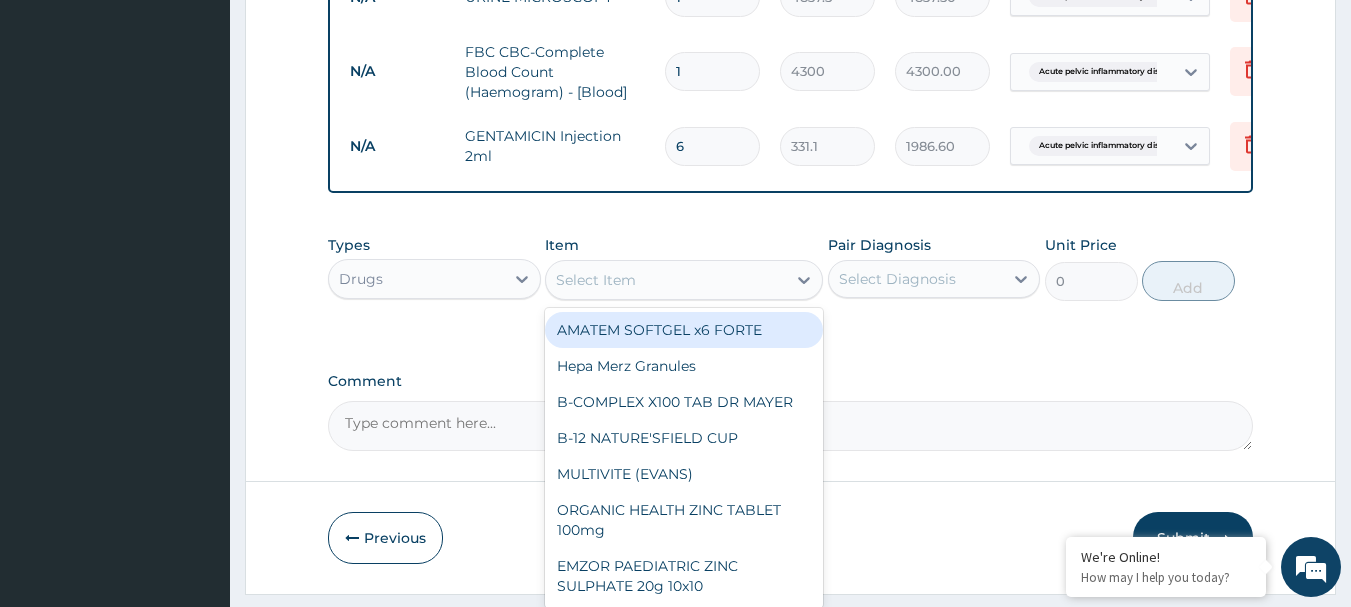 click on "Select Item" at bounding box center (596, 280) 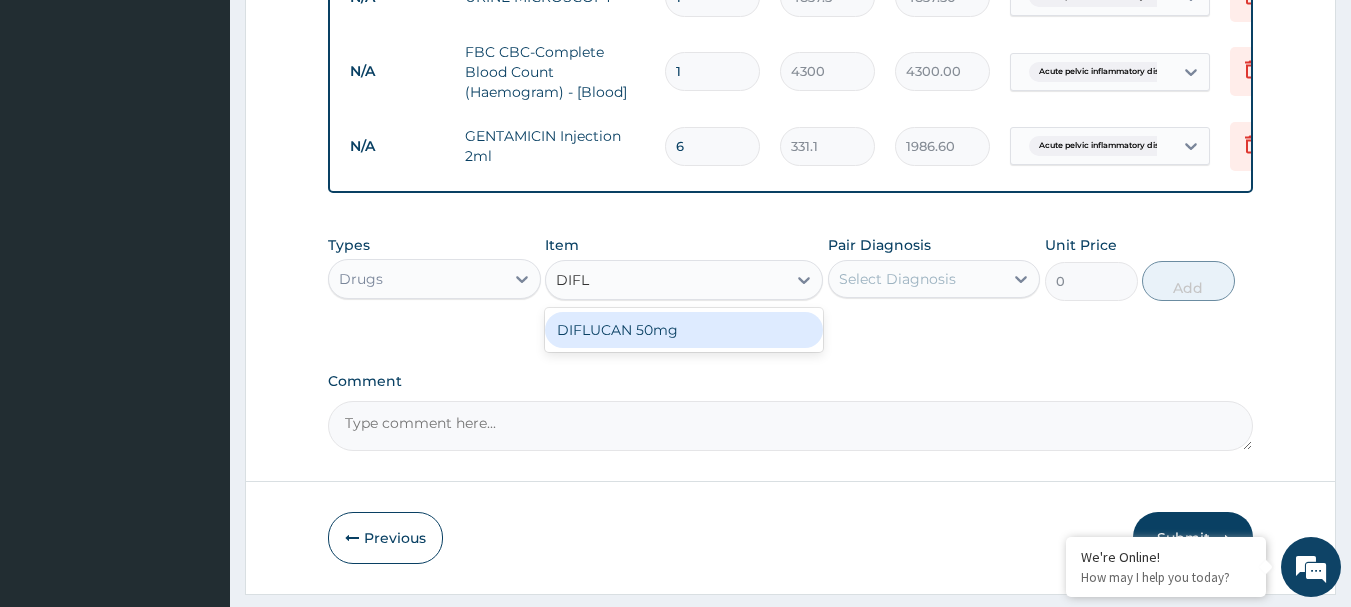 type on "DIFLU" 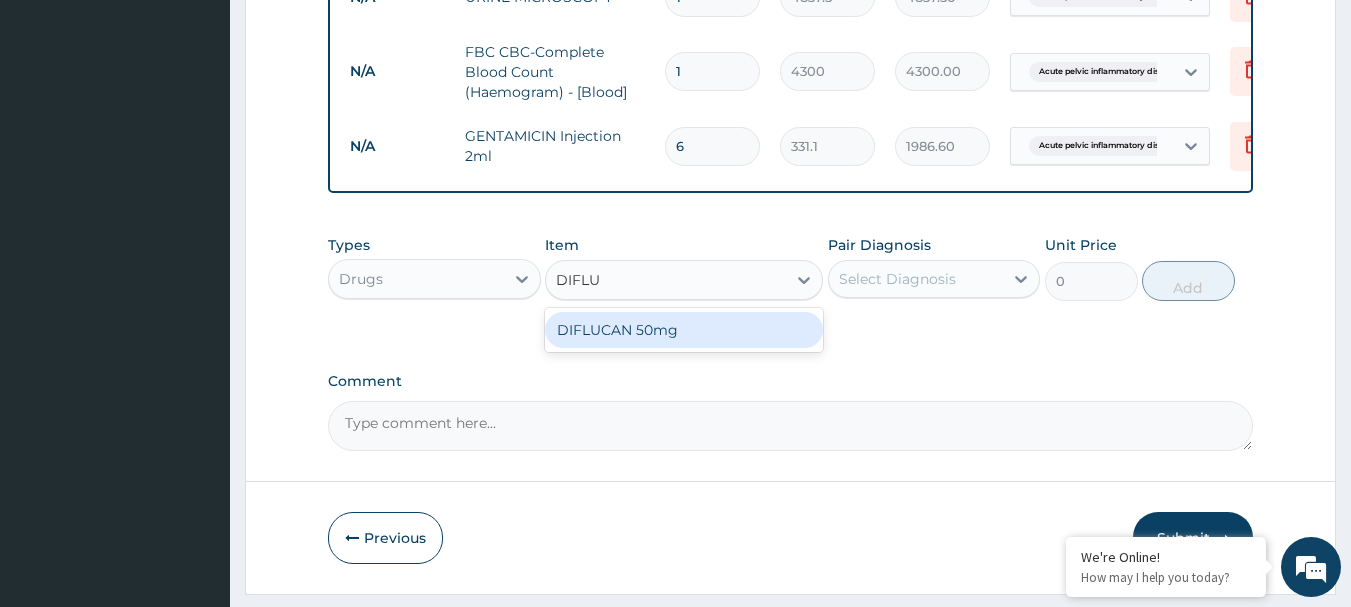 click on "DIFLUCAN 50mg" at bounding box center (684, 330) 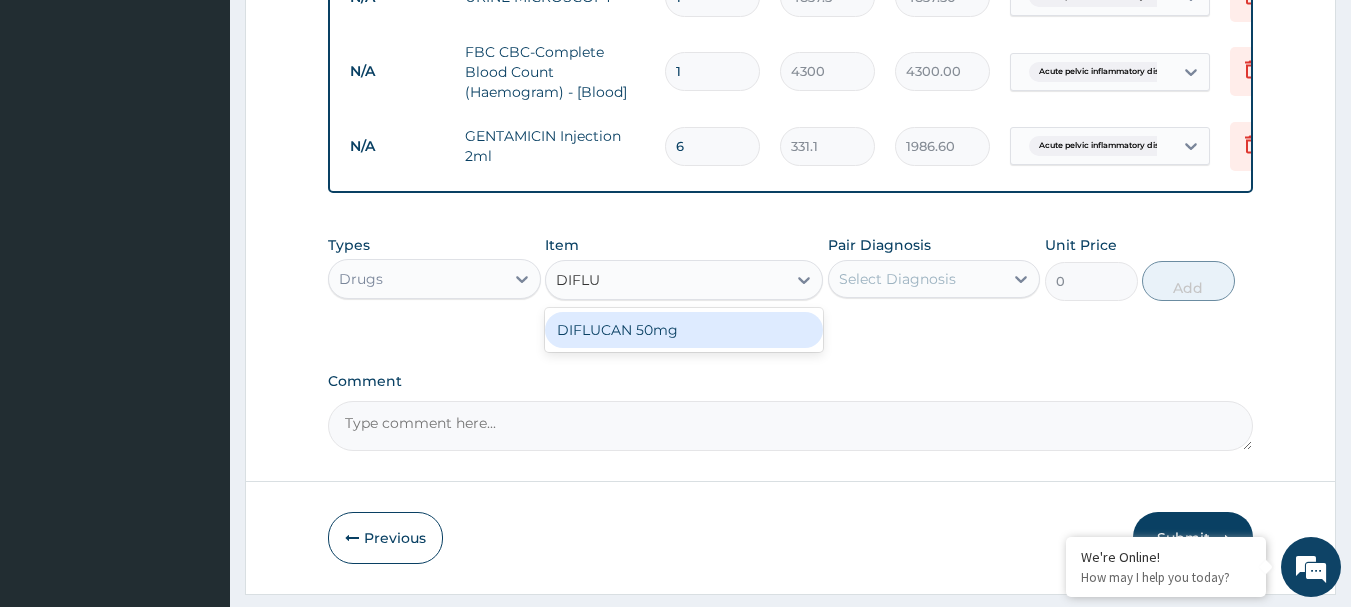 type 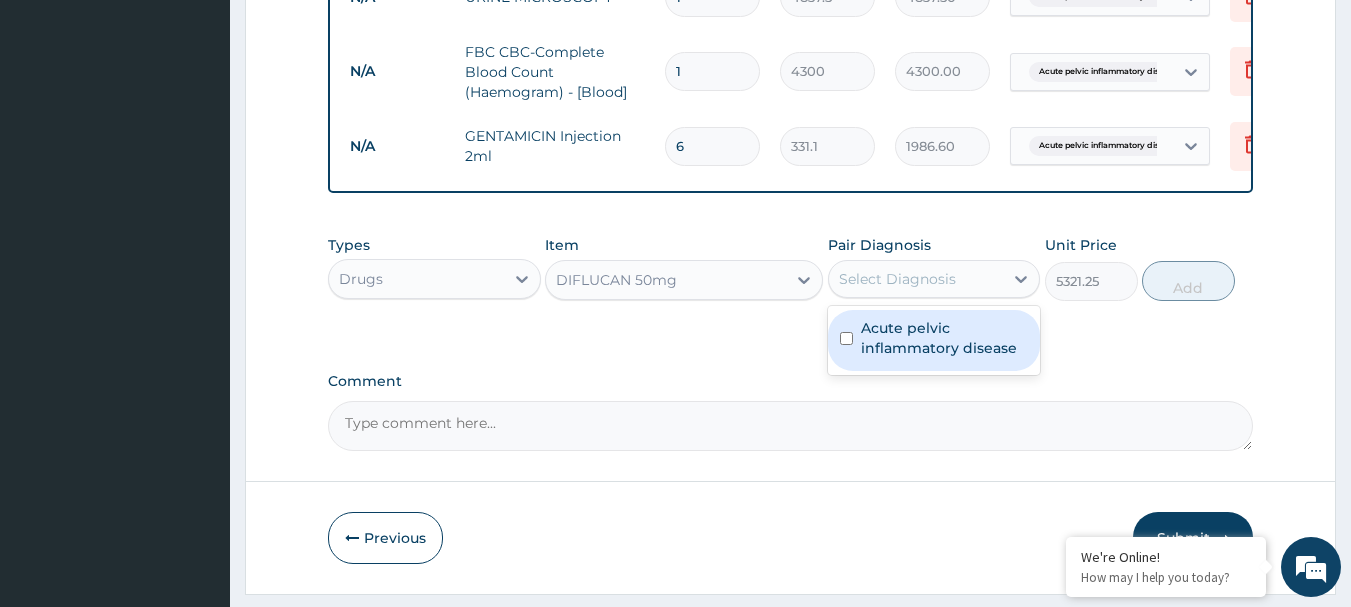 click on "Select Diagnosis" at bounding box center (897, 279) 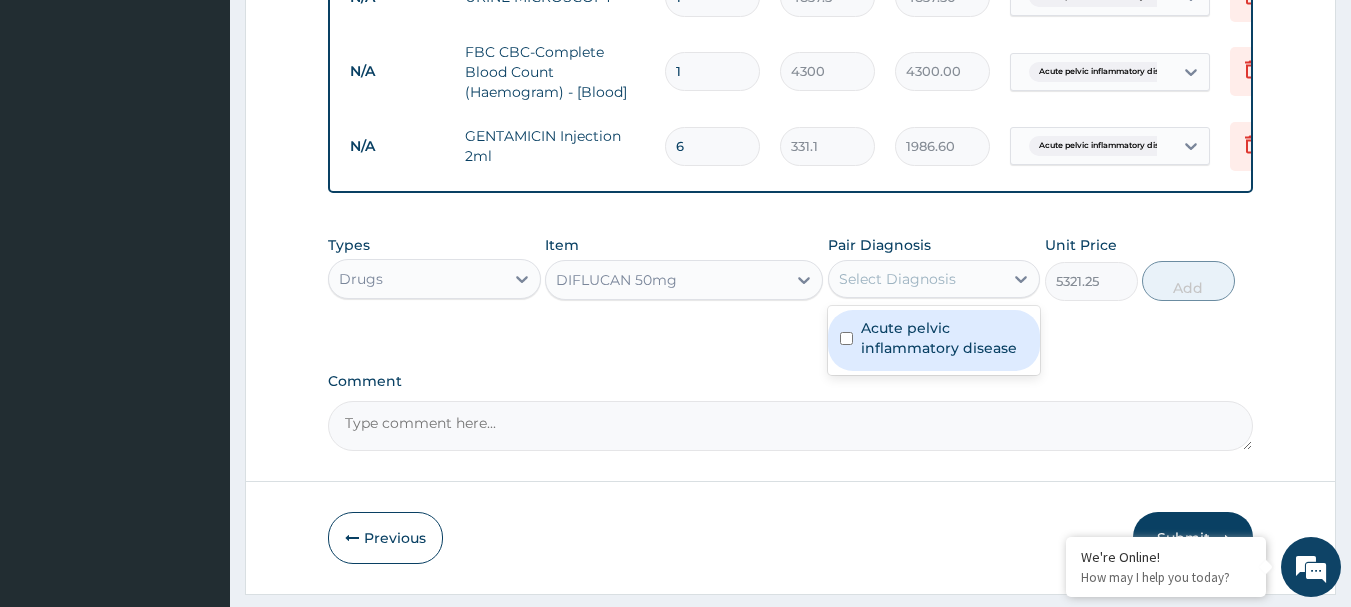 click on "Acute pelvic inflammatory disease" at bounding box center (945, 338) 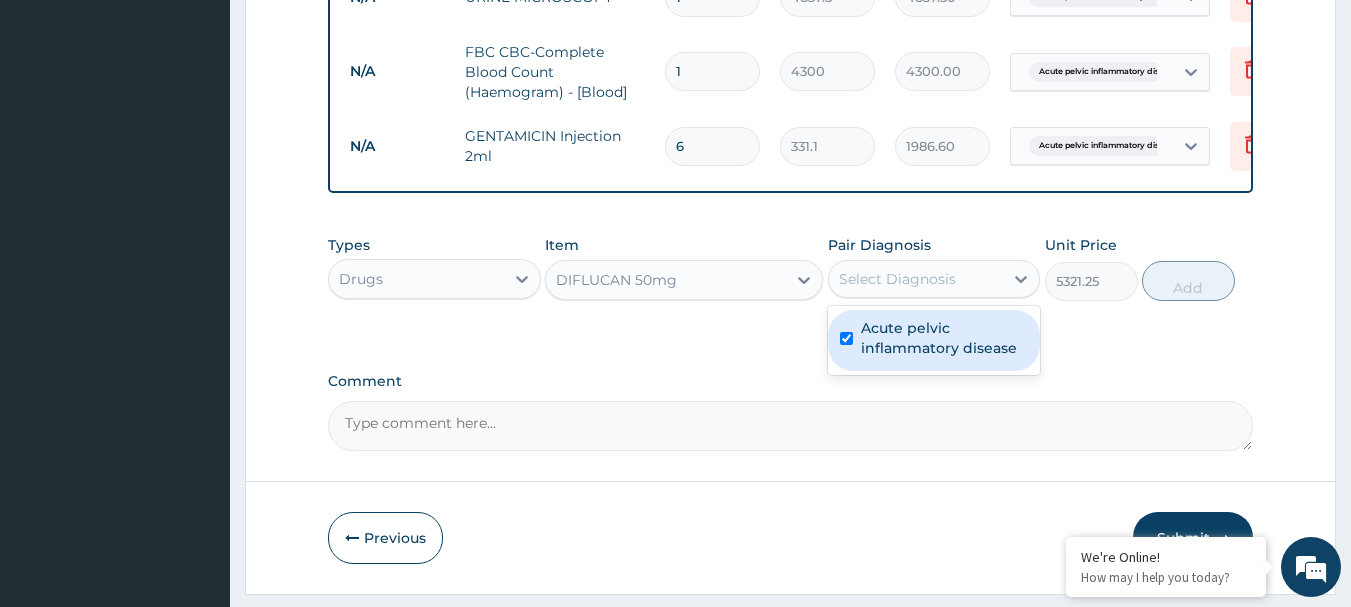 checkbox on "true" 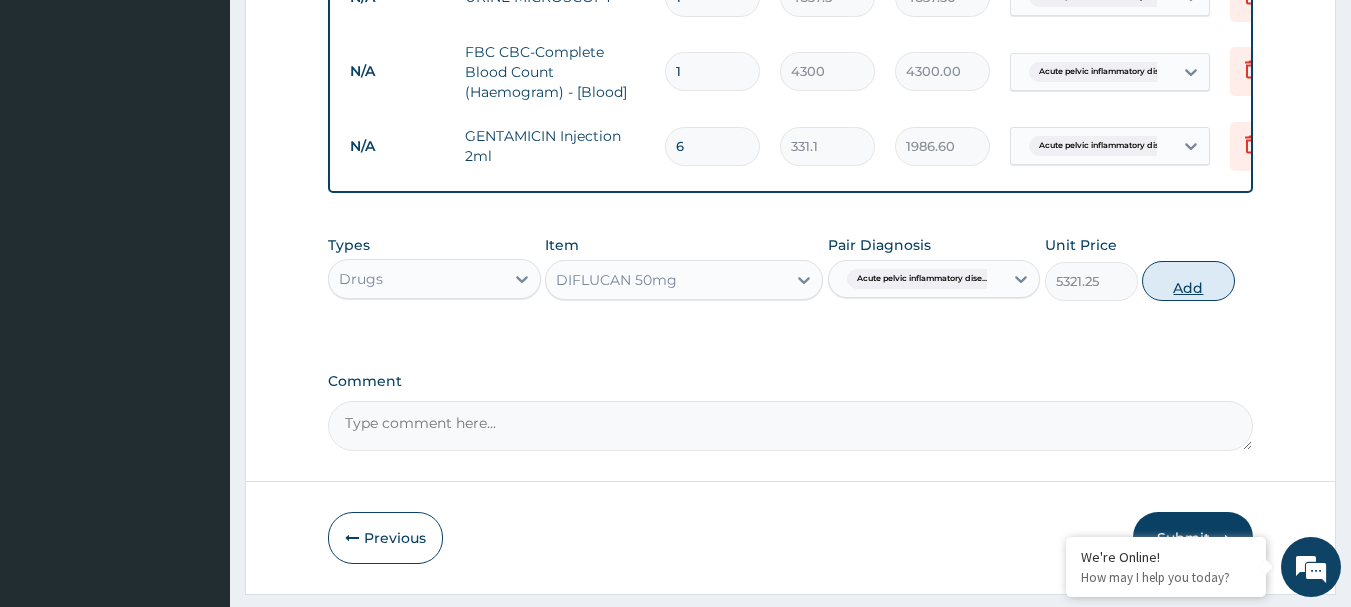 click on "Add" at bounding box center (1188, 281) 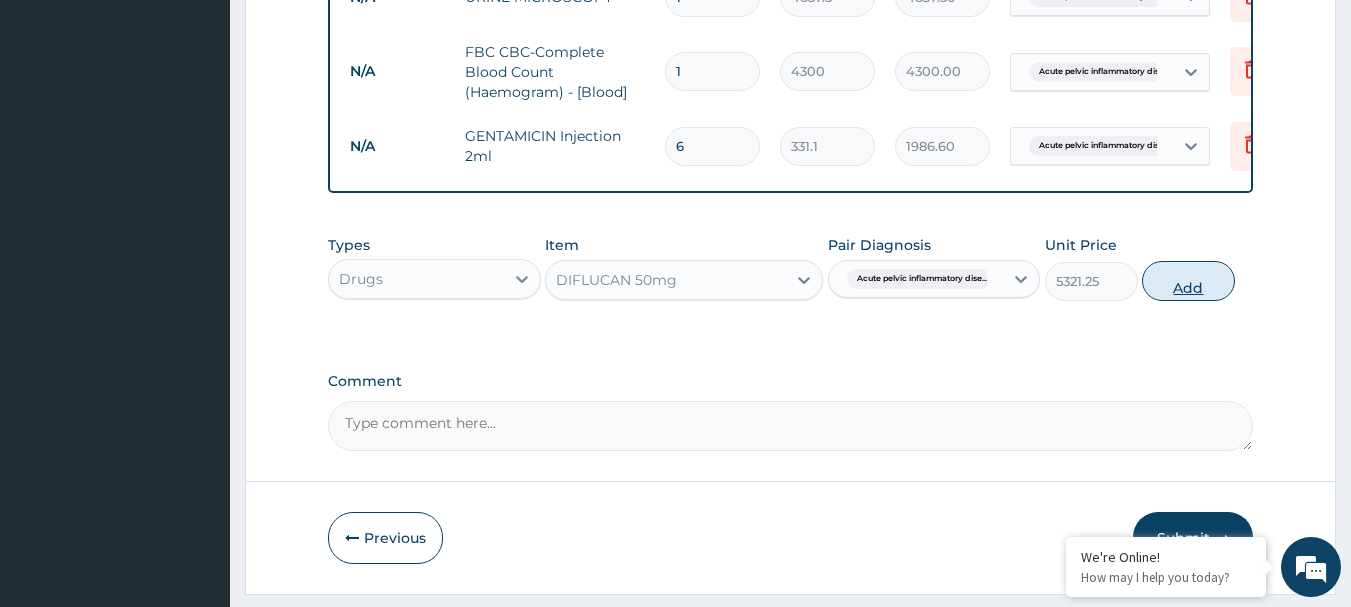 type on "0" 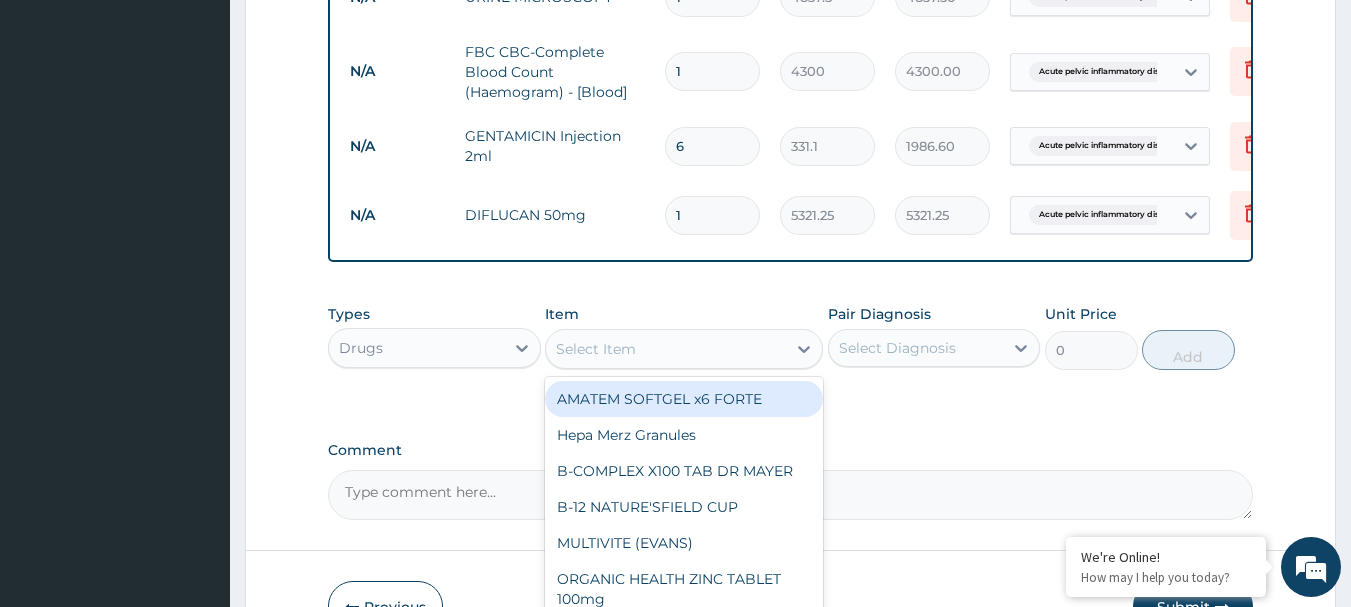 click on "Select Item" at bounding box center [596, 349] 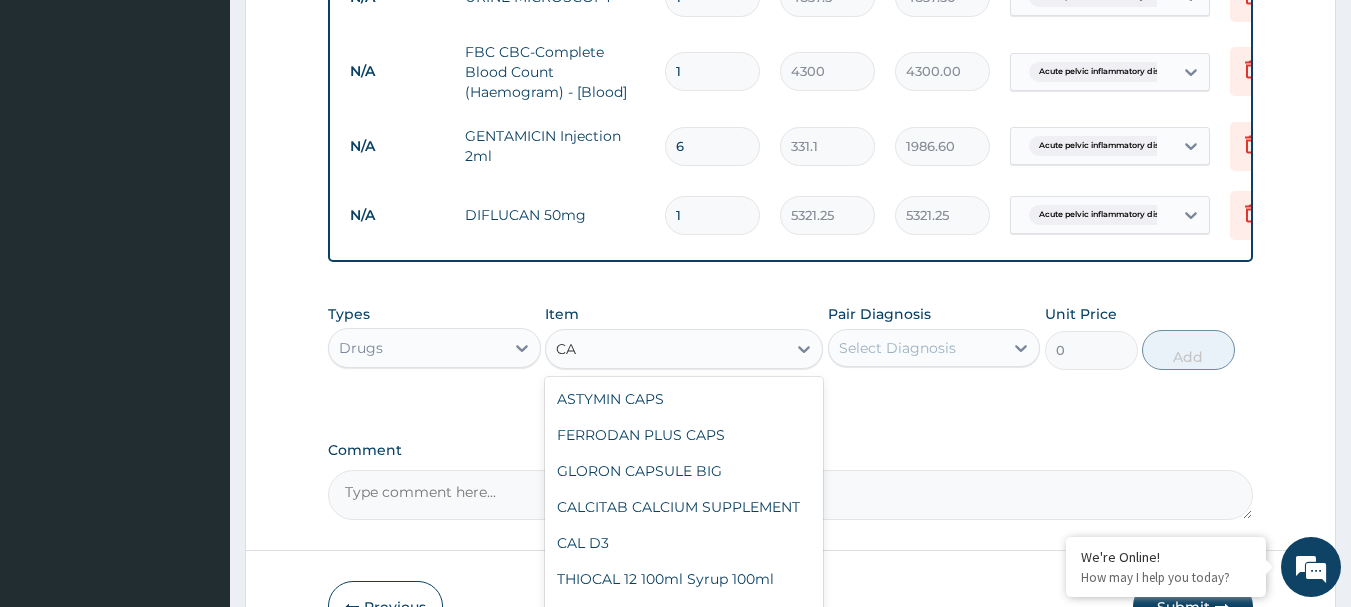 type on "C" 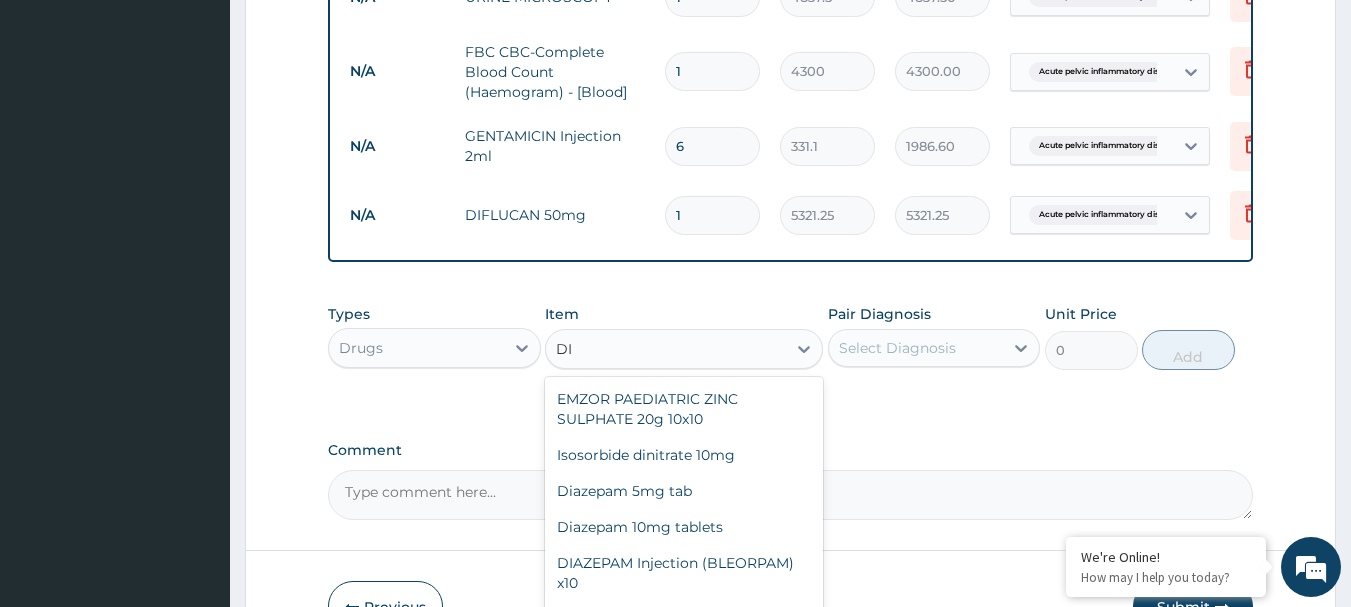 type on "D" 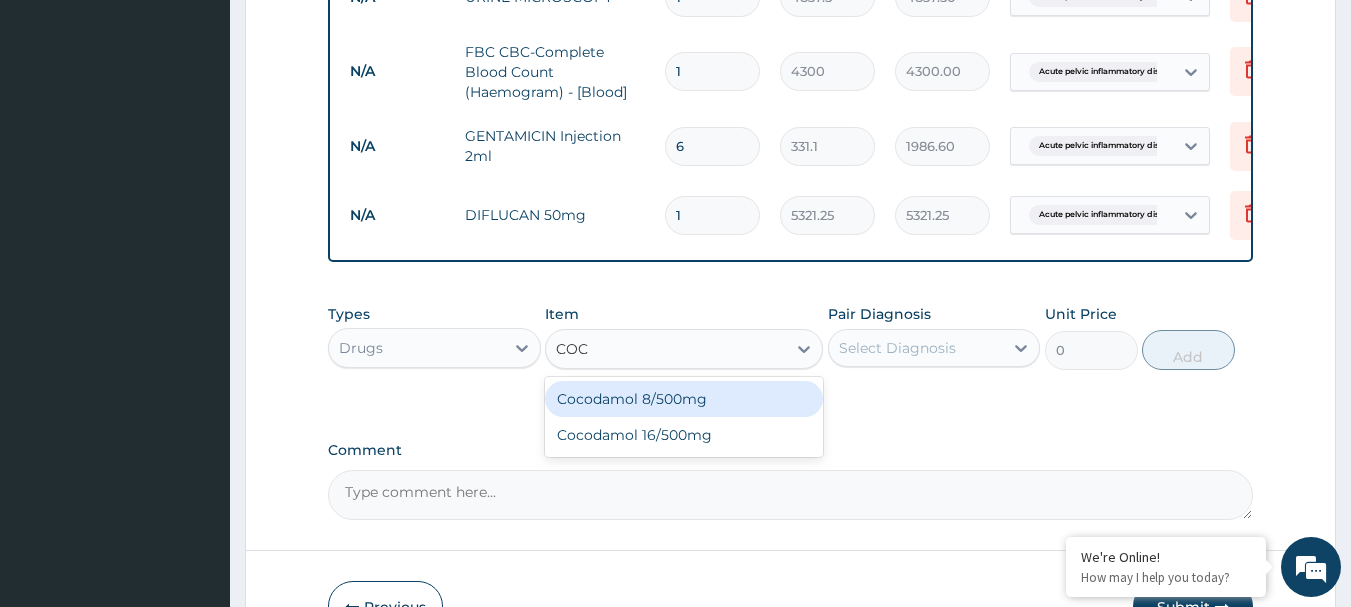 type on "COCO" 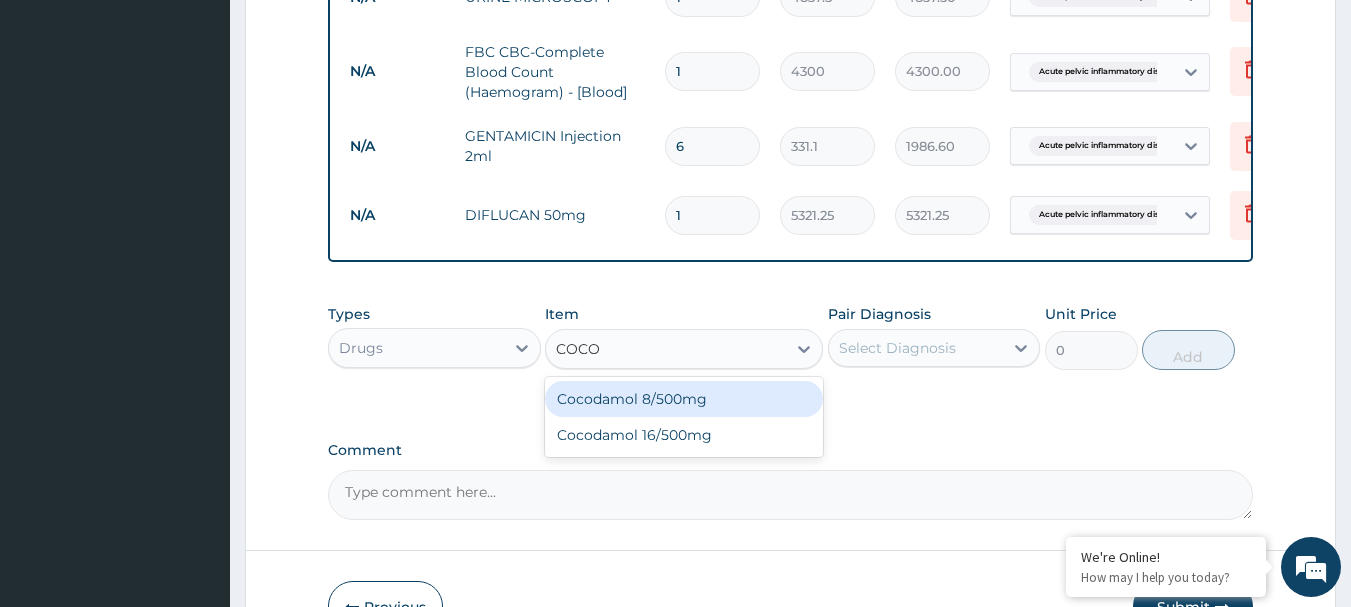 click on "Cocodamol 8/500mg" at bounding box center (684, 399) 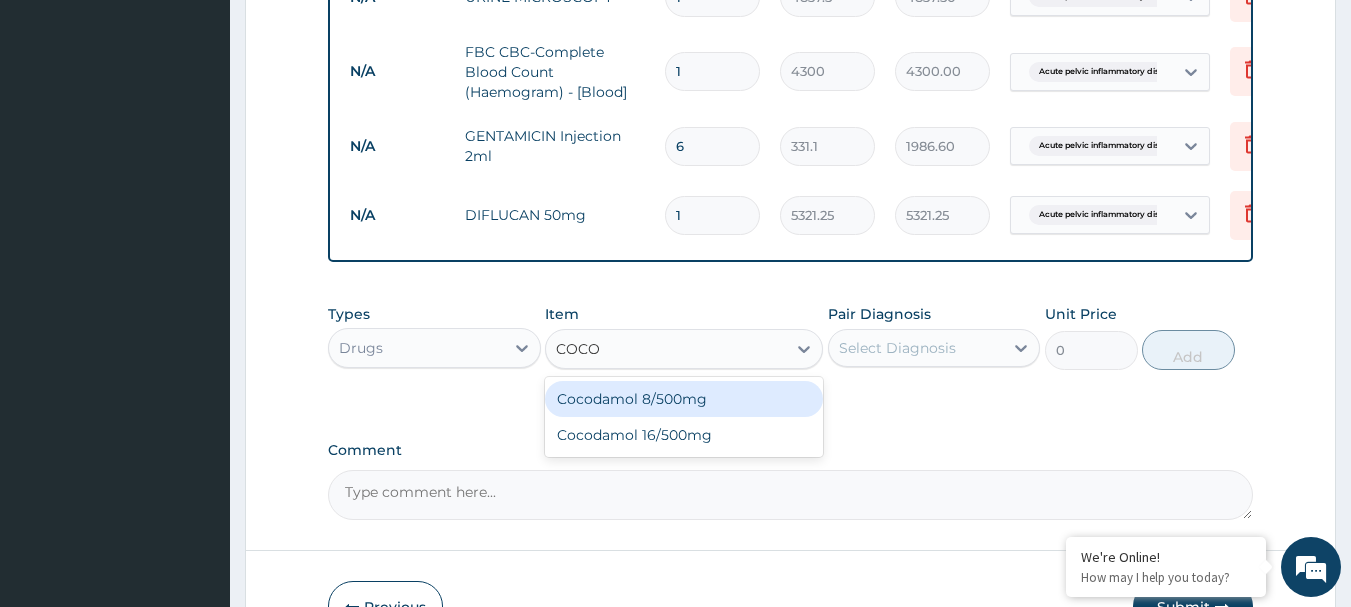 type 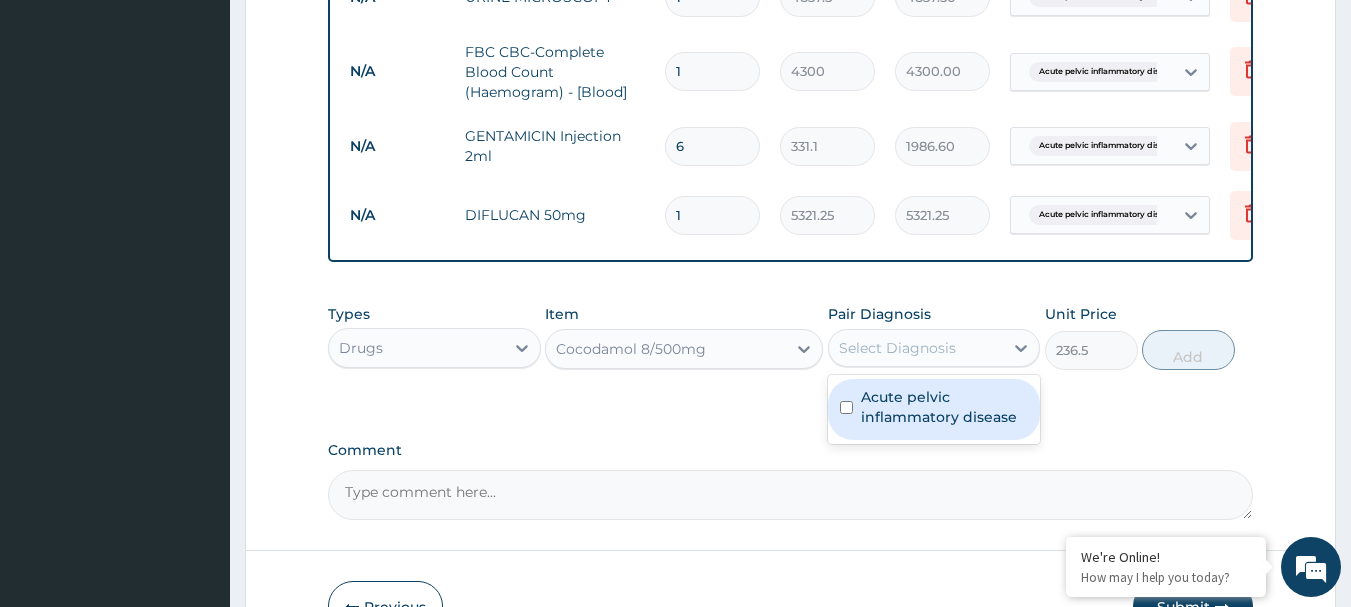 click on "Select Diagnosis" at bounding box center (897, 348) 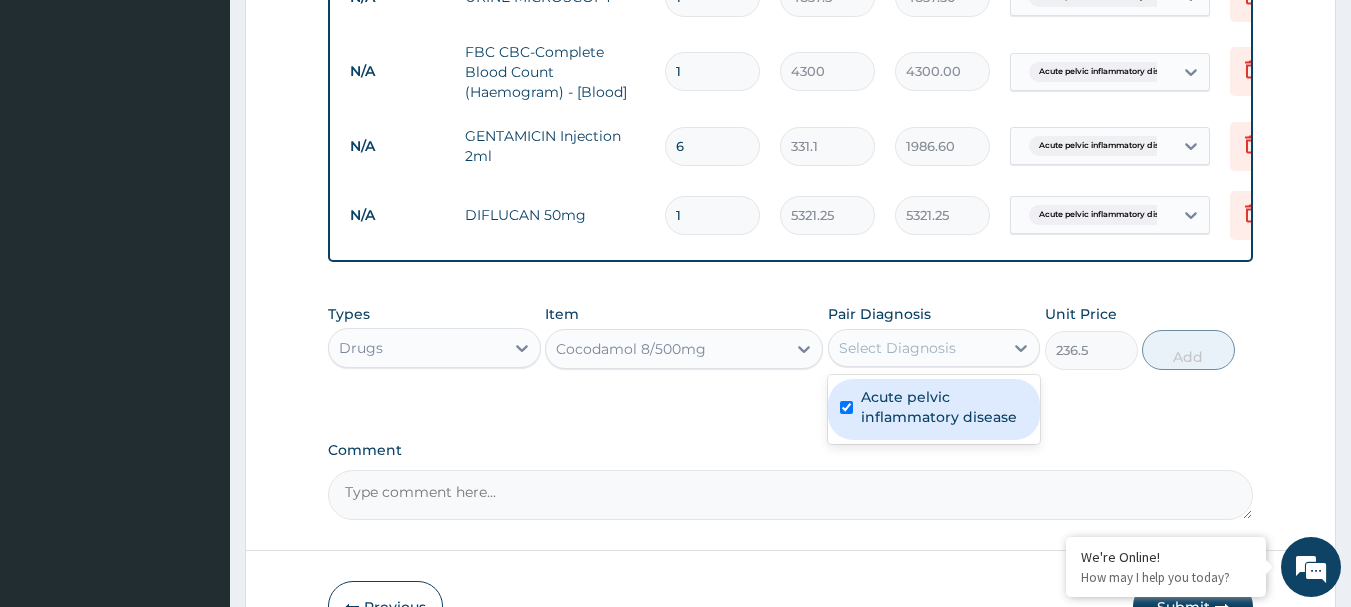 checkbox on "true" 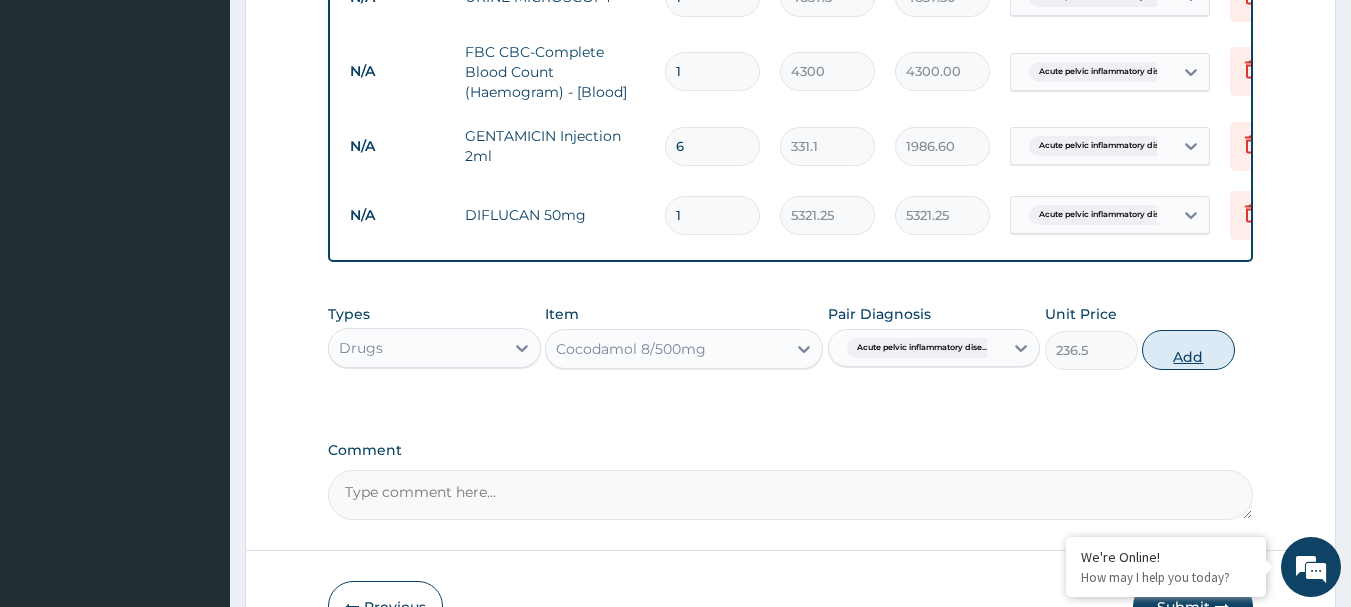 click on "Add" at bounding box center (1188, 350) 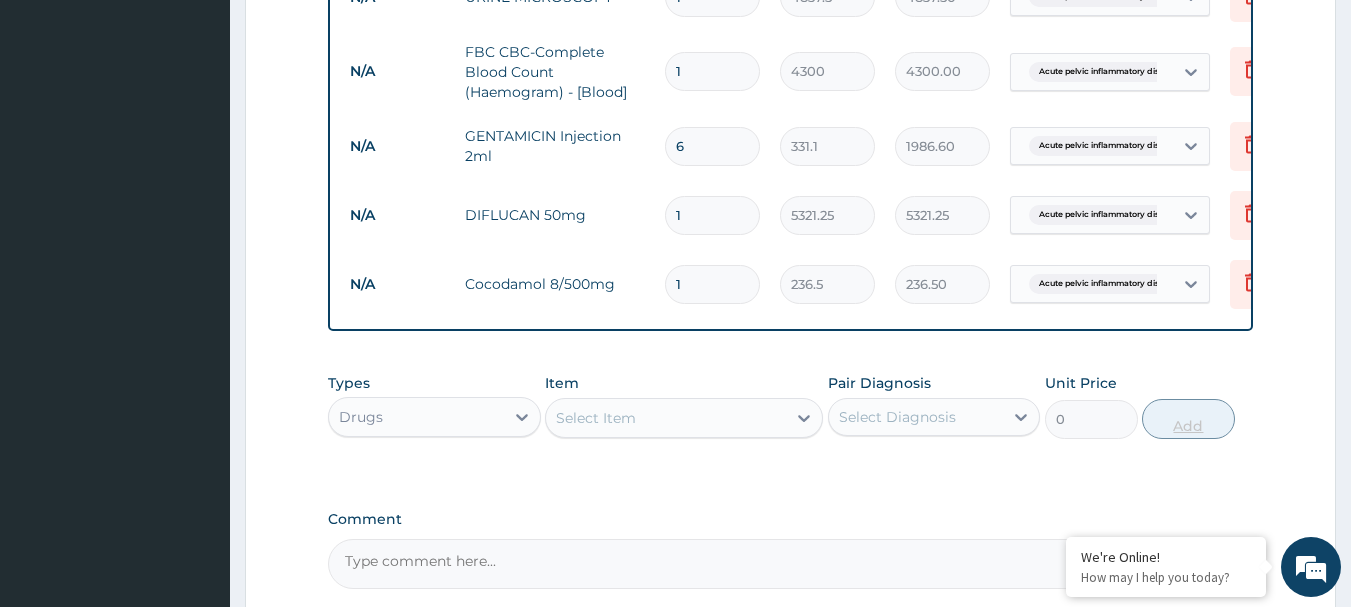 type on "10" 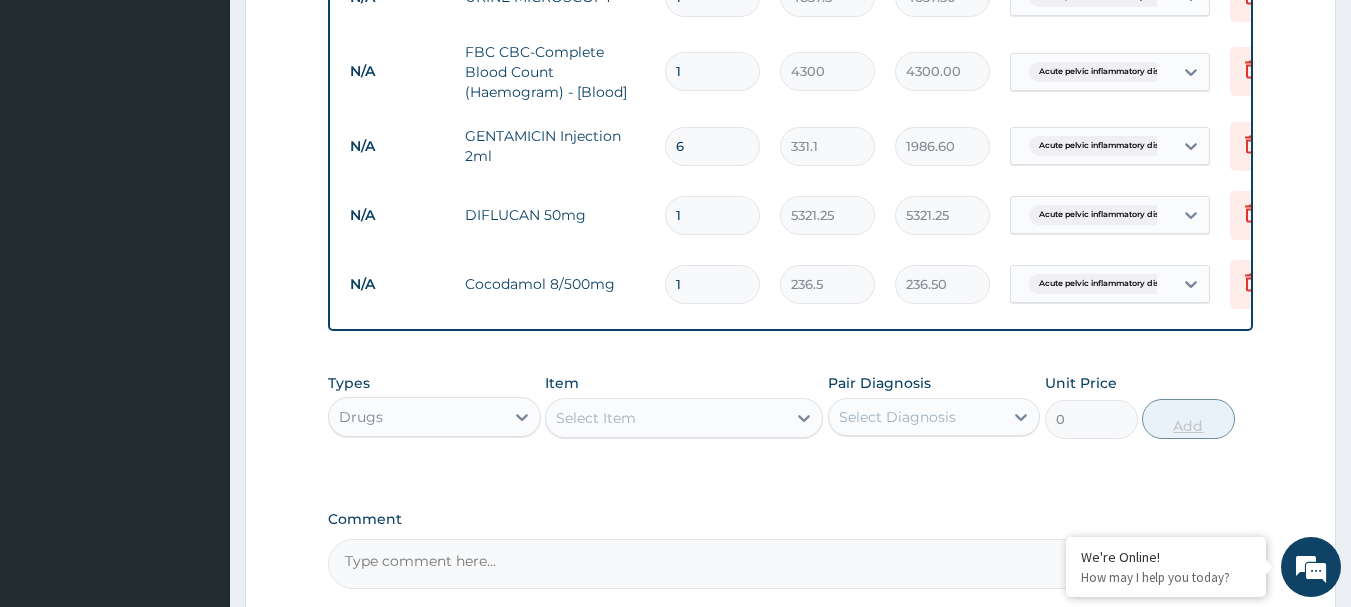 type on "2365.00" 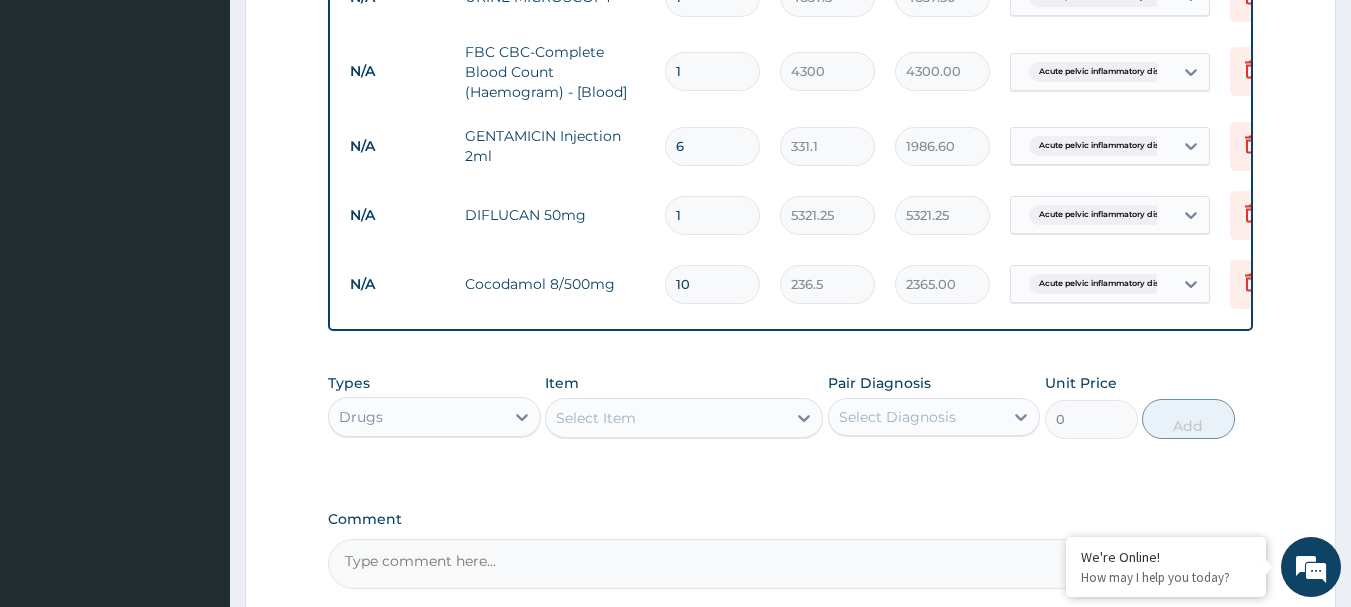 type on "10" 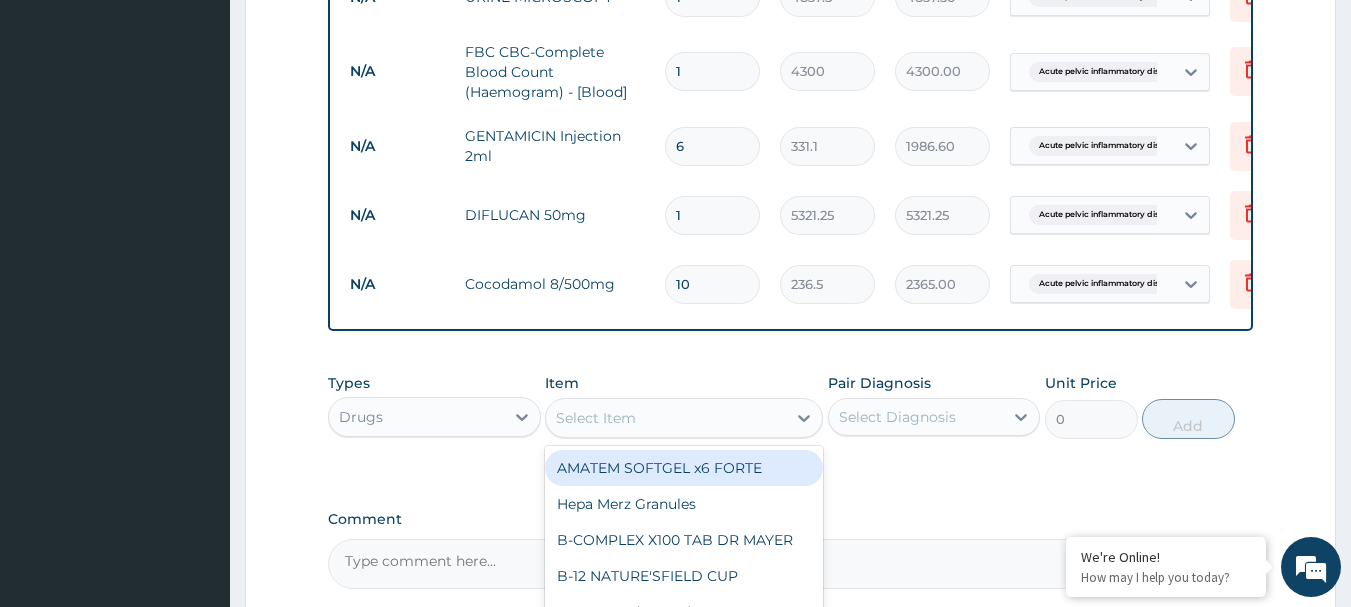 click on "Select Item" at bounding box center (666, 418) 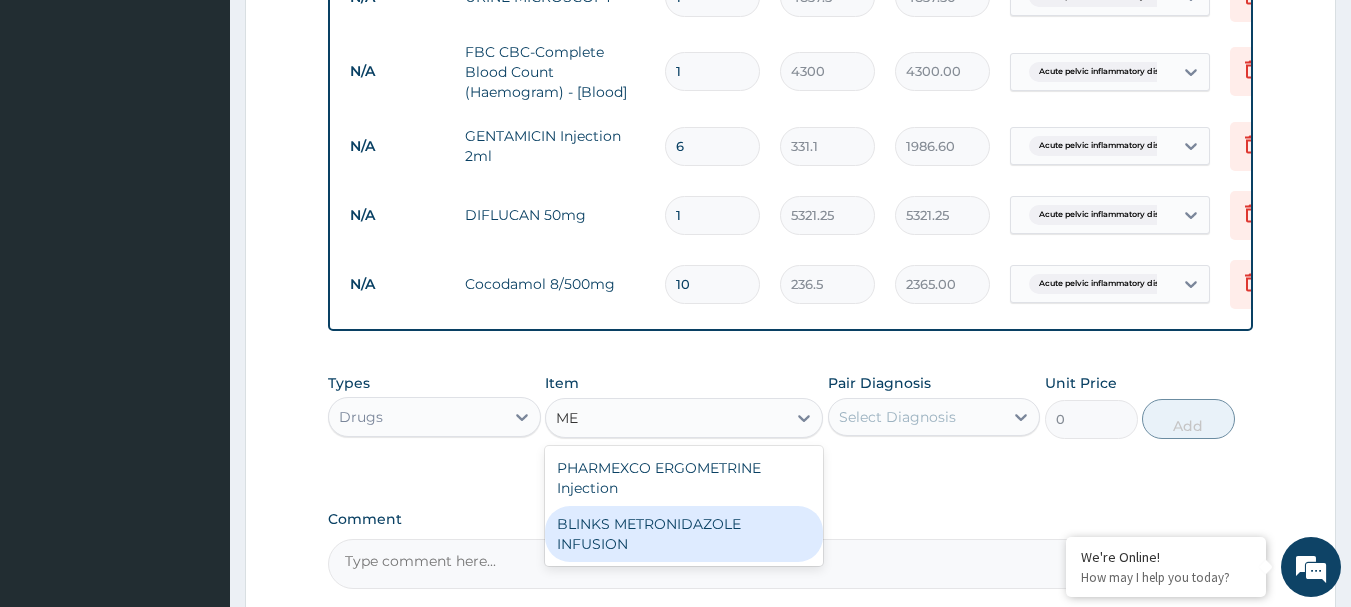 type on "M" 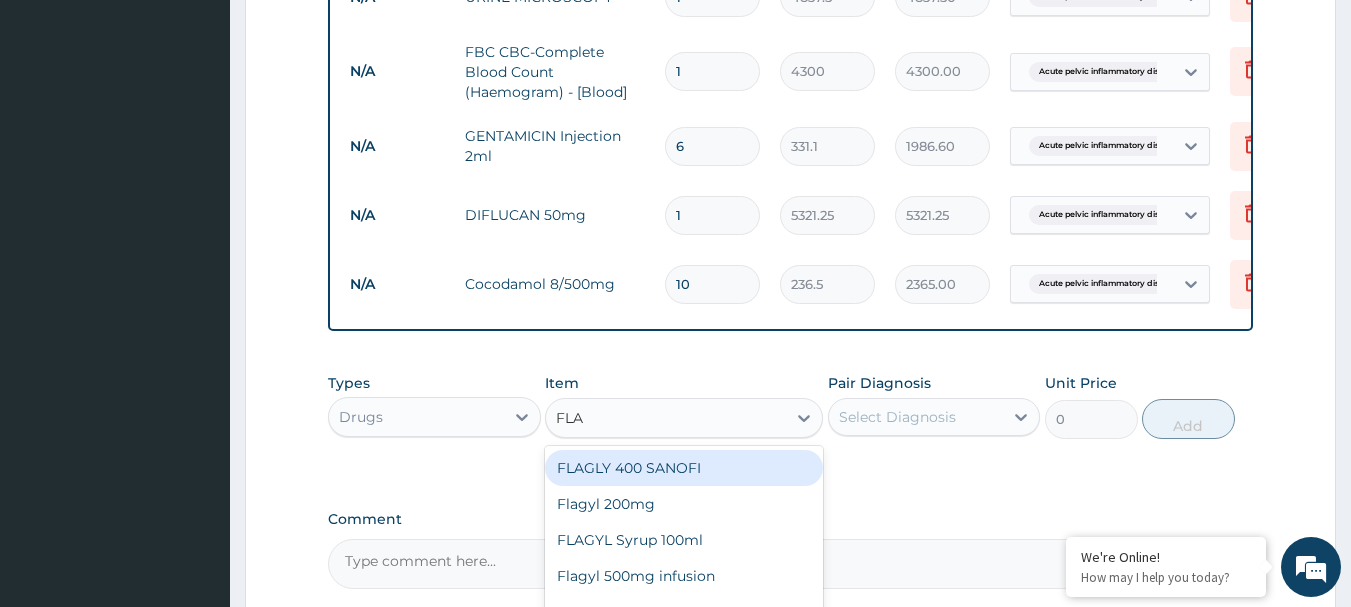 type on "FLAG" 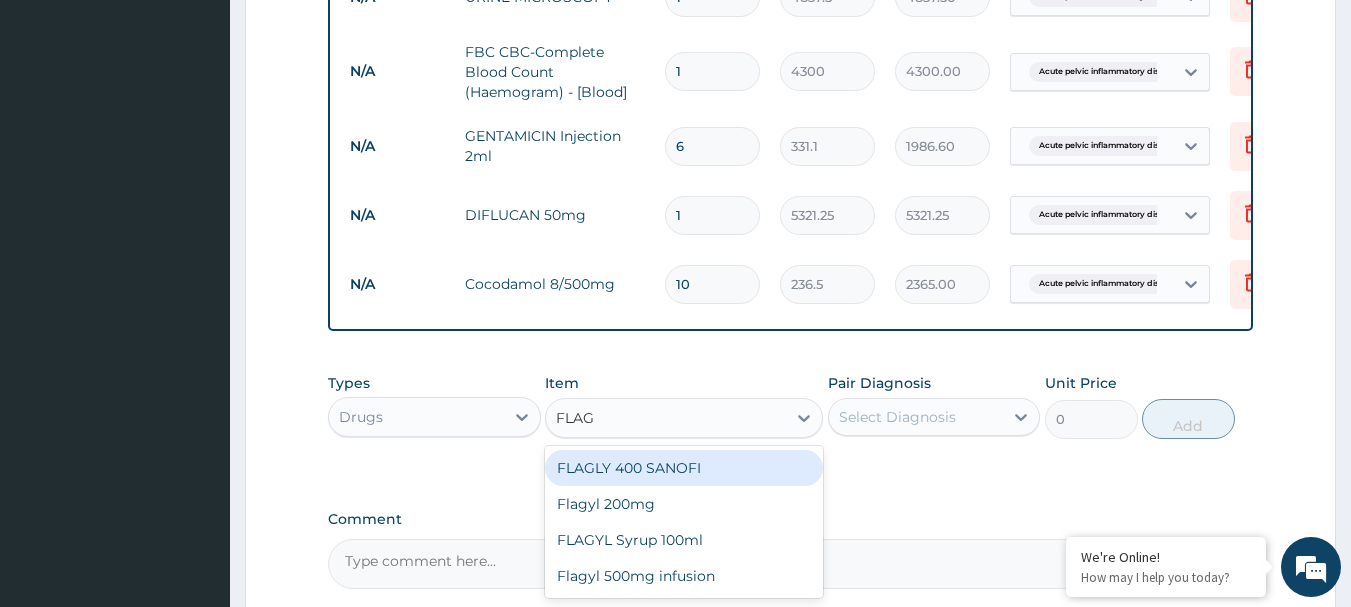 click on "FLAGLY 400 SANOFI" at bounding box center (684, 468) 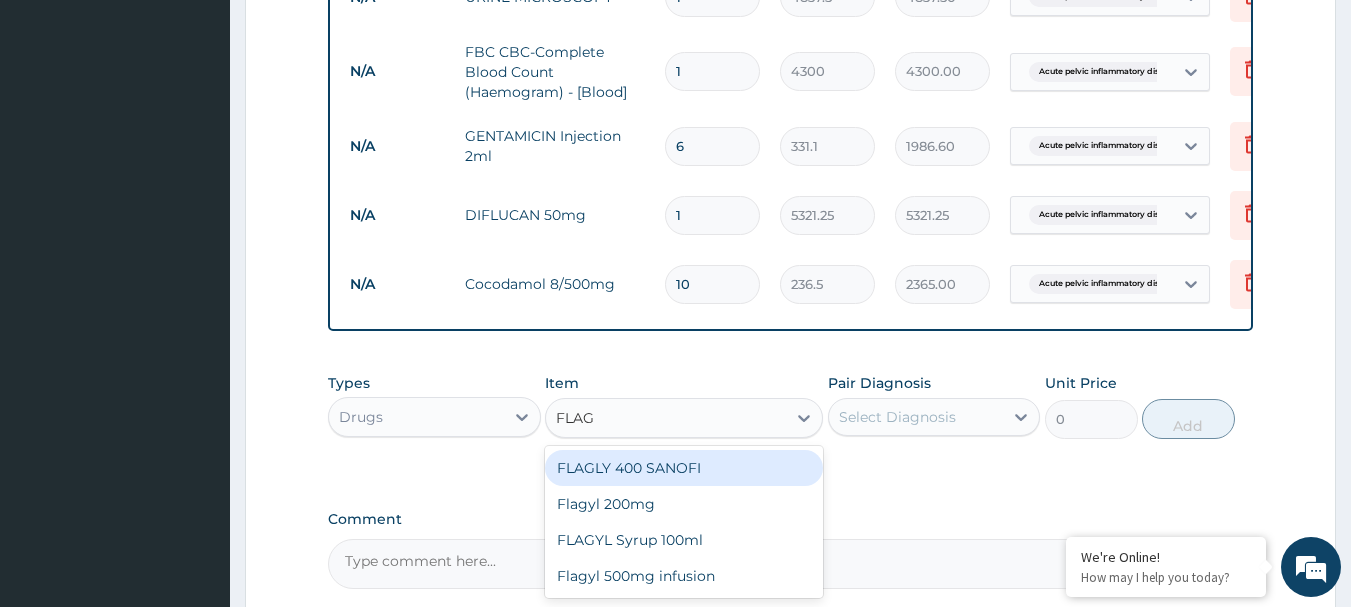type 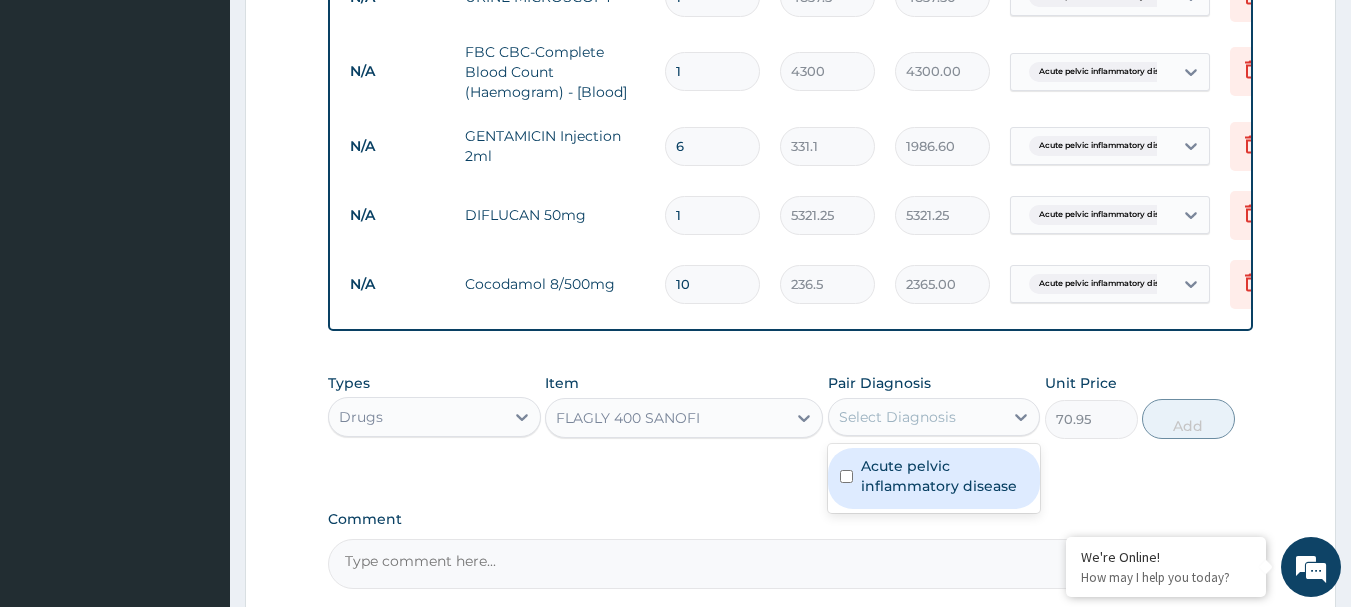 click on "Select Diagnosis" at bounding box center (897, 417) 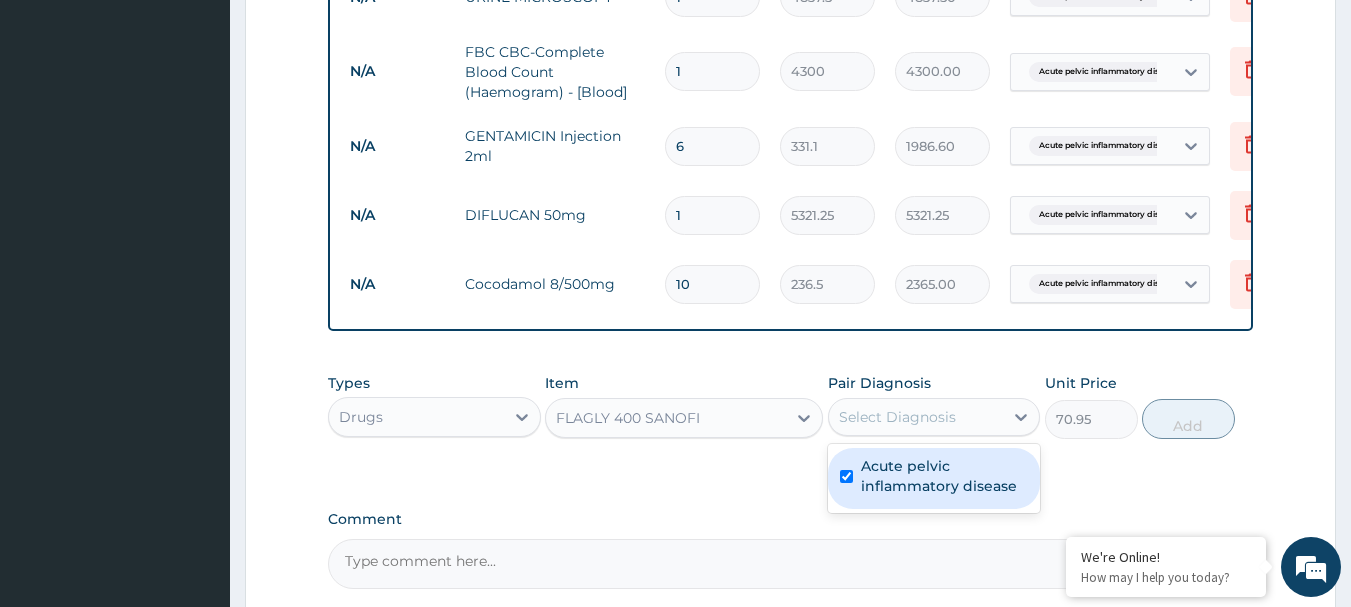 checkbox on "true" 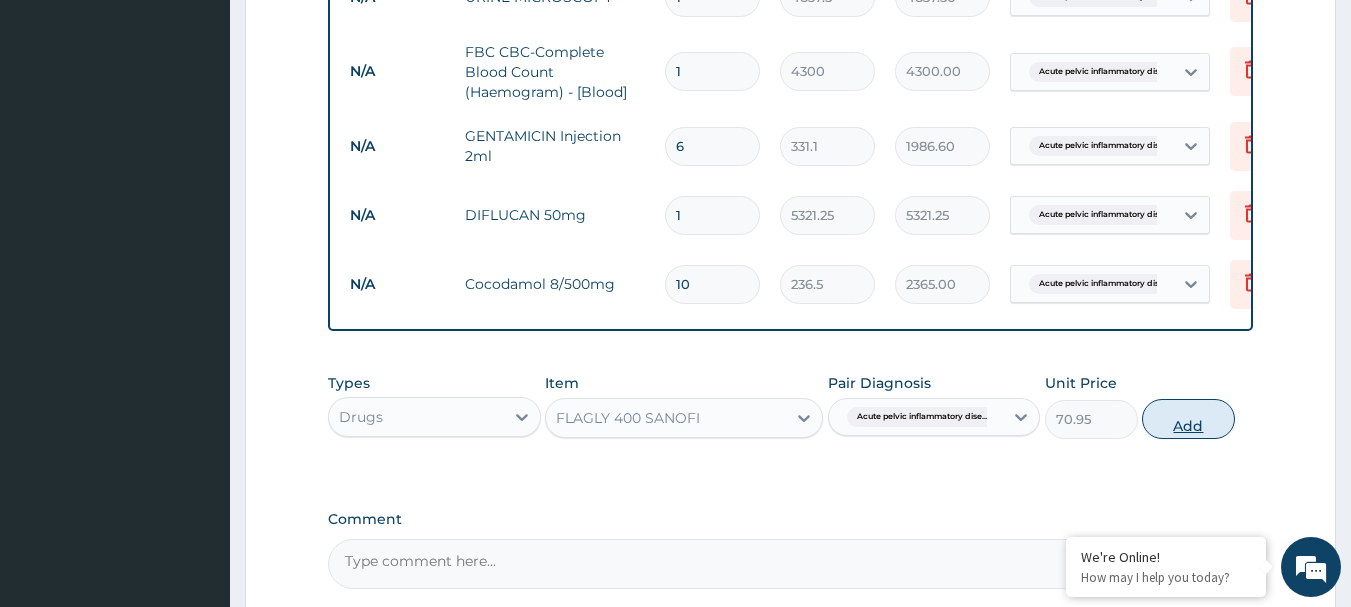 click on "Add" at bounding box center (1188, 419) 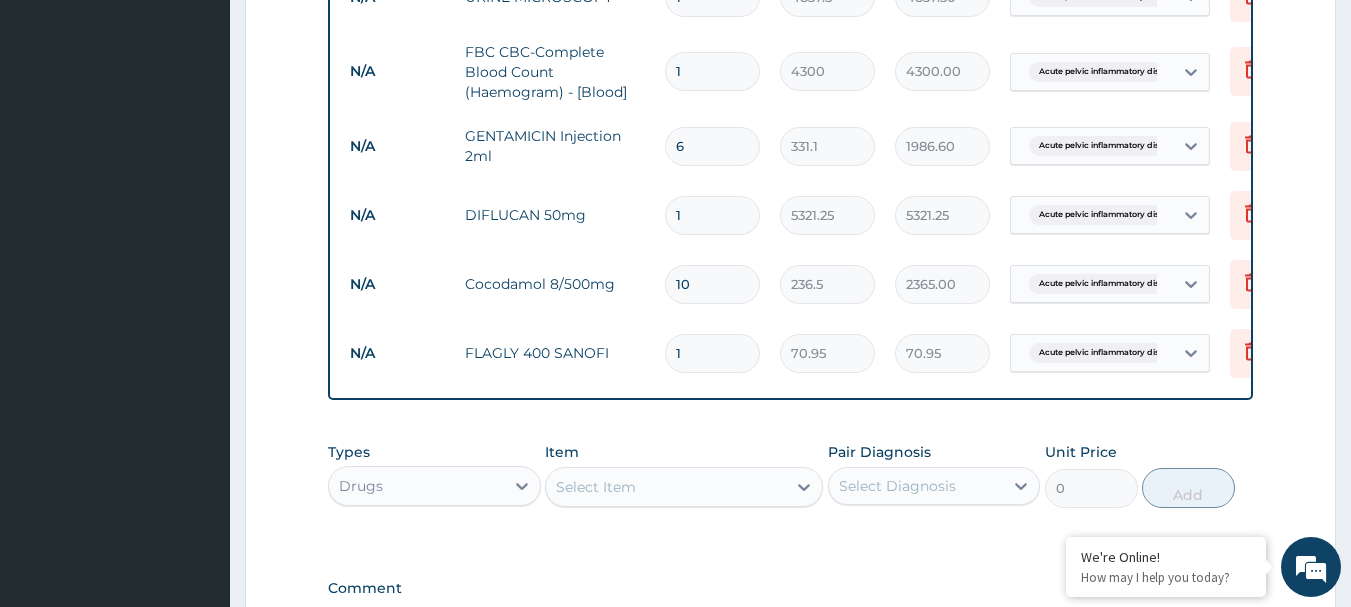 click on "1" at bounding box center (712, 353) 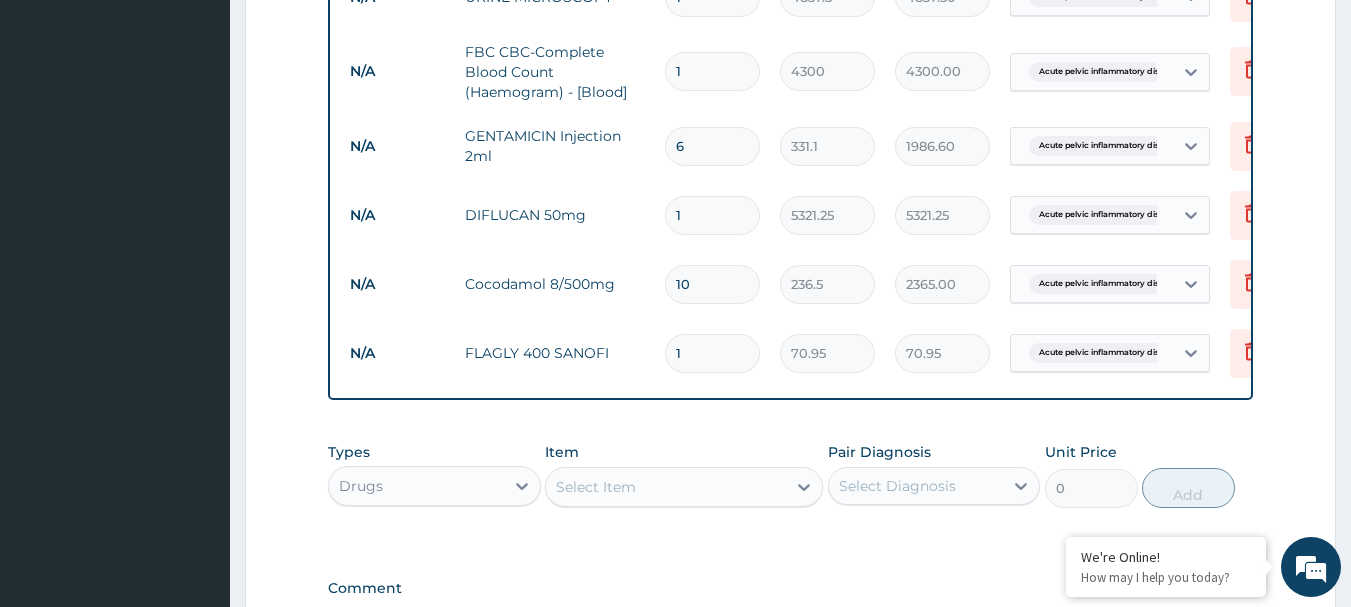 click on "1" at bounding box center [712, 353] 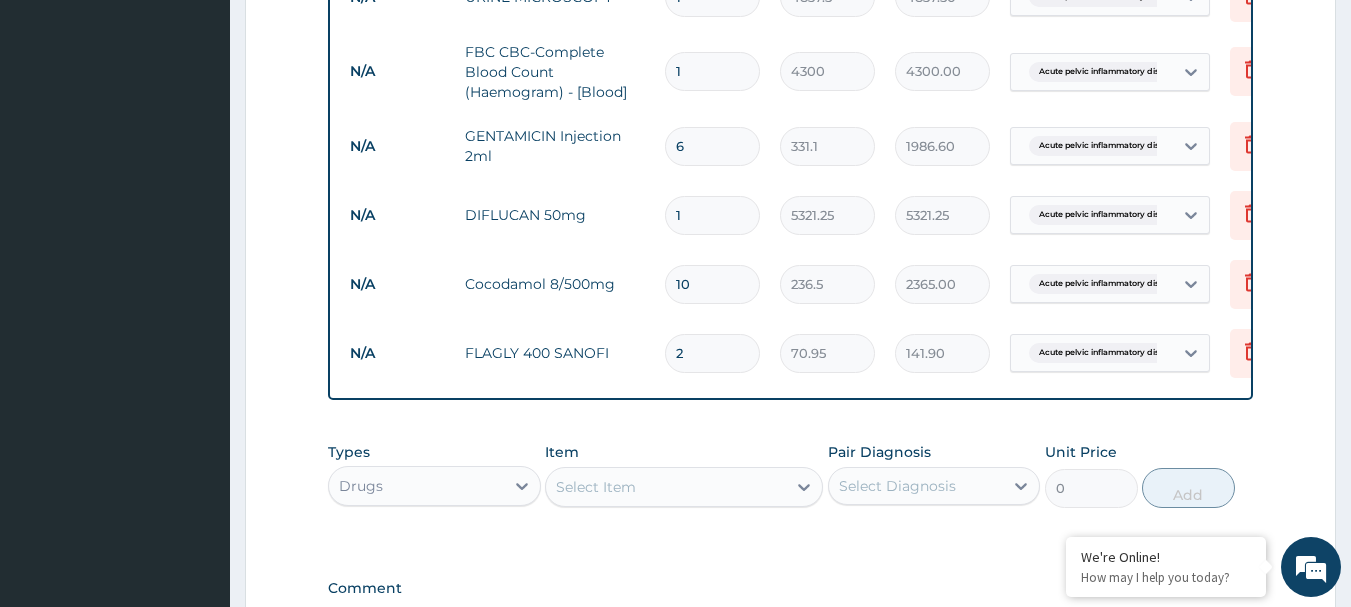 type on "21" 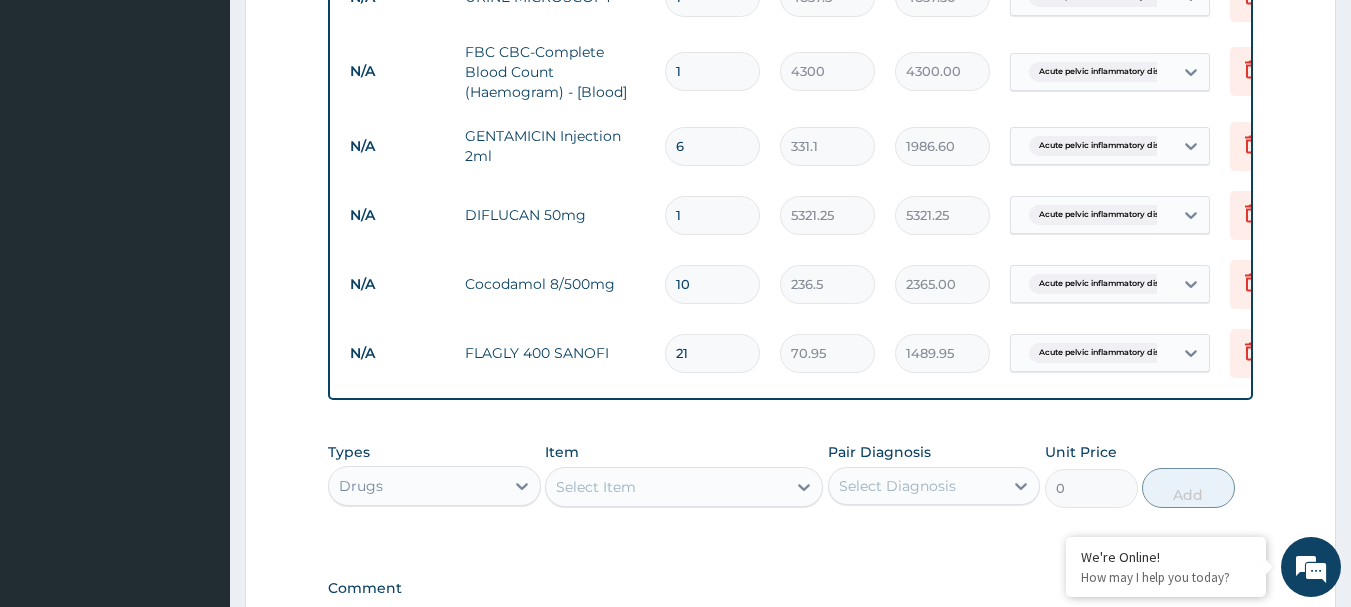 type on "21" 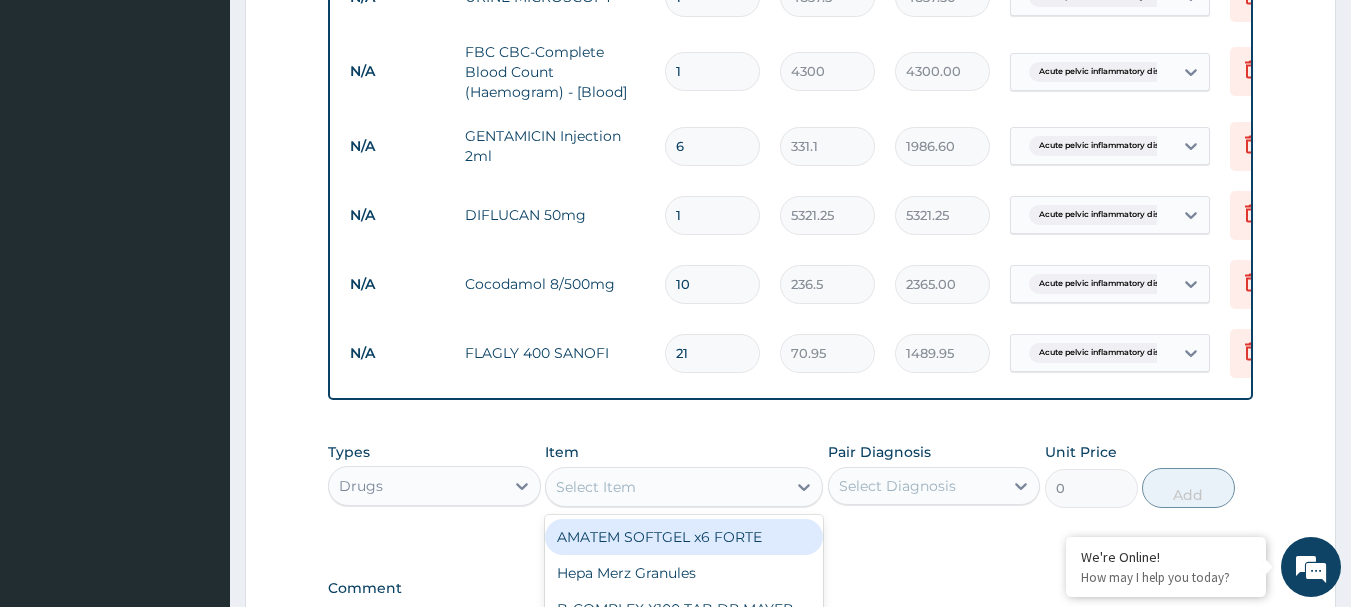 click on "Select Item" at bounding box center [666, 487] 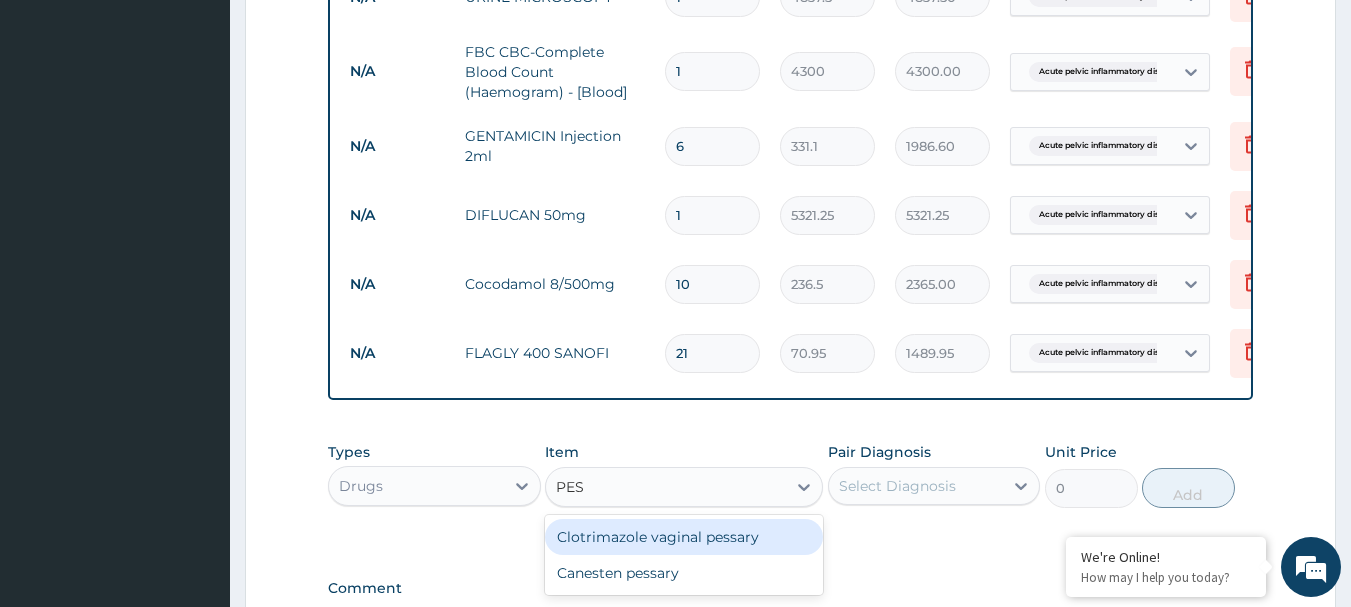 type on "PESS" 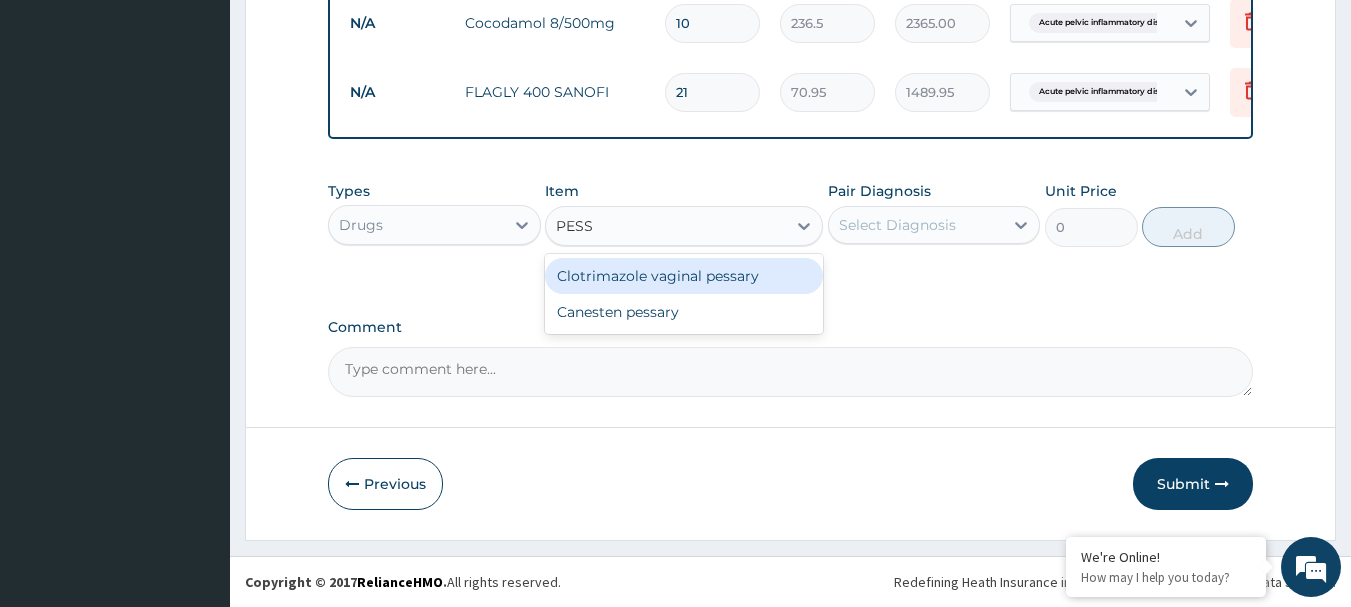 scroll, scrollTop: 1472, scrollLeft: 0, axis: vertical 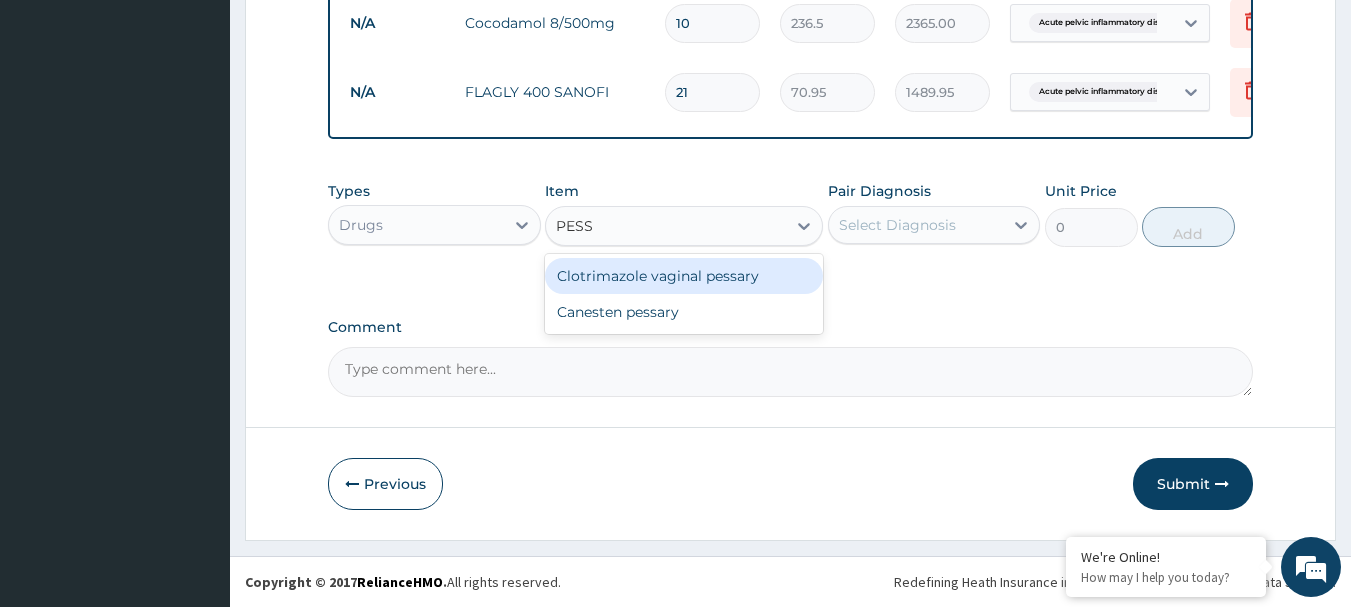 type 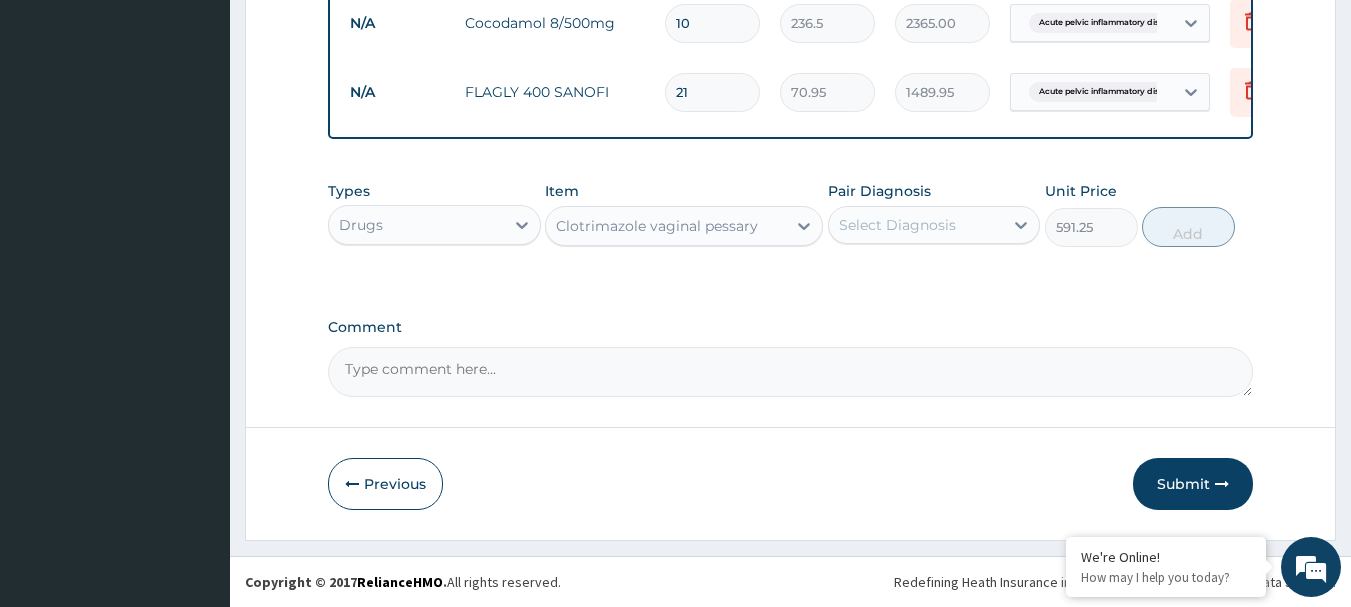 click on "Clotrimazole vaginal pessary" at bounding box center (657, 226) 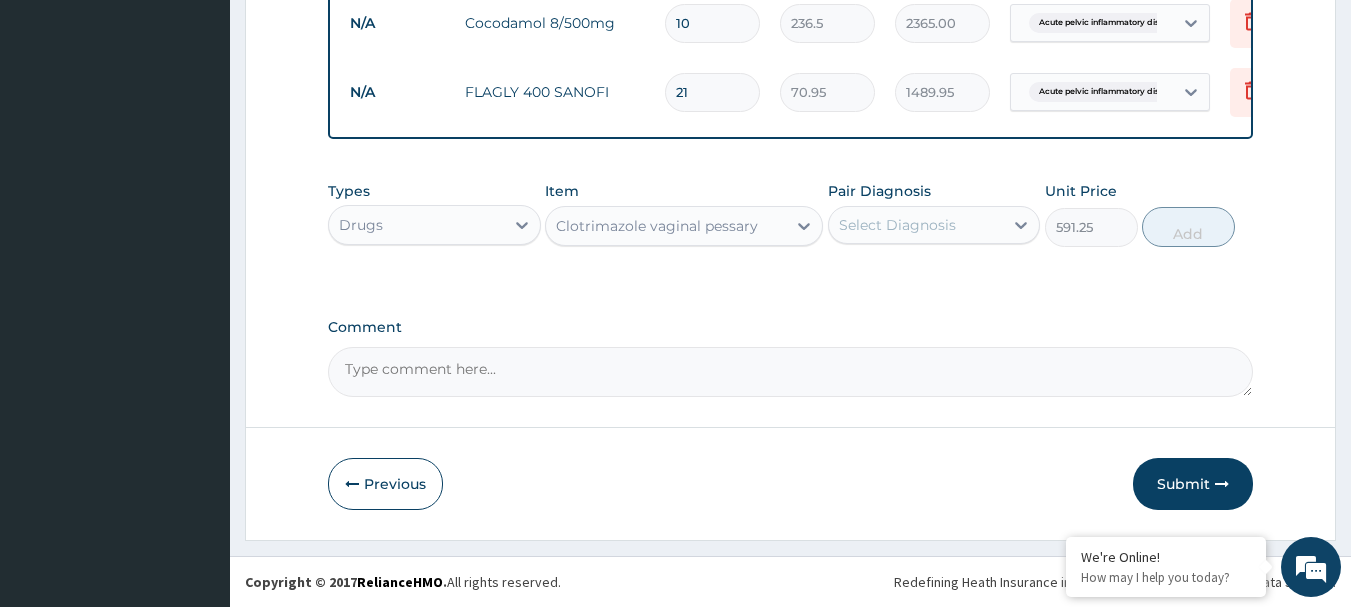 click on "Clotrimazole vaginal pessary" at bounding box center (657, 226) 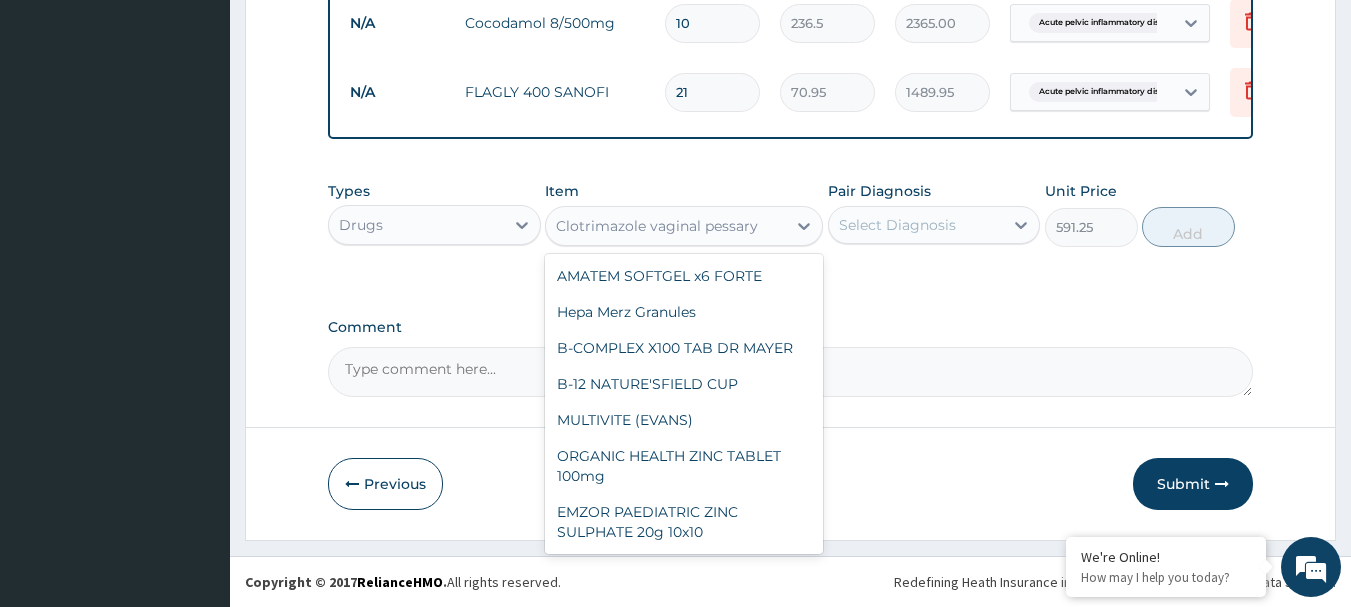 click on "Clotrimazole vaginal pessary" at bounding box center [657, 226] 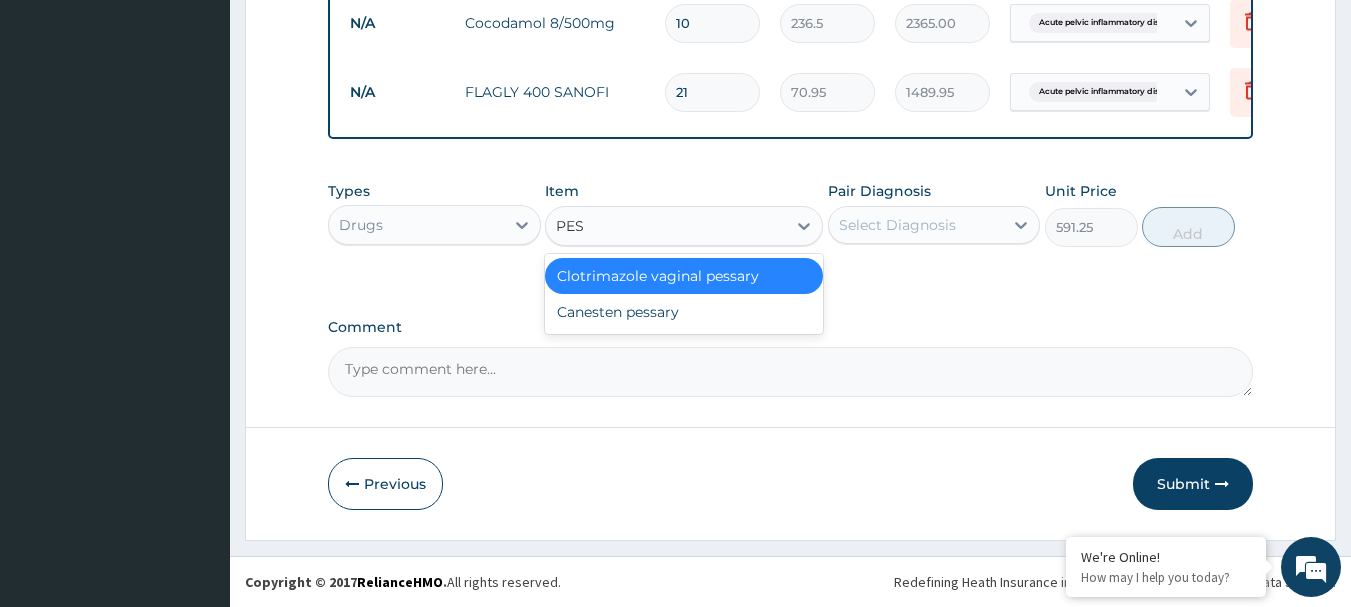 scroll, scrollTop: 0, scrollLeft: 0, axis: both 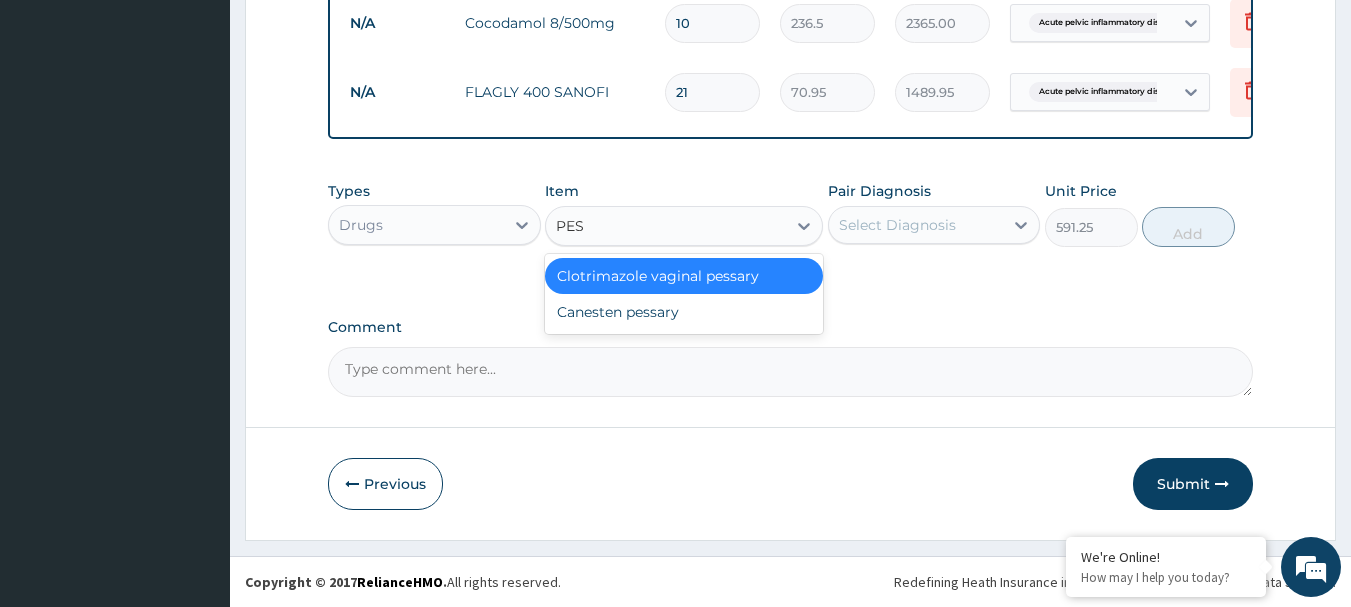 type on "PESS" 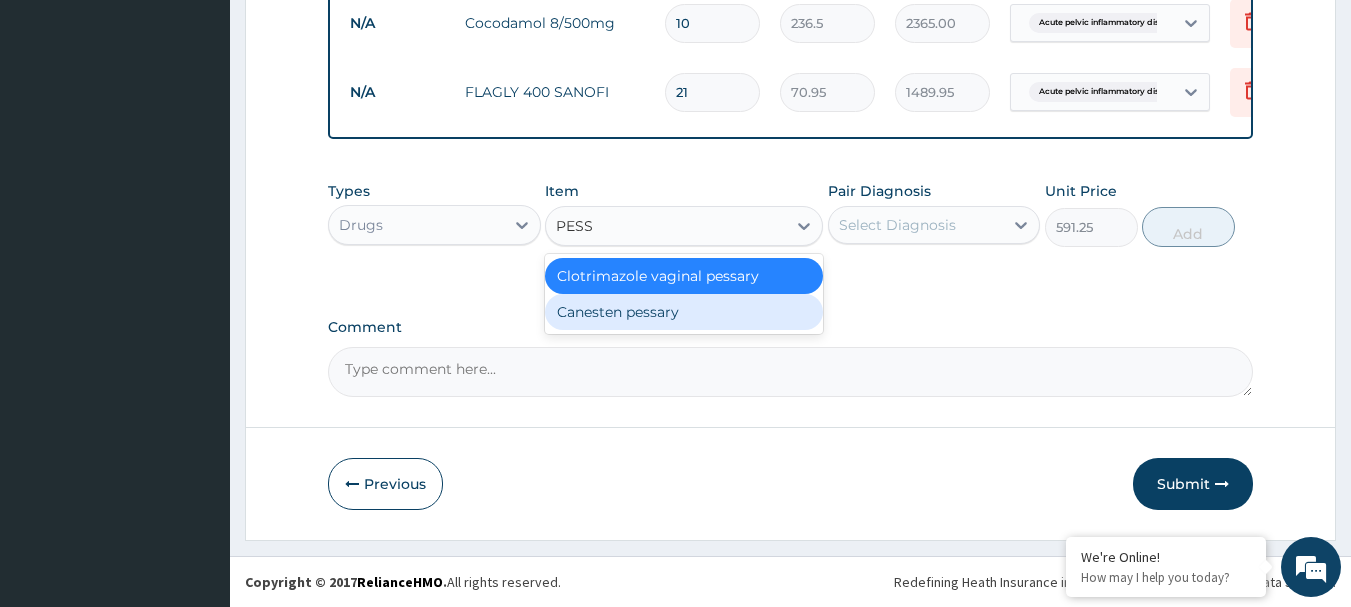 click on "Canesten pessary" at bounding box center [684, 312] 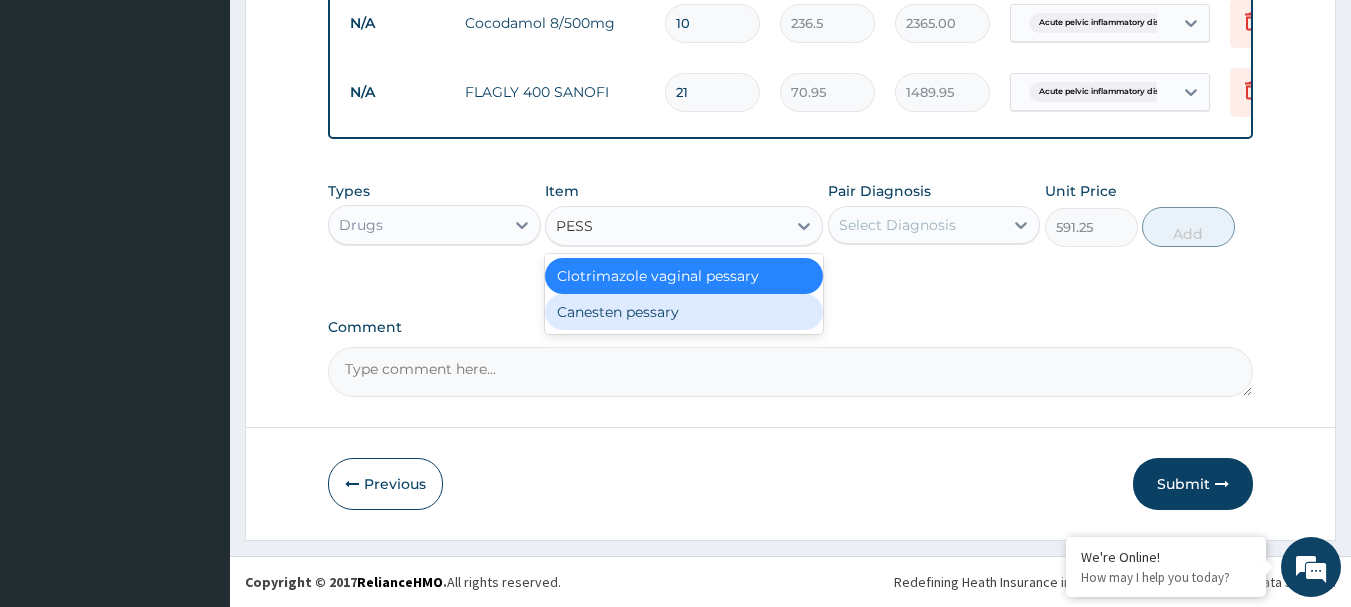 type 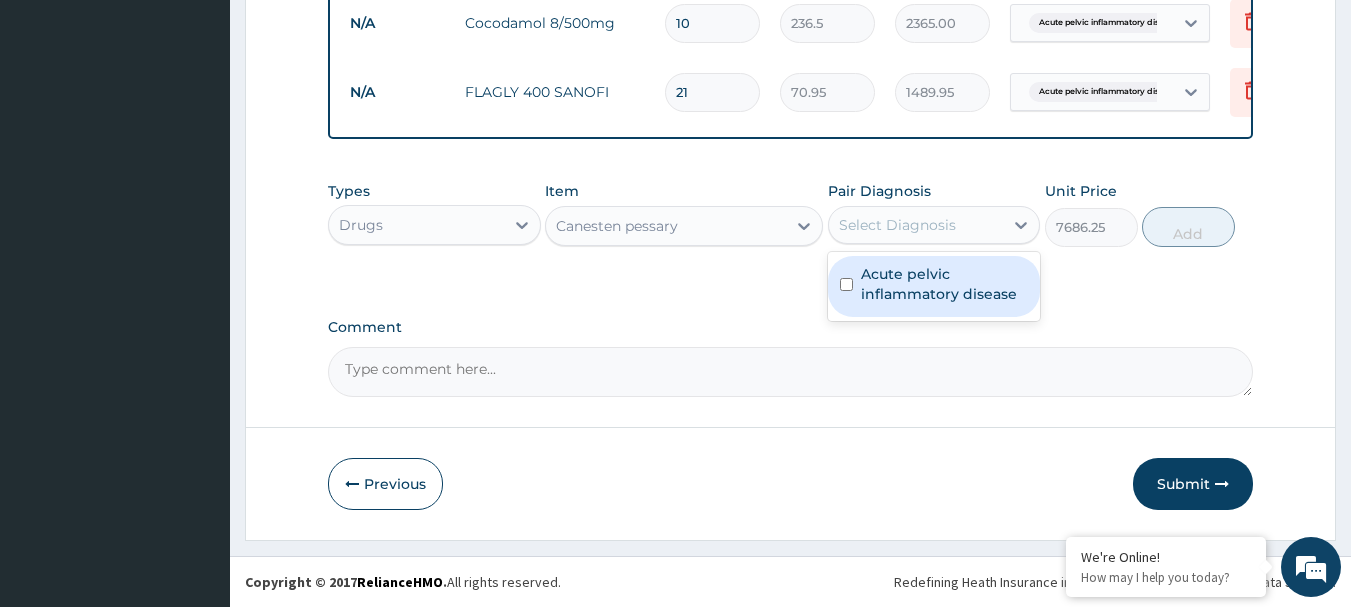 click on "Select Diagnosis" at bounding box center (897, 225) 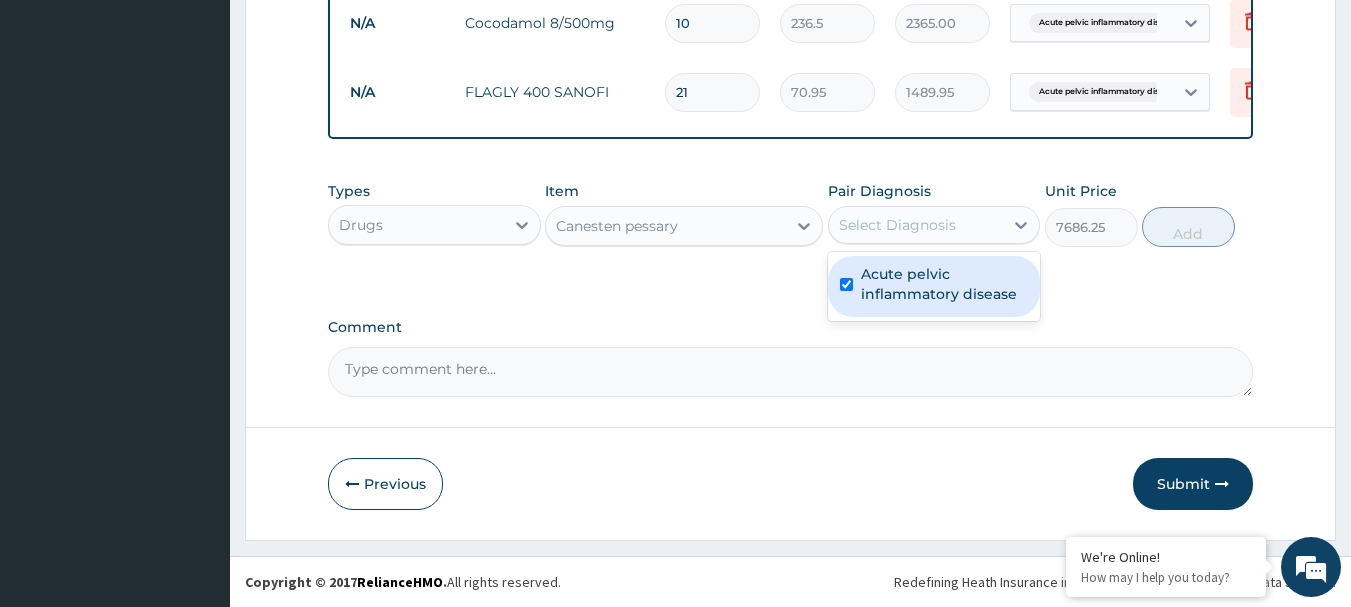 checkbox on "true" 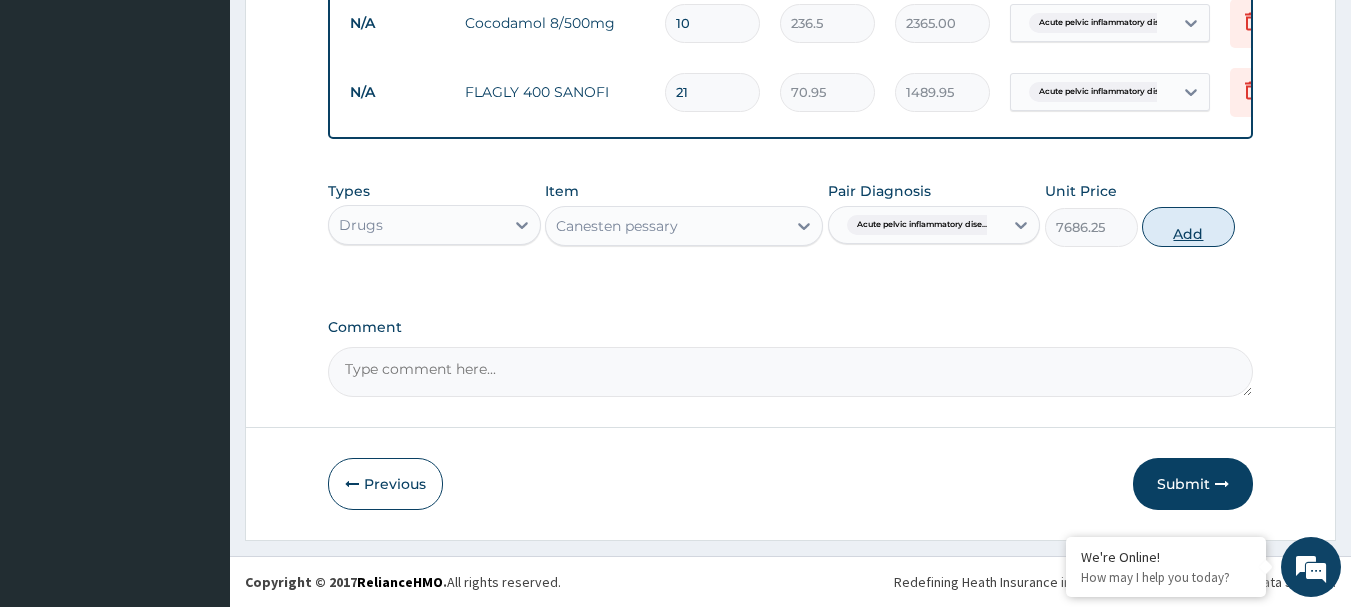 click on "Add" at bounding box center [1188, 227] 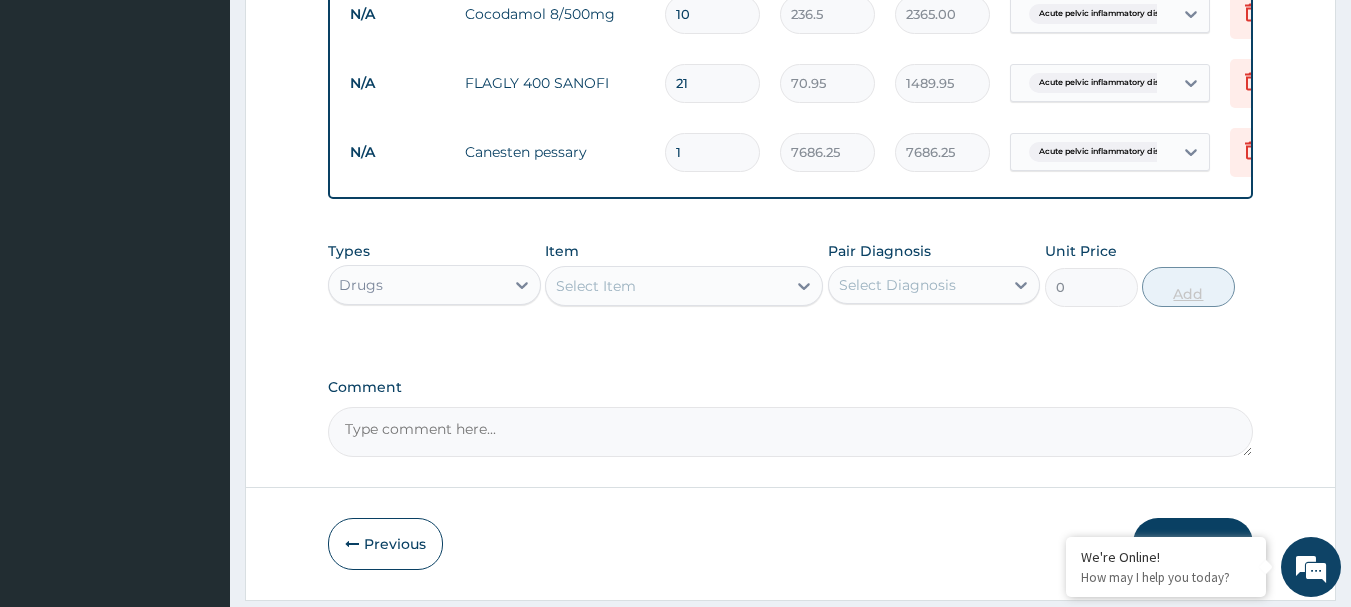 scroll, scrollTop: 1547, scrollLeft: 0, axis: vertical 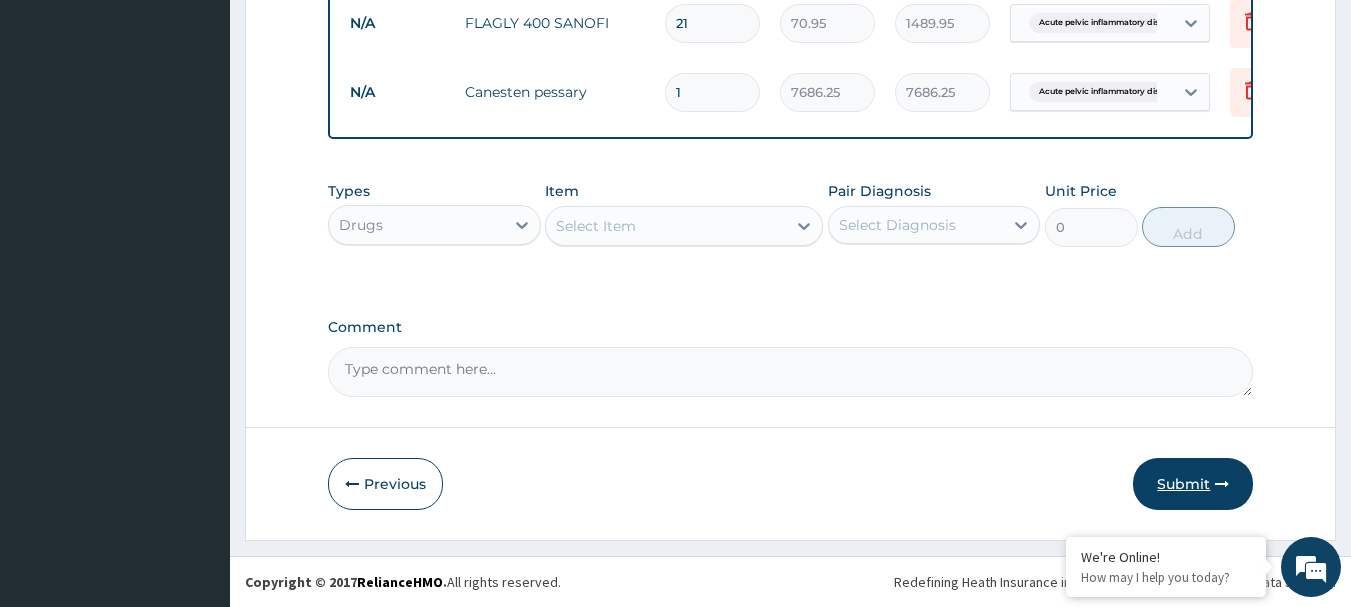 click on "Submit" at bounding box center (1193, 484) 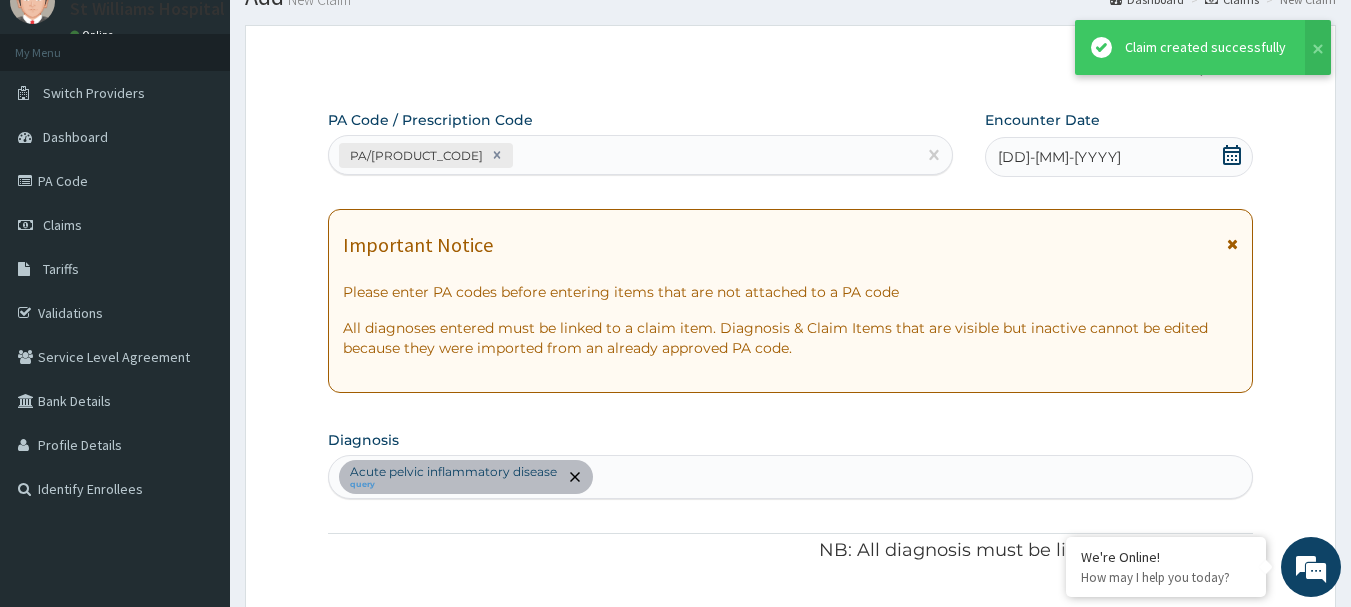 scroll, scrollTop: 1547, scrollLeft: 0, axis: vertical 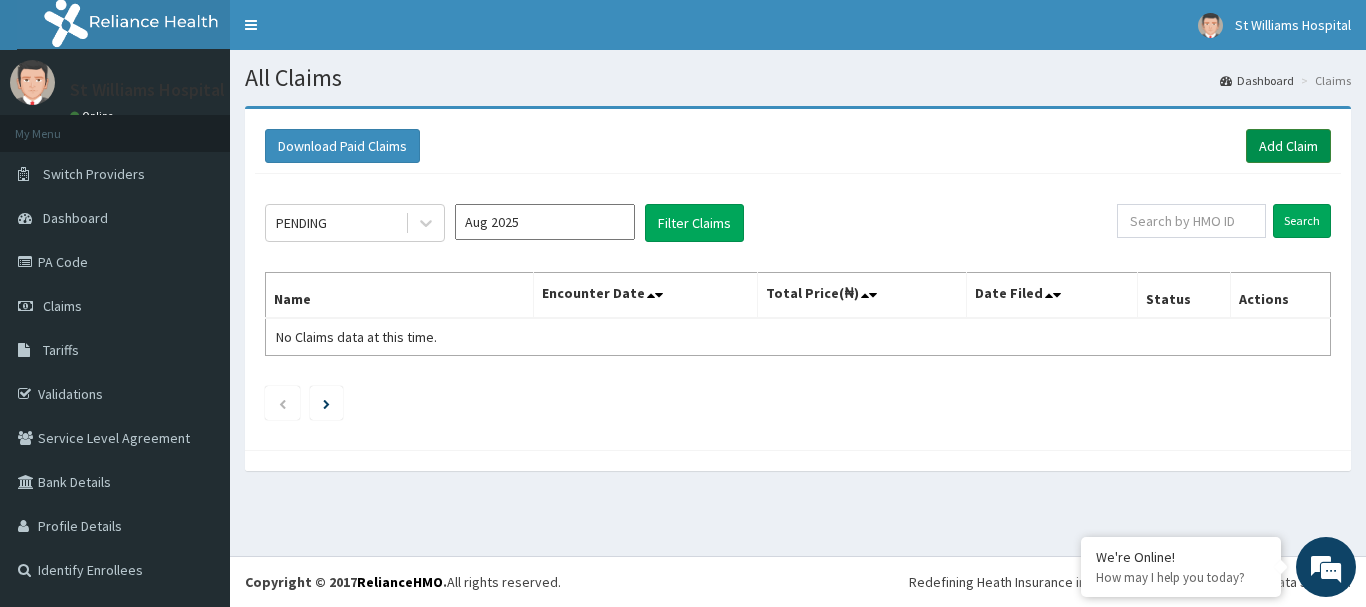click on "Add Claim" at bounding box center (1288, 146) 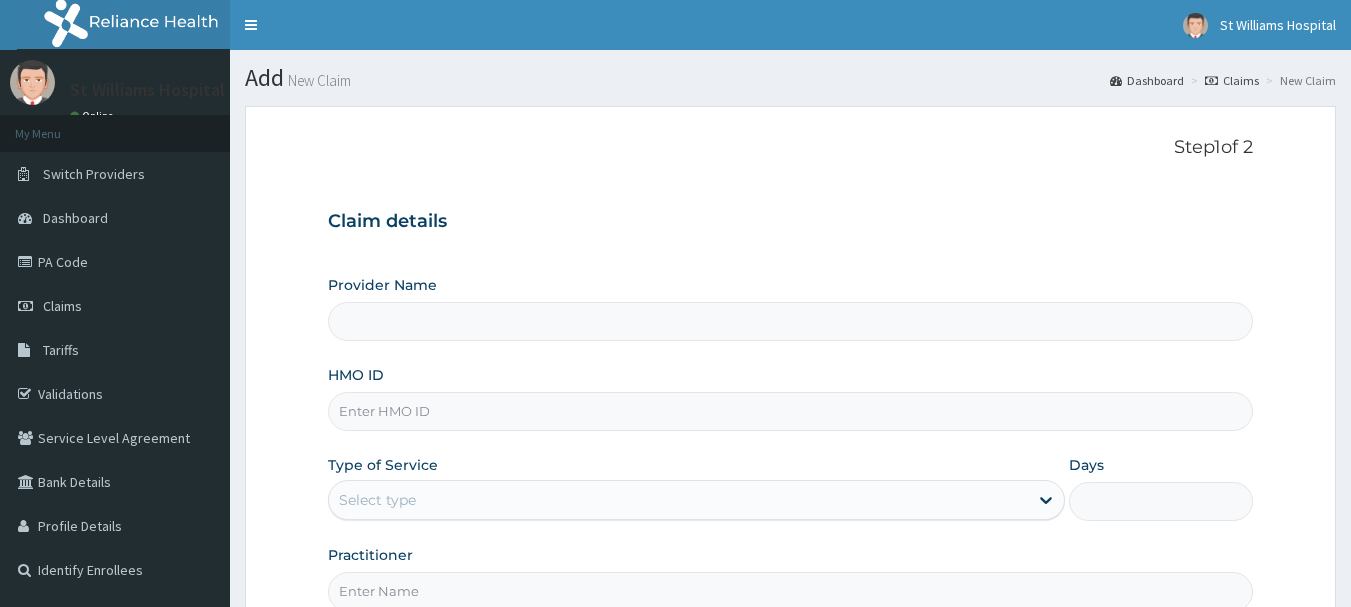 scroll, scrollTop: 0, scrollLeft: 0, axis: both 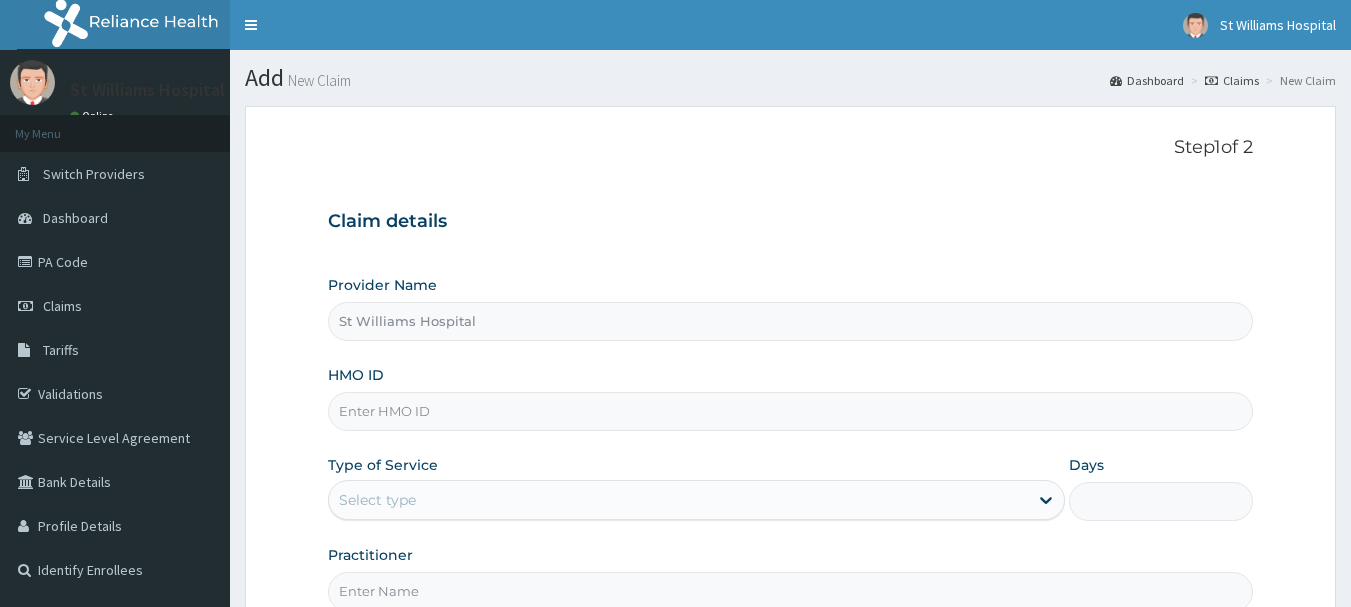 paste on "KGF/10001/A" 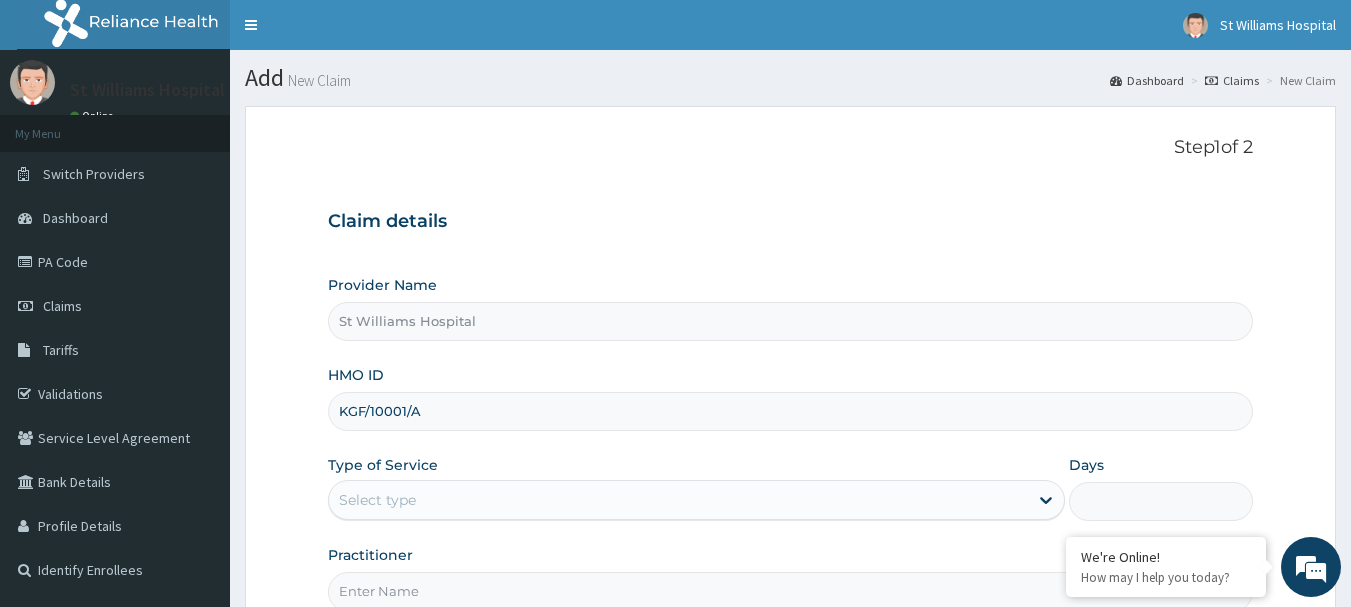 type on "KGF/10001/A" 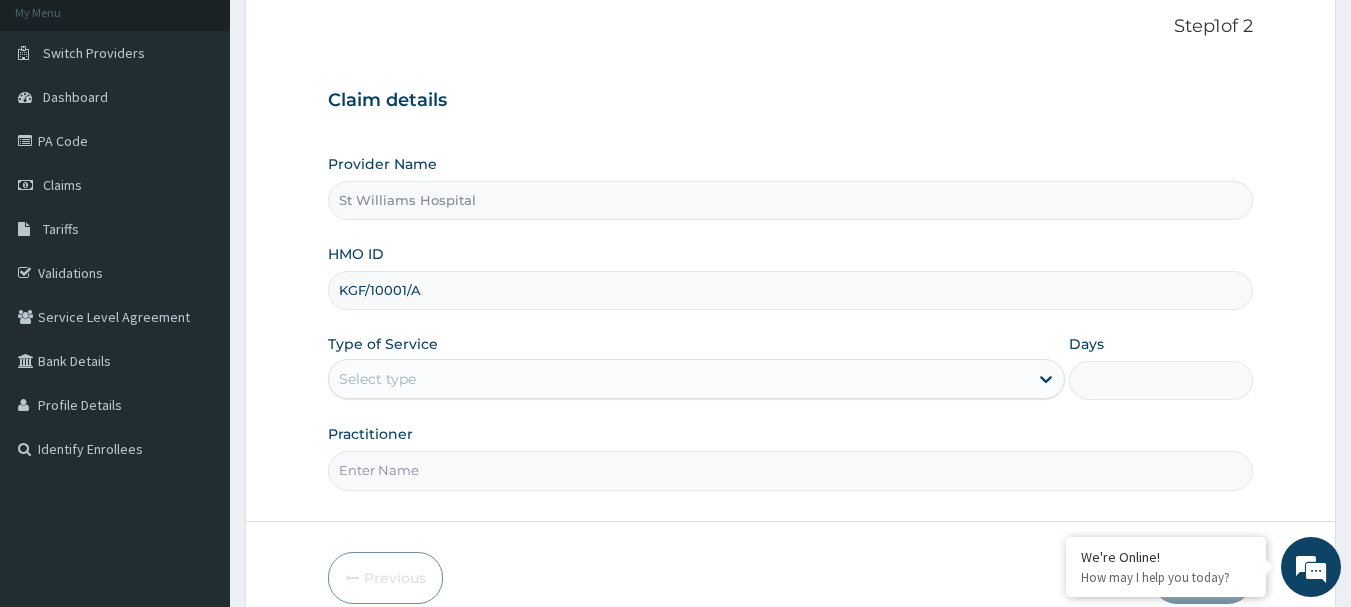 scroll, scrollTop: 123, scrollLeft: 0, axis: vertical 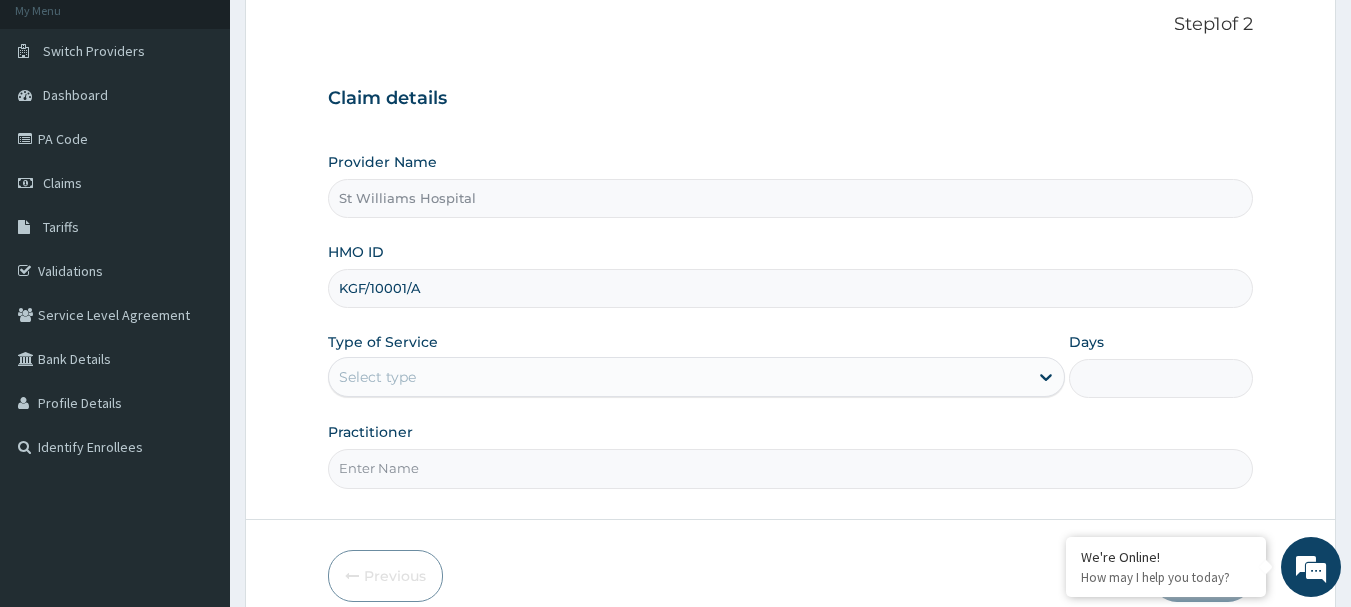 click on "Select type" at bounding box center [678, 377] 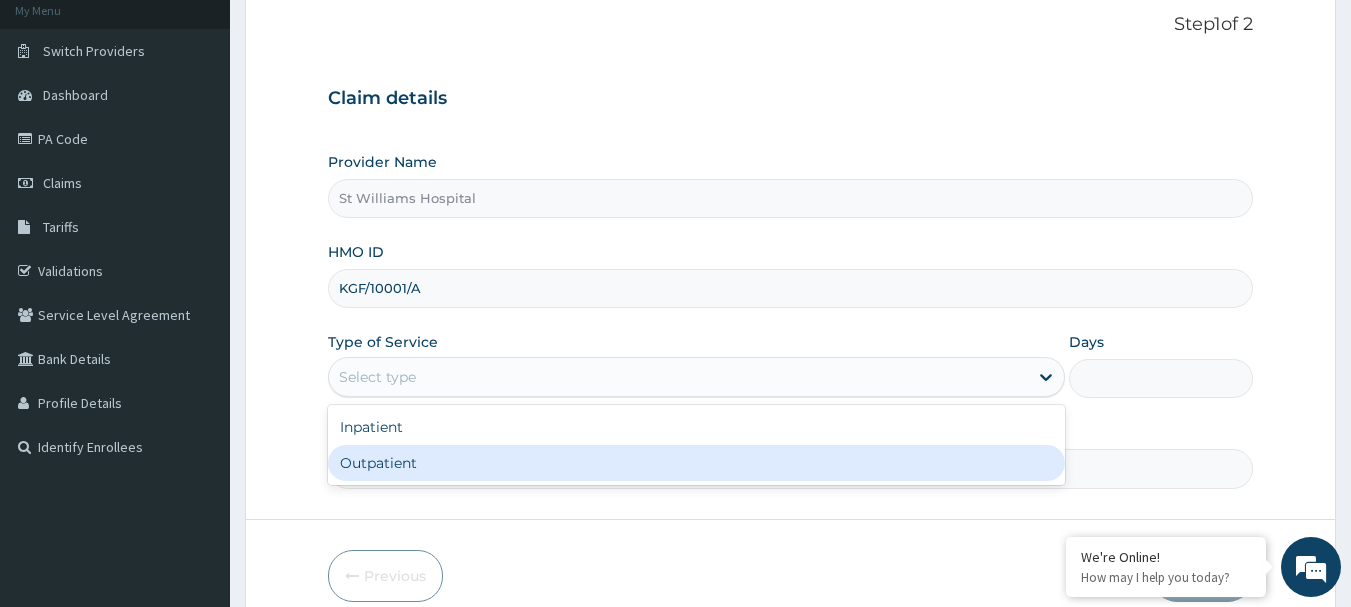 click on "Outpatient" at bounding box center (696, 463) 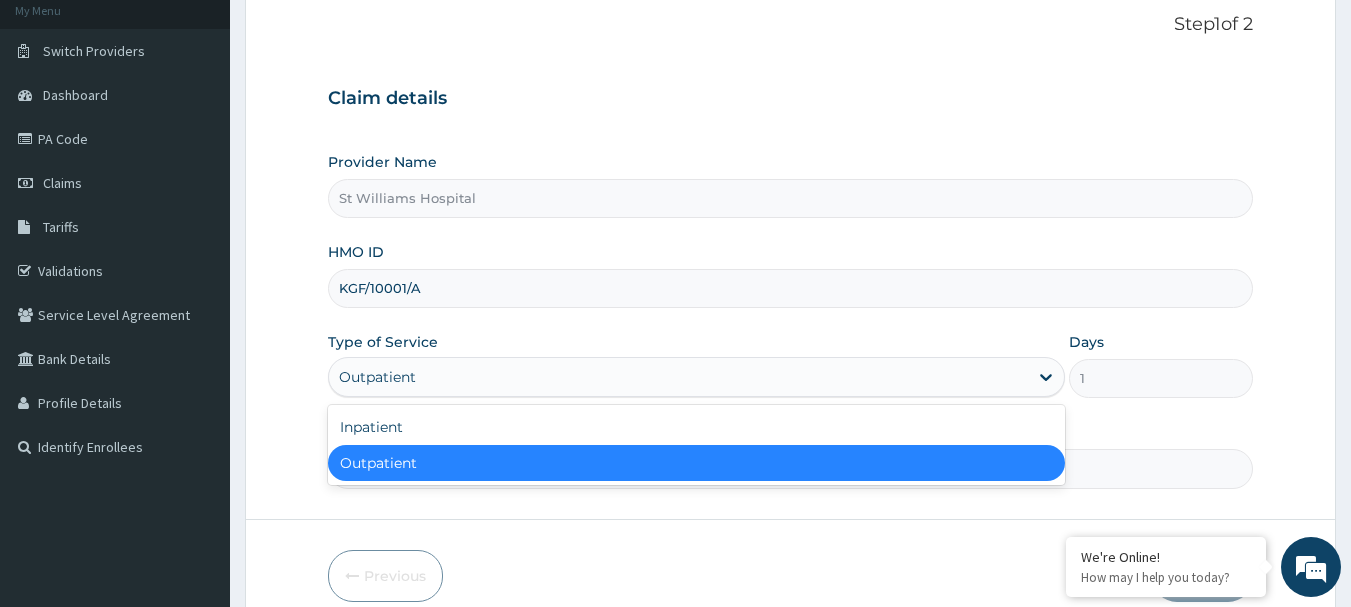 click on "Outpatient" at bounding box center (678, 377) 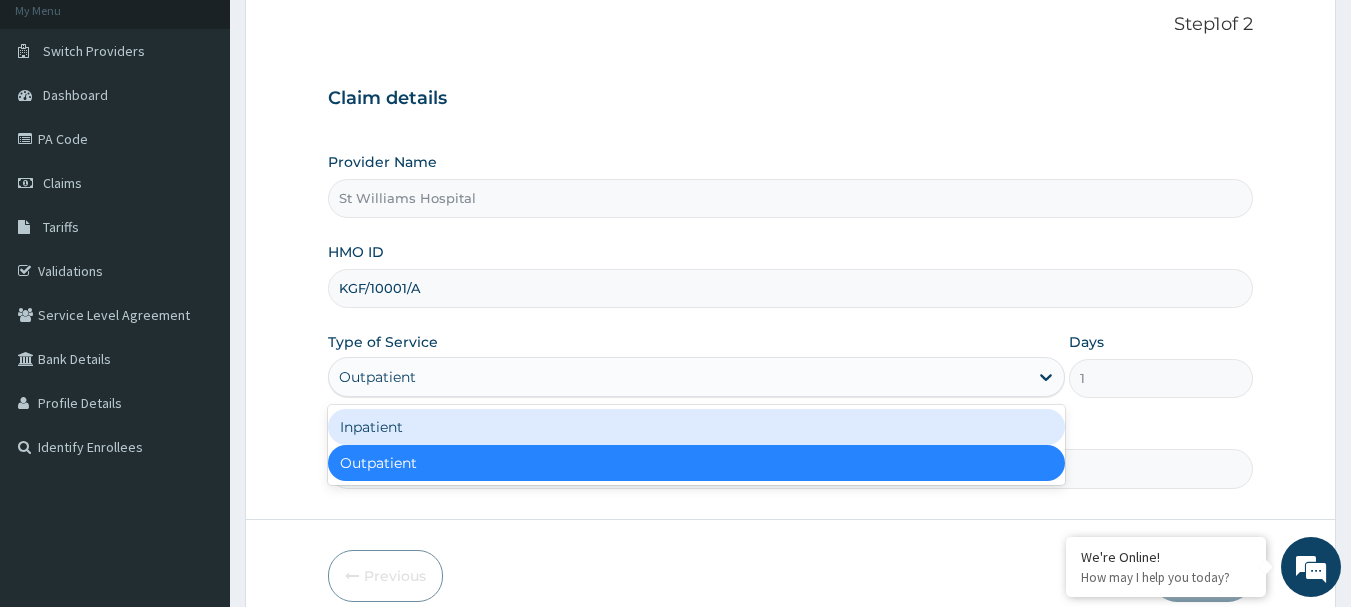 click on "Inpatient" at bounding box center [696, 427] 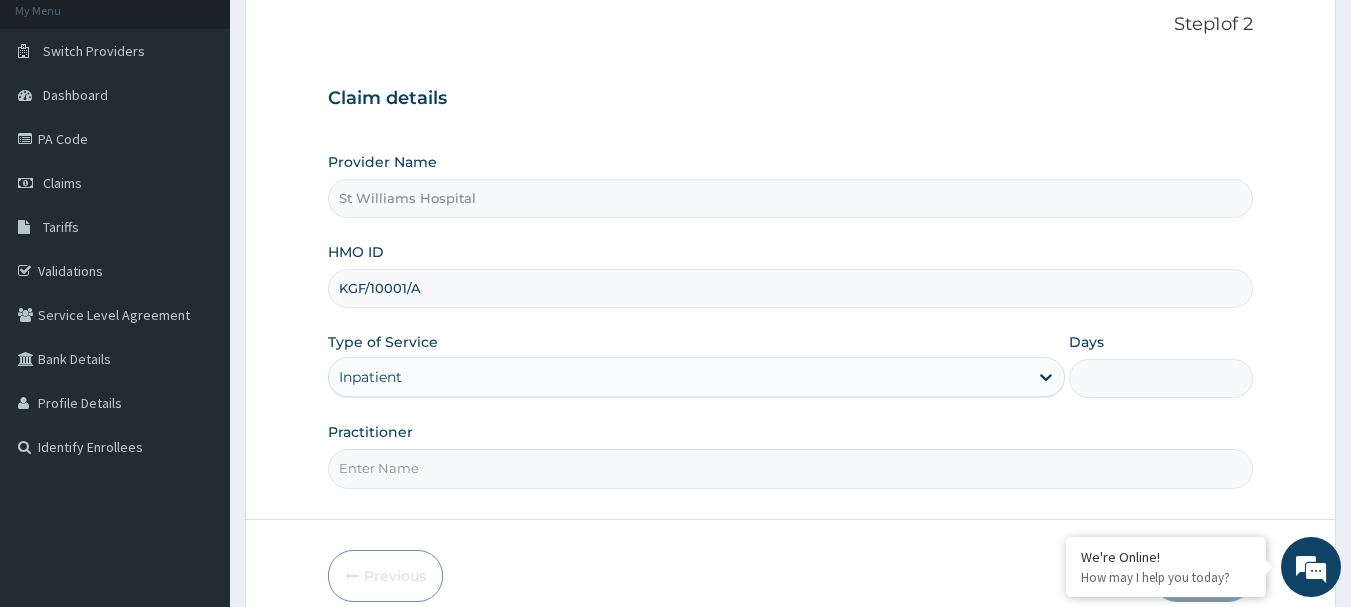 click on "Practitioner" at bounding box center (791, 468) 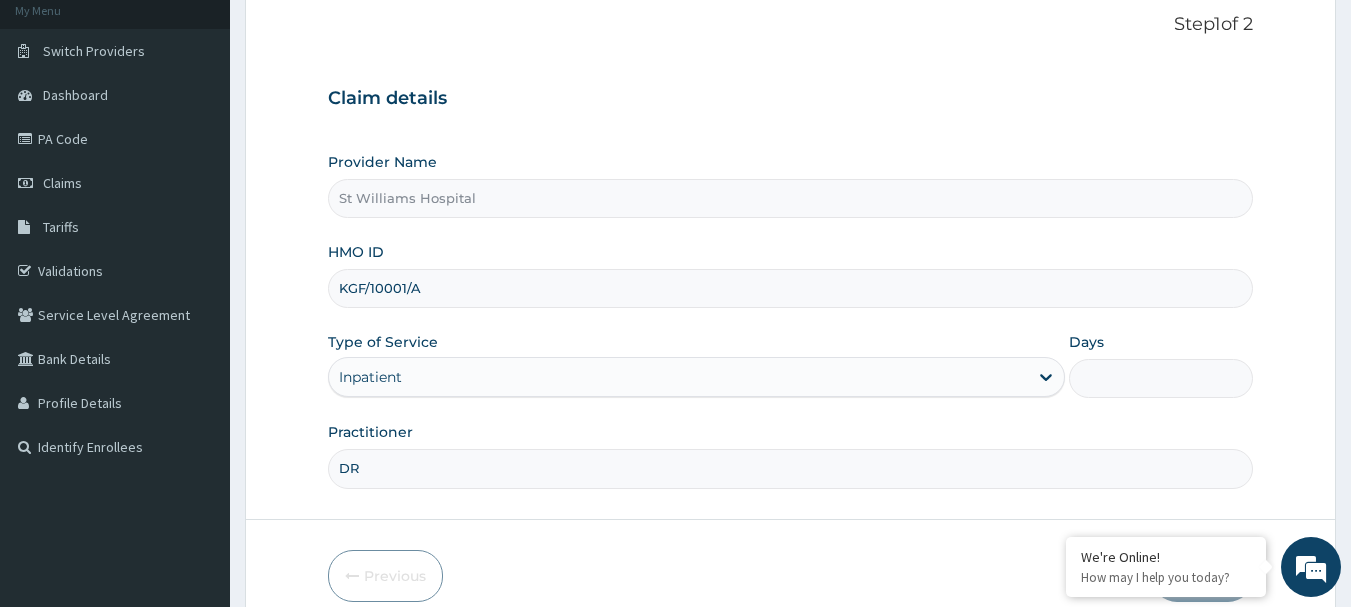 type on "dr ajibola" 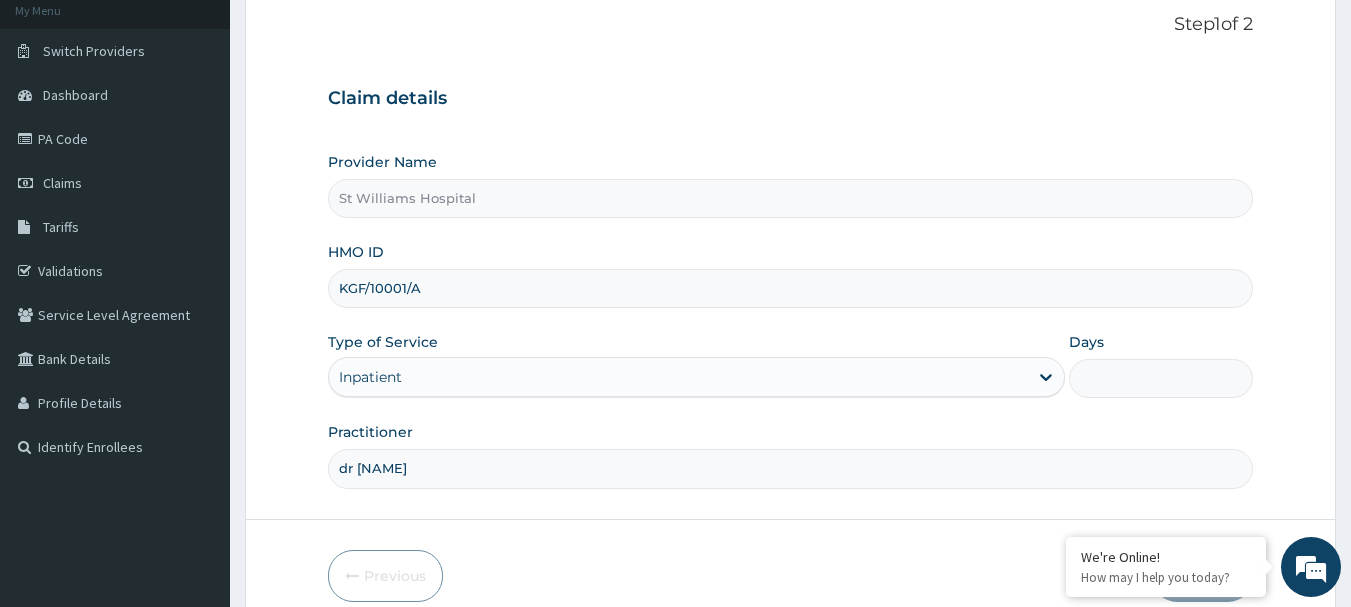 click on "Days" at bounding box center (1161, 378) 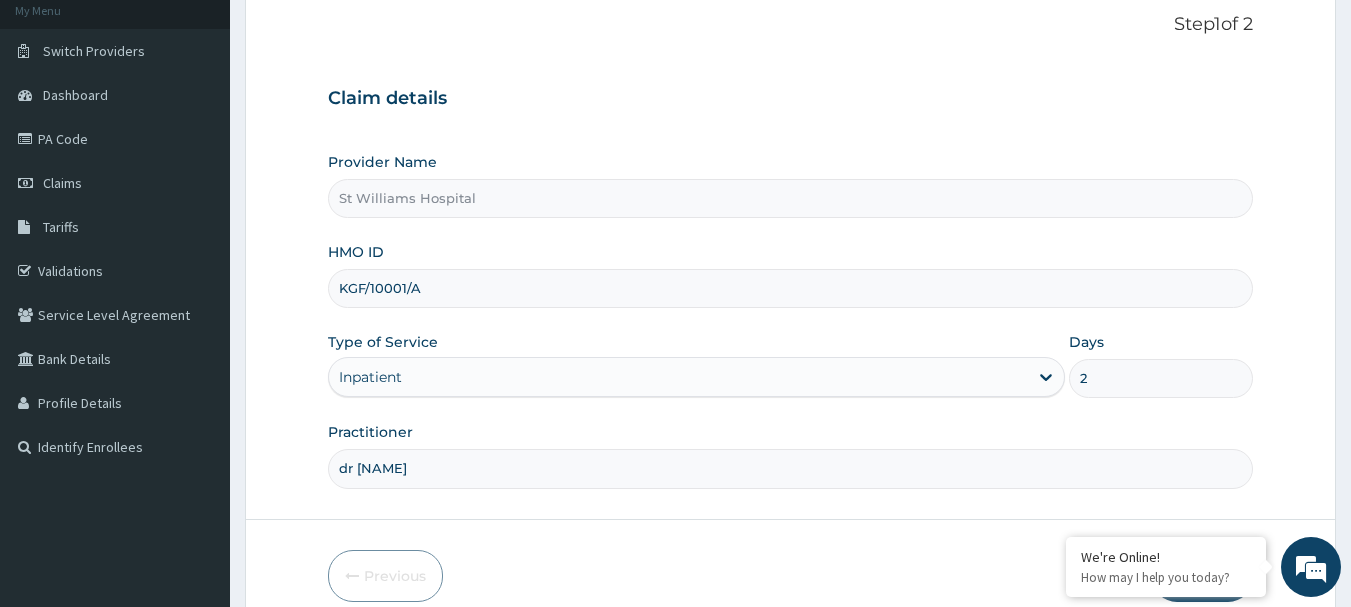 scroll, scrollTop: 215, scrollLeft: 0, axis: vertical 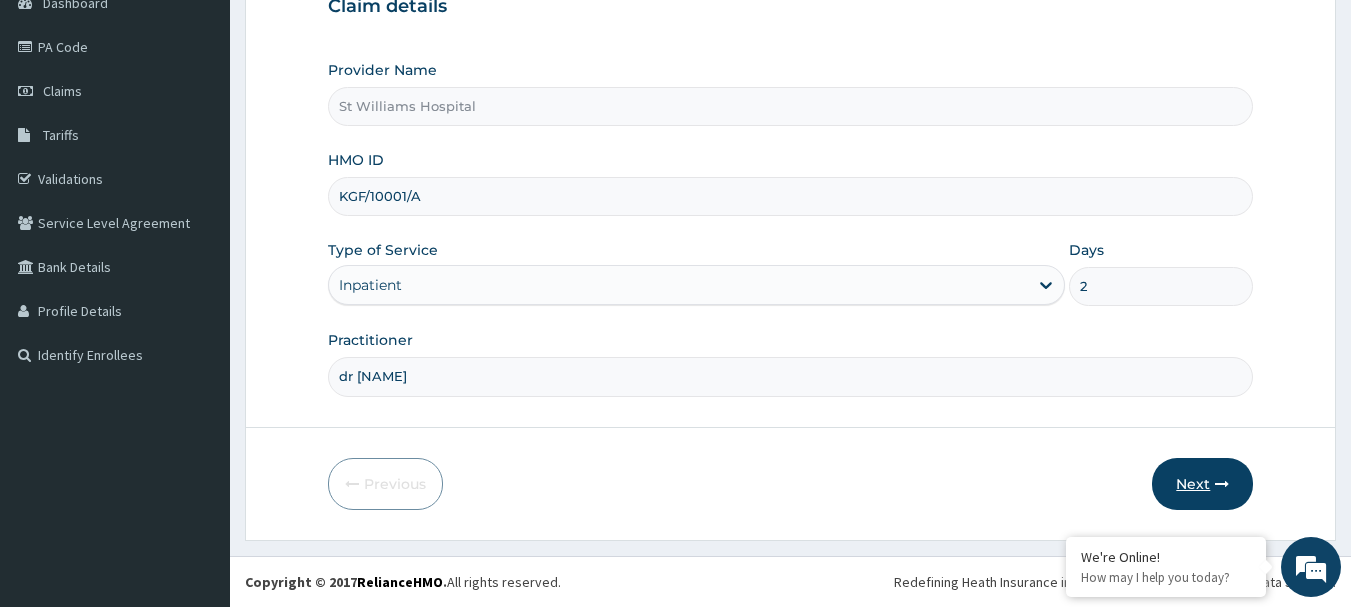 type on "2" 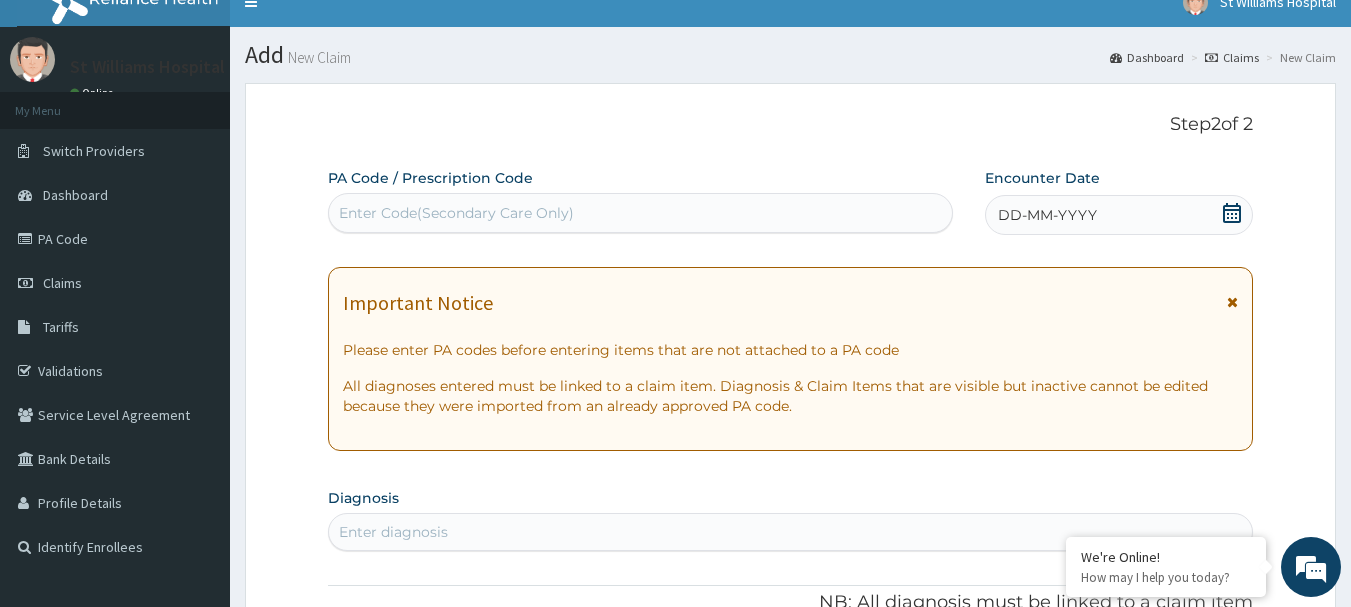 scroll, scrollTop: 6, scrollLeft: 0, axis: vertical 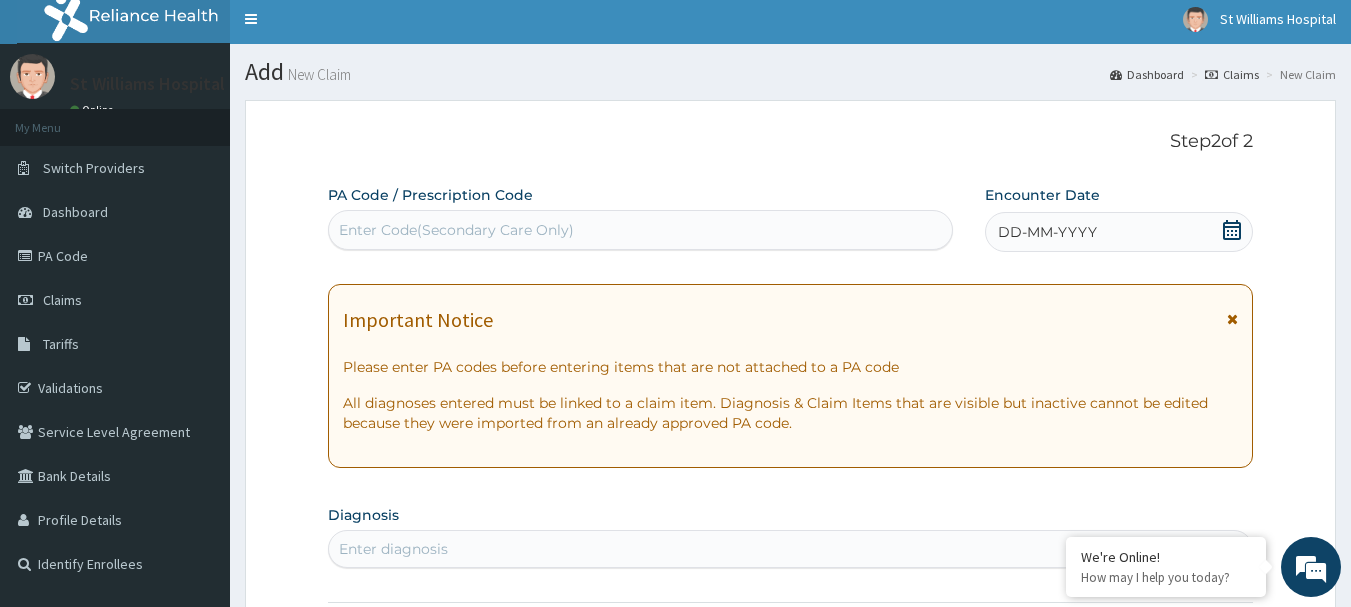 click on "Enter Code(Secondary Care Only)" at bounding box center [641, 230] 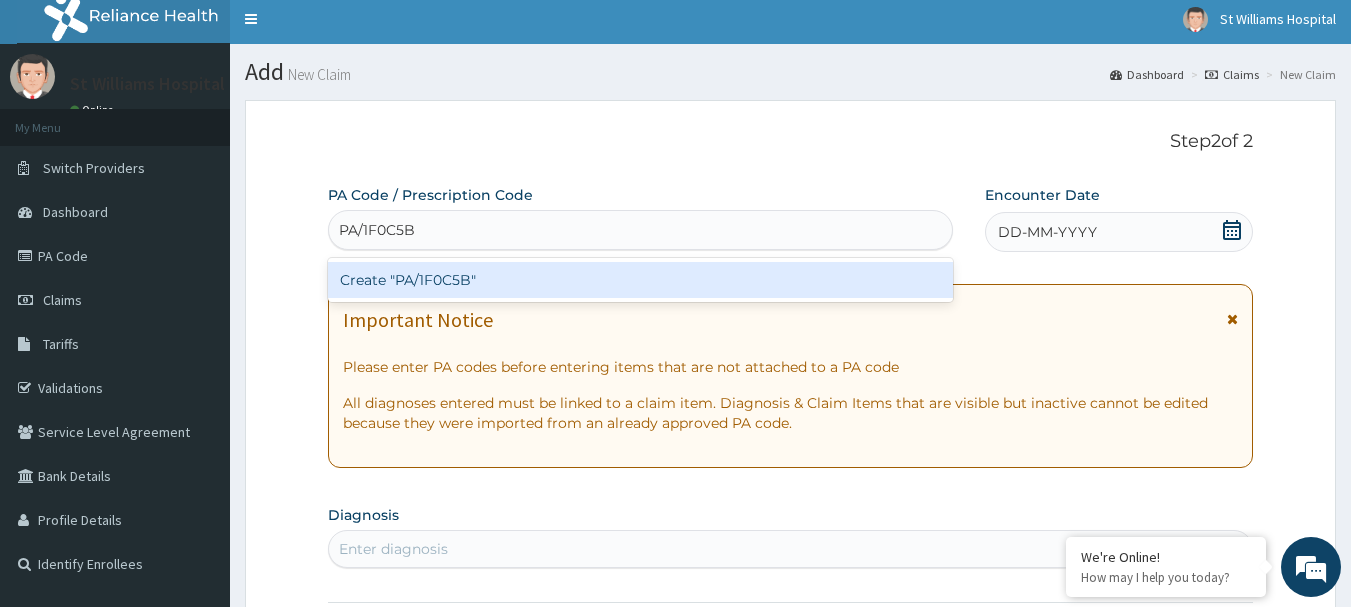 click on "Create "PA/1F0C5B"" at bounding box center [641, 280] 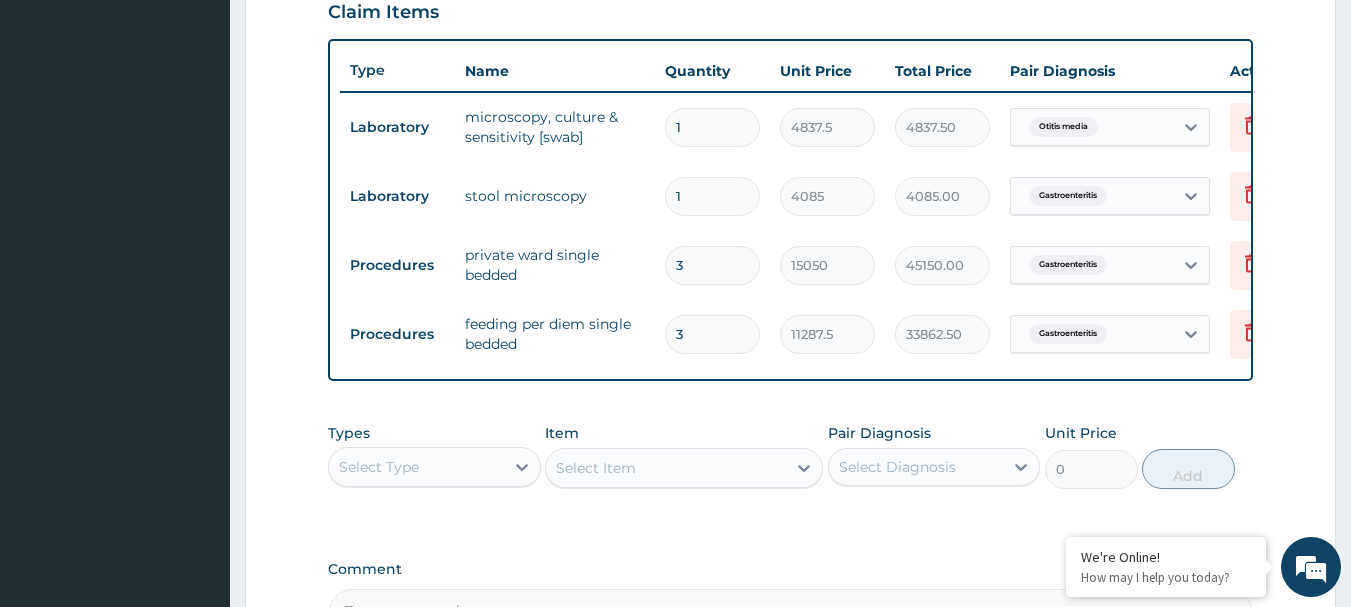 scroll, scrollTop: 962, scrollLeft: 0, axis: vertical 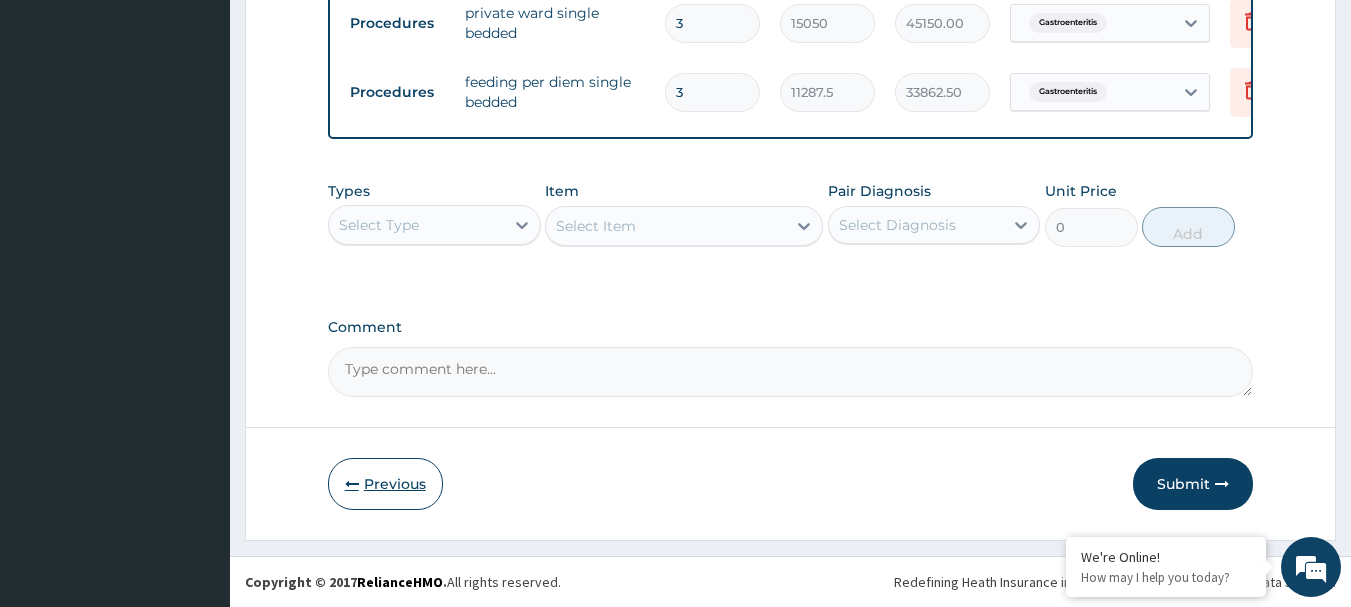 click on "Previous" at bounding box center [385, 484] 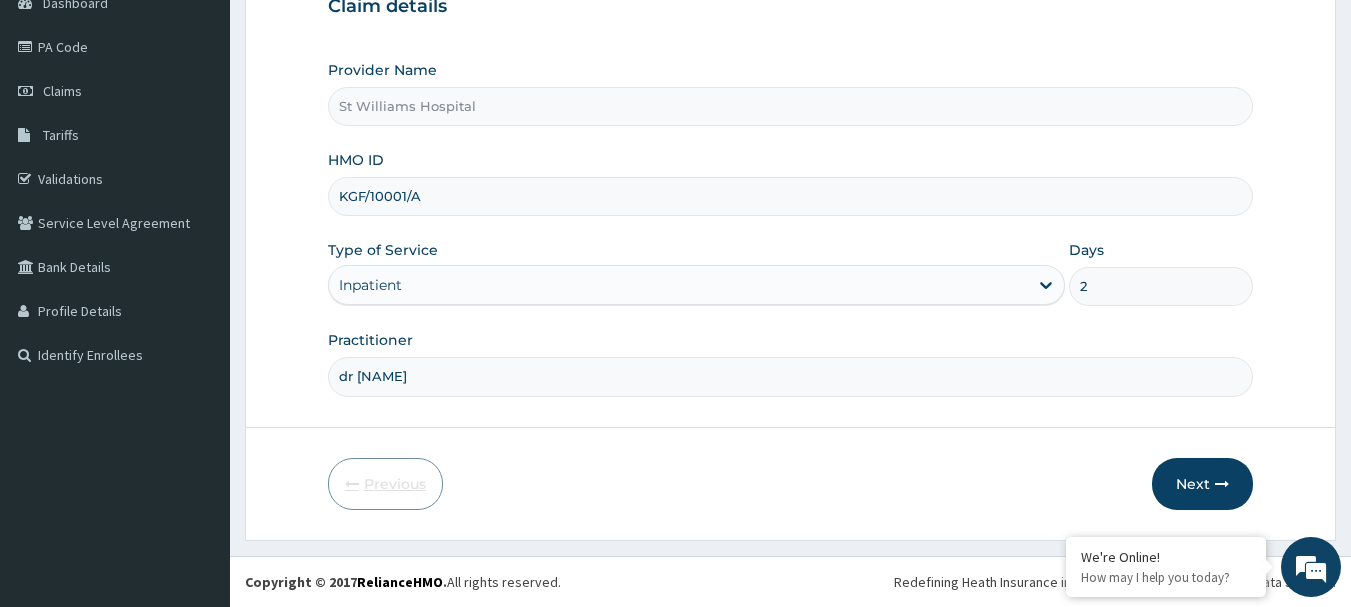 scroll, scrollTop: 215, scrollLeft: 0, axis: vertical 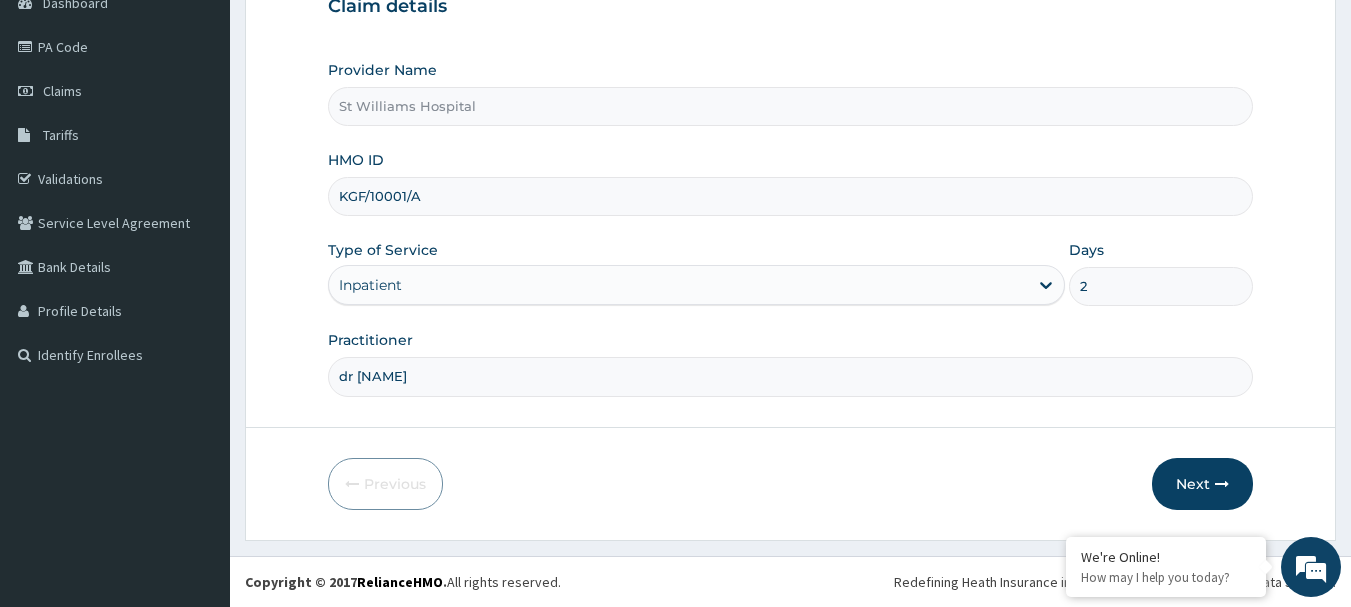 click on "2" at bounding box center [1161, 286] 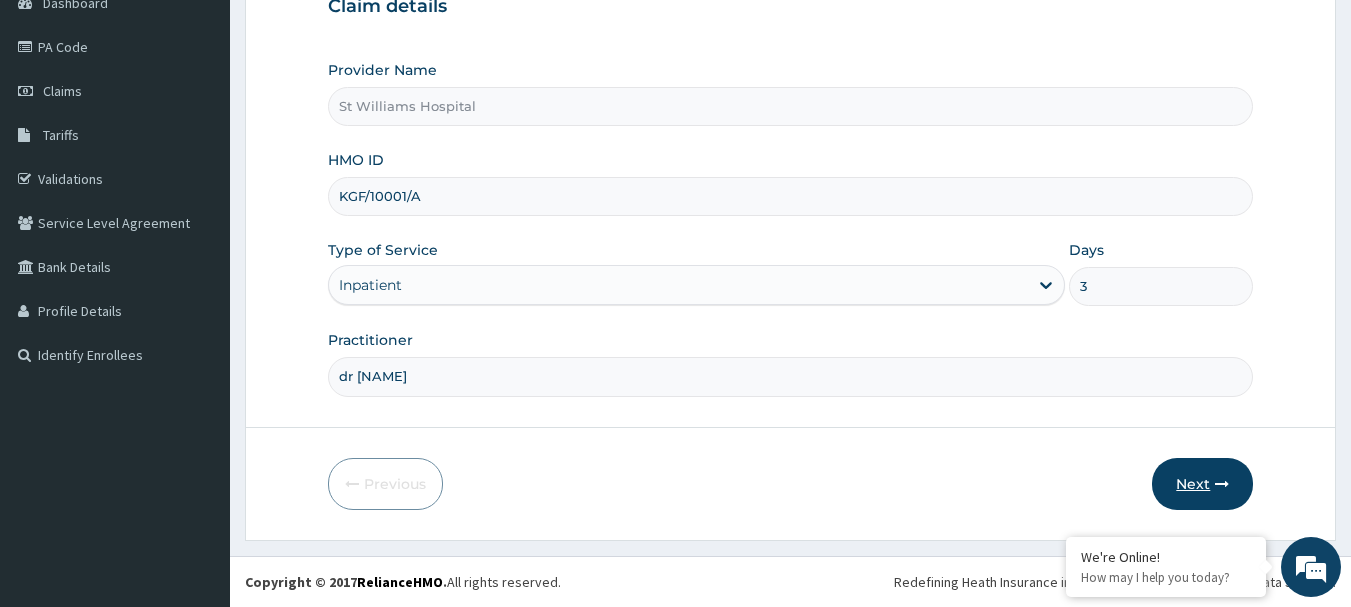 type on "3" 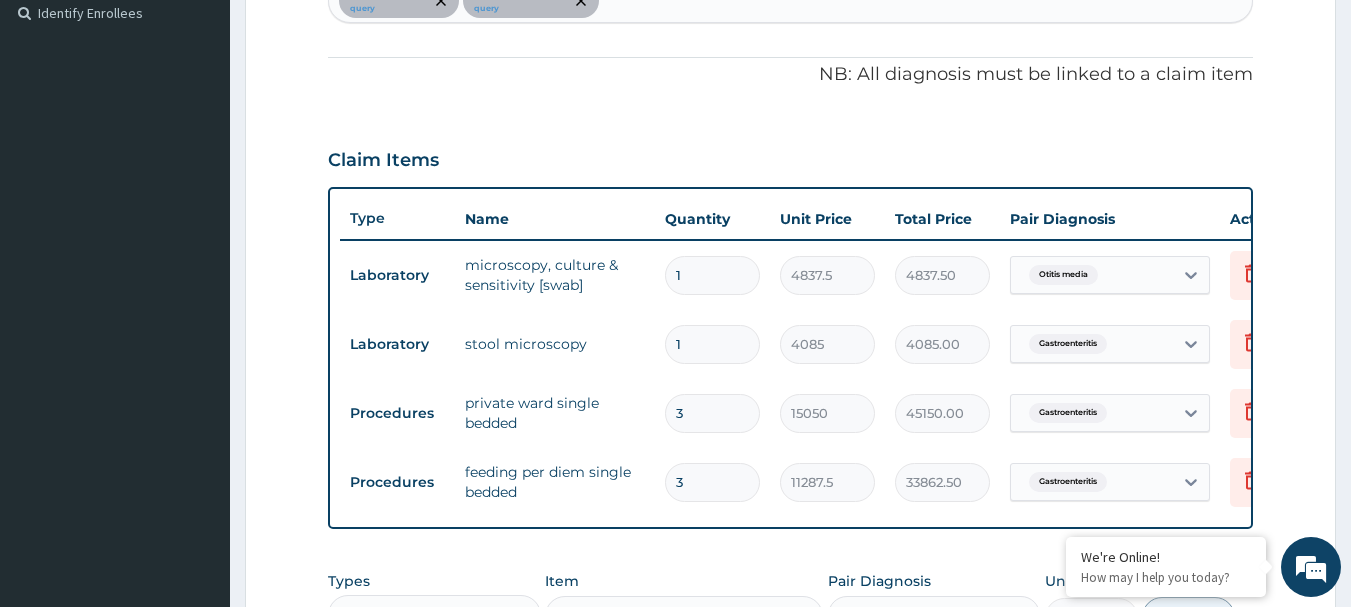 scroll, scrollTop: 586, scrollLeft: 0, axis: vertical 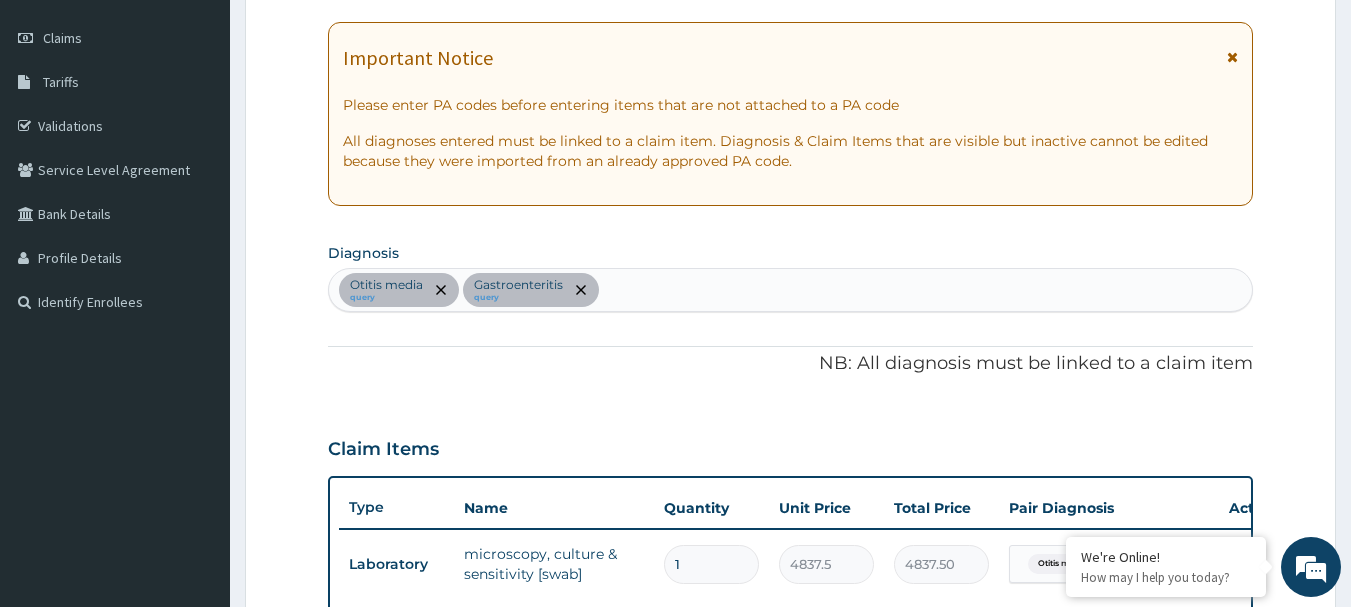 click on "Otitis media query Gastroenteritis query" at bounding box center (791, 290) 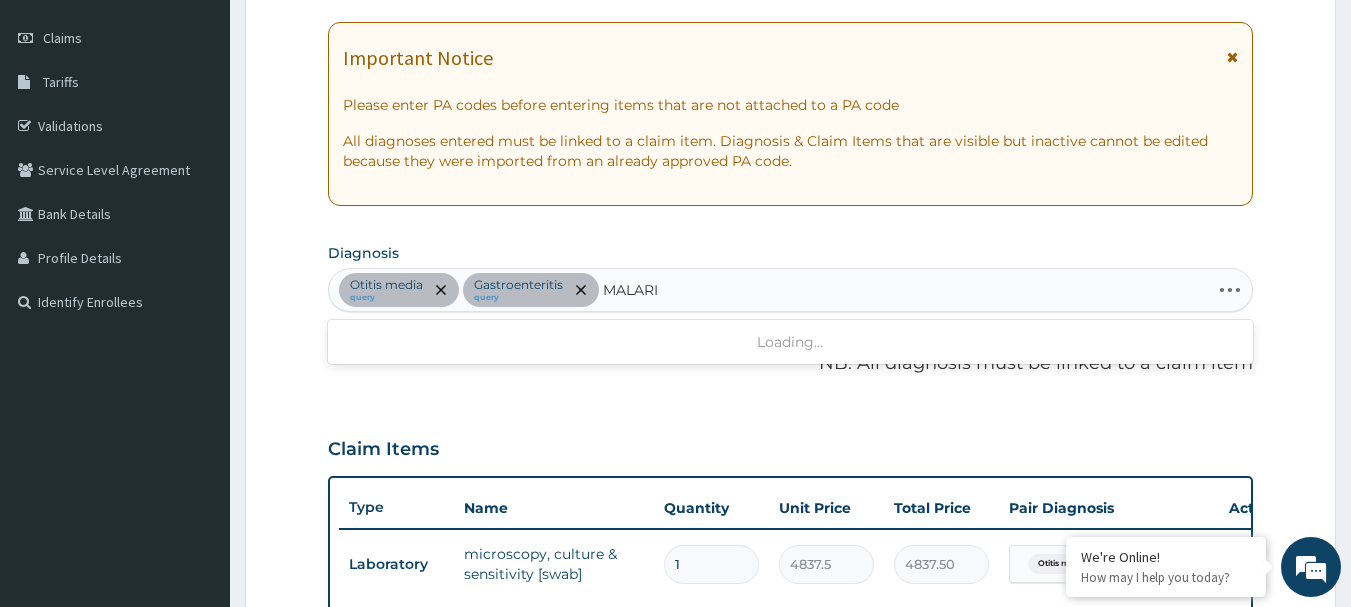 type on "MALARIA" 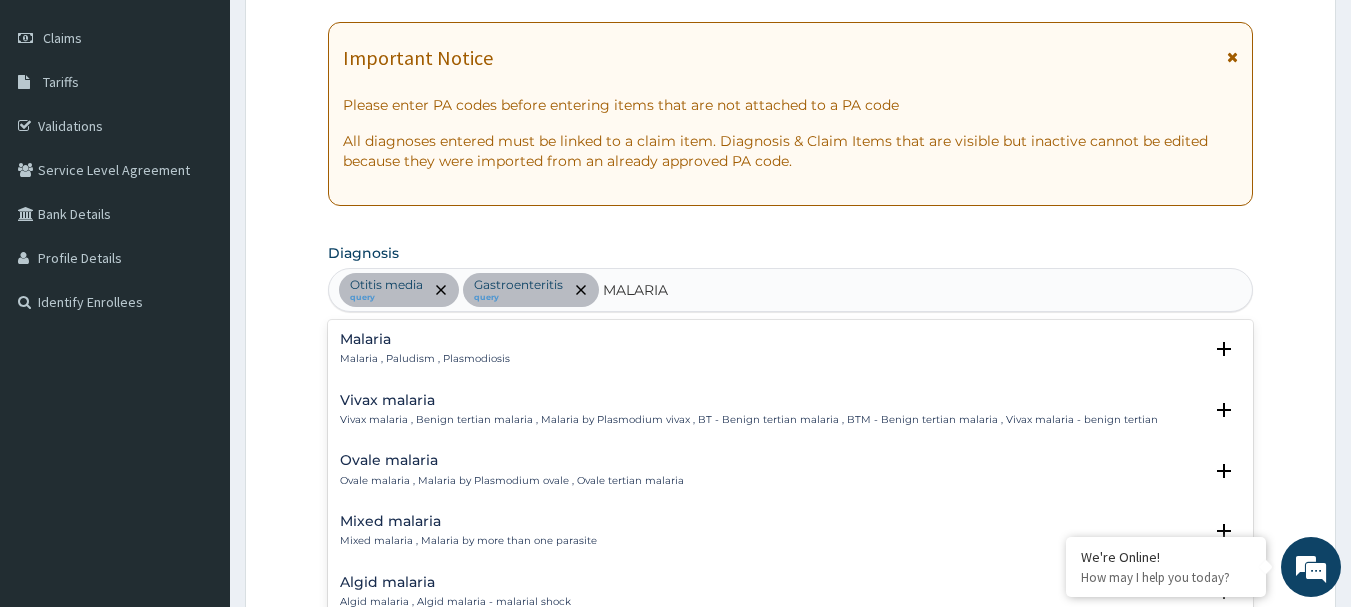 click on "Malaria , Paludism , Plasmodiosis" at bounding box center [425, 359] 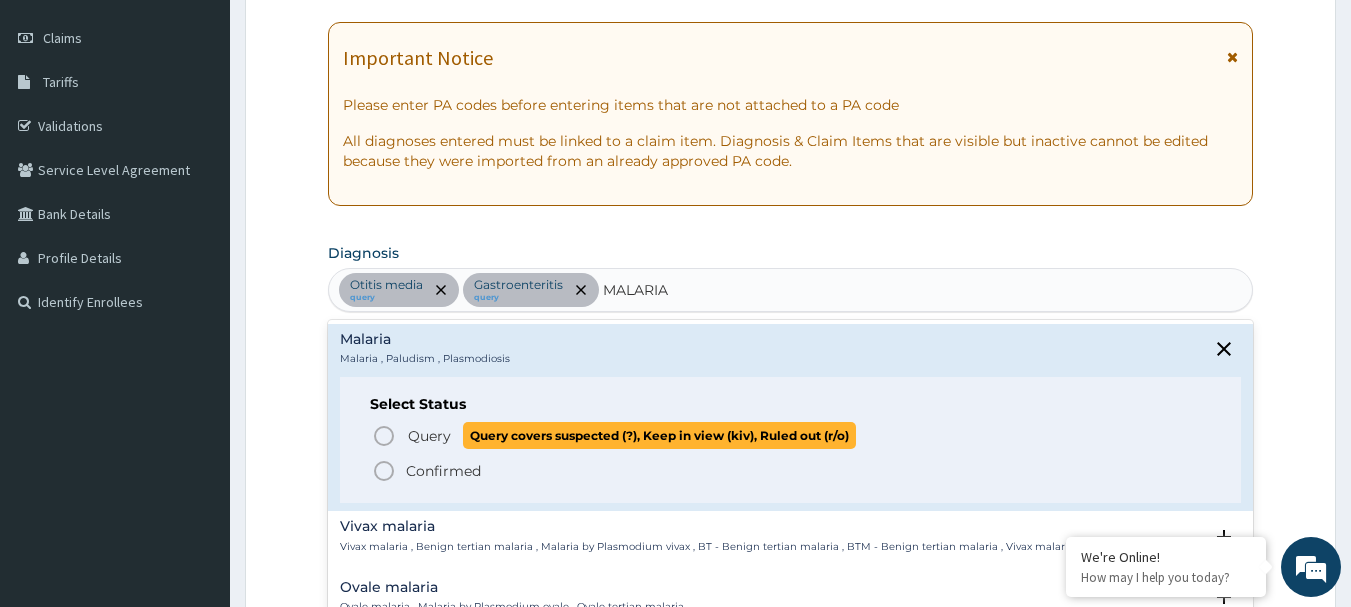 click on "Query" at bounding box center (429, 436) 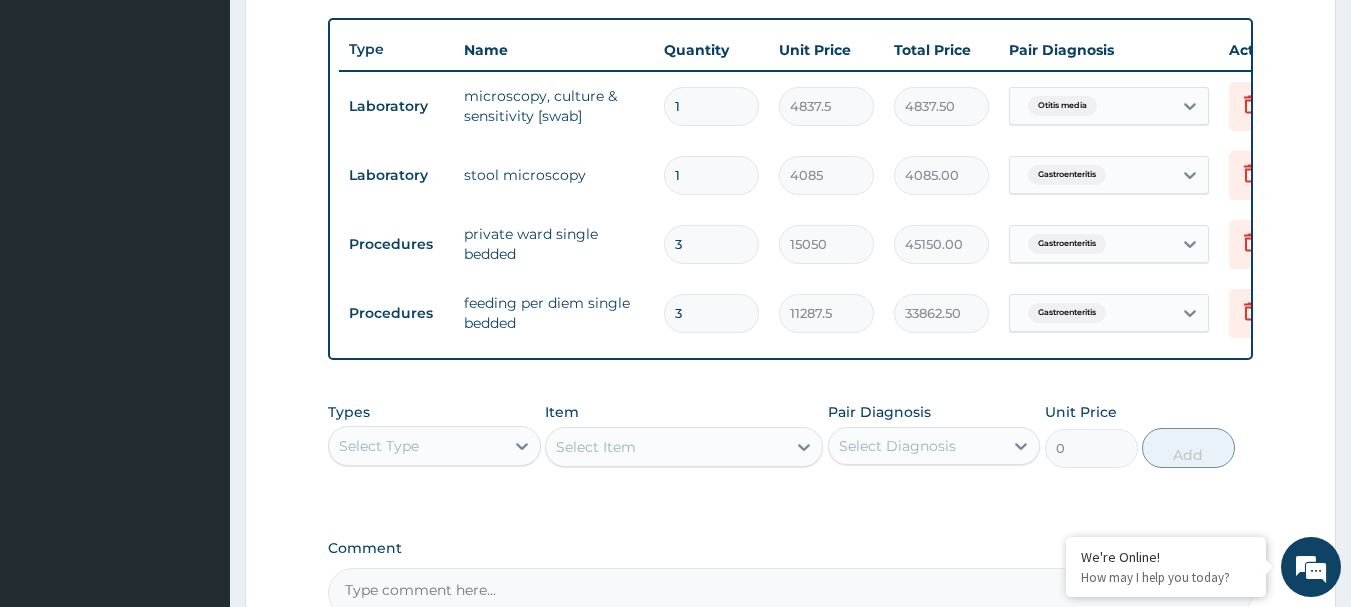 scroll, scrollTop: 729, scrollLeft: 0, axis: vertical 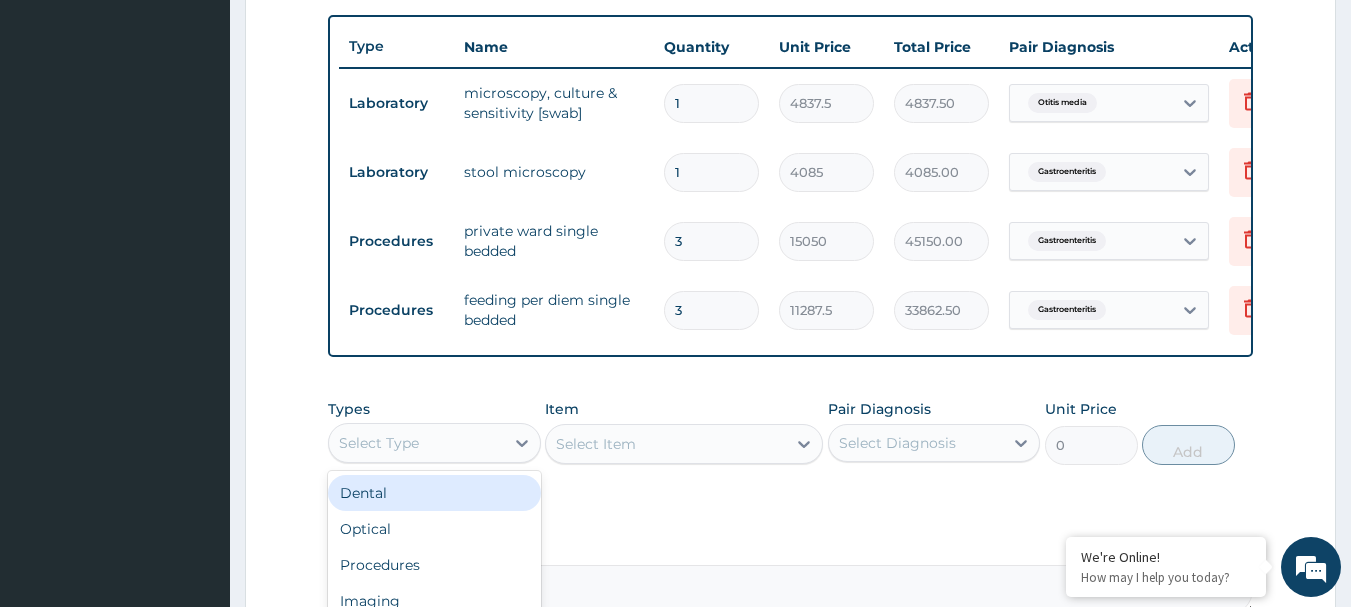 click on "Select Type" at bounding box center [379, 443] 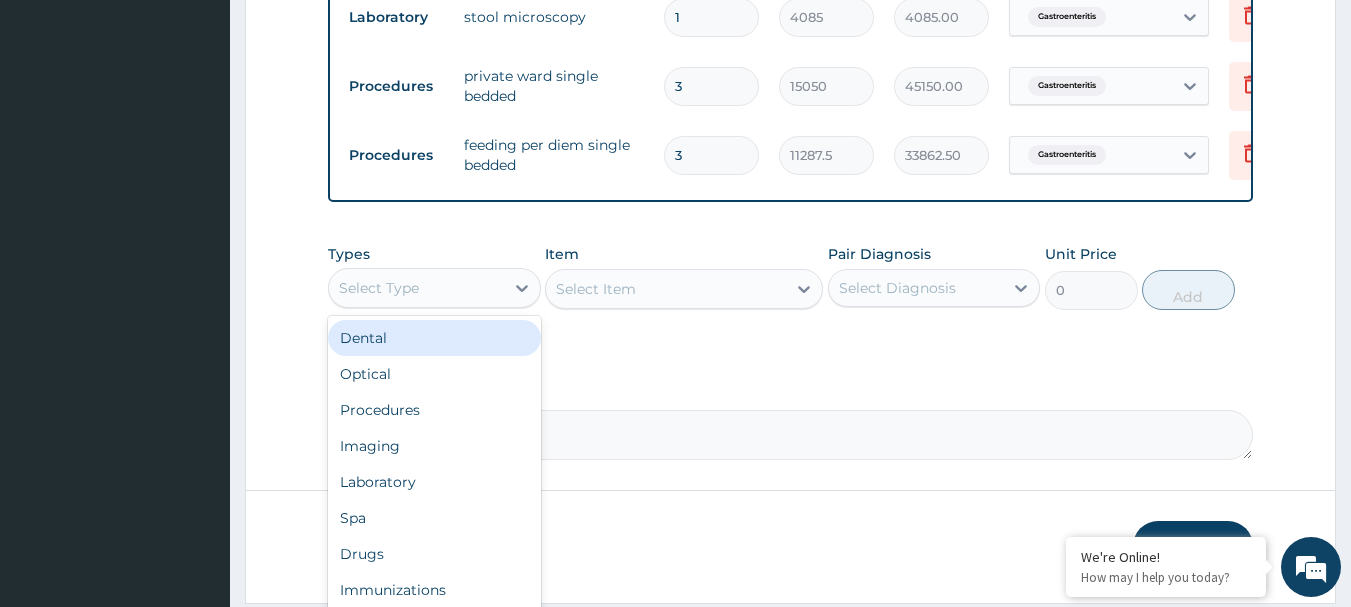 scroll, scrollTop: 962, scrollLeft: 0, axis: vertical 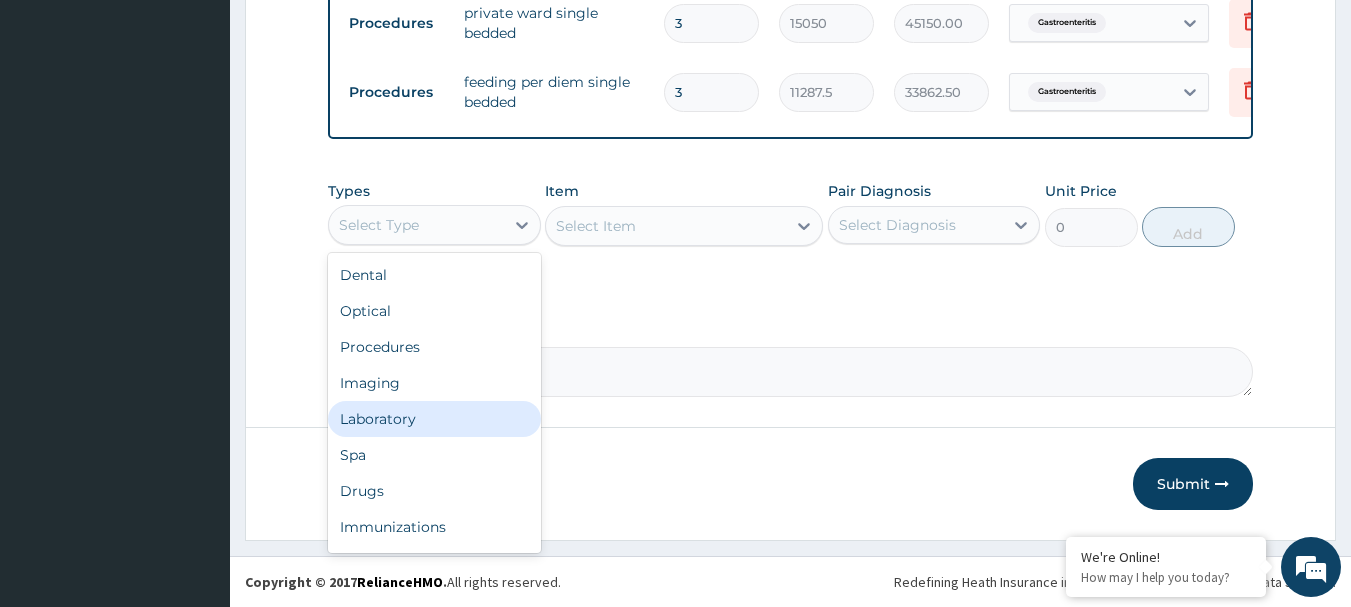 click on "Laboratory" at bounding box center [434, 419] 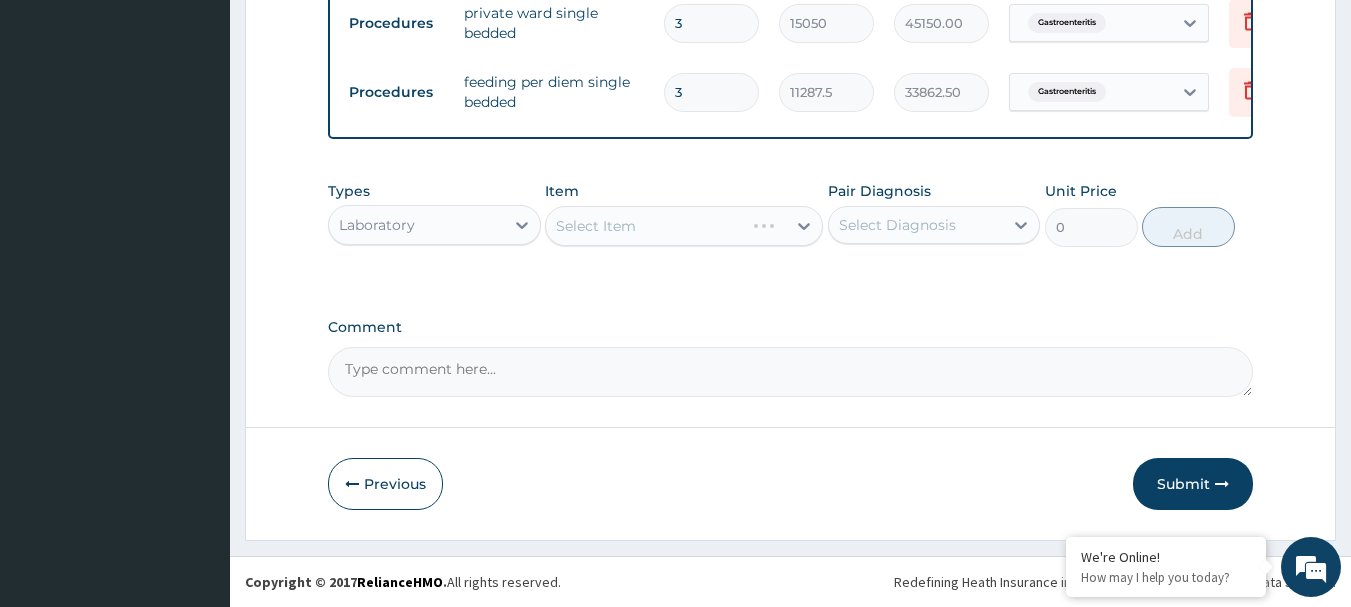 click on "Select Item" at bounding box center (684, 226) 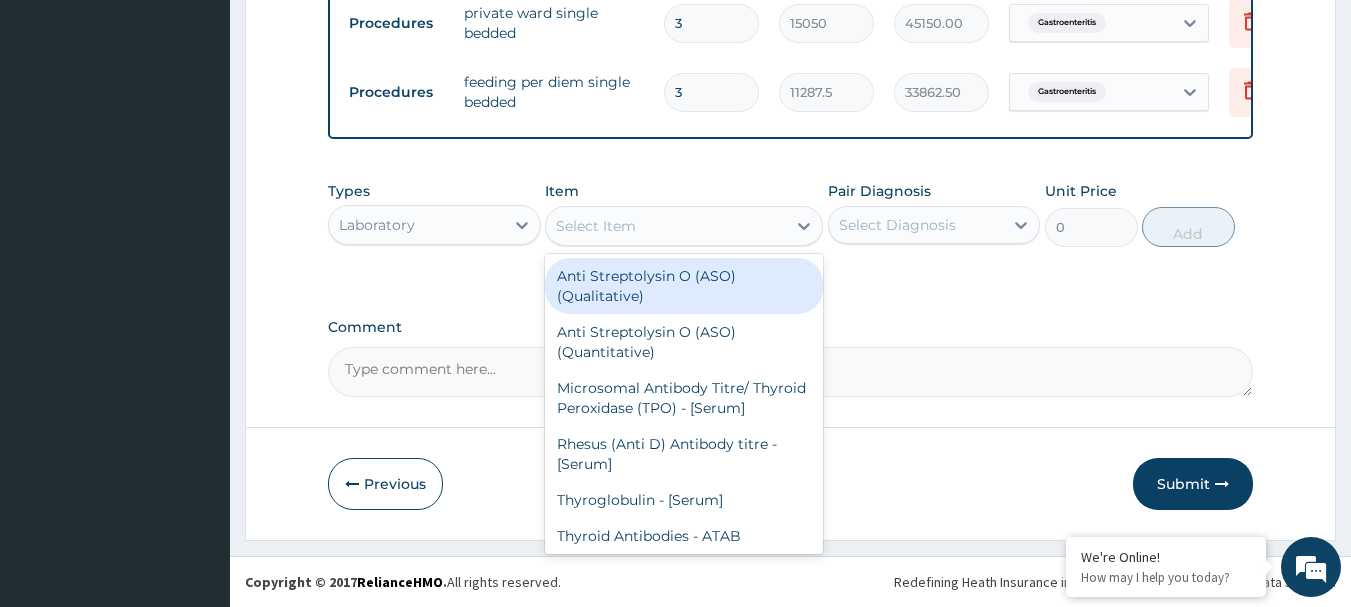 click on "Select Item" at bounding box center [666, 226] 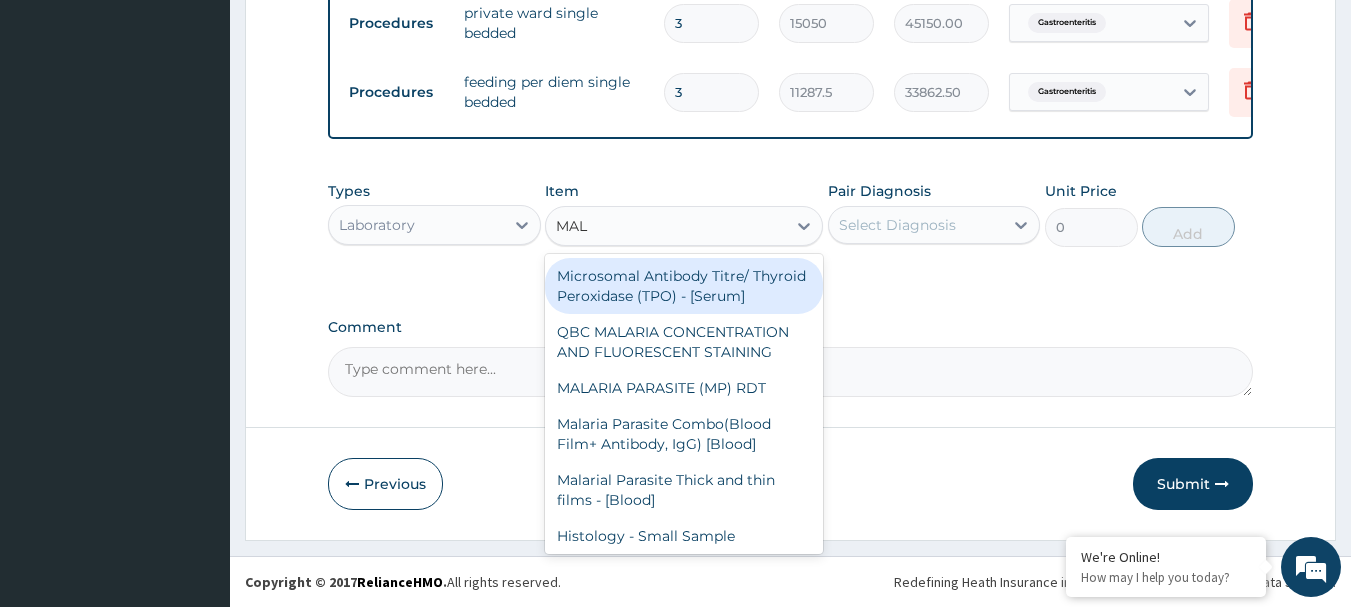 type on "MALA" 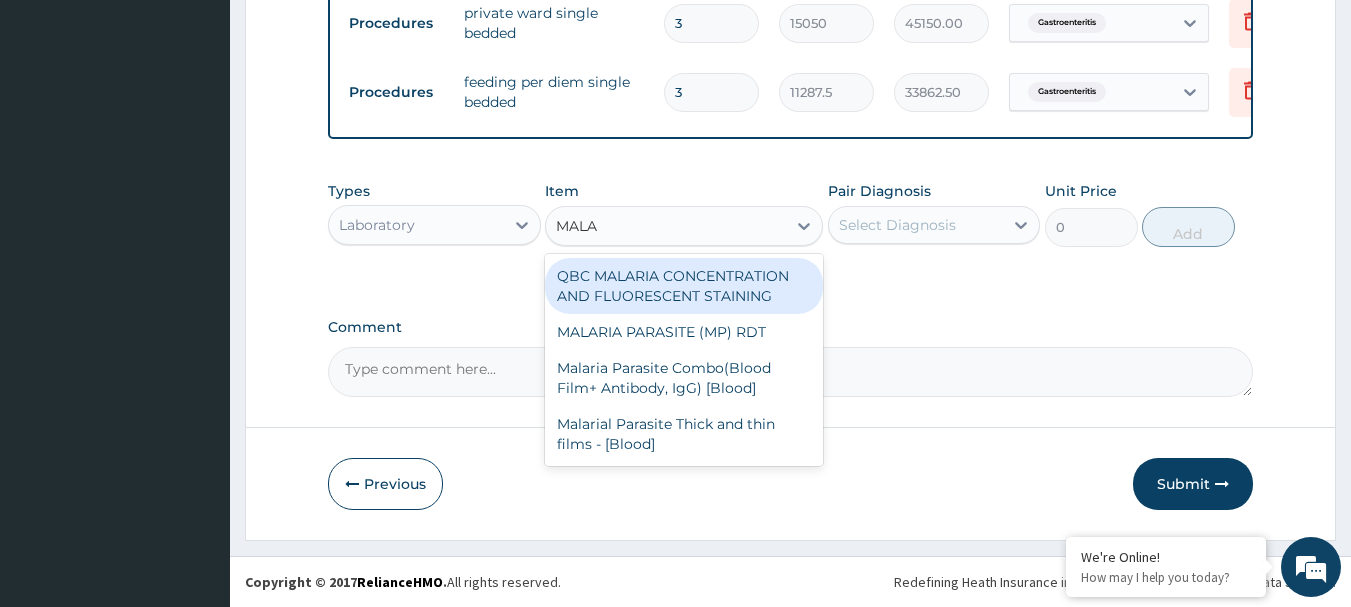 click on "QBC MALARIA CONCENTRATION AND FLUORESCENT STAINING" at bounding box center [684, 286] 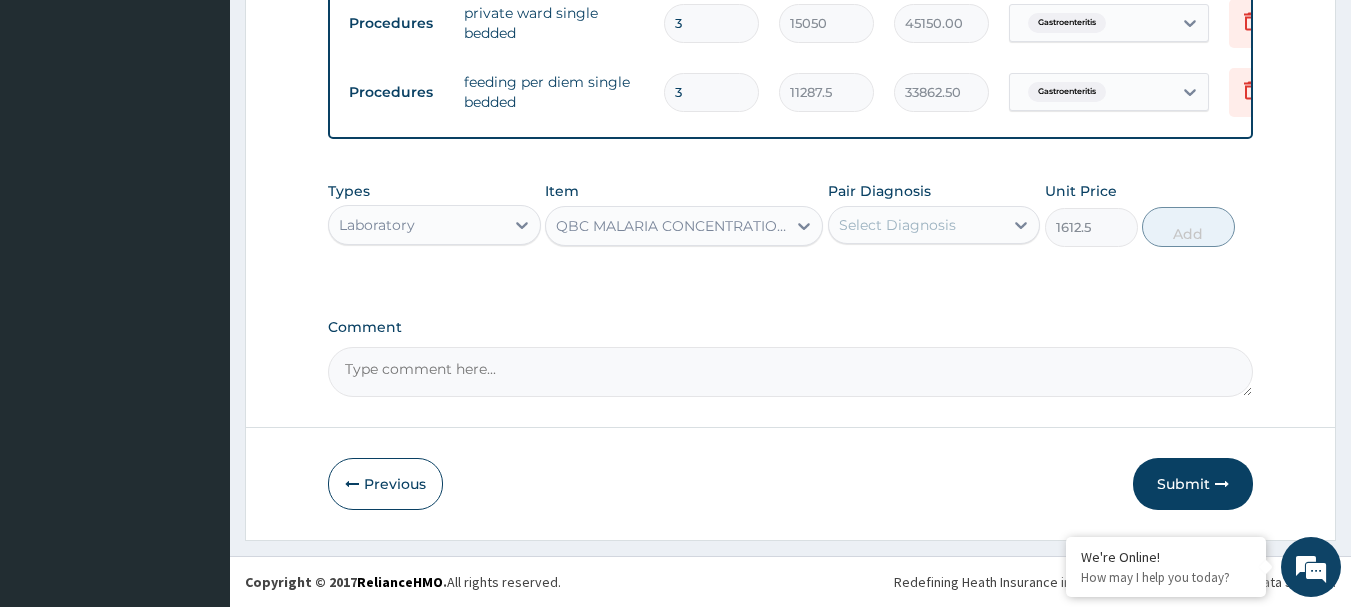 click on "Select Diagnosis" at bounding box center (916, 225) 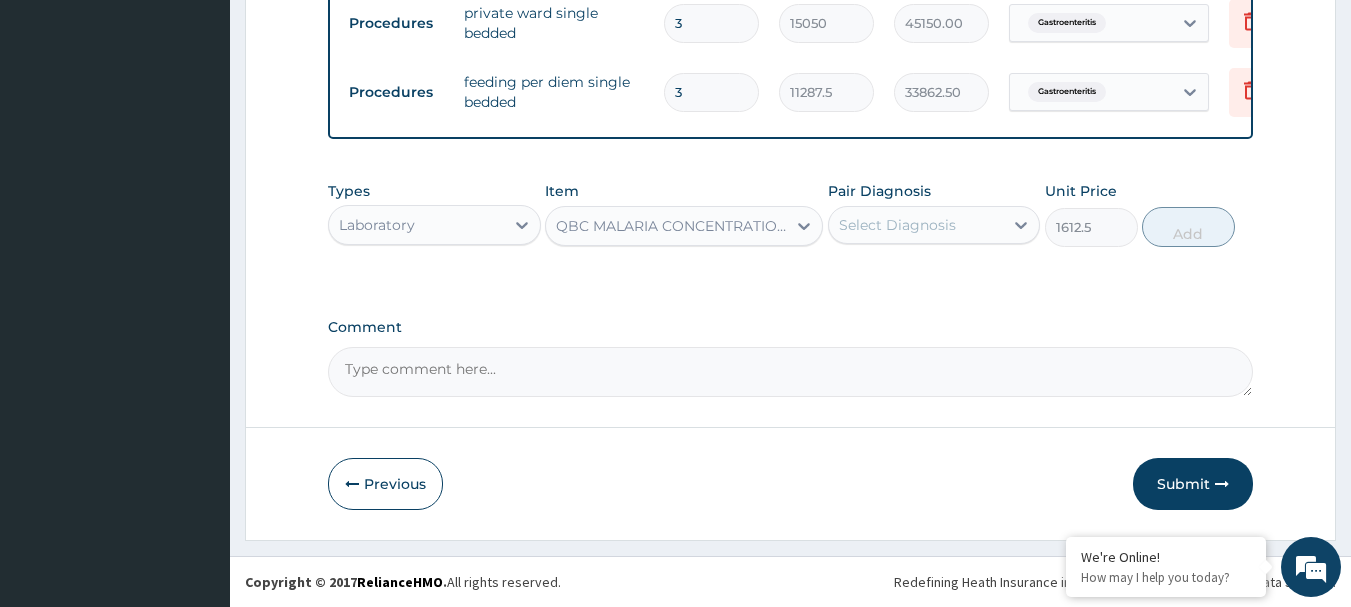 click on "Comment" at bounding box center (791, 372) 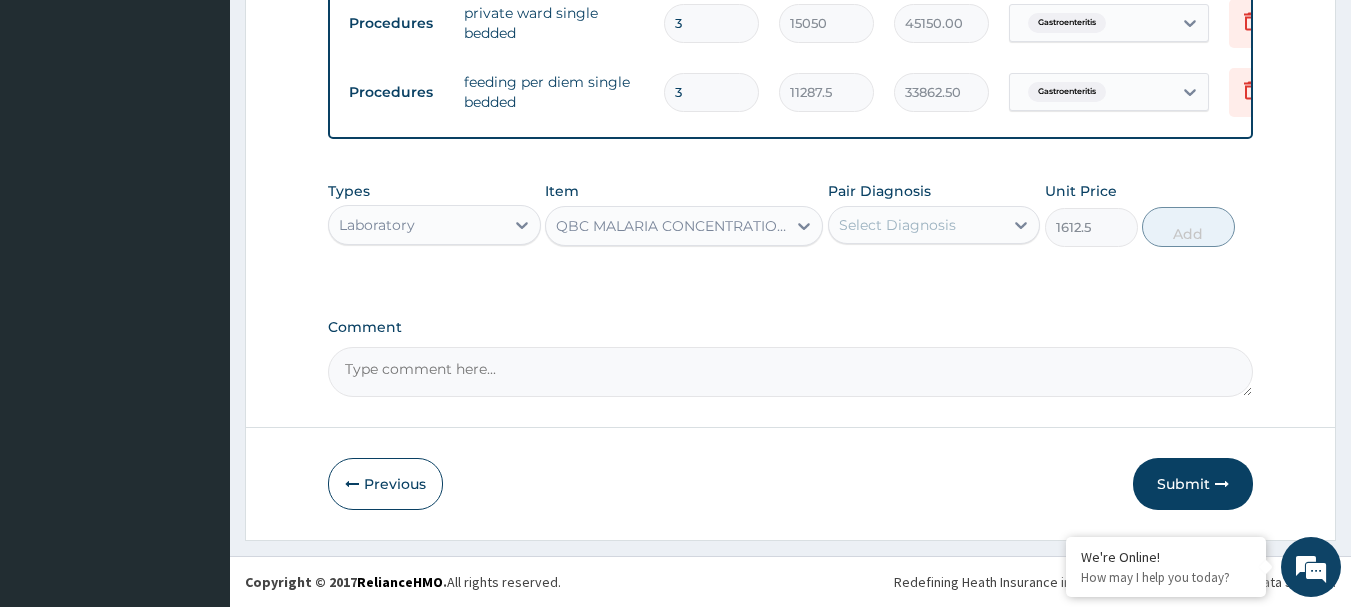 click on "Select Diagnosis" at bounding box center (897, 225) 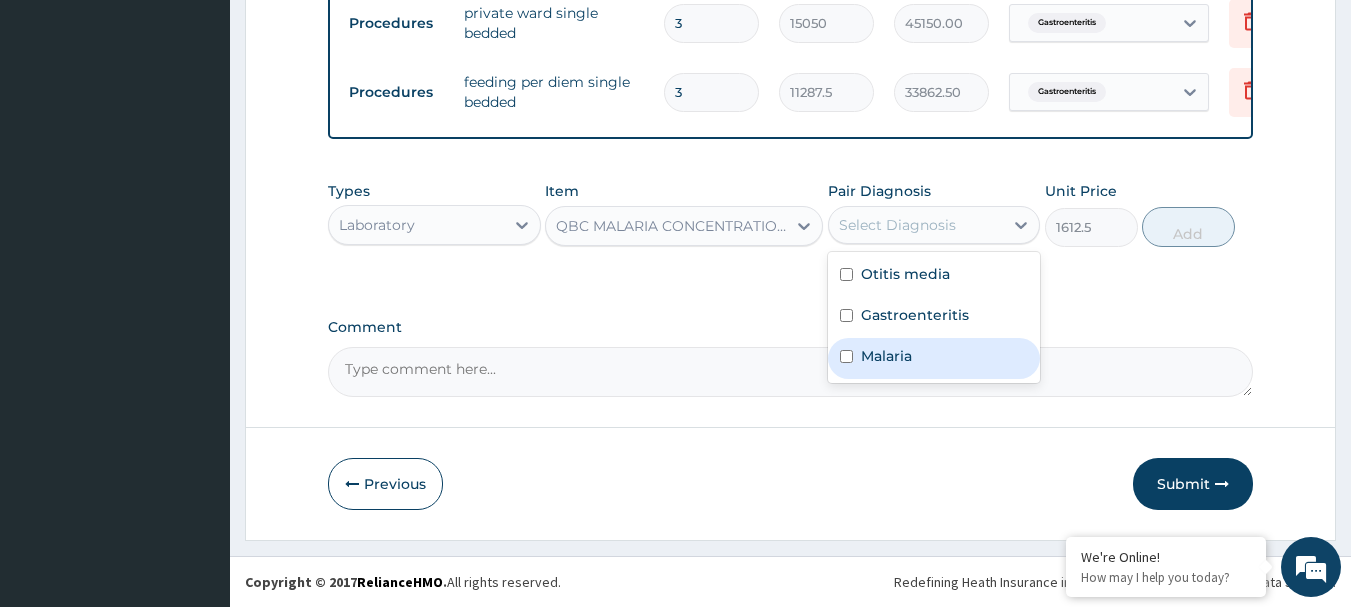 click on "Malaria" at bounding box center (886, 356) 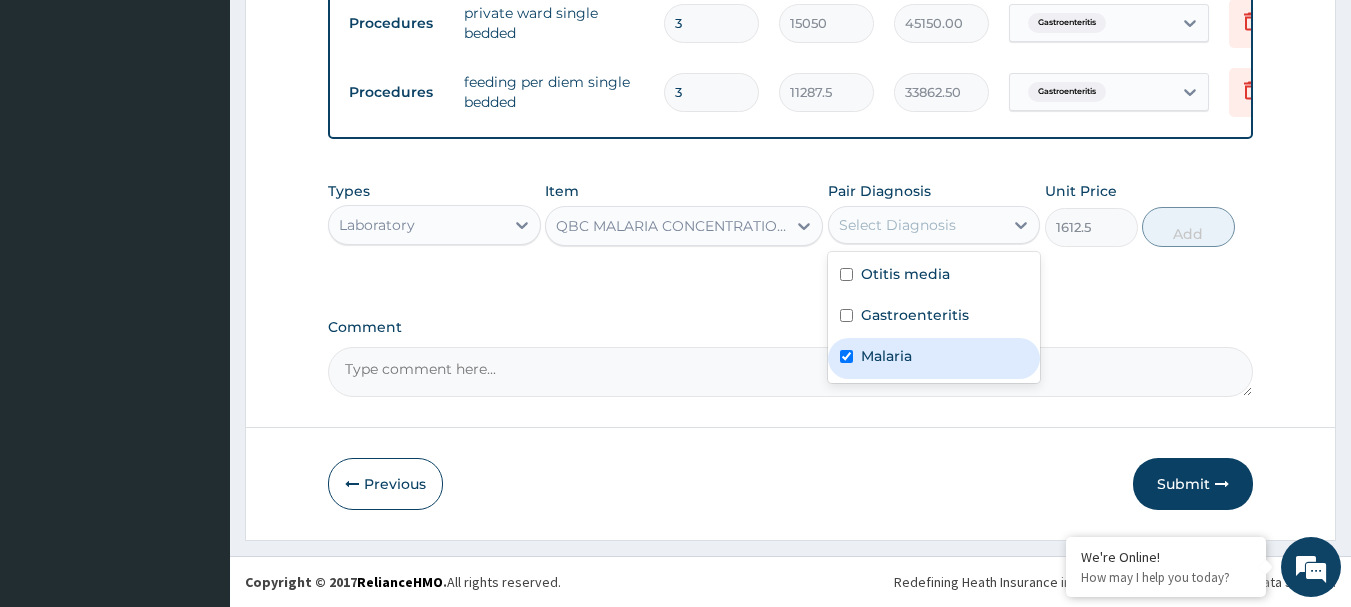 checkbox on "true" 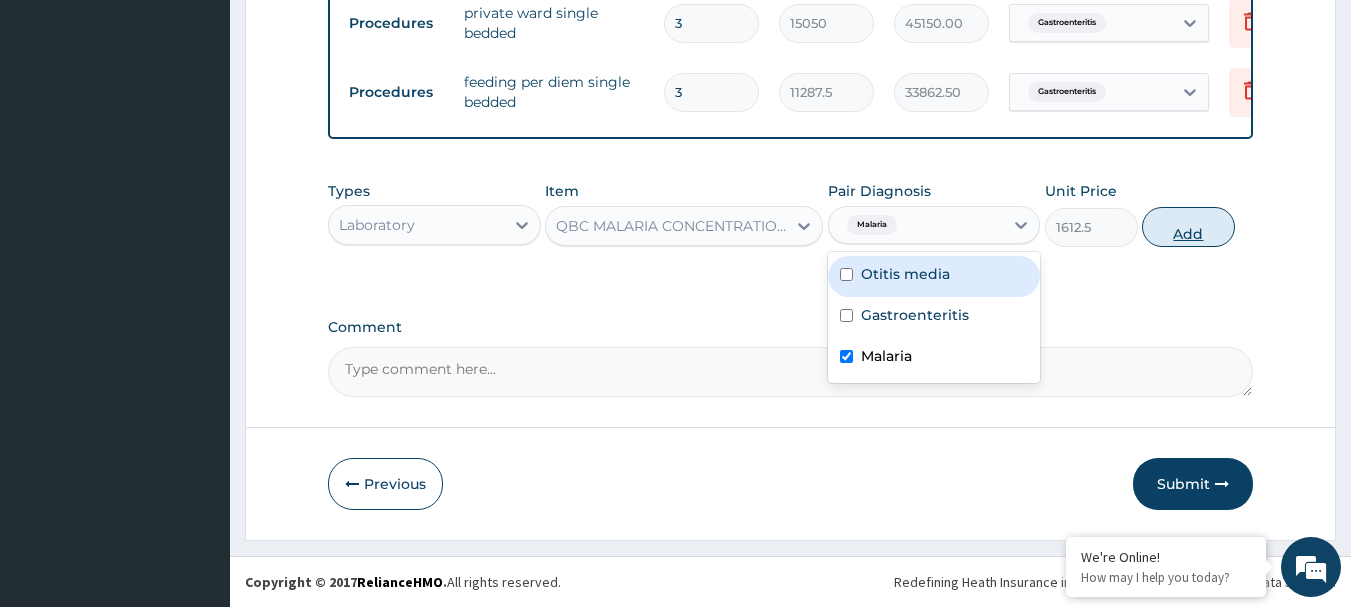 click on "Add" at bounding box center (1188, 227) 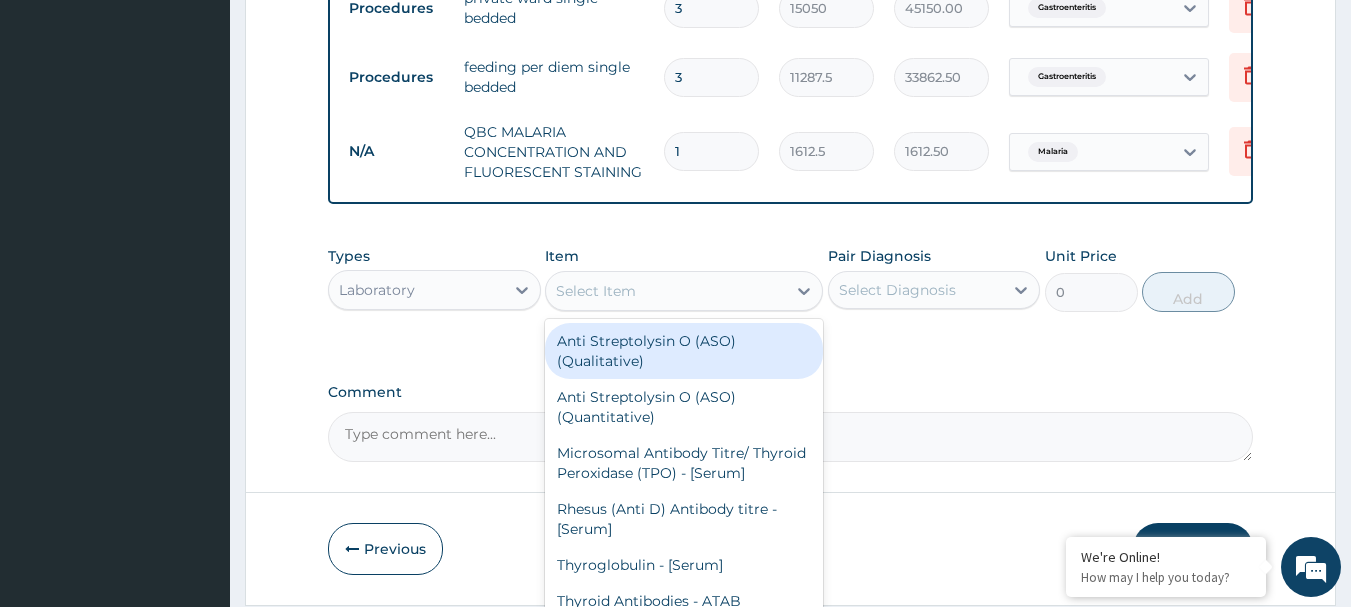 click on "Select Item" at bounding box center (596, 291) 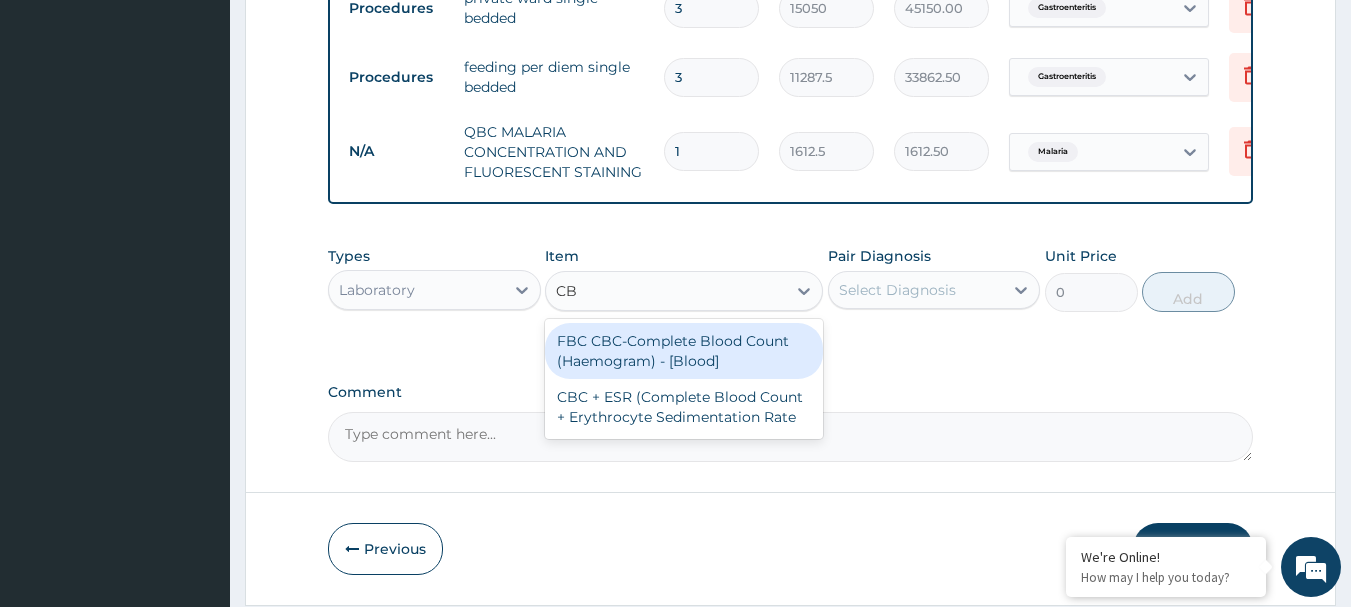 type on "CBC" 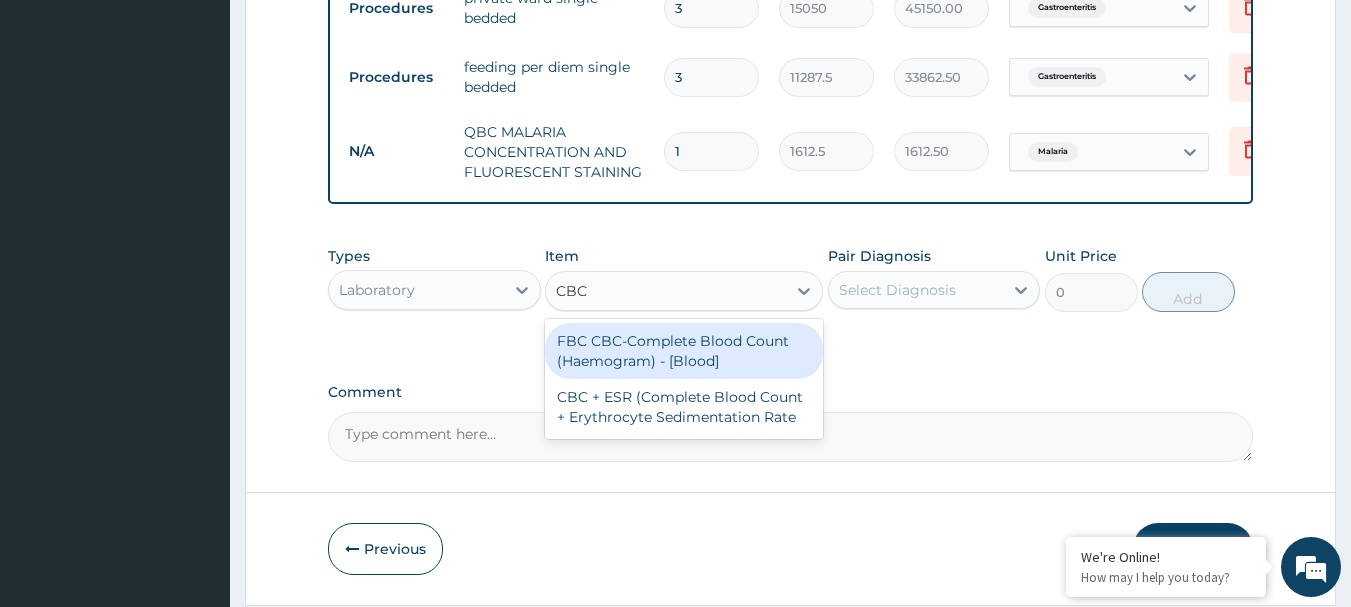 click on "FBC CBC-Complete Blood Count (Haemogram) - [Blood]" at bounding box center (684, 351) 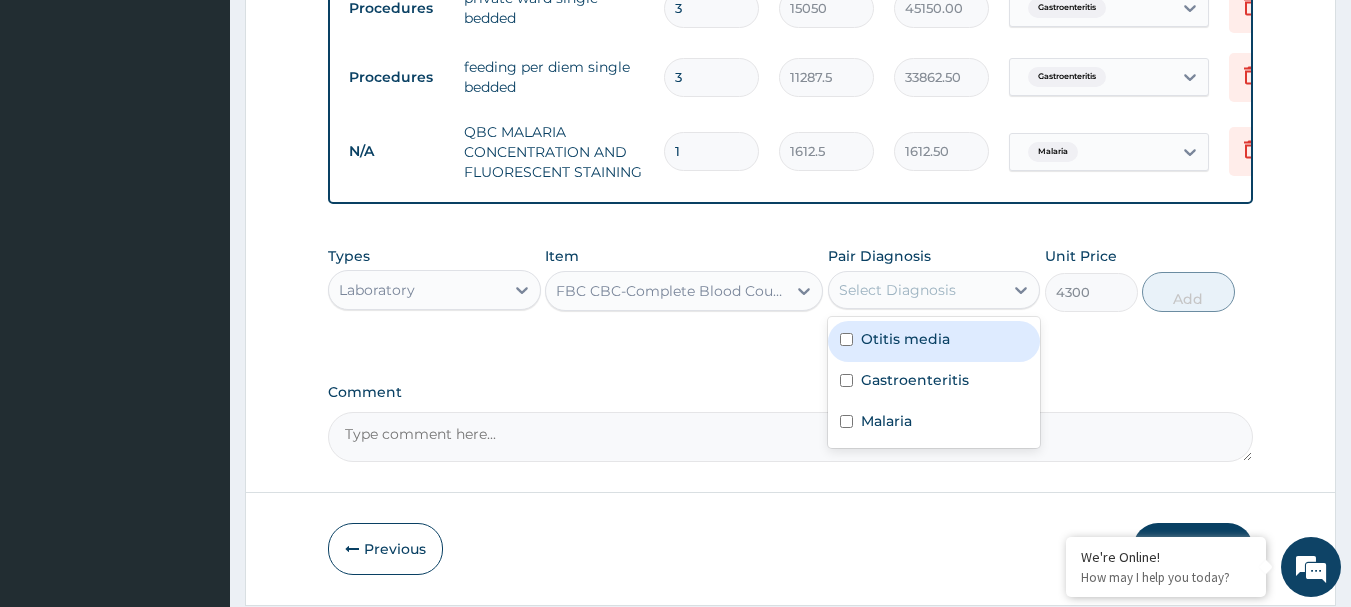 click on "Select Diagnosis" at bounding box center (916, 290) 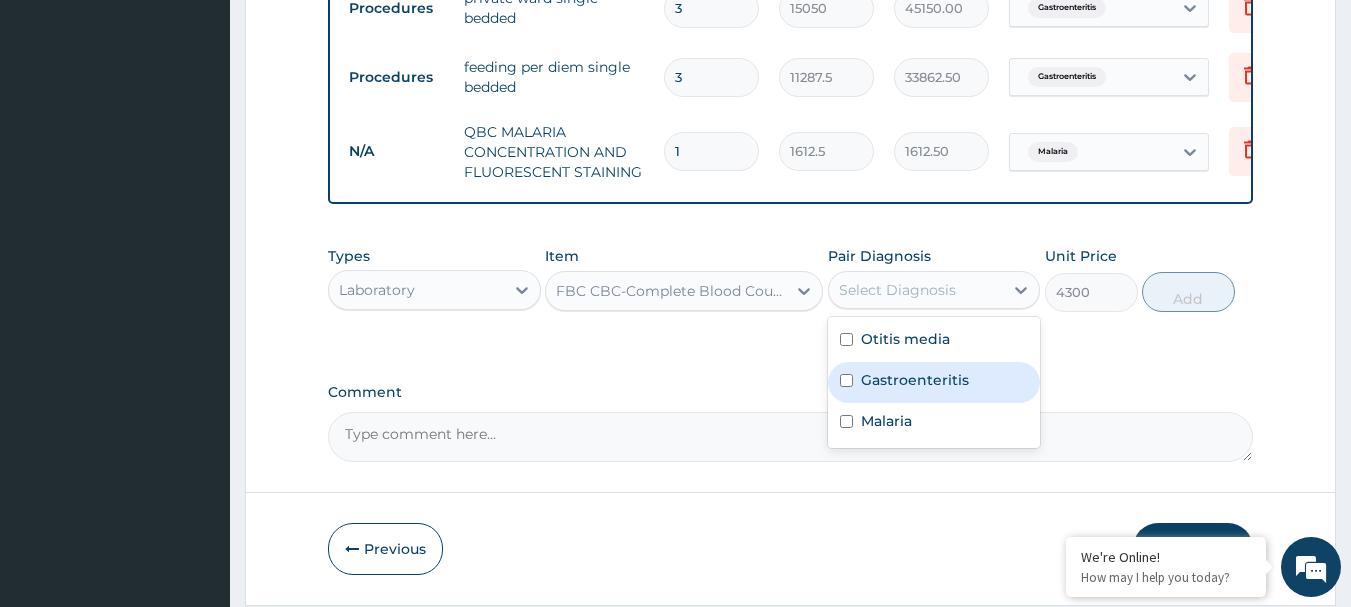 click on "Gastroenteritis" at bounding box center (915, 380) 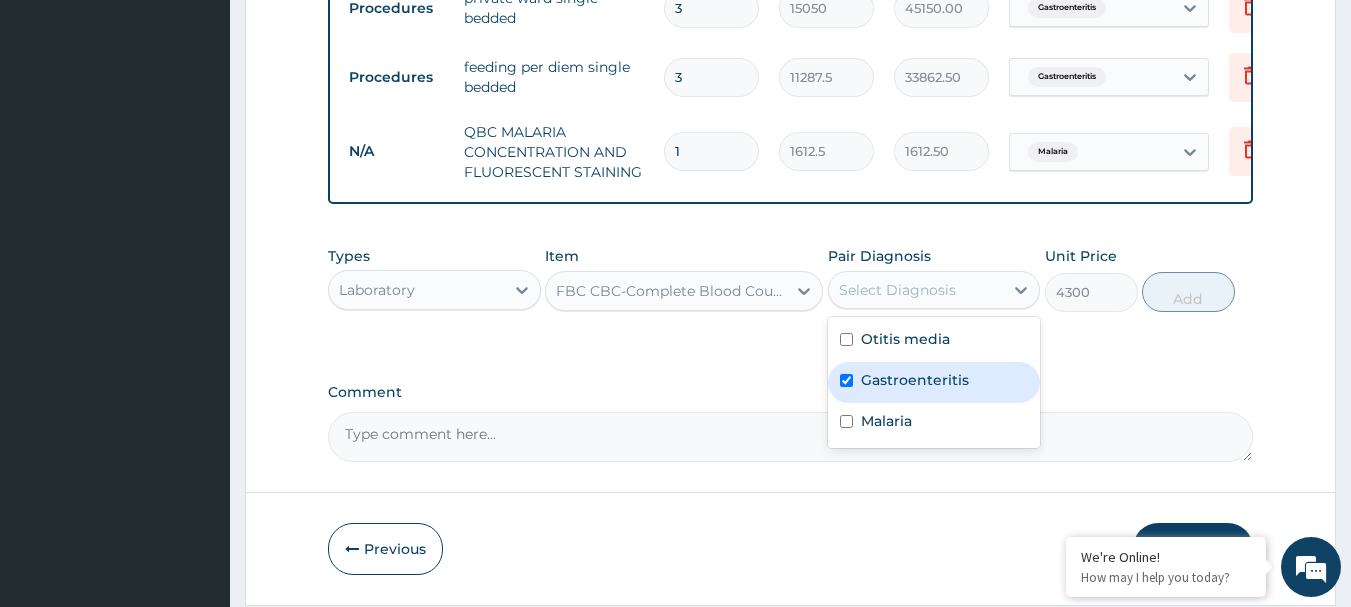 checkbox on "true" 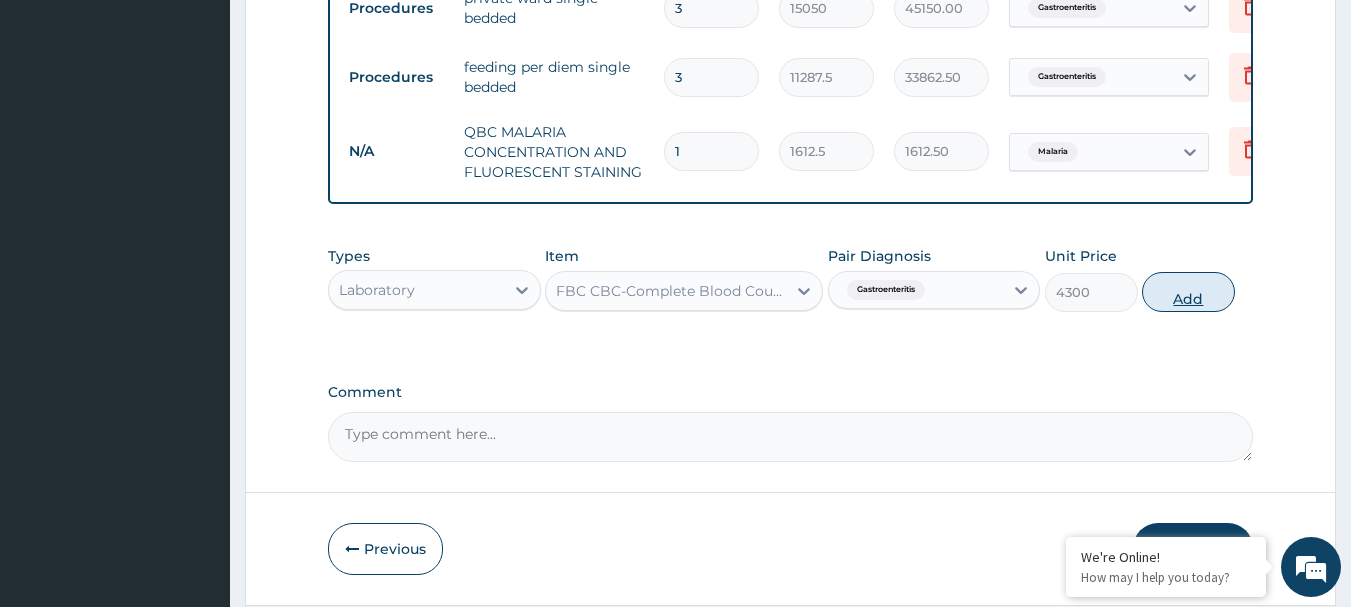 click on "Add" at bounding box center (1188, 292) 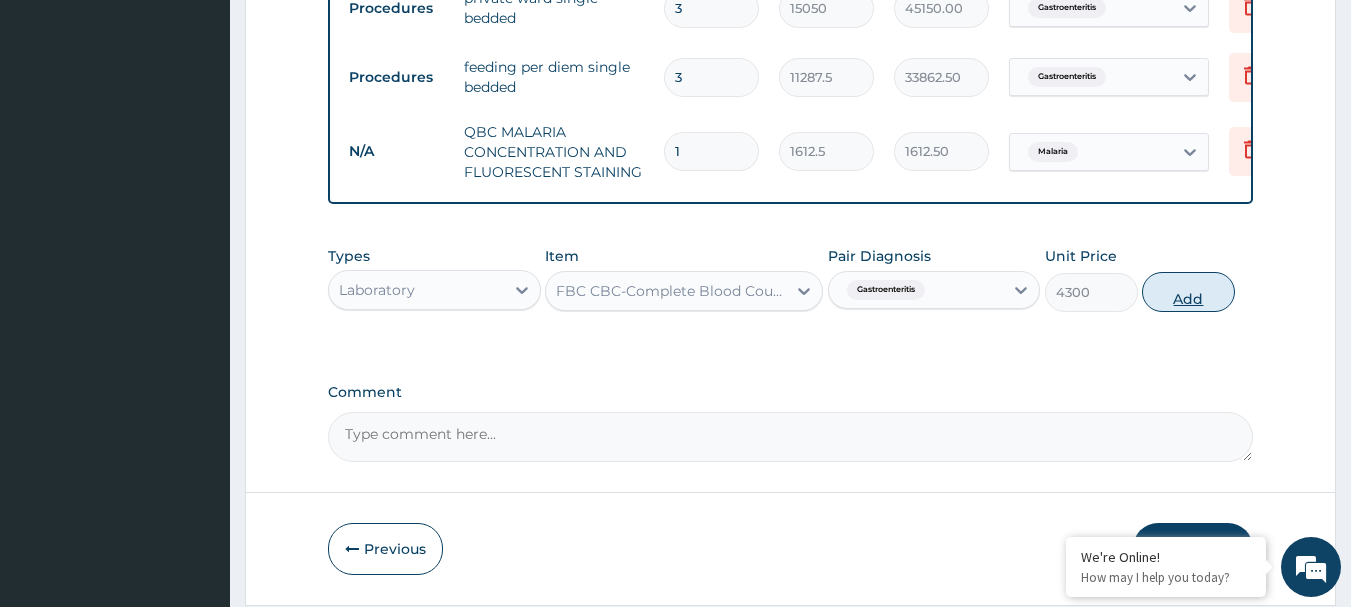 type on "0" 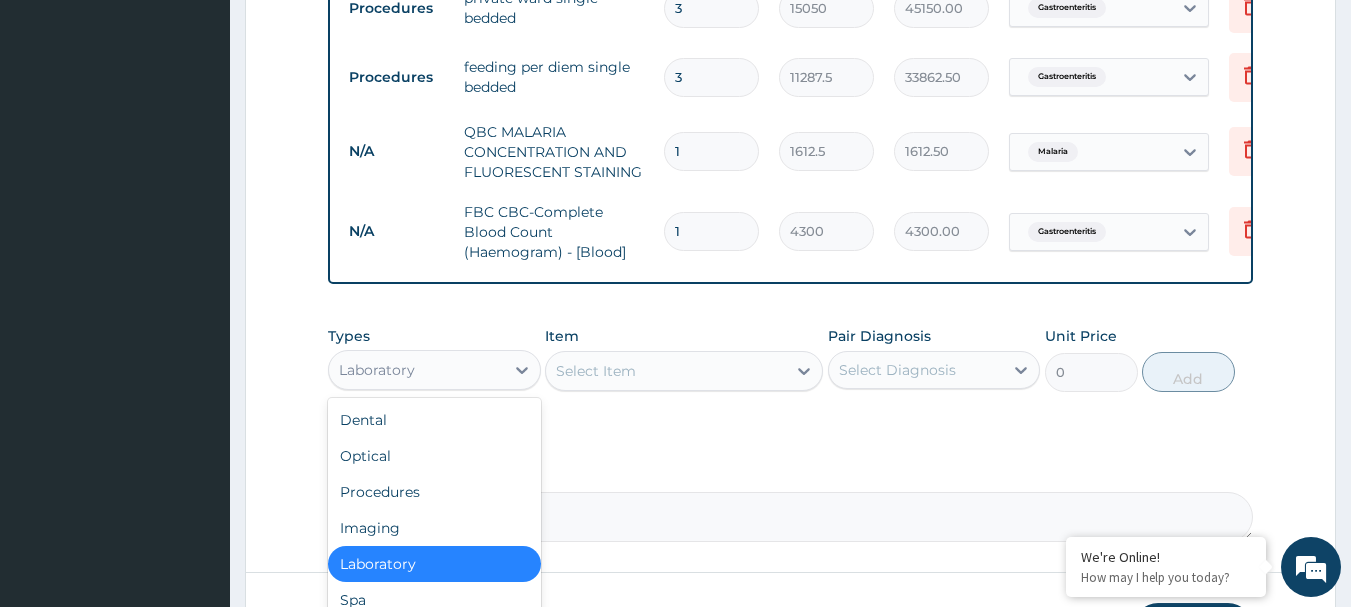 click on "Laboratory" at bounding box center (416, 370) 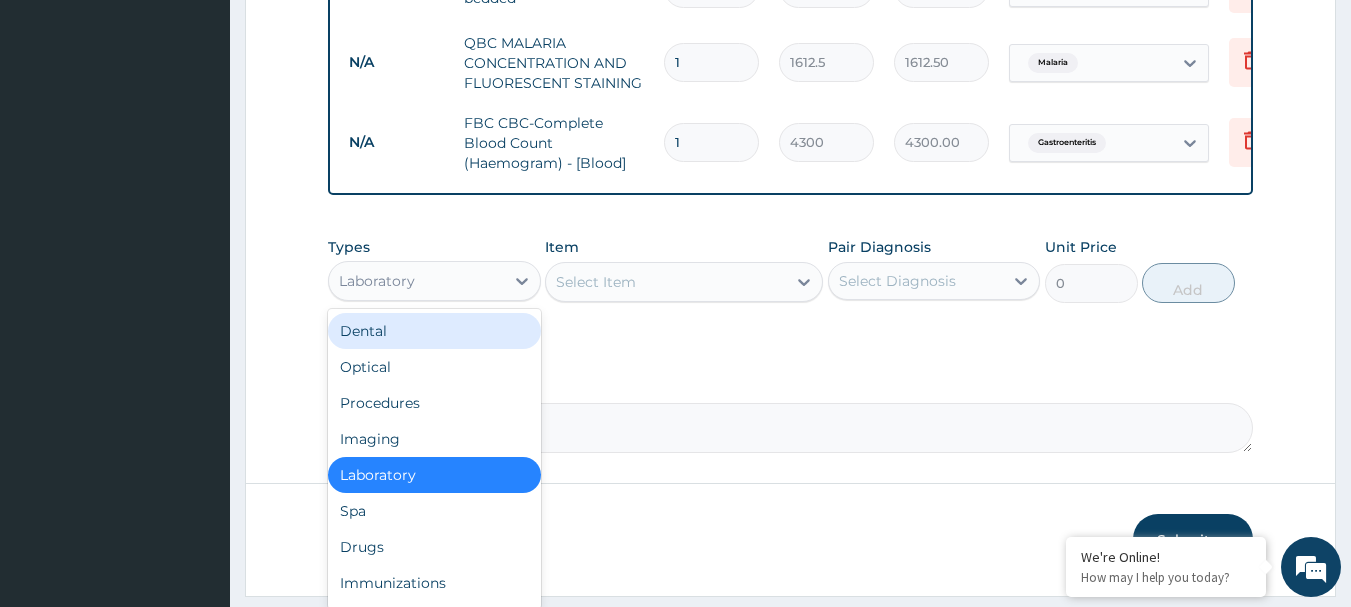 scroll, scrollTop: 1062, scrollLeft: 0, axis: vertical 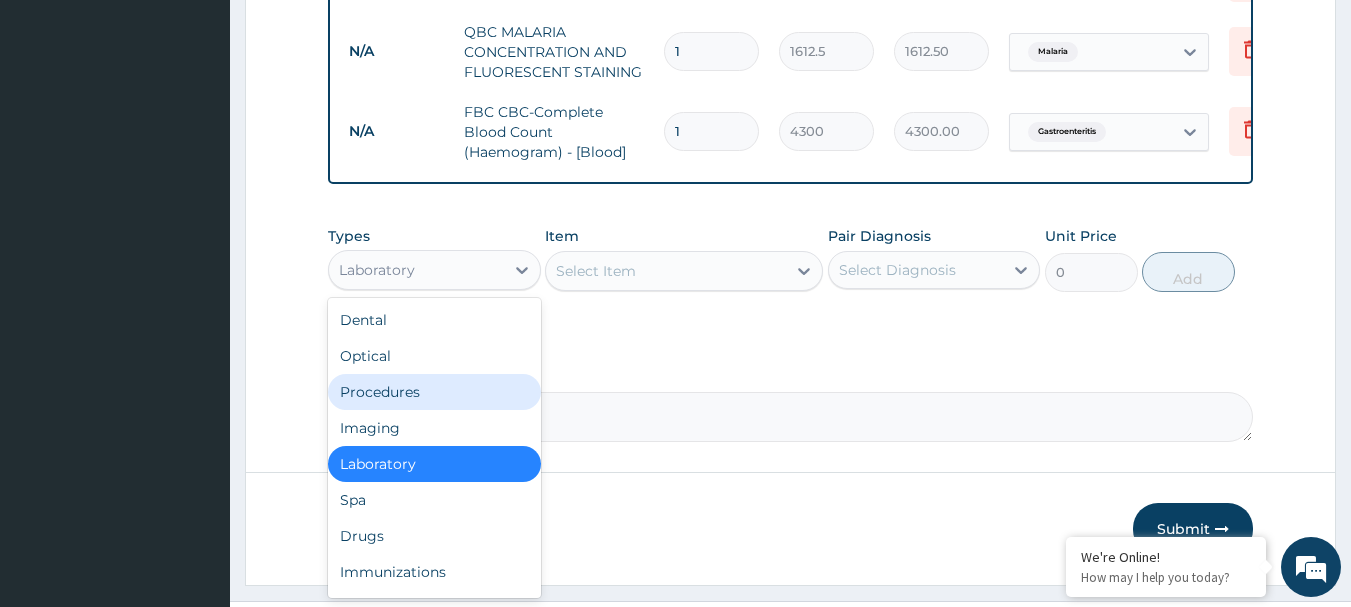 click on "Procedures" at bounding box center [434, 392] 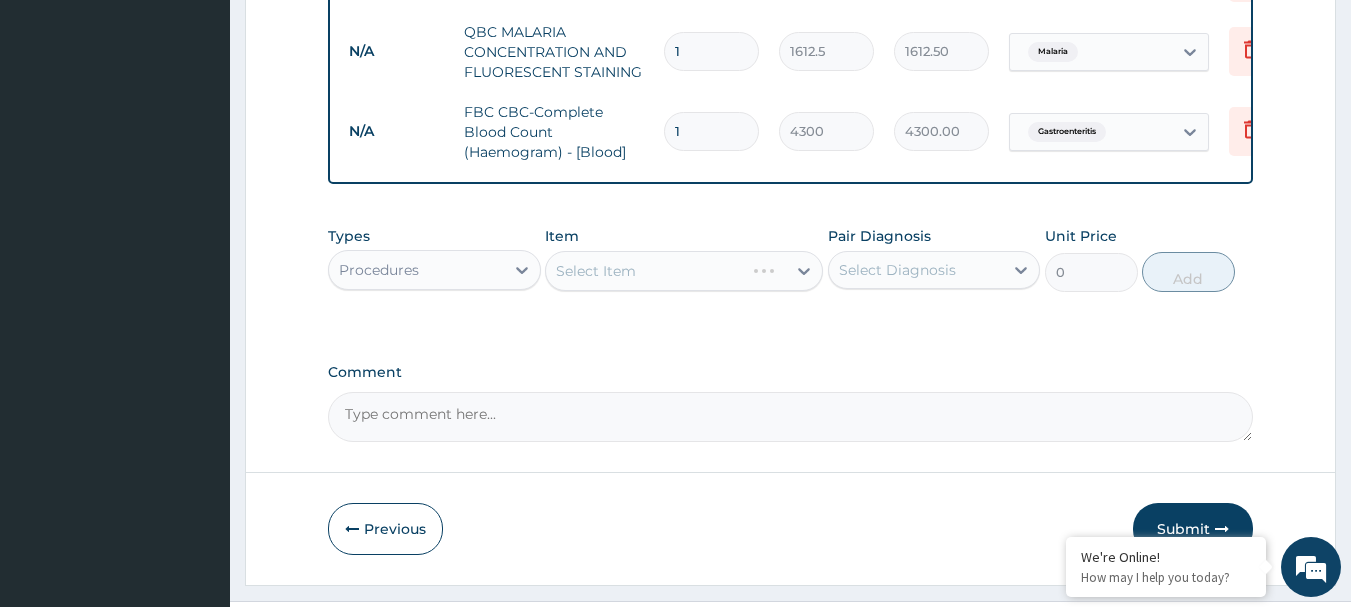 click on "Select Item" at bounding box center [684, 271] 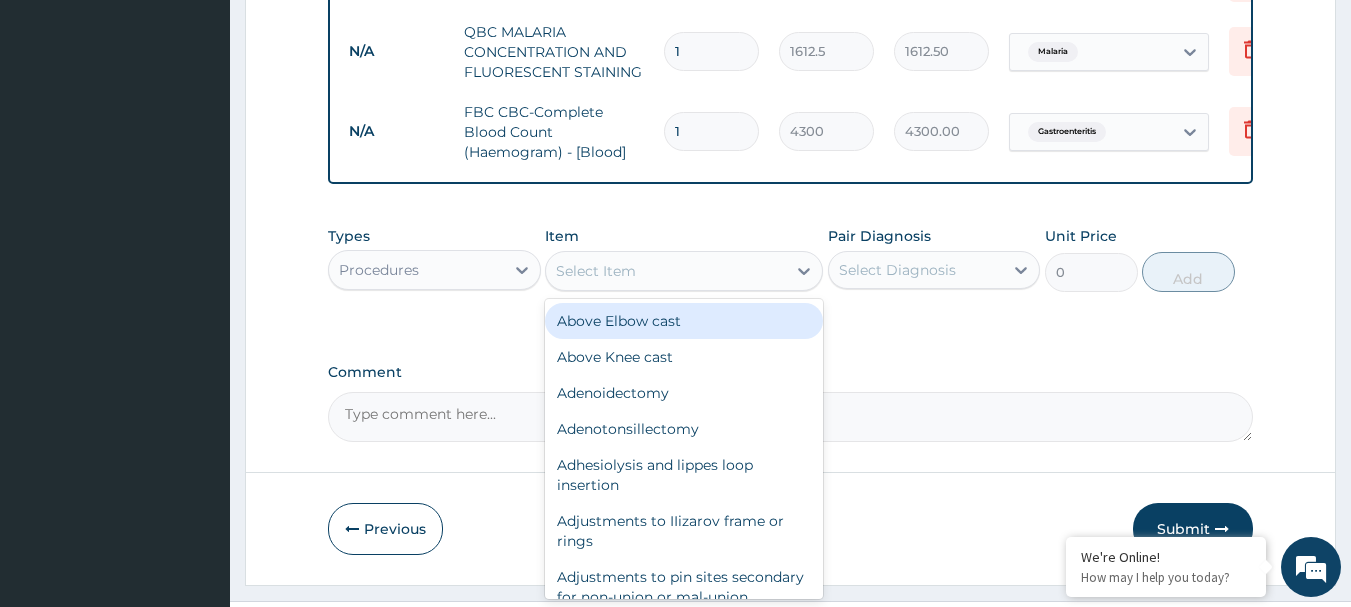 click on "Select Item" at bounding box center [666, 271] 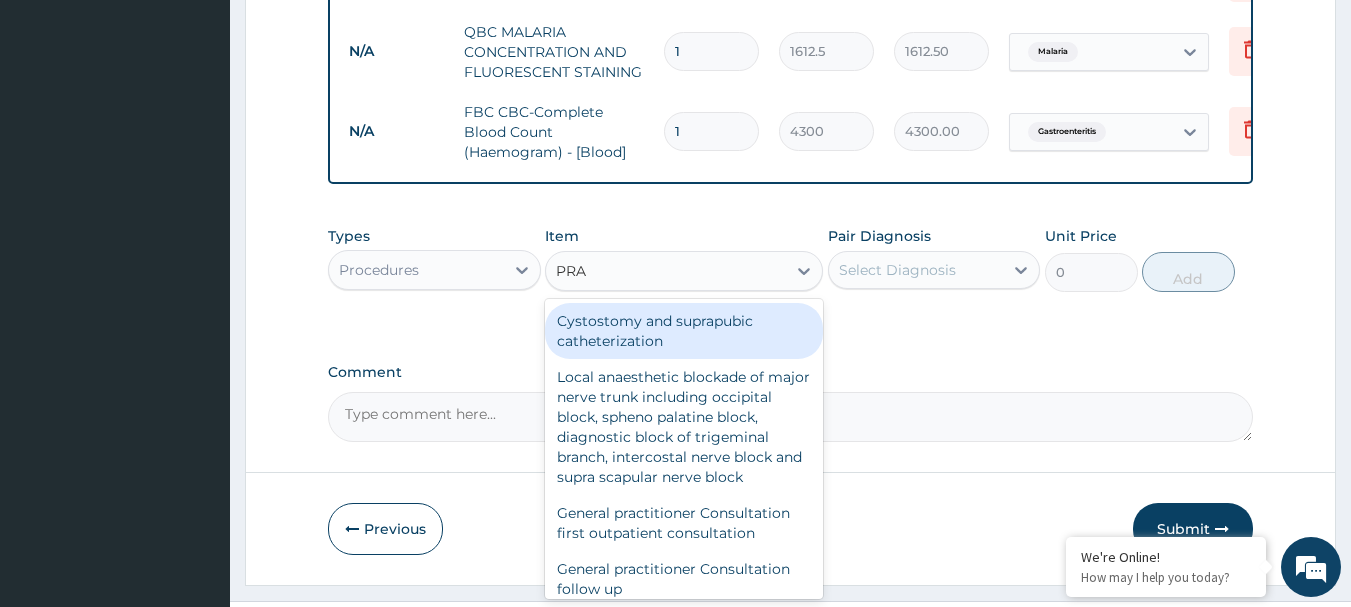 type on "PRAC" 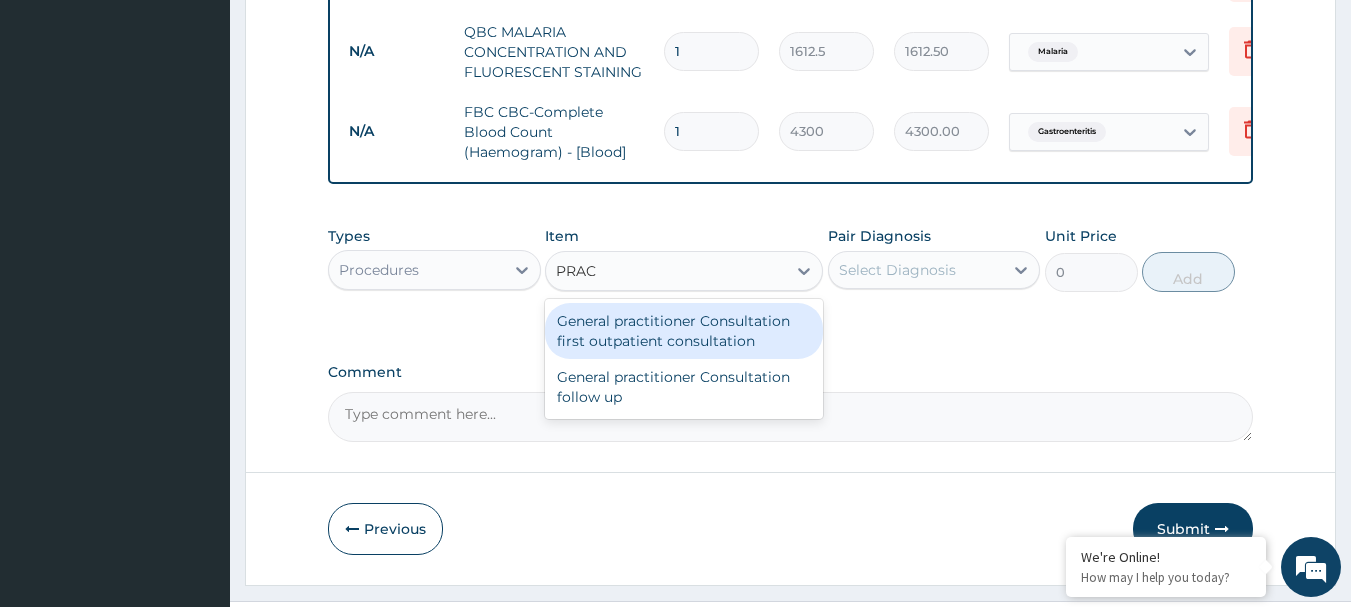 click on "General practitioner Consultation first outpatient consultation" at bounding box center [684, 331] 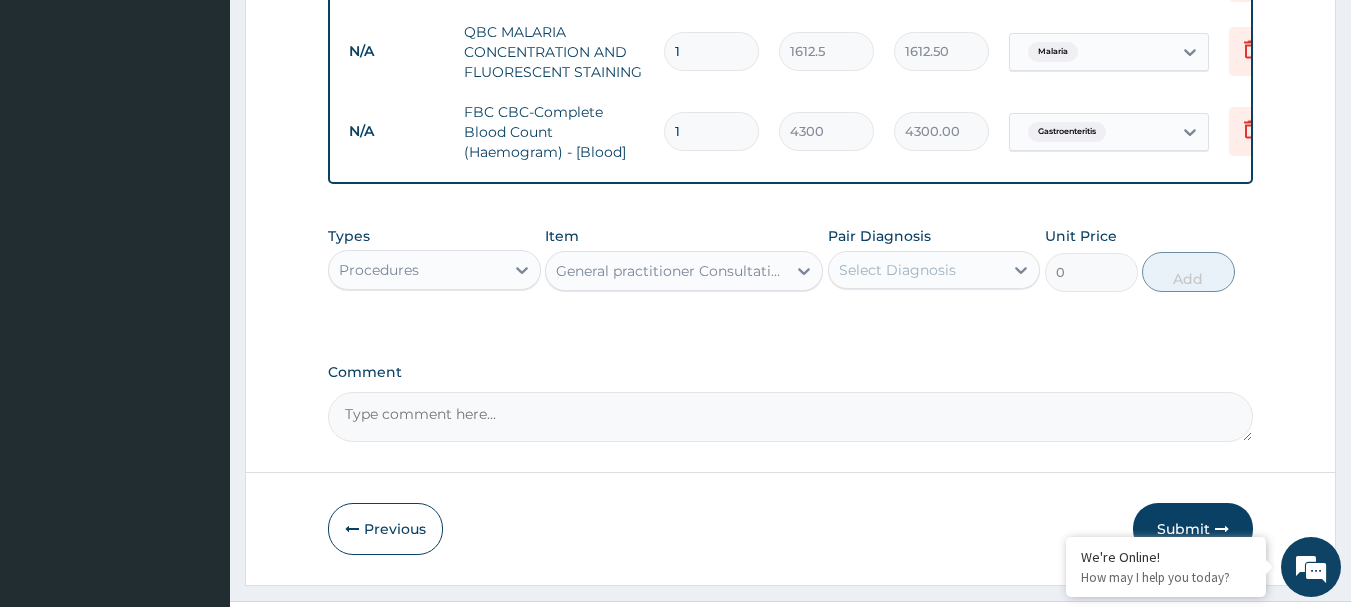 type 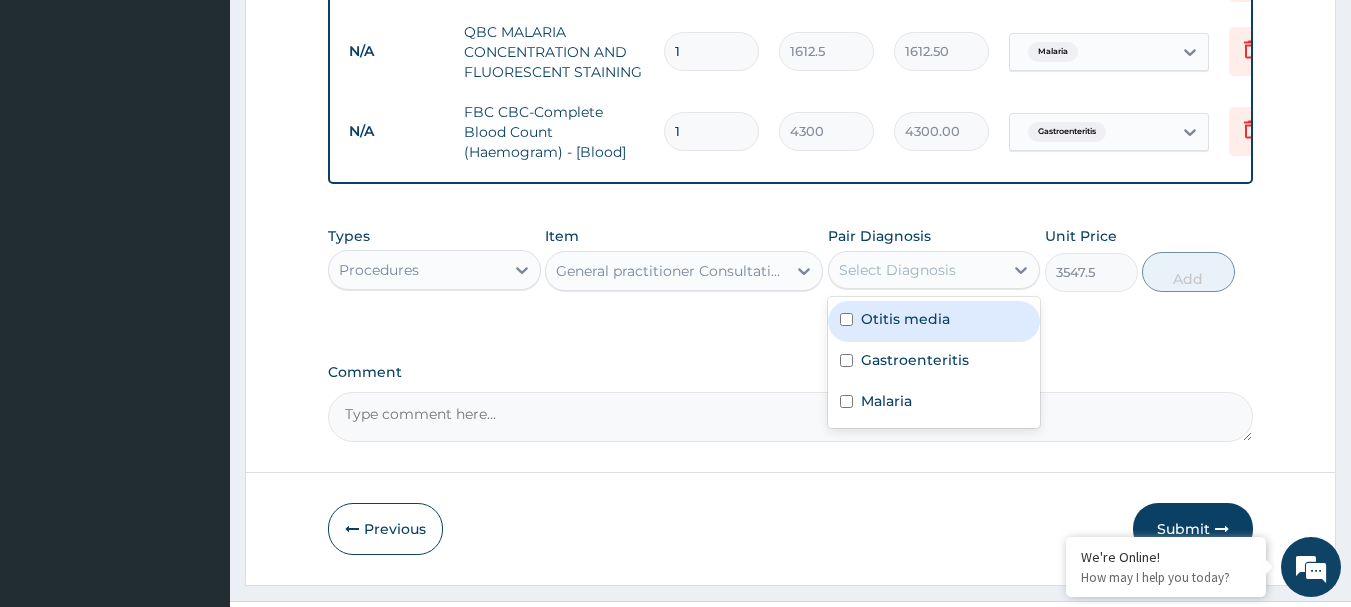 click on "Select Diagnosis" at bounding box center (897, 270) 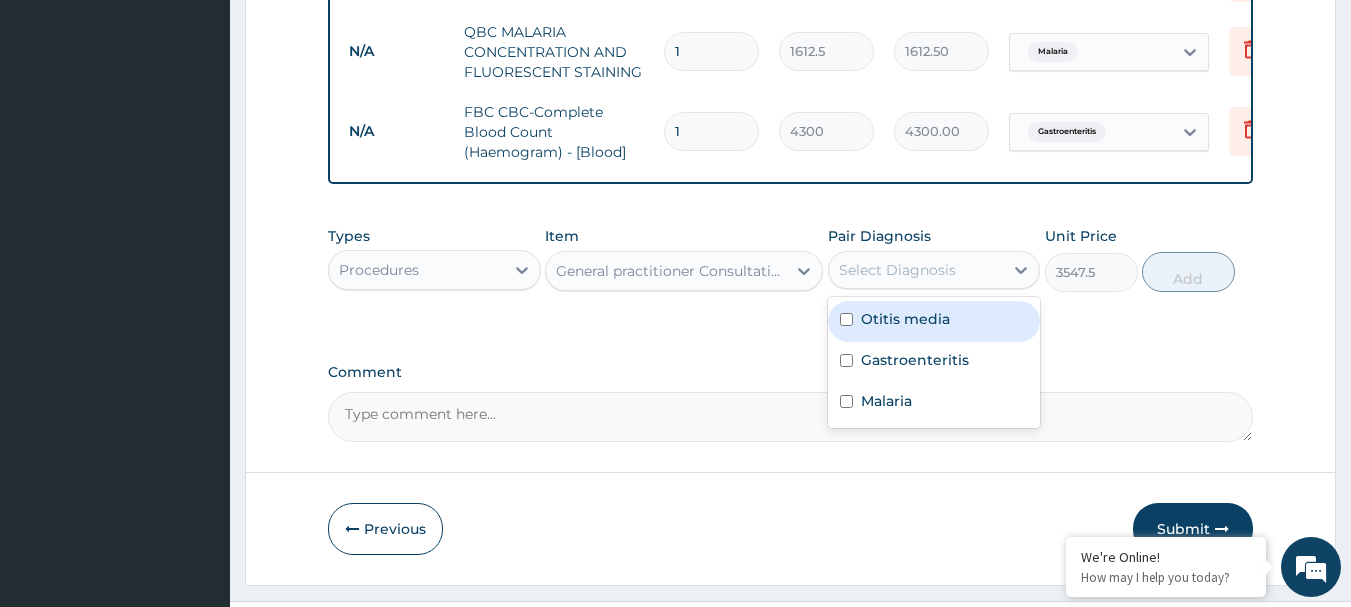 click on "Otitis media" at bounding box center [905, 319] 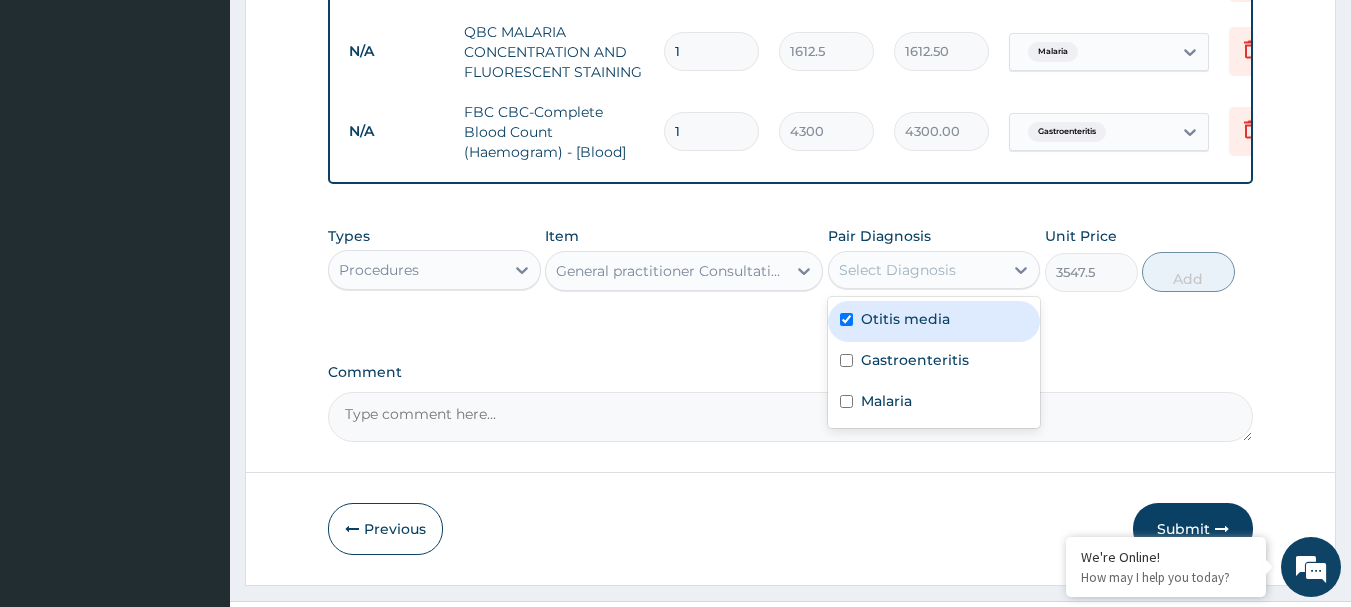 checkbox on "true" 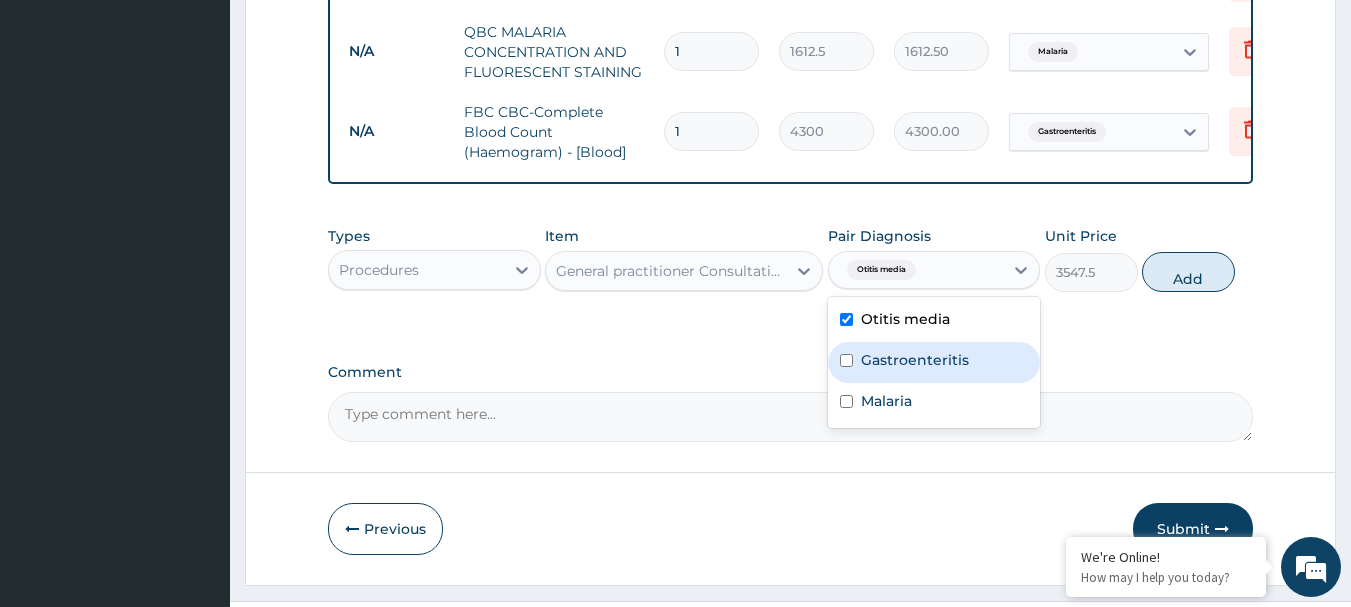 click on "Gastroenteritis" at bounding box center (915, 360) 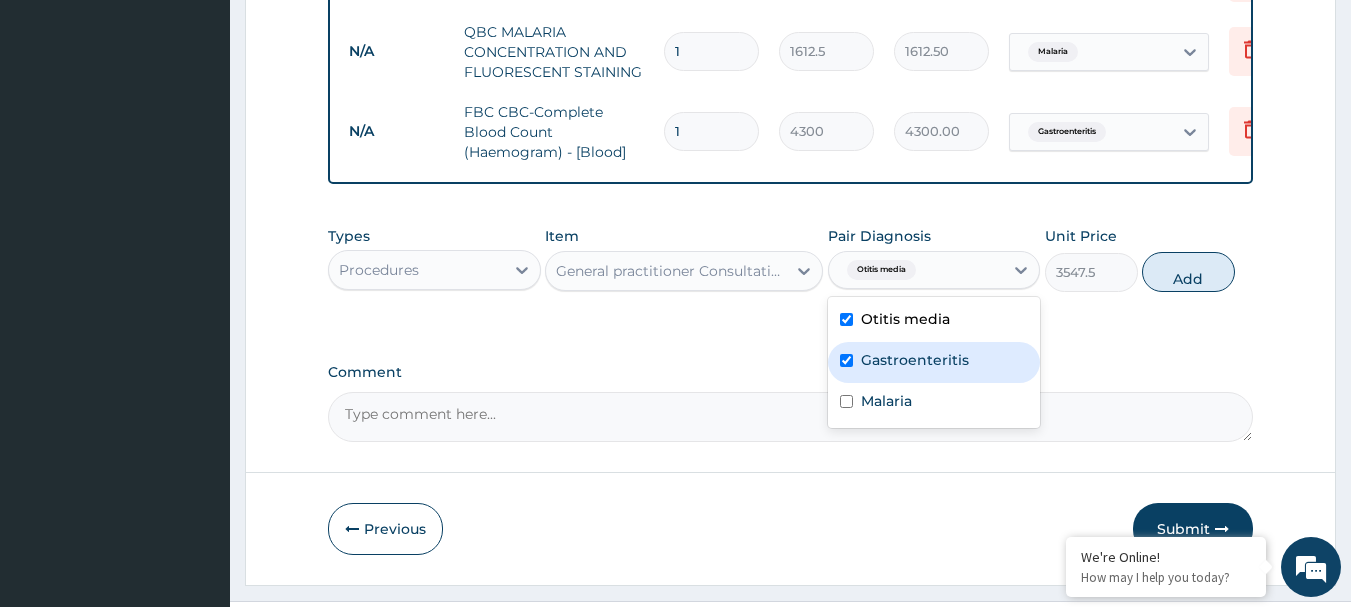 checkbox on "true" 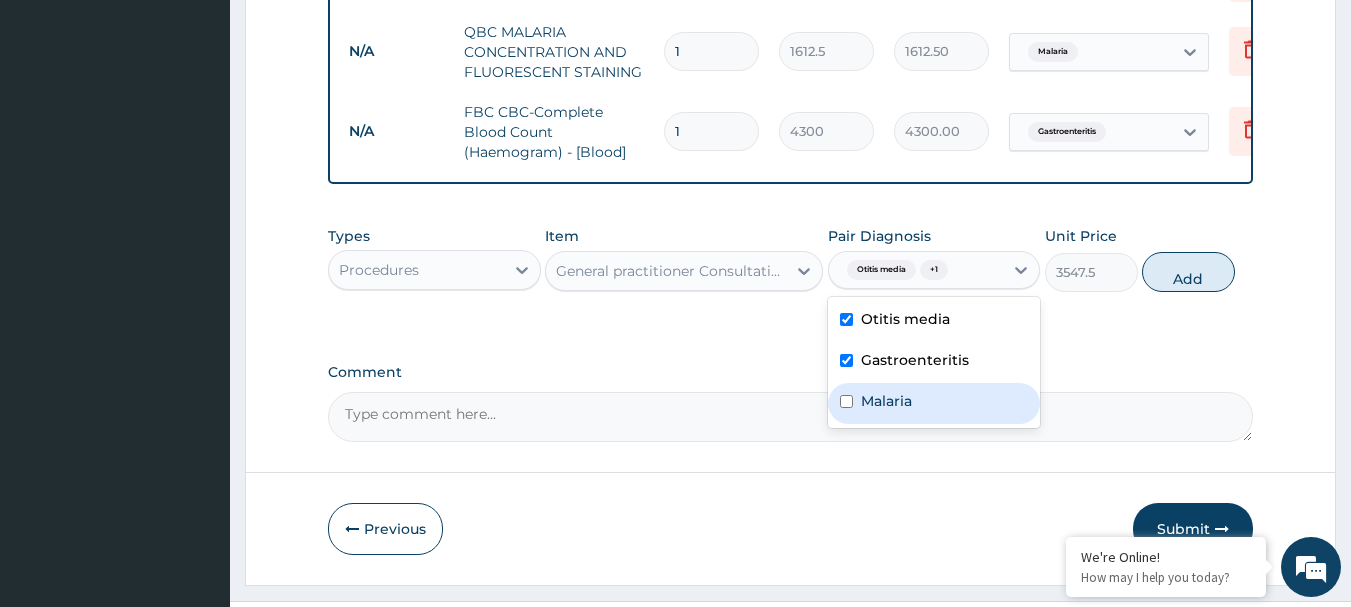 click on "Malaria" at bounding box center [934, 403] 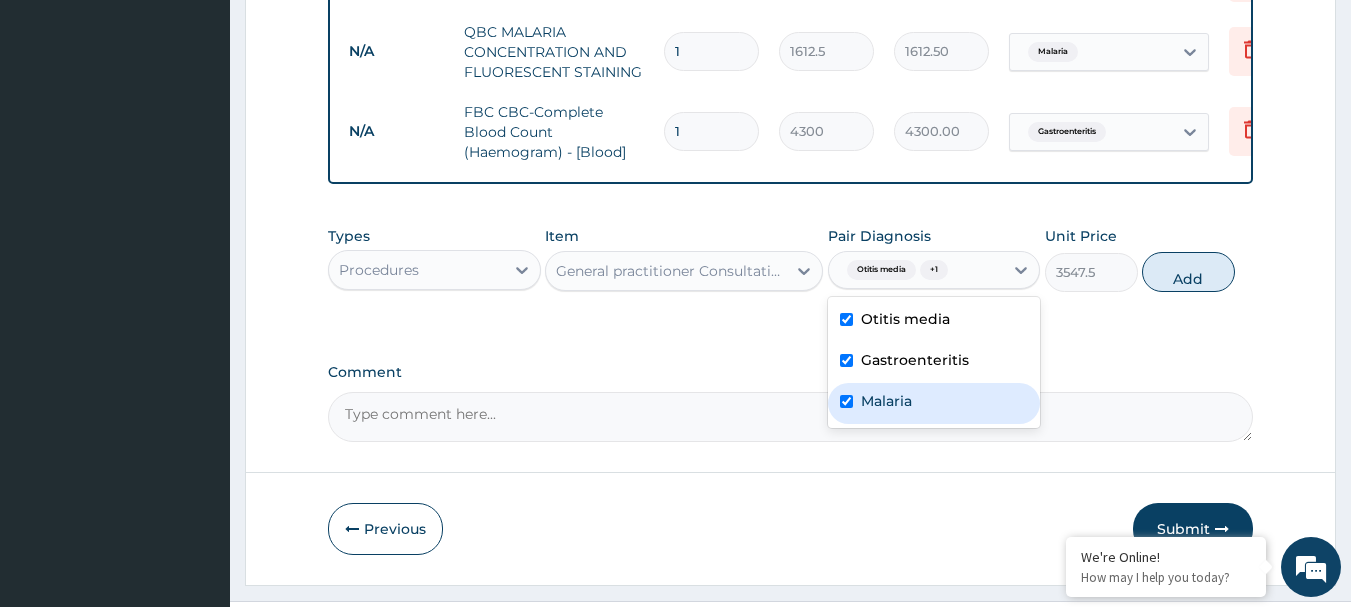 checkbox on "true" 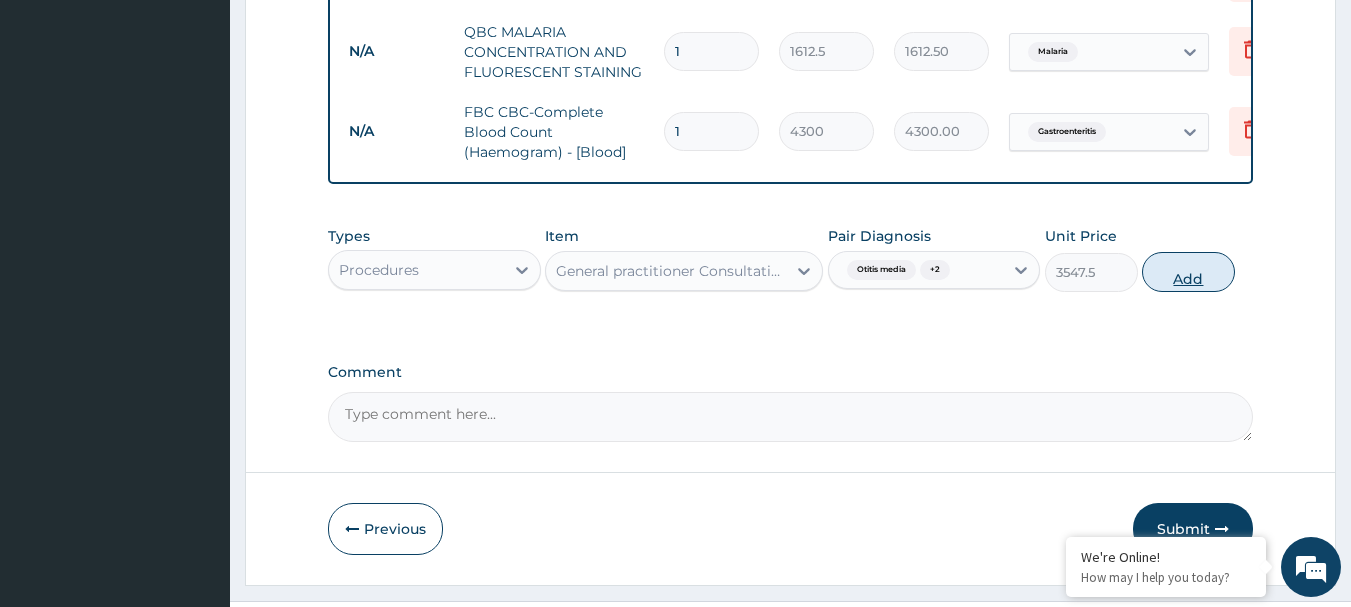 click on "Add" at bounding box center [1188, 272] 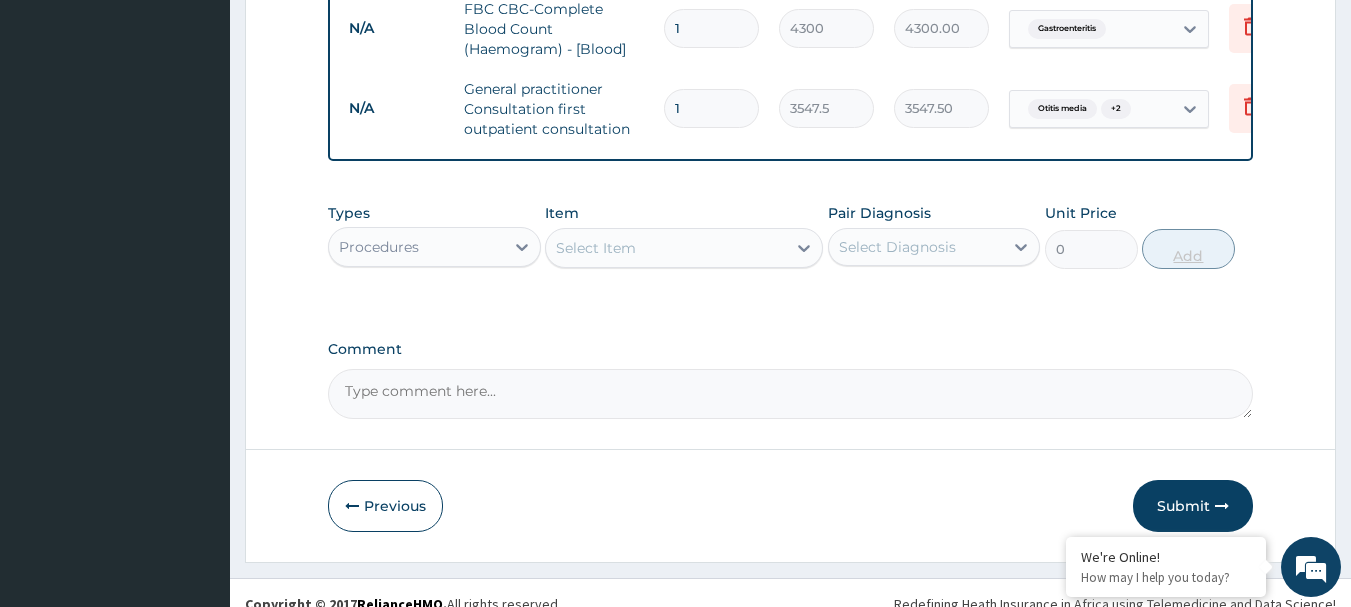 scroll, scrollTop: 1170, scrollLeft: 0, axis: vertical 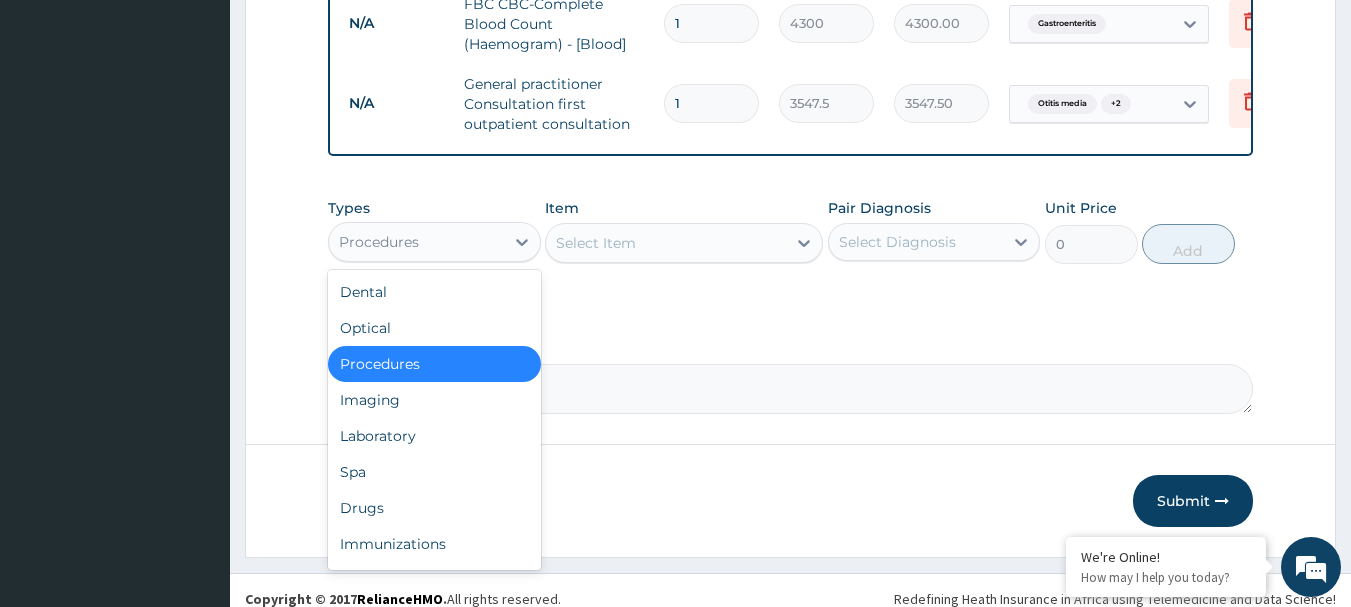 click on "Procedures" at bounding box center [379, 242] 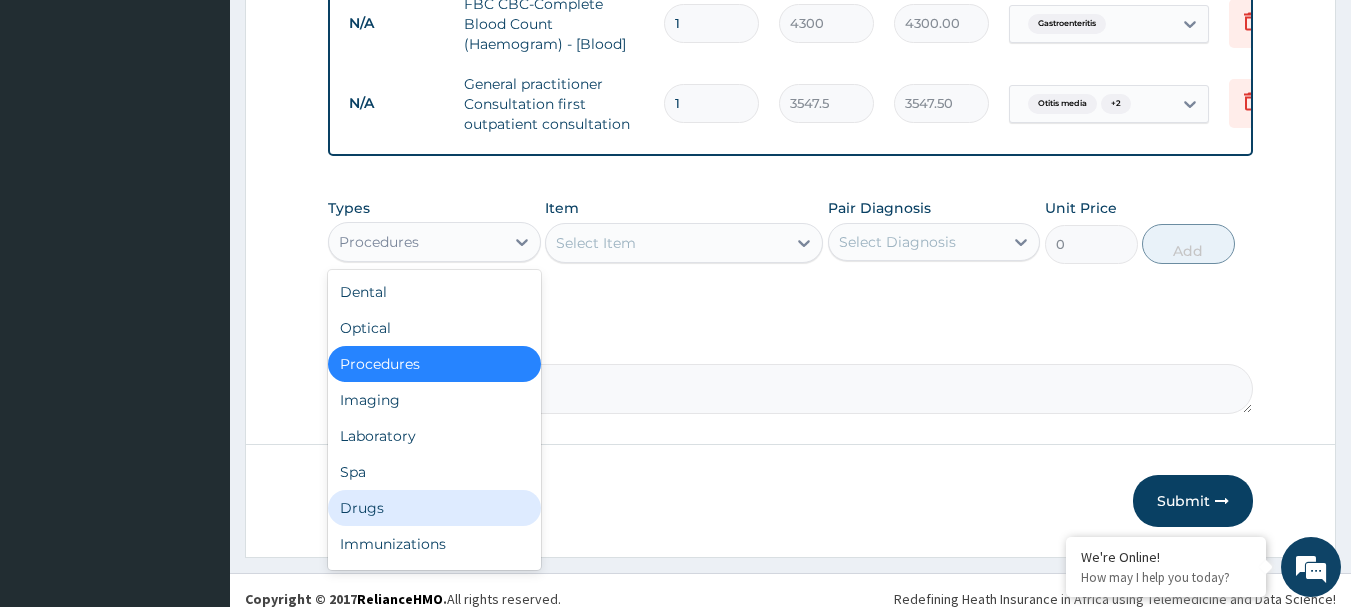 click on "Drugs" at bounding box center [434, 508] 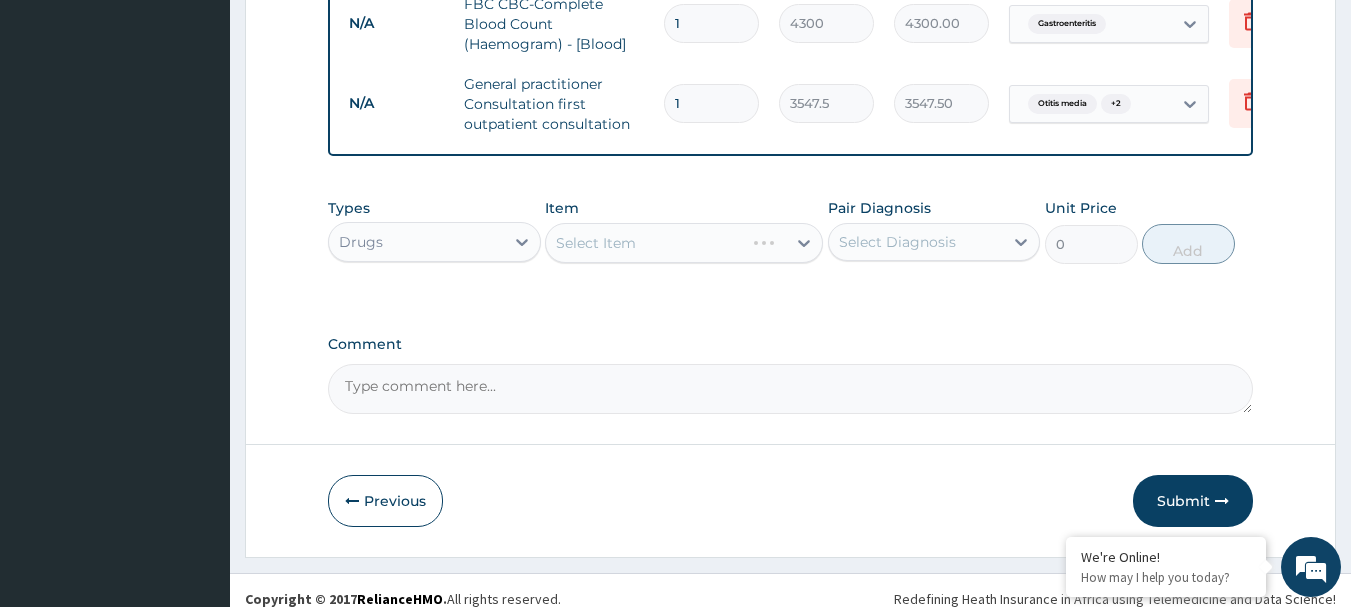 click on "Select Item" at bounding box center [684, 243] 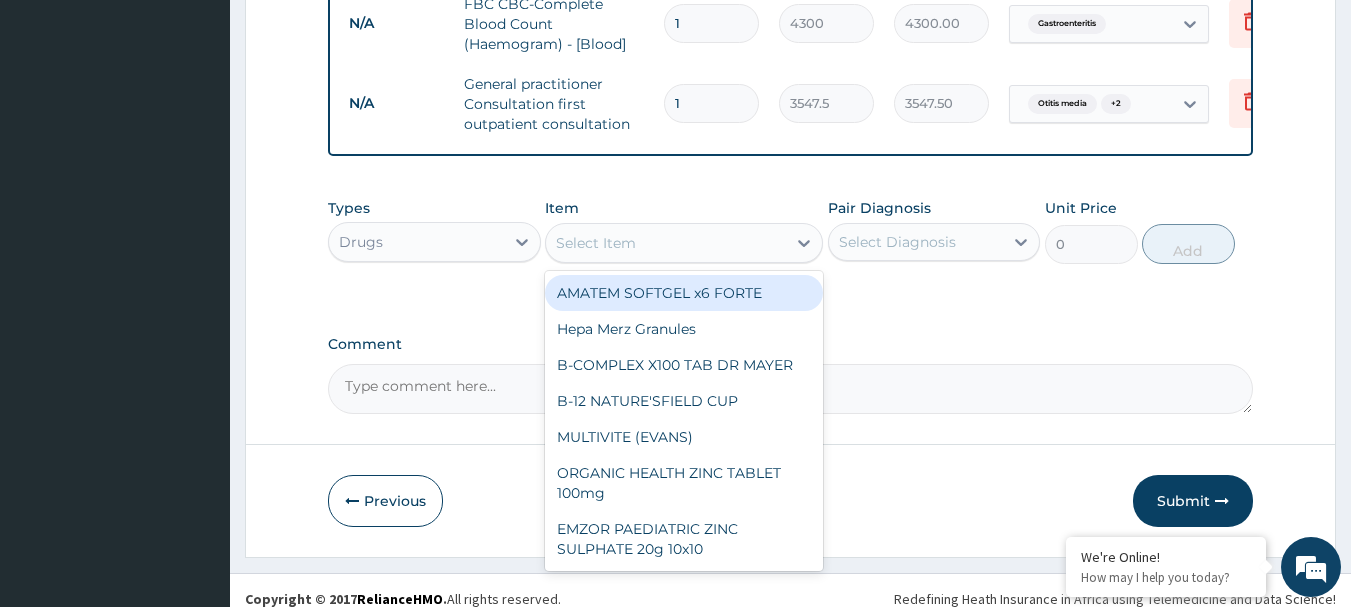 click on "Select Item" at bounding box center [666, 243] 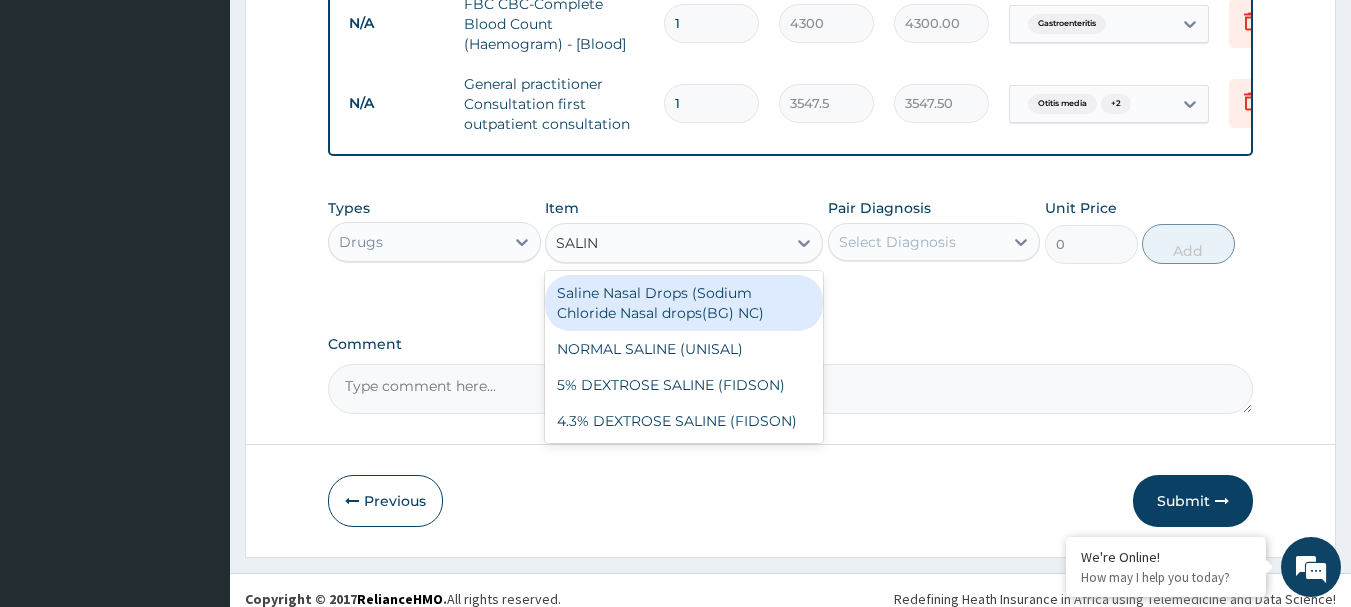 type on "SALINE" 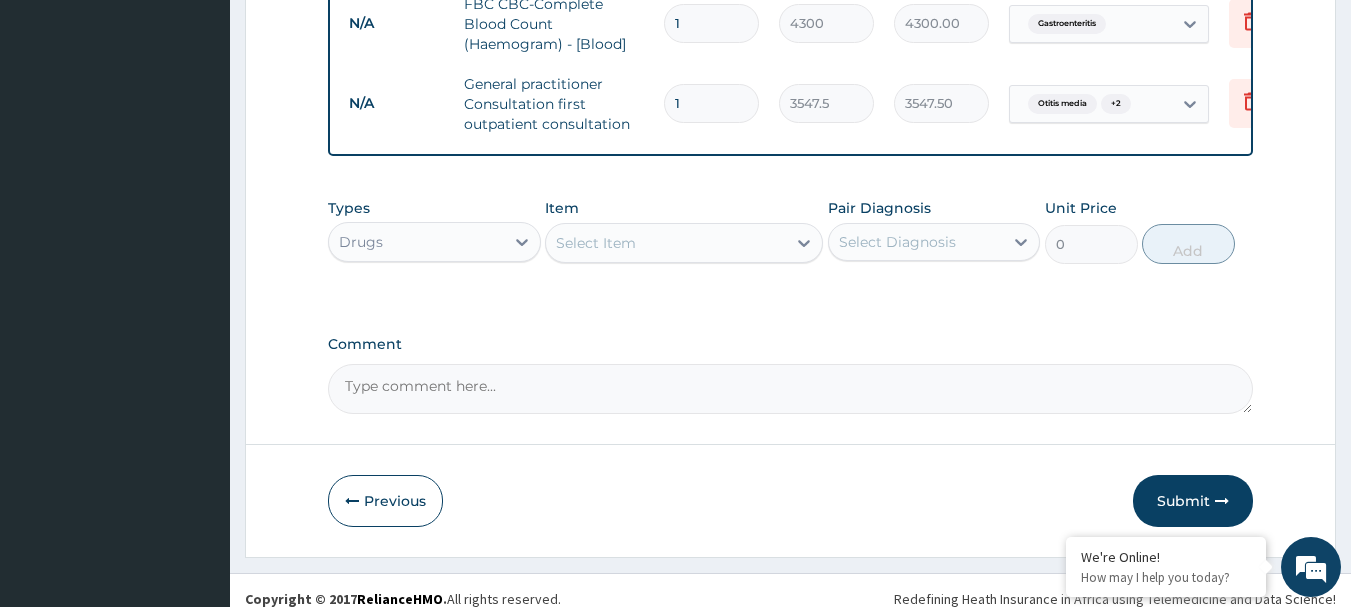 click on "Select Item" at bounding box center (666, 243) 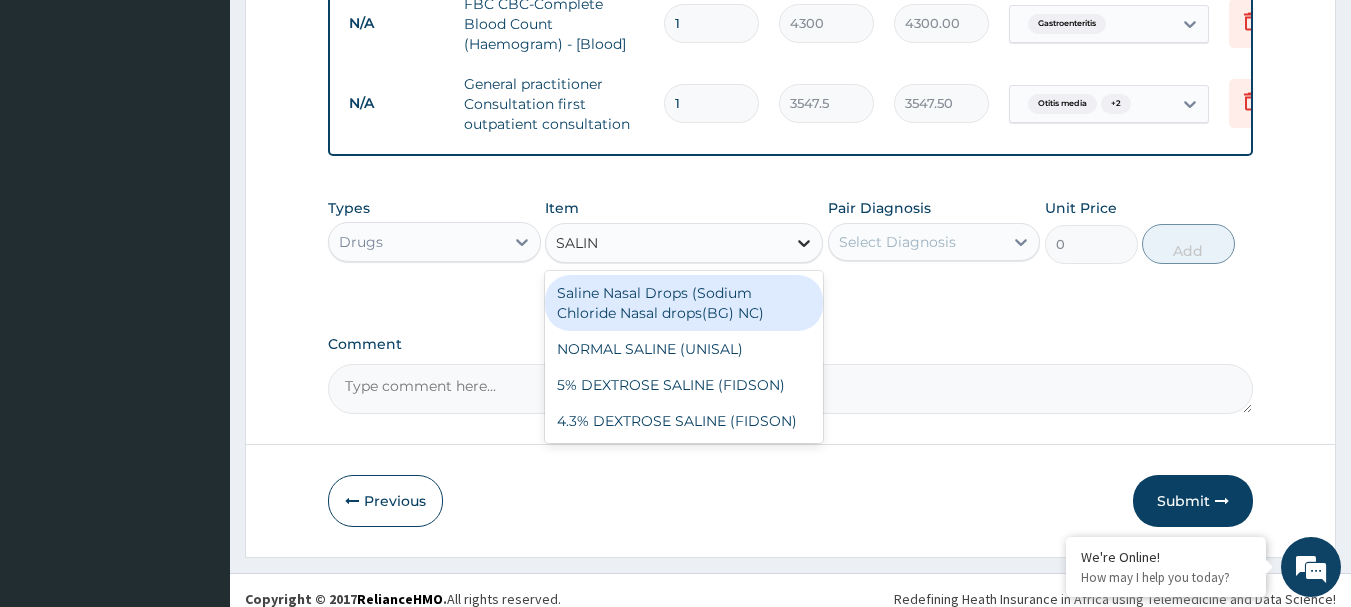 type on "SALINE" 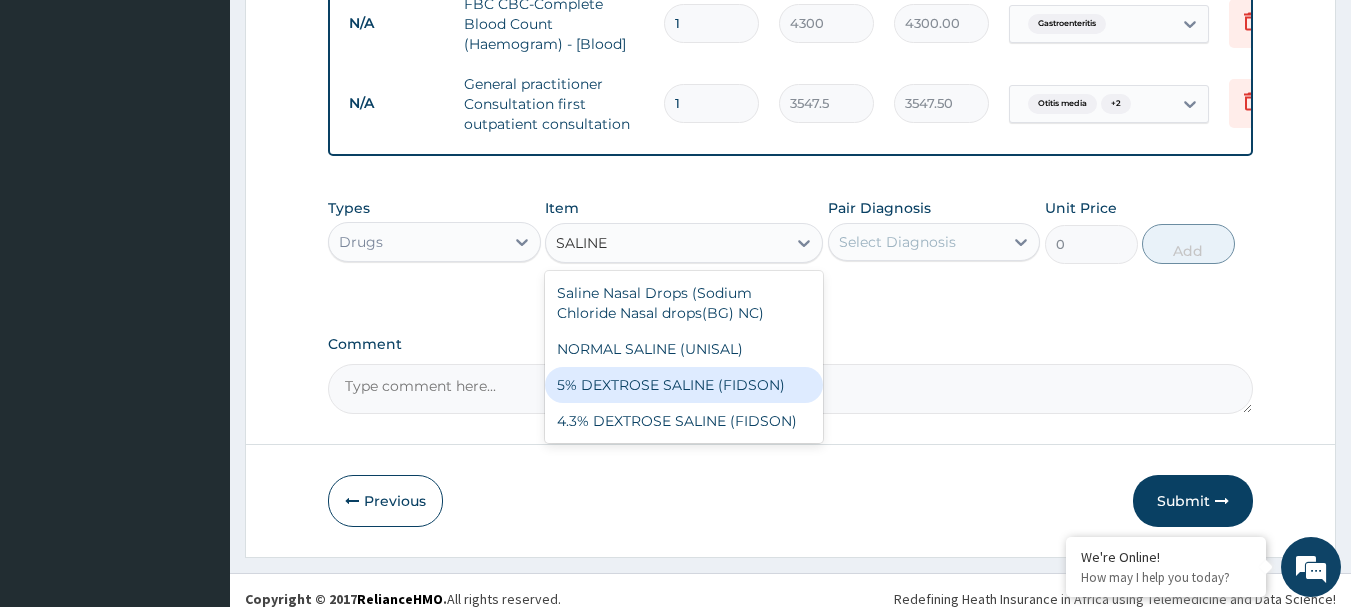 click on "5% DEXTROSE SALINE (FIDSON)" at bounding box center [684, 385] 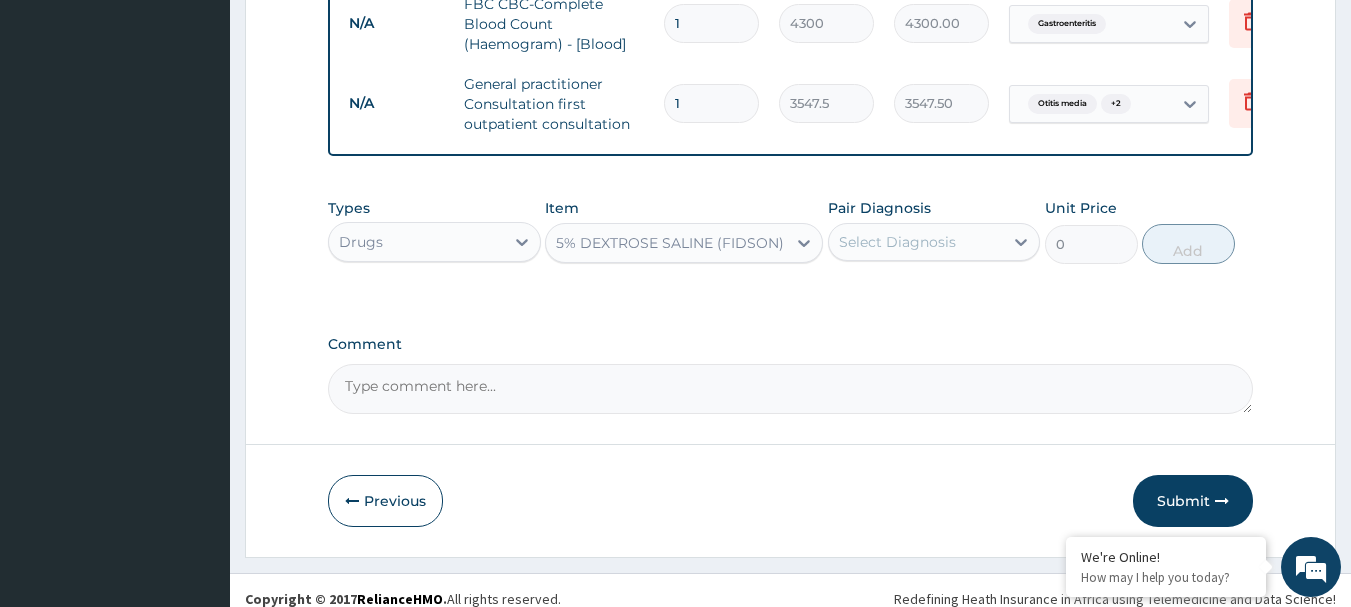 type 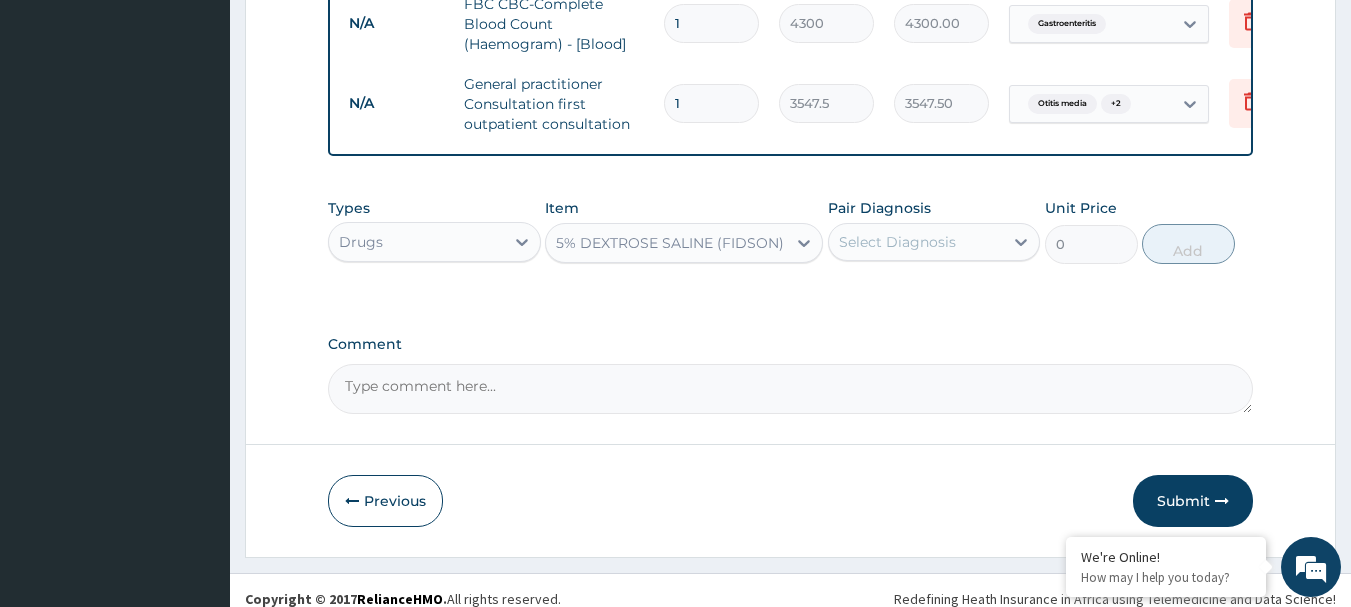 type on "1773.75" 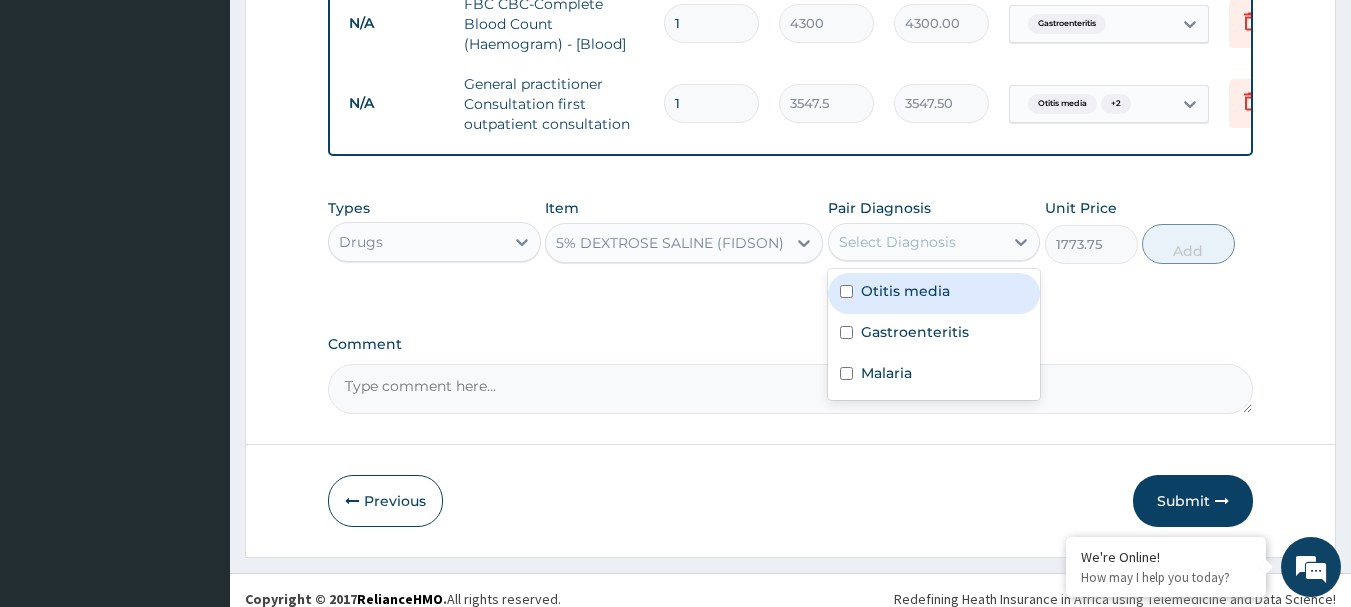 click on "Select Diagnosis" at bounding box center [916, 242] 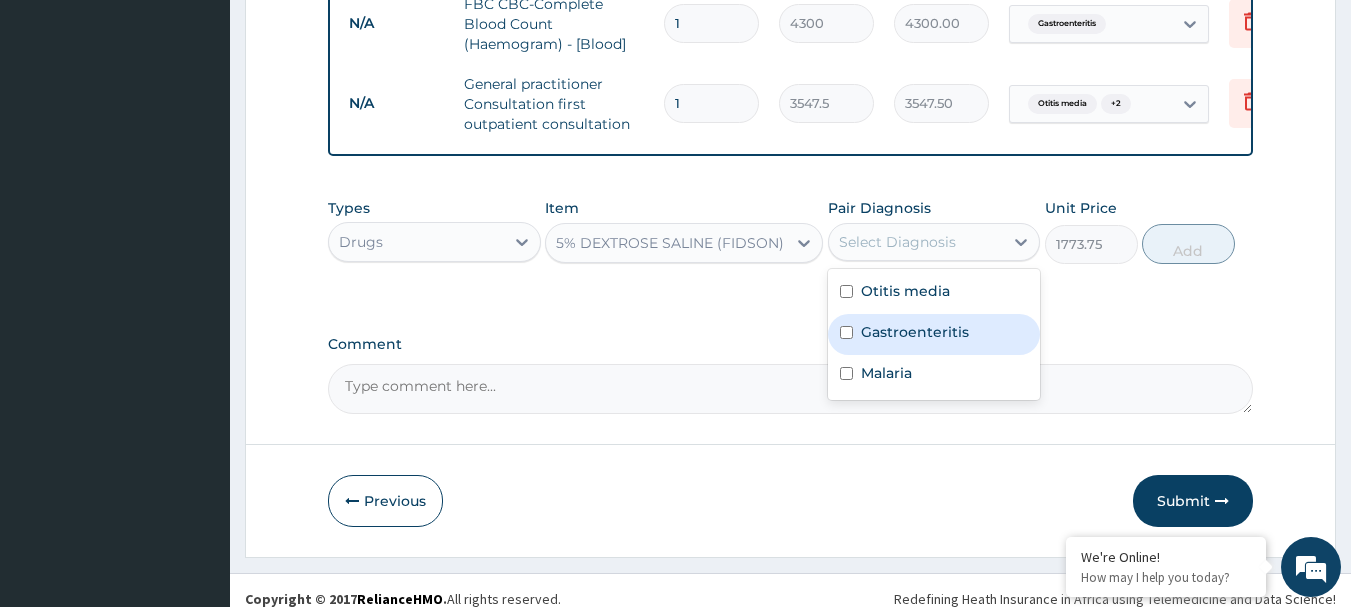 click on "Gastroenteritis" at bounding box center (915, 332) 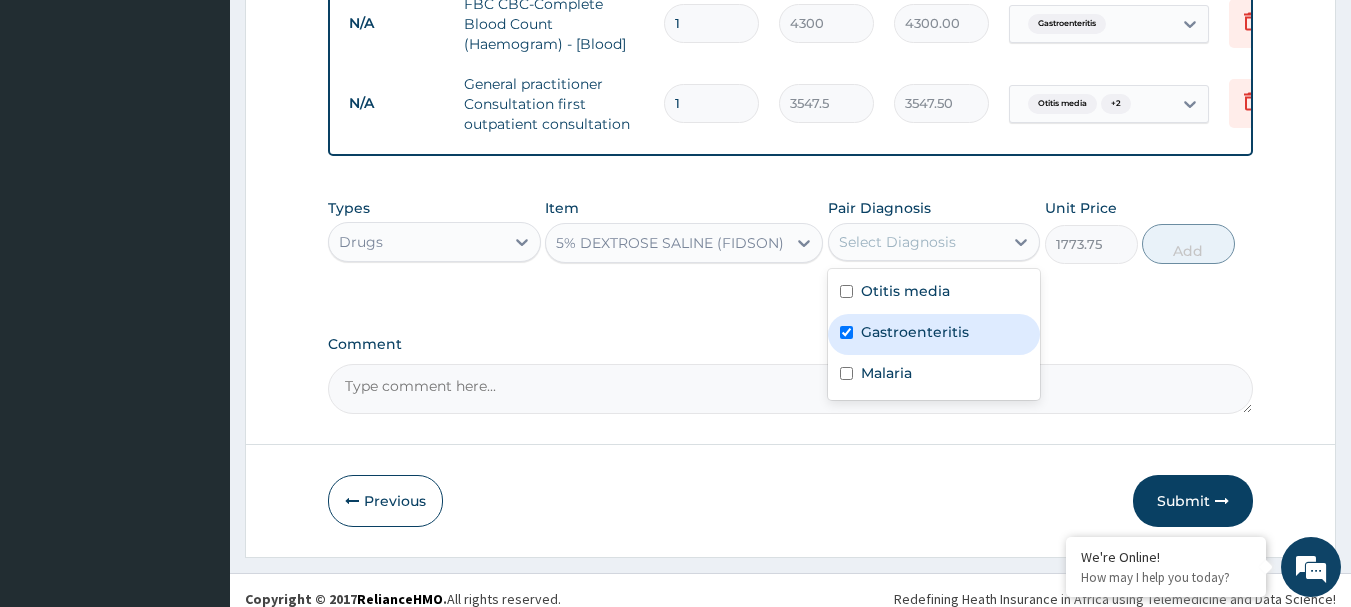 checkbox on "true" 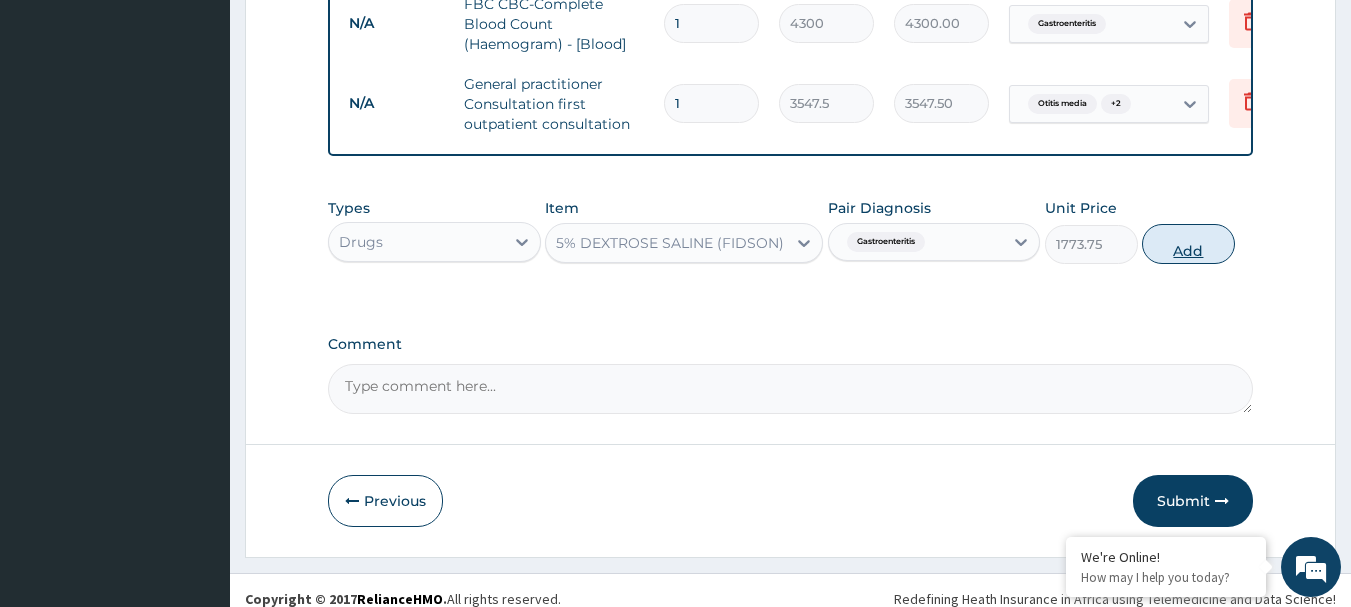 click on "Add" at bounding box center [1188, 244] 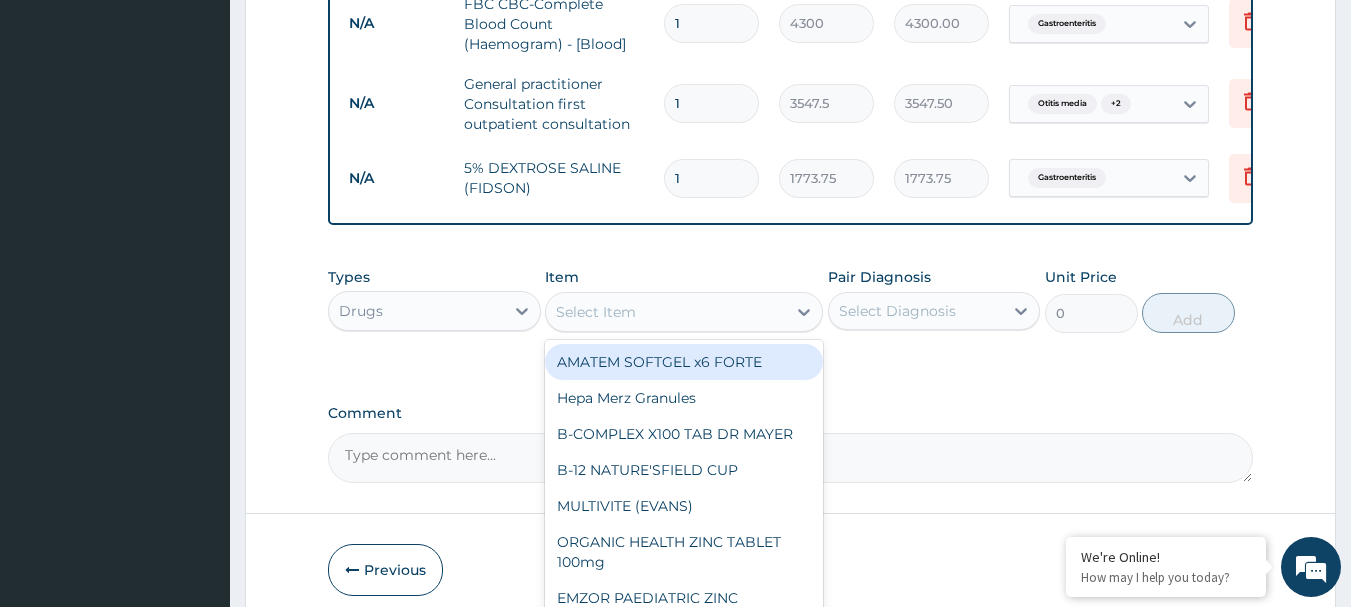click on "Select Item" at bounding box center (666, 312) 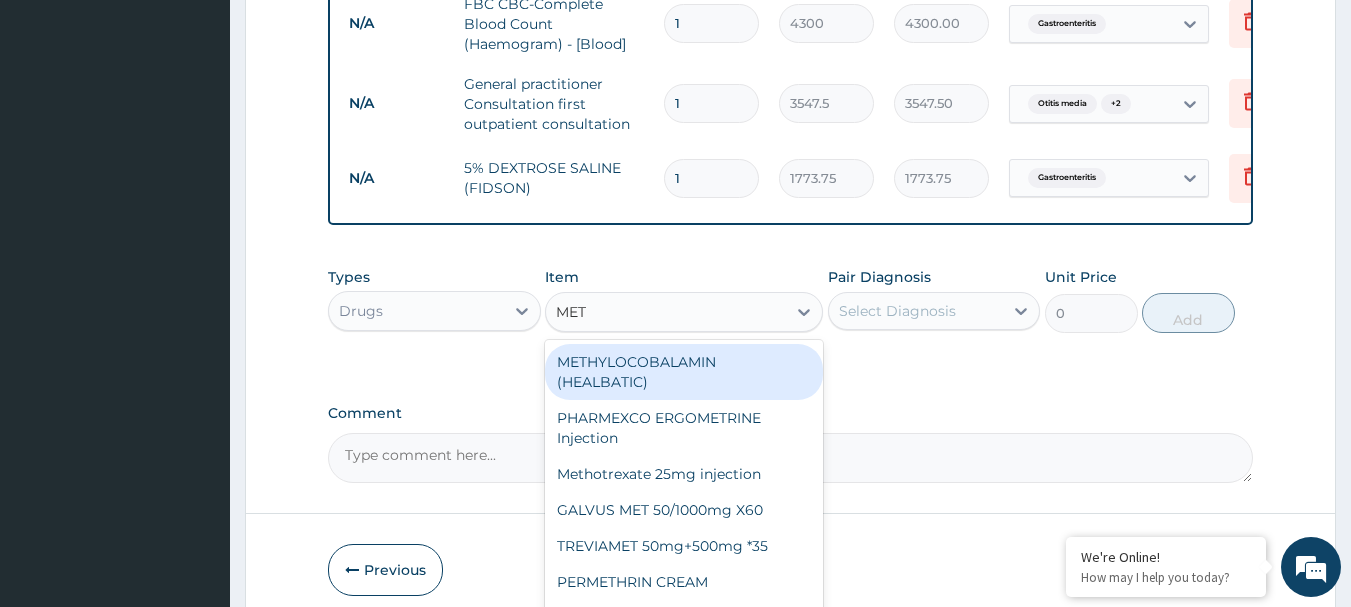 type on "METR" 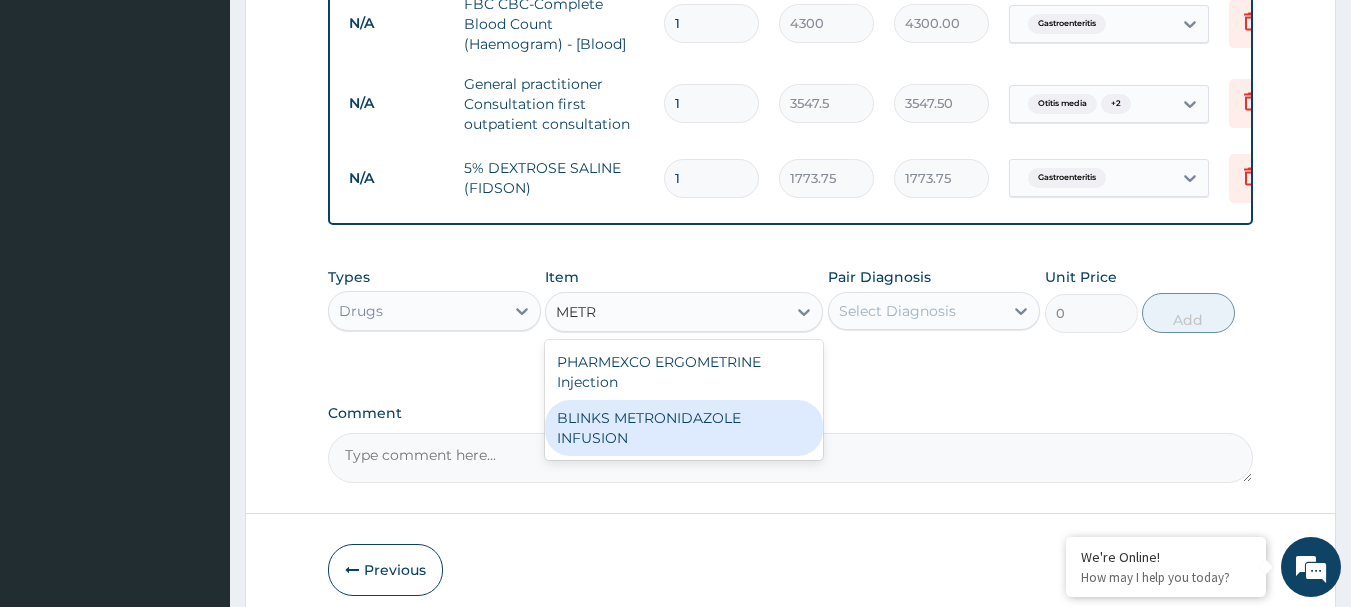 click on "BLINKS METRONIDAZOLE INFUSION" at bounding box center (684, 428) 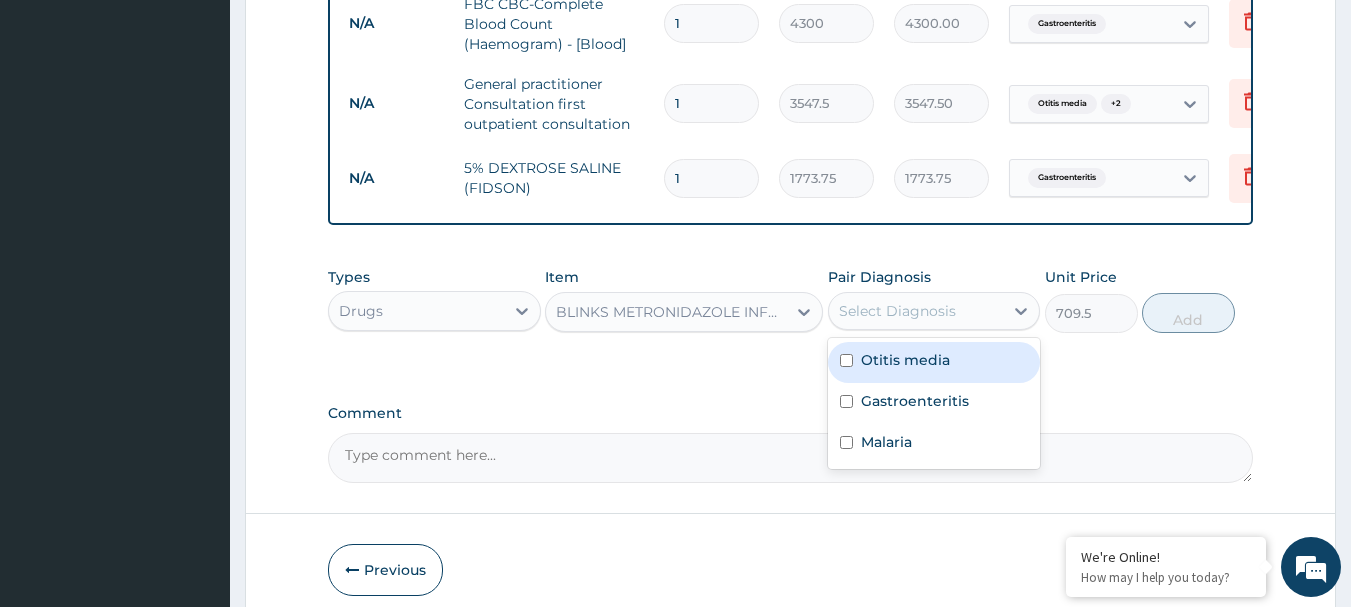 click on "Select Diagnosis" at bounding box center (897, 311) 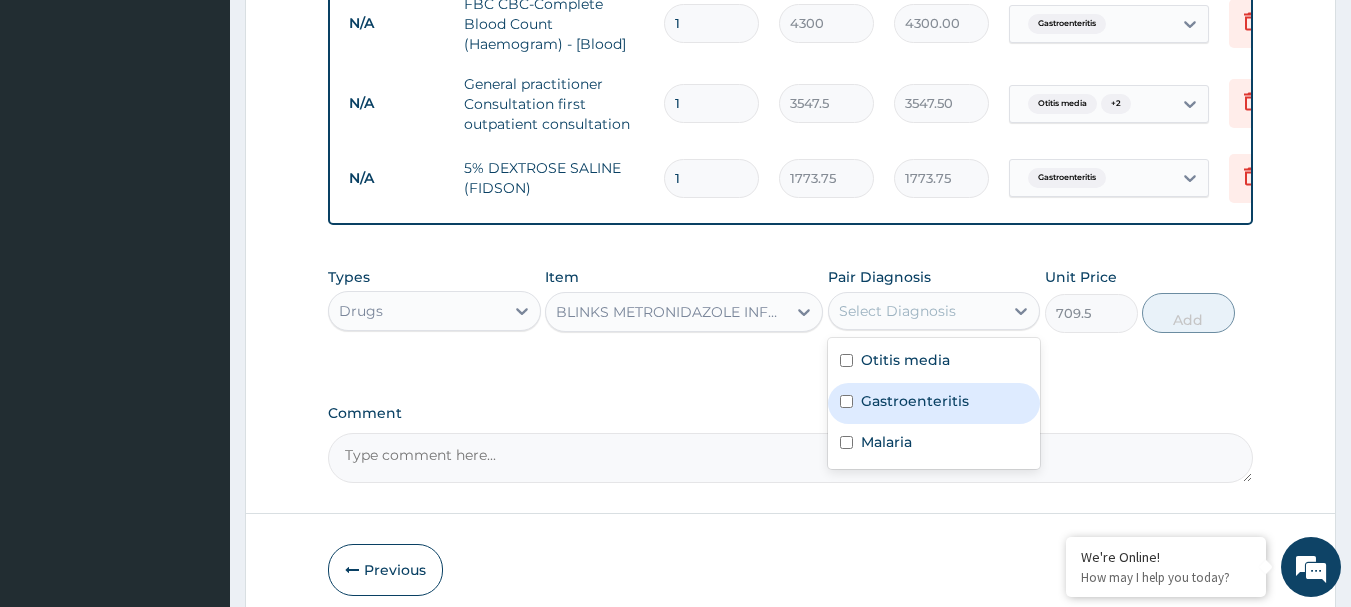 click on "Gastroenteritis" at bounding box center (915, 401) 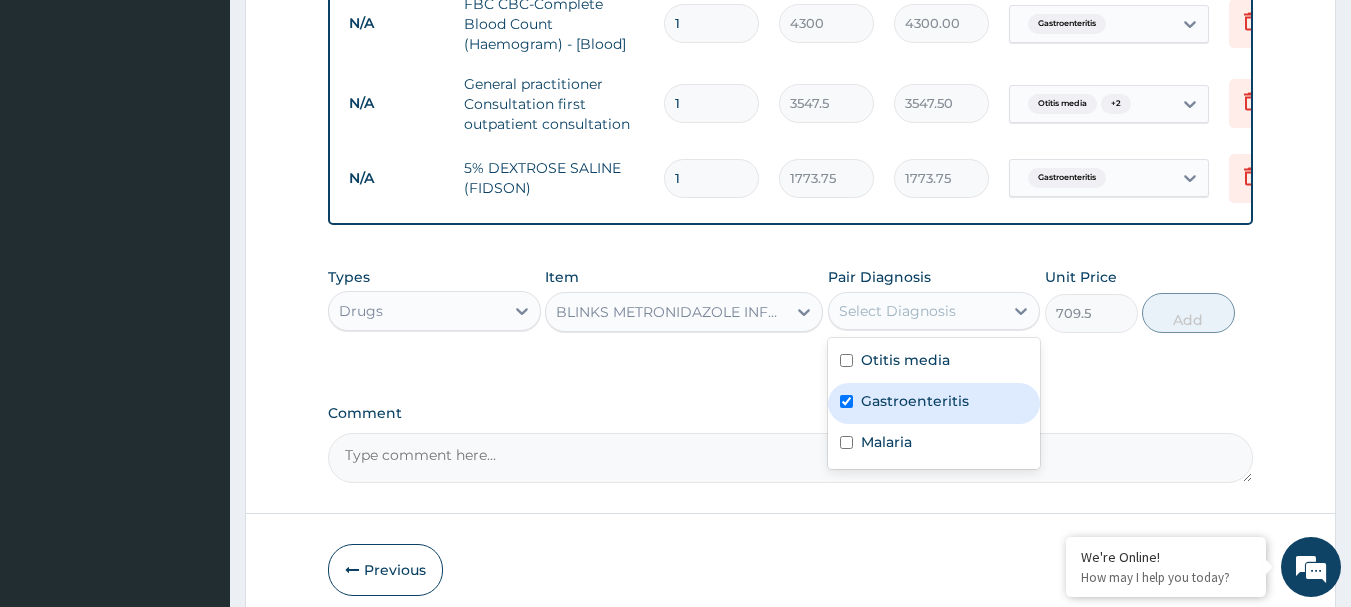 checkbox on "true" 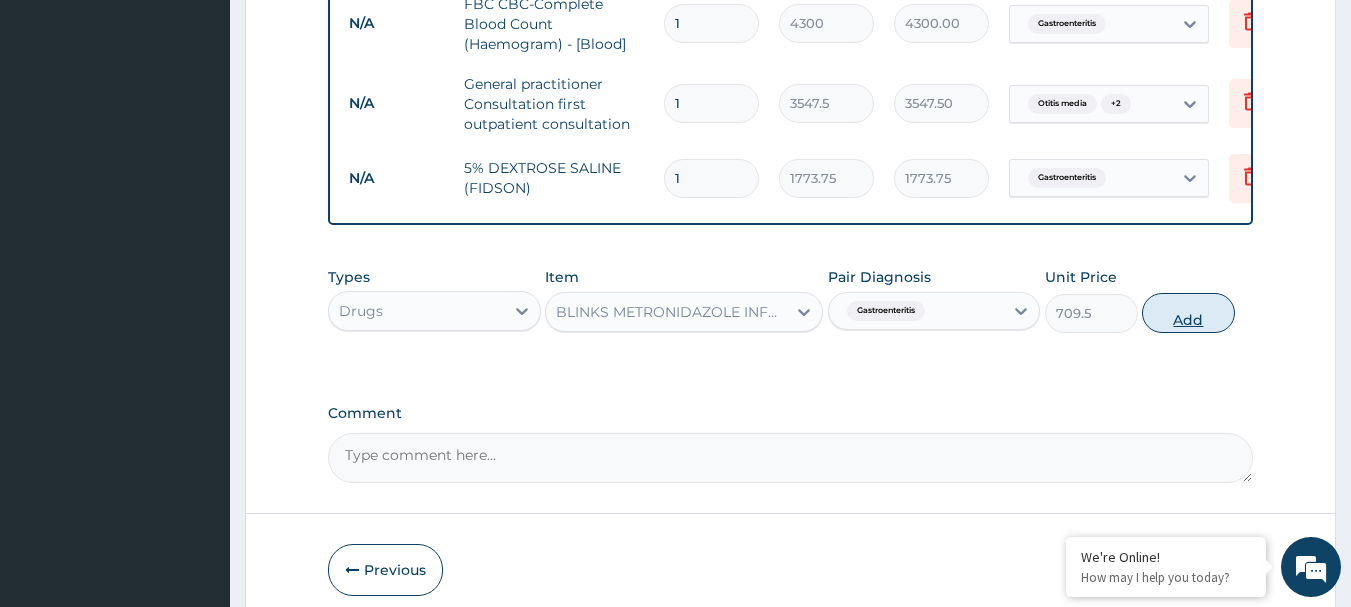 click on "Add" at bounding box center [1188, 313] 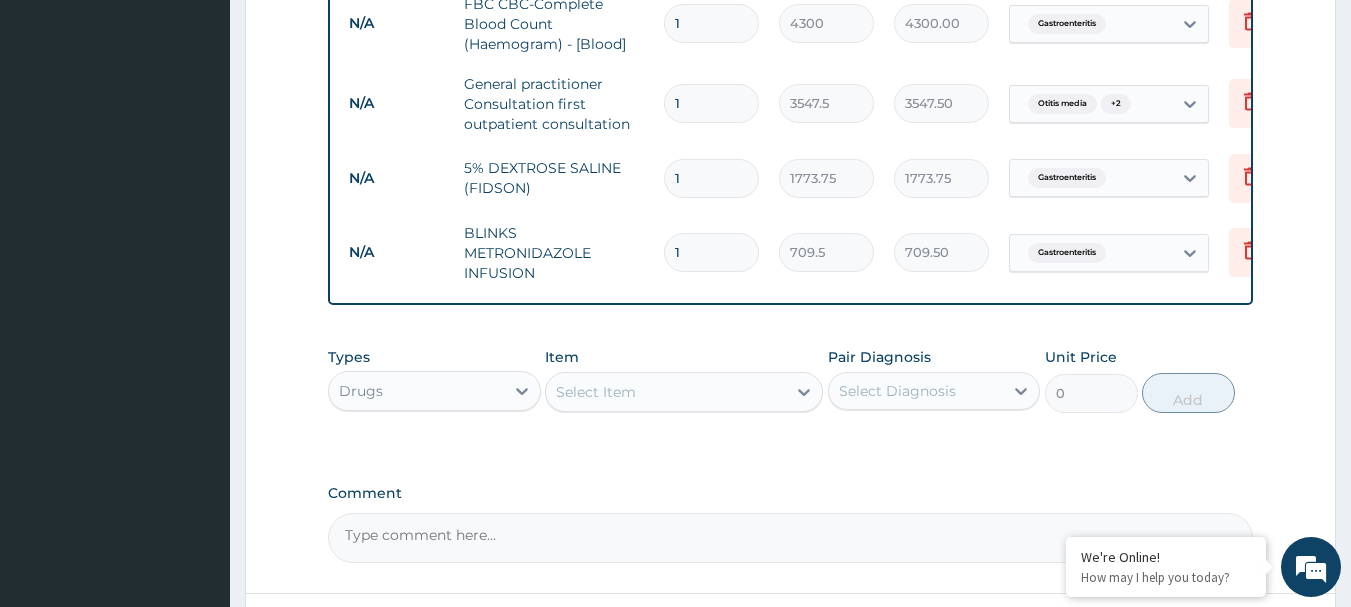 click on "1" at bounding box center [711, 178] 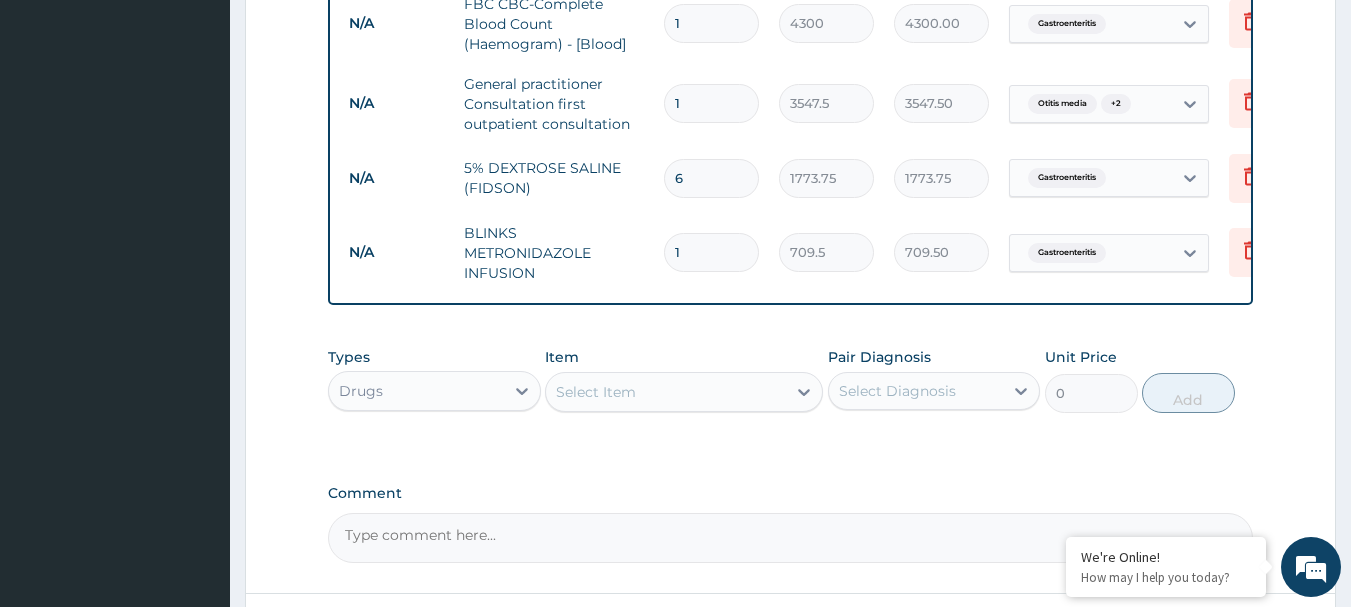 type on "10642.50" 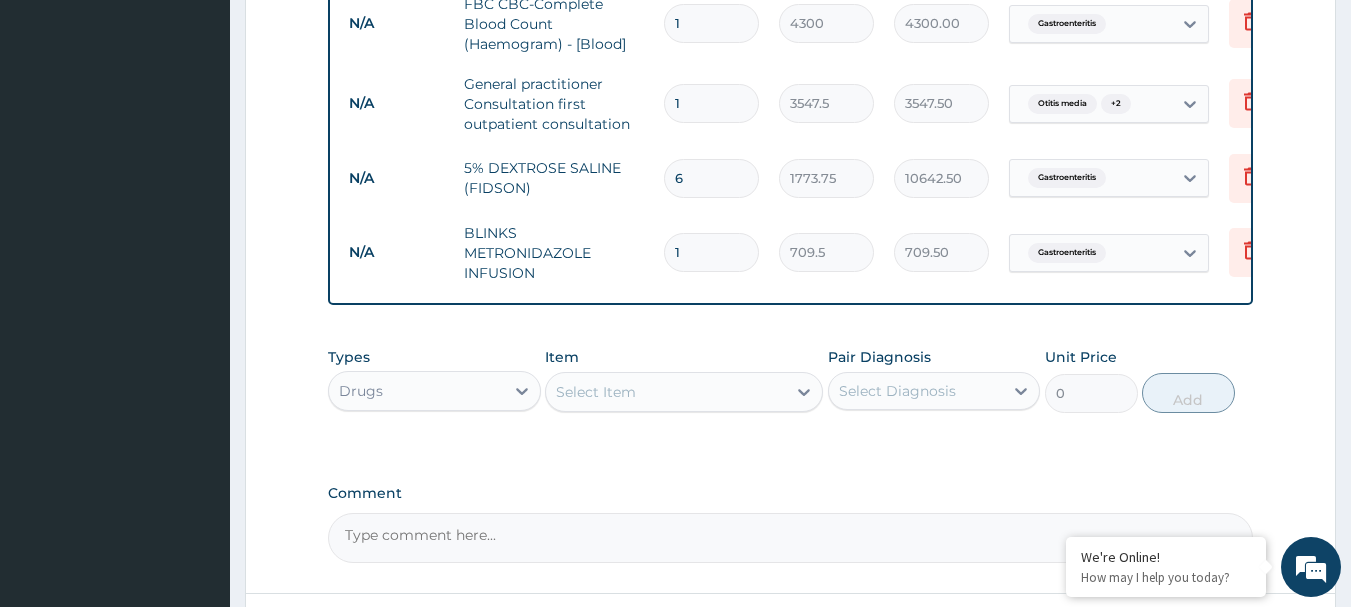 type on "6" 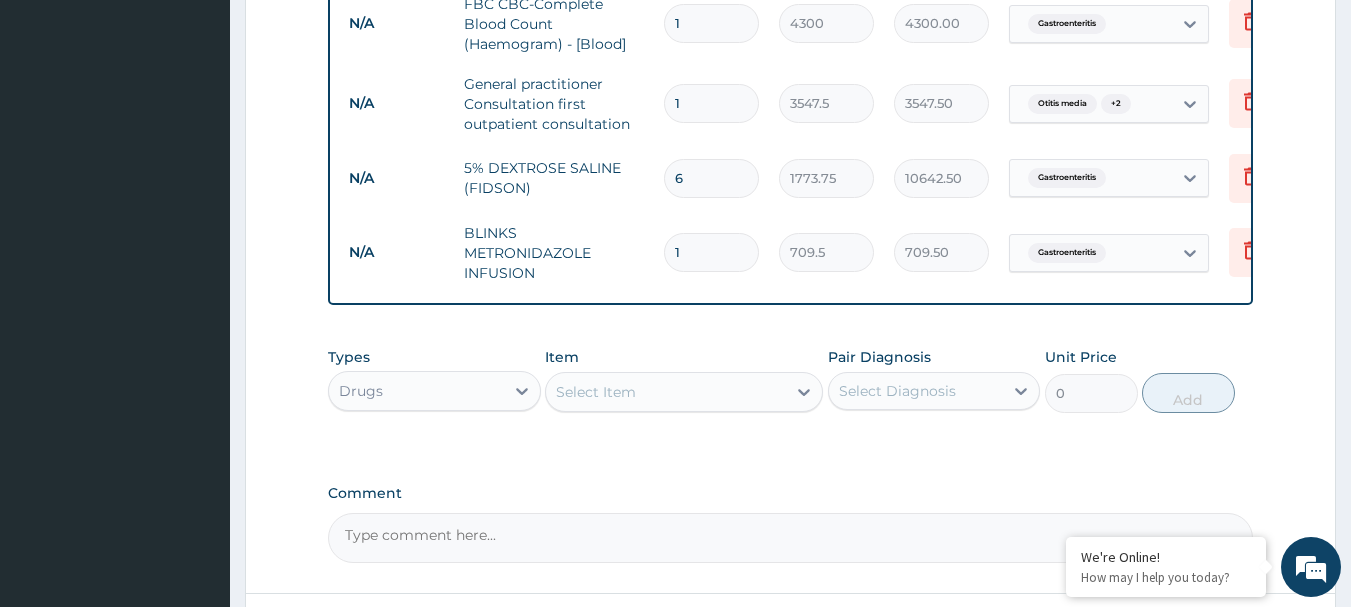click on "1" at bounding box center (711, 252) 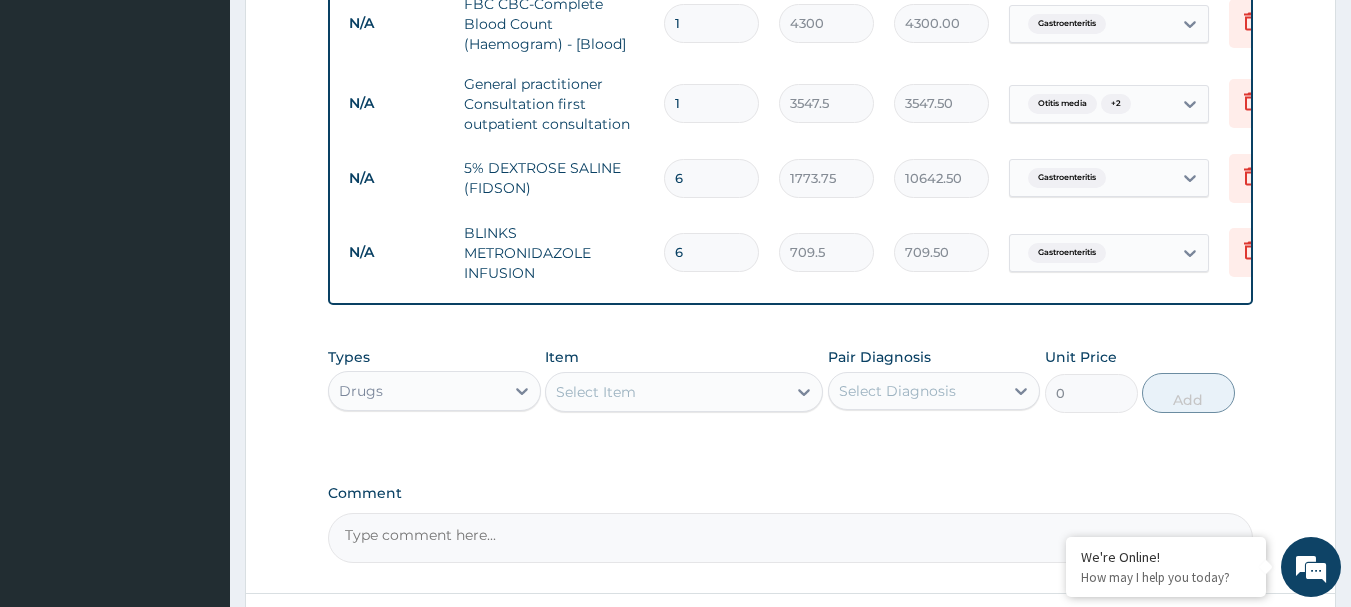 type on "4257.00" 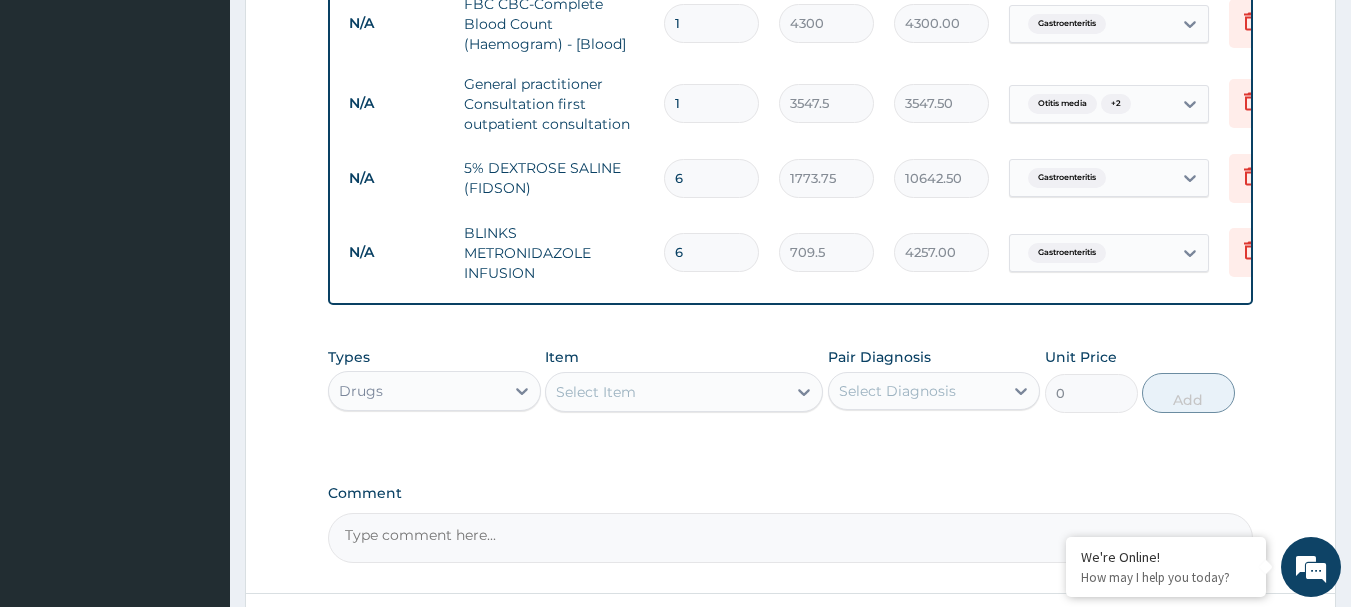 type on "6" 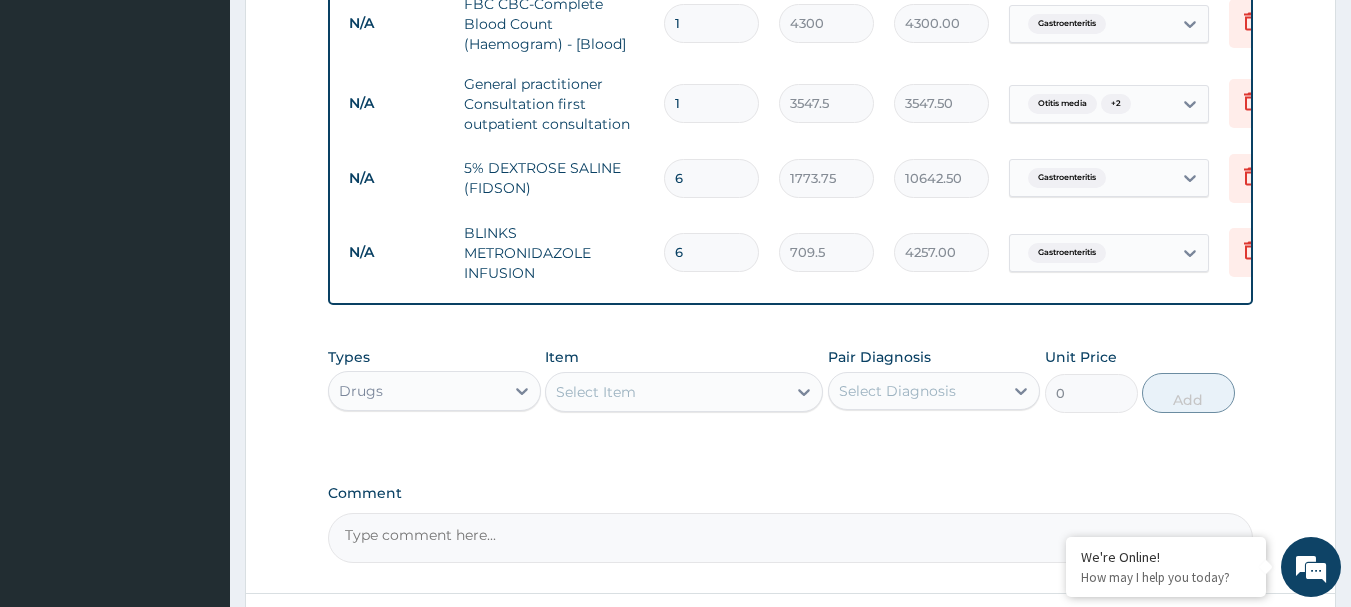 click on "Select Item" at bounding box center [596, 392] 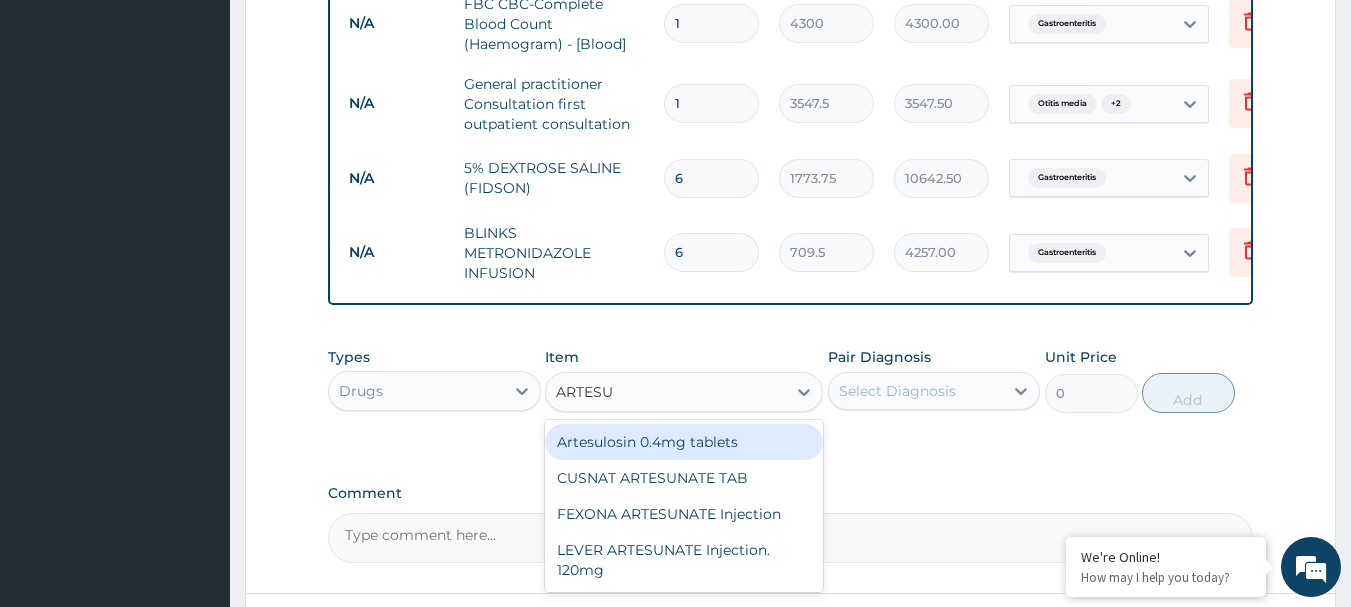 type on "ARTESUN" 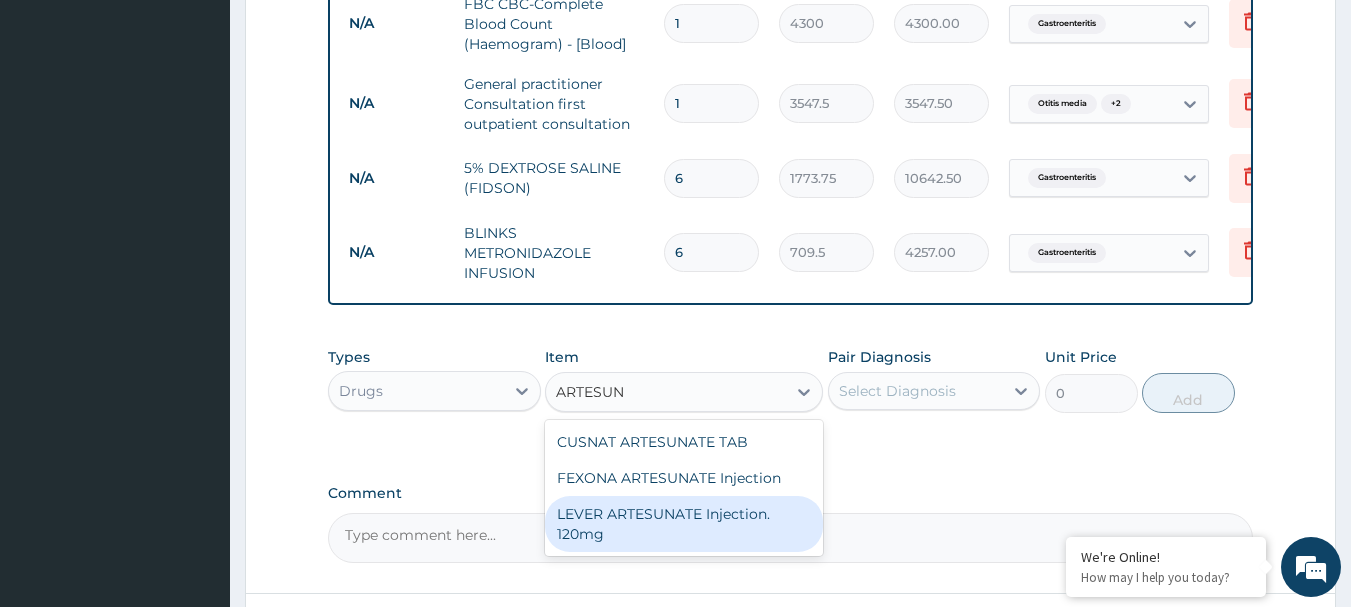 click on "LEVER ARTESUNATE Injection. 120mg" at bounding box center [684, 524] 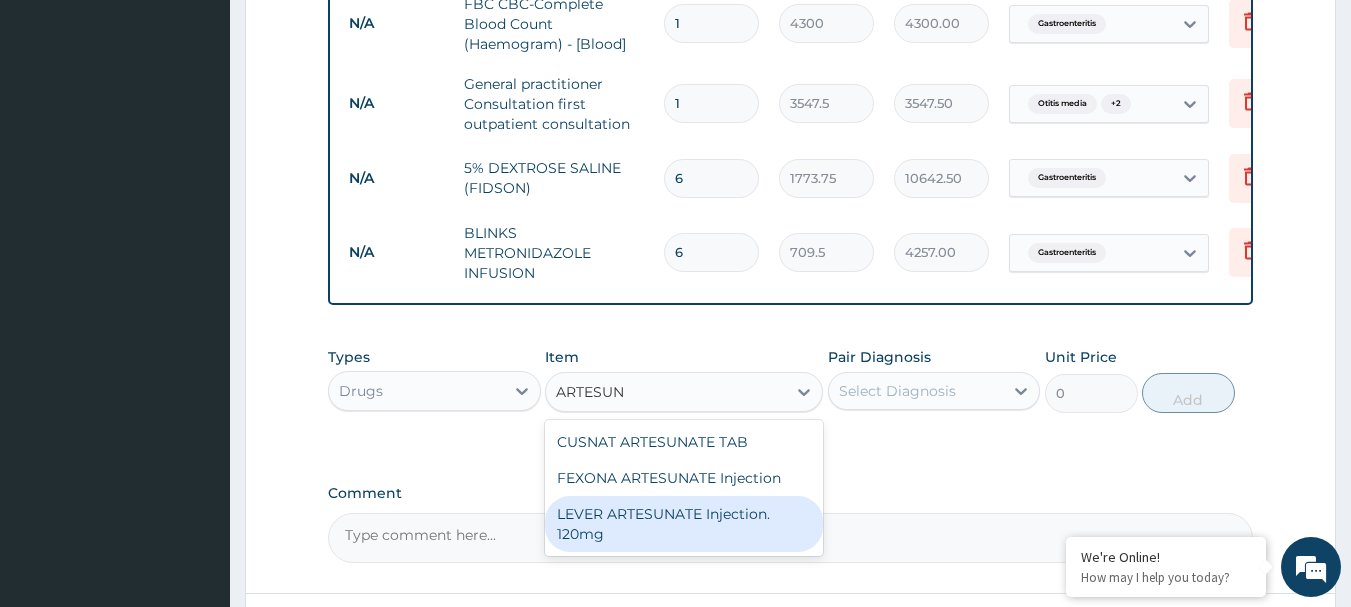 type 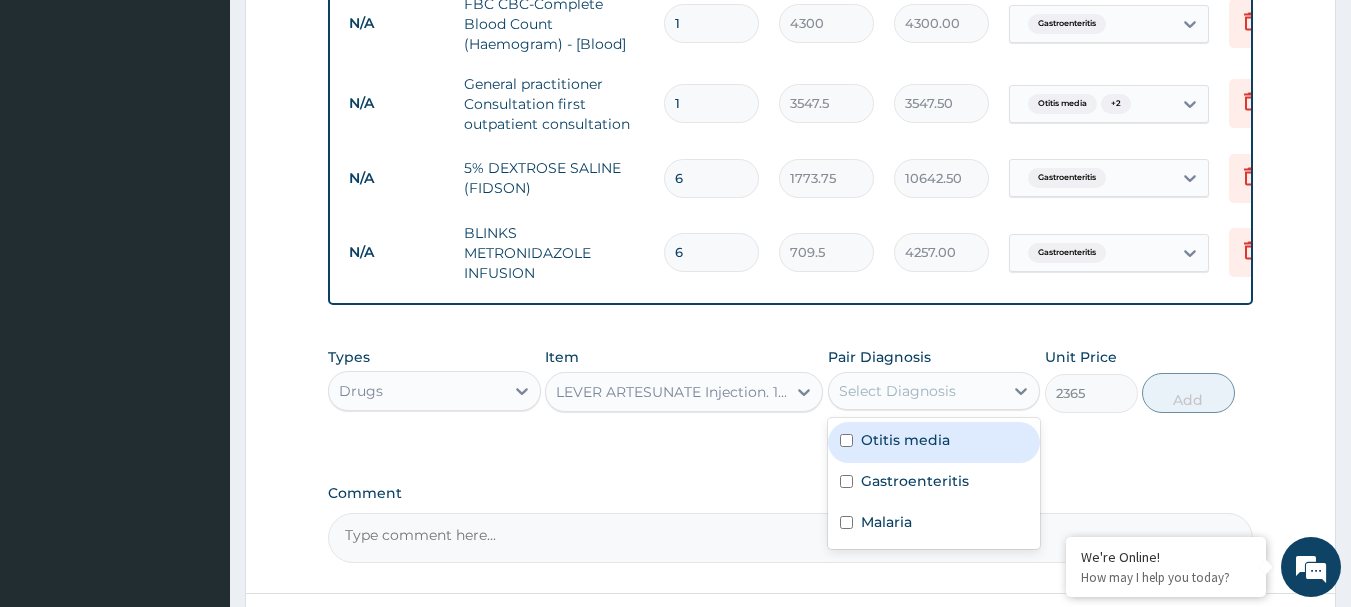 click on "Select Diagnosis" at bounding box center [916, 391] 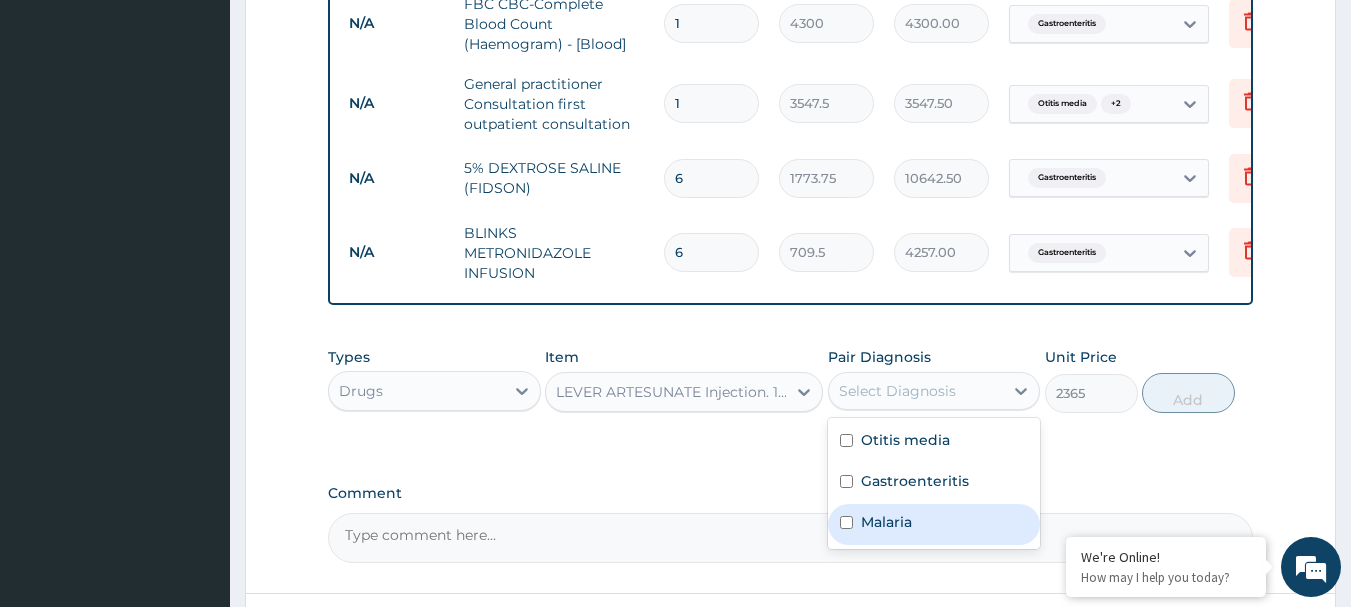 click on "Malaria" at bounding box center [934, 524] 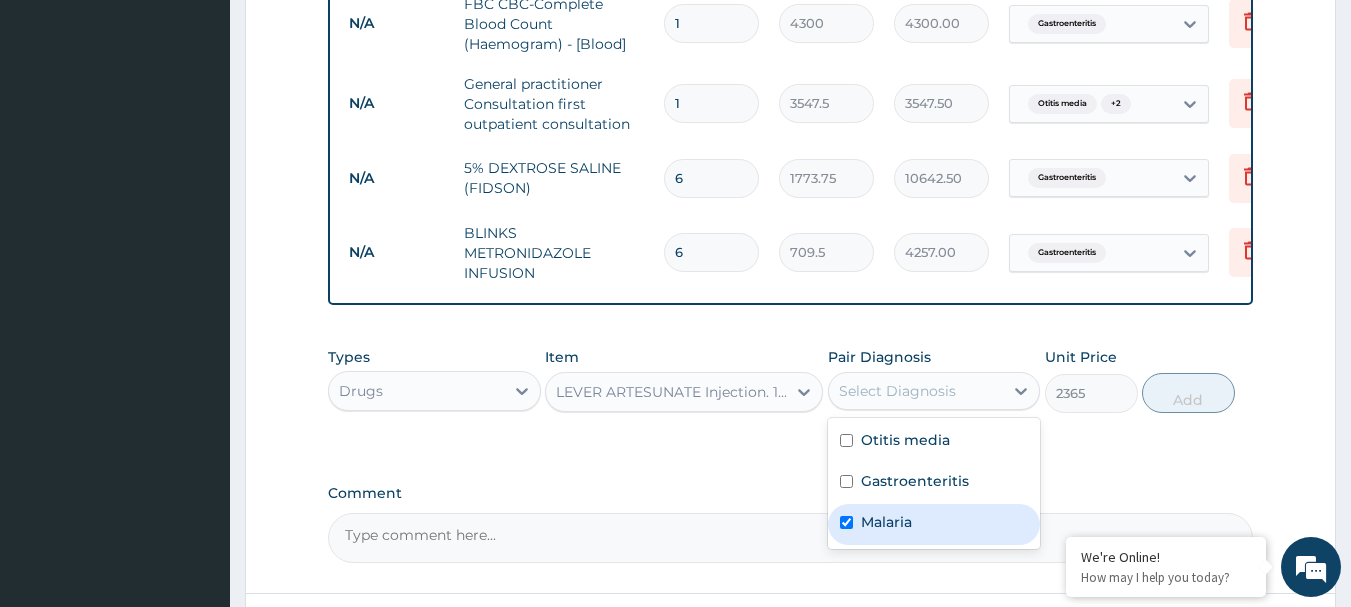 checkbox on "true" 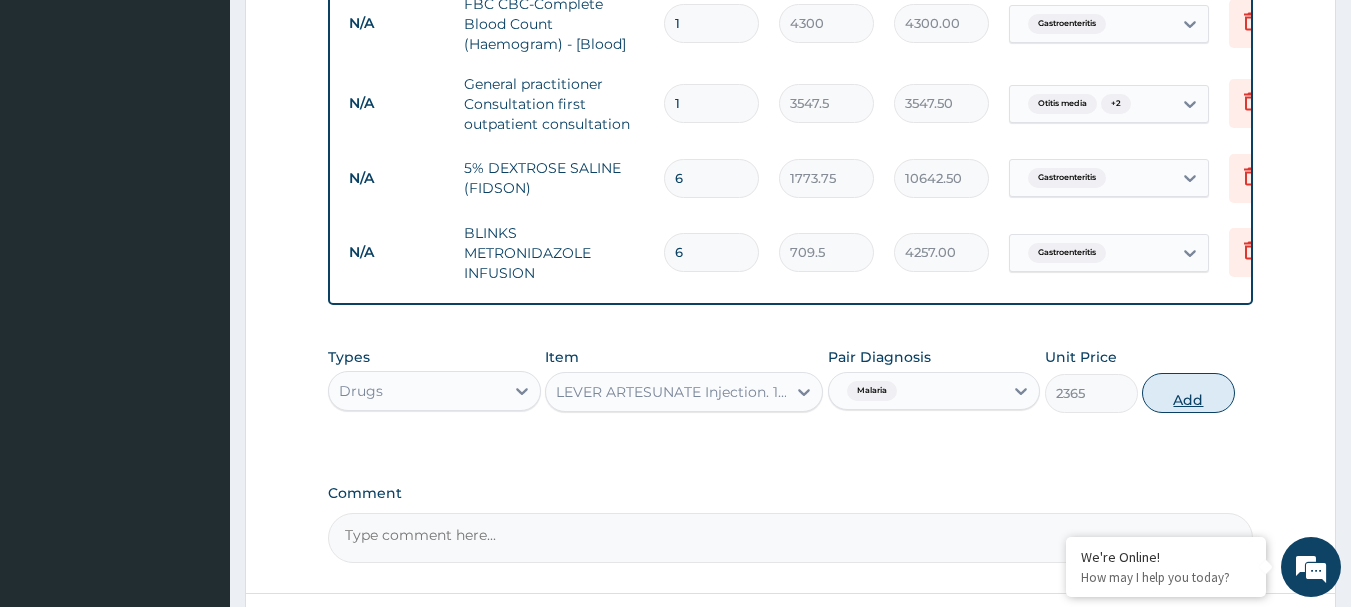 click on "Add" at bounding box center (1188, 393) 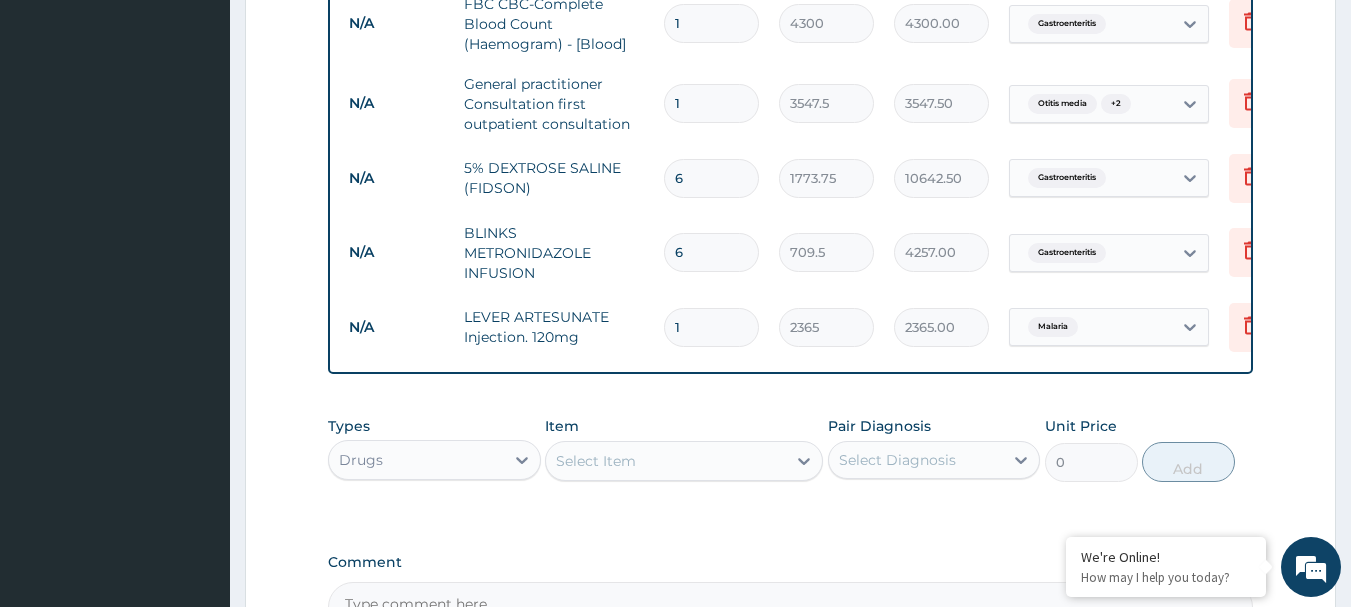 click on "1" at bounding box center [711, 327] 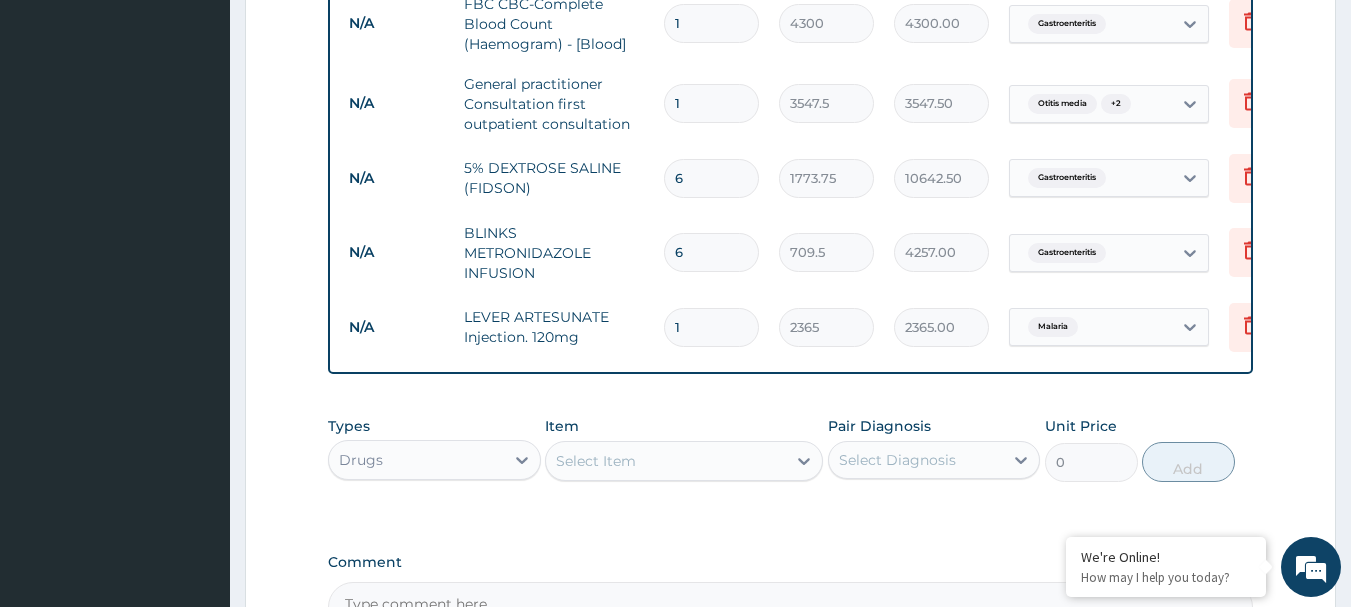 click on "1" at bounding box center [711, 327] 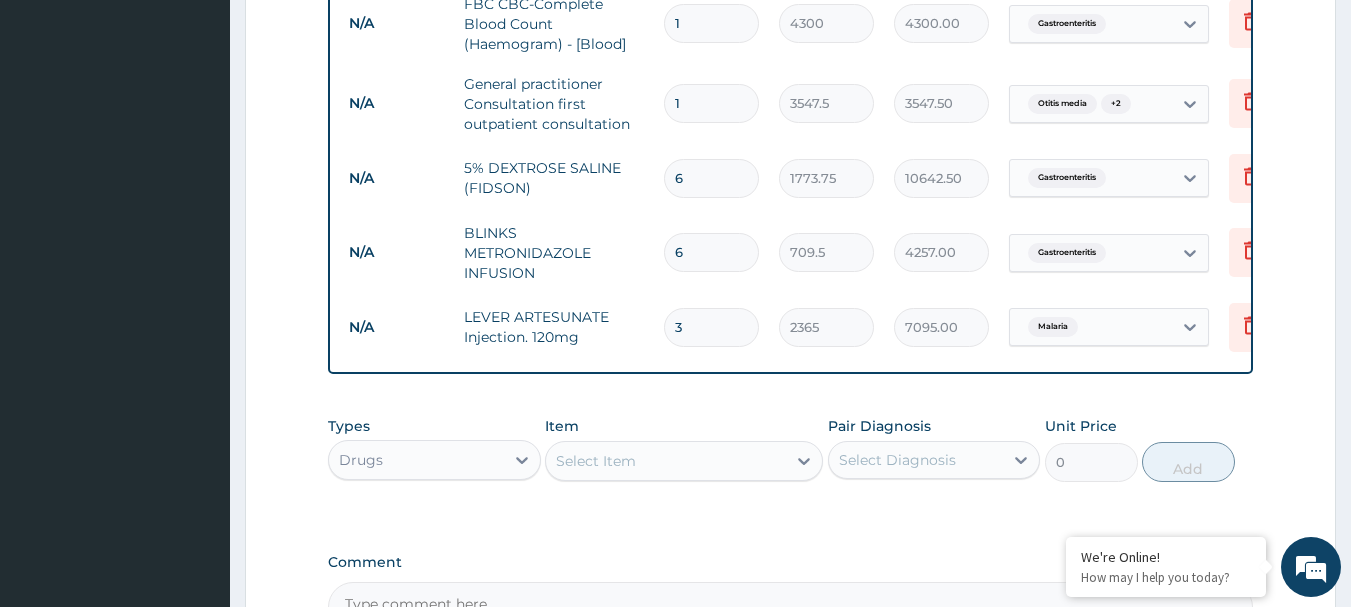 type on "3" 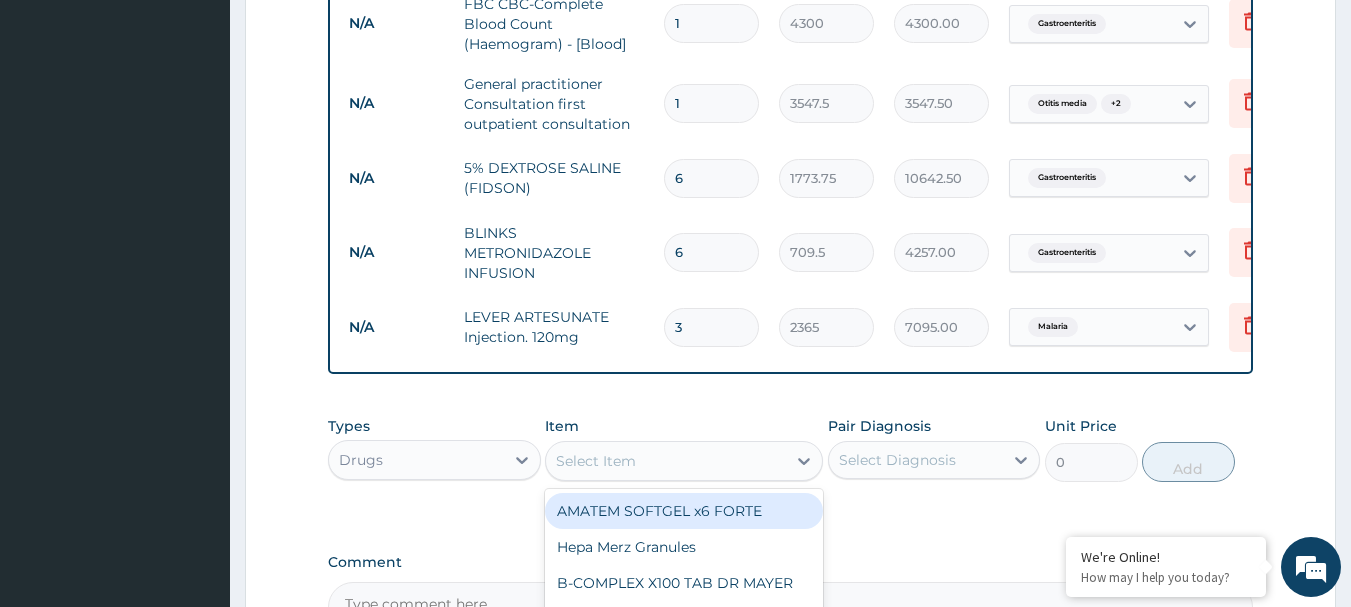 click on "Select Item" at bounding box center (666, 461) 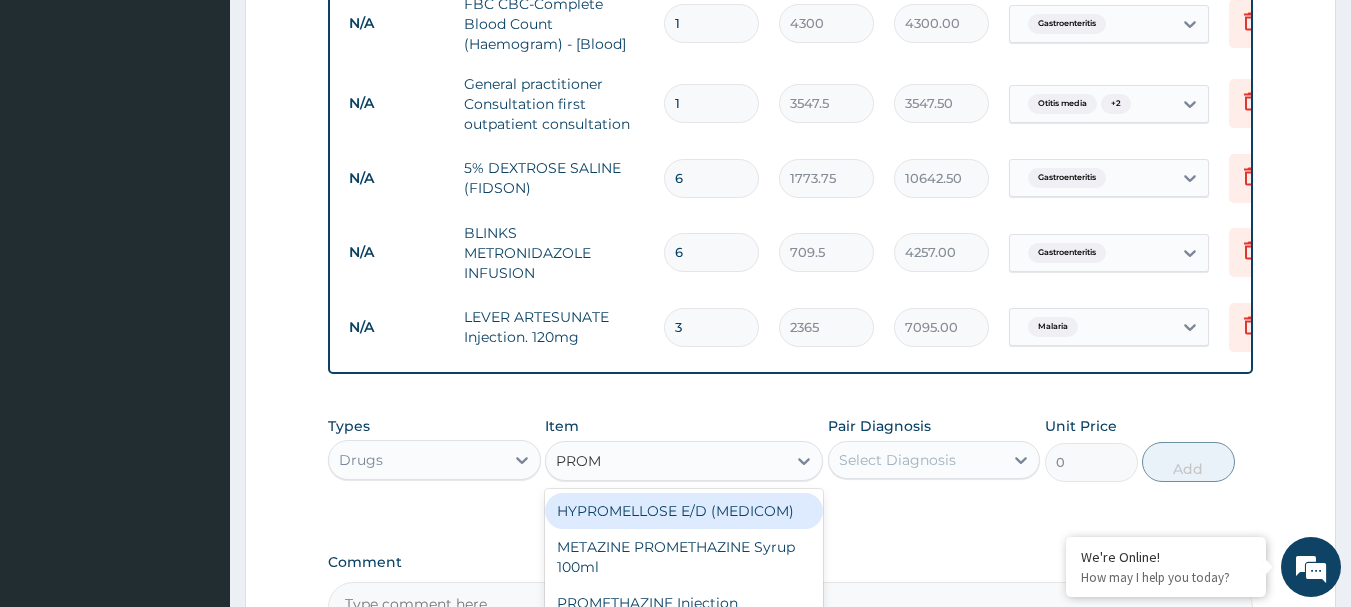 type on "PROME" 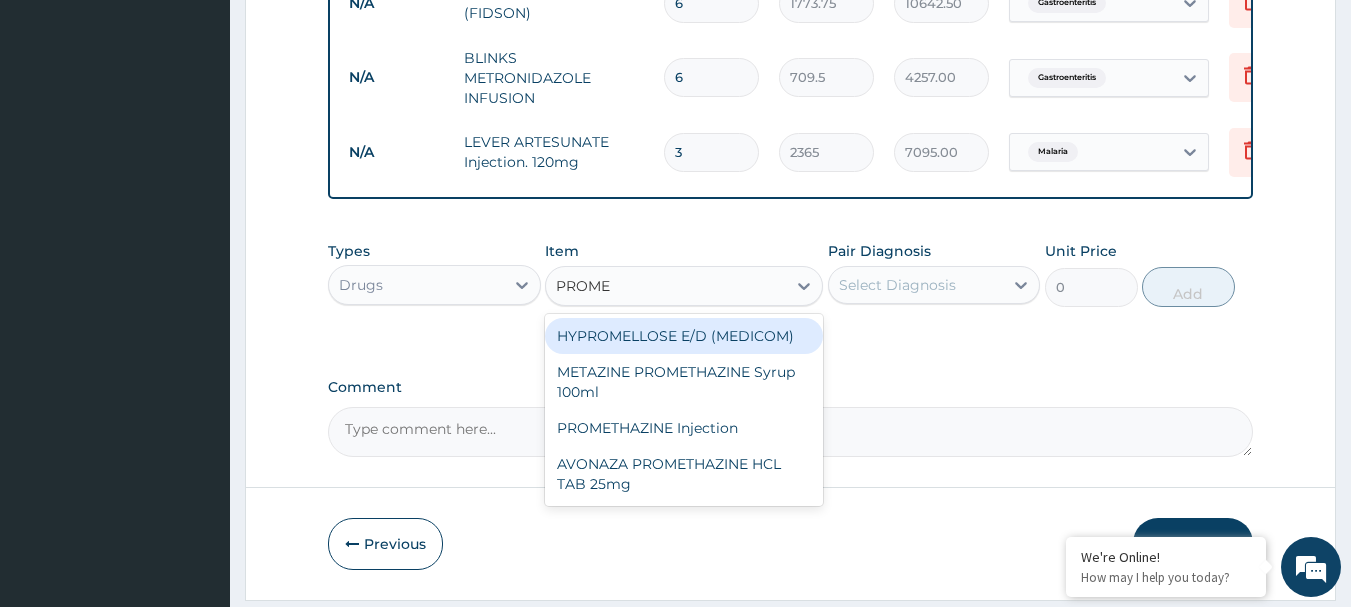 scroll, scrollTop: 1420, scrollLeft: 0, axis: vertical 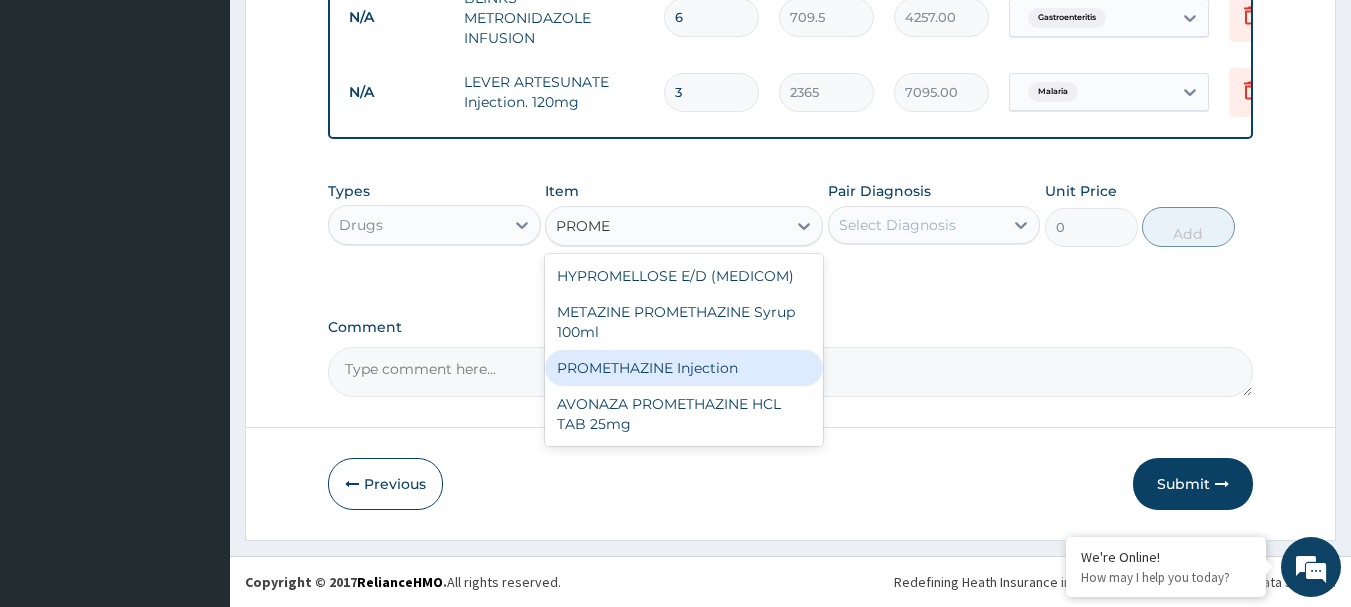 click on "PROMETHAZINE Injection" at bounding box center [684, 368] 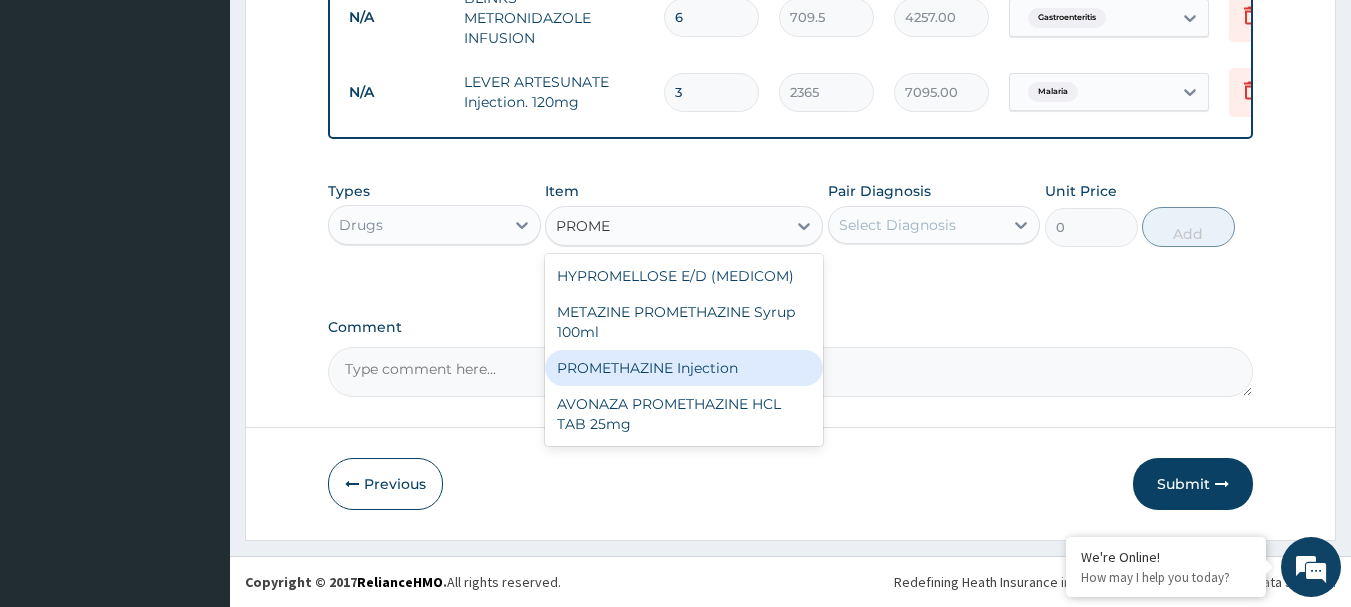 type 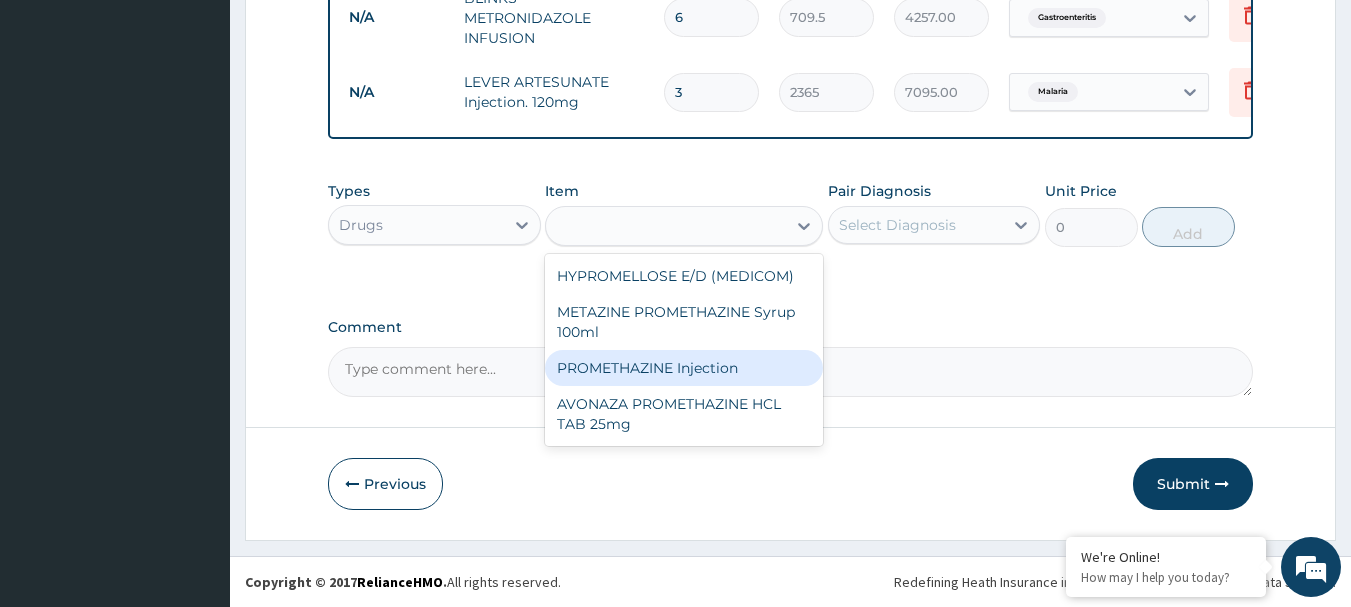 type on "354.75" 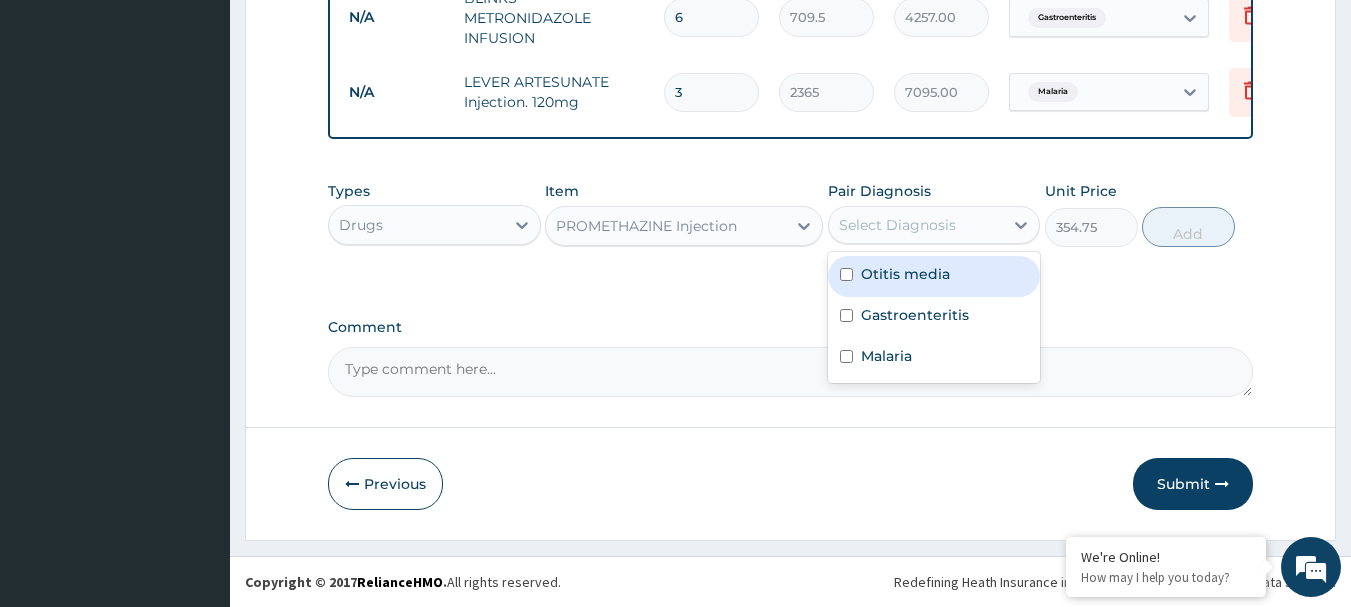 click on "Select Diagnosis" at bounding box center [916, 225] 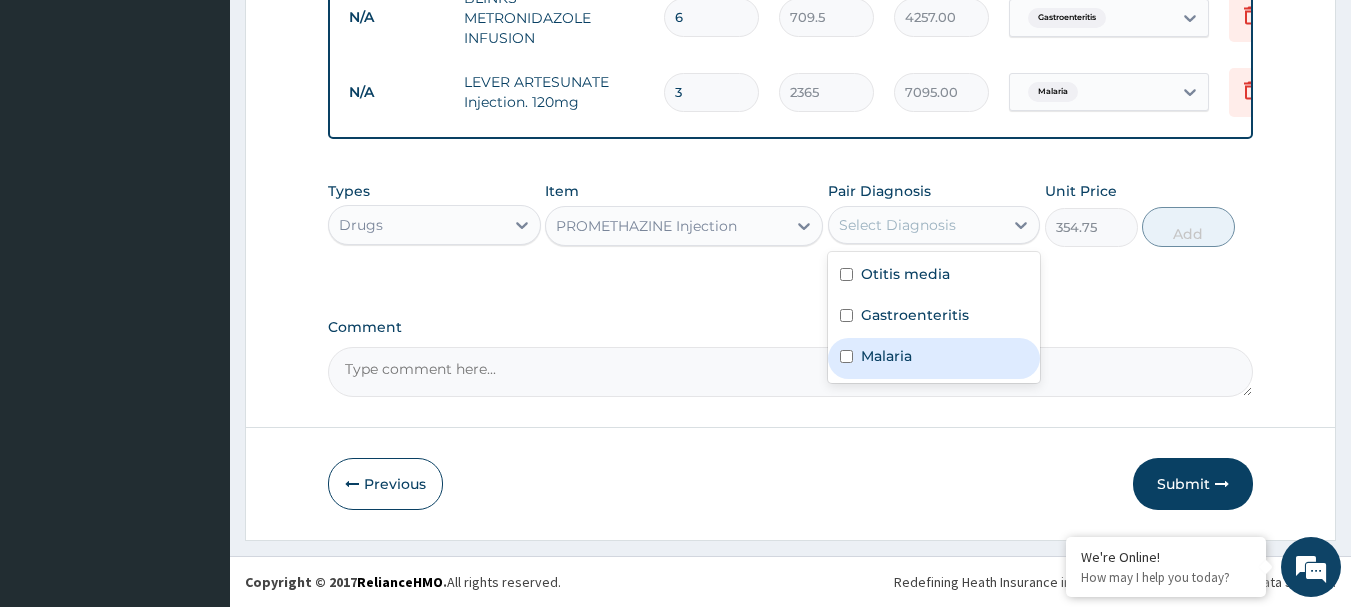 click on "Malaria" at bounding box center (934, 358) 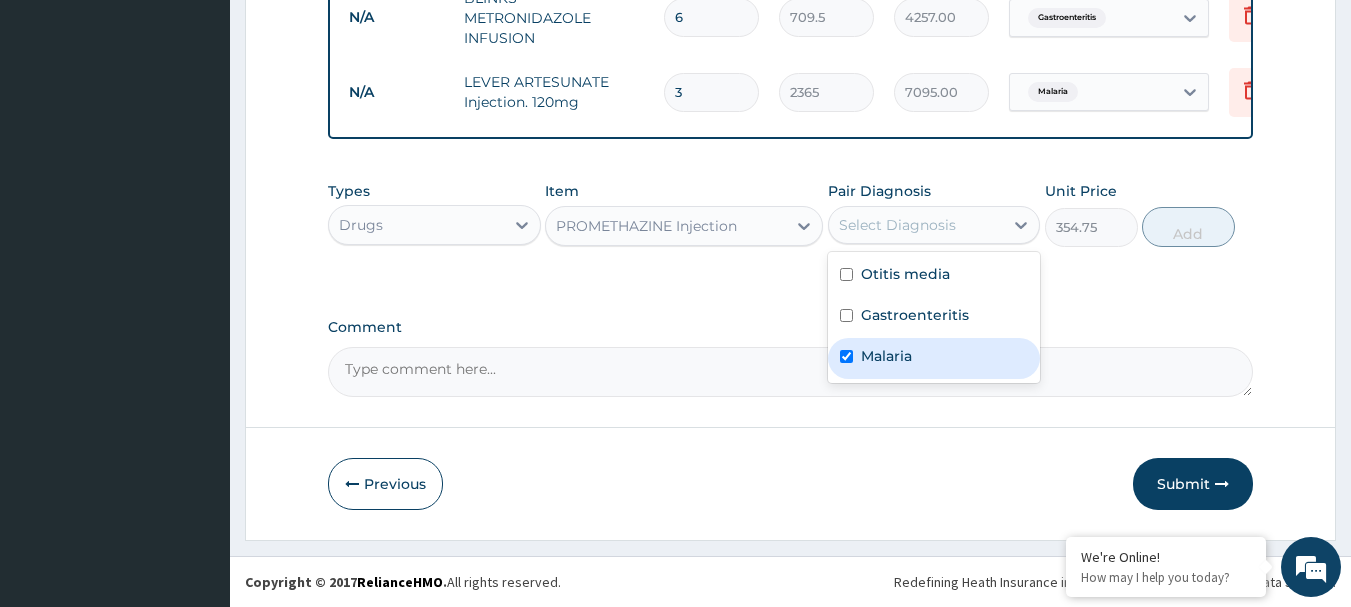 checkbox on "true" 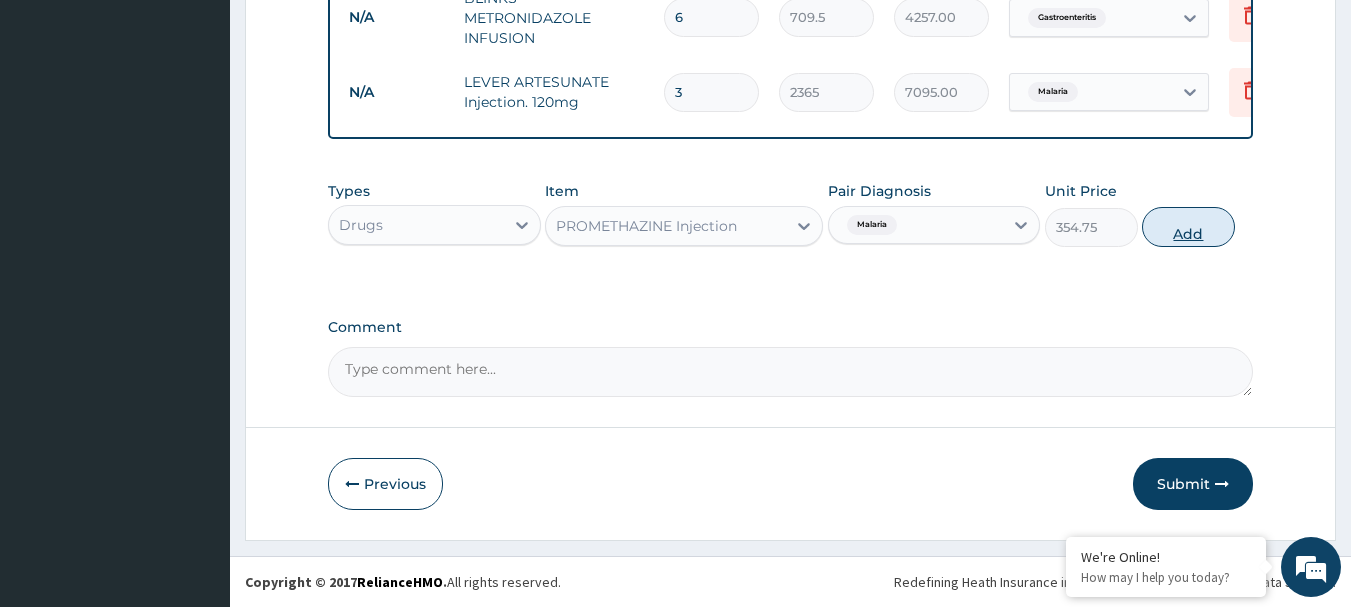 click on "Add" at bounding box center [1188, 227] 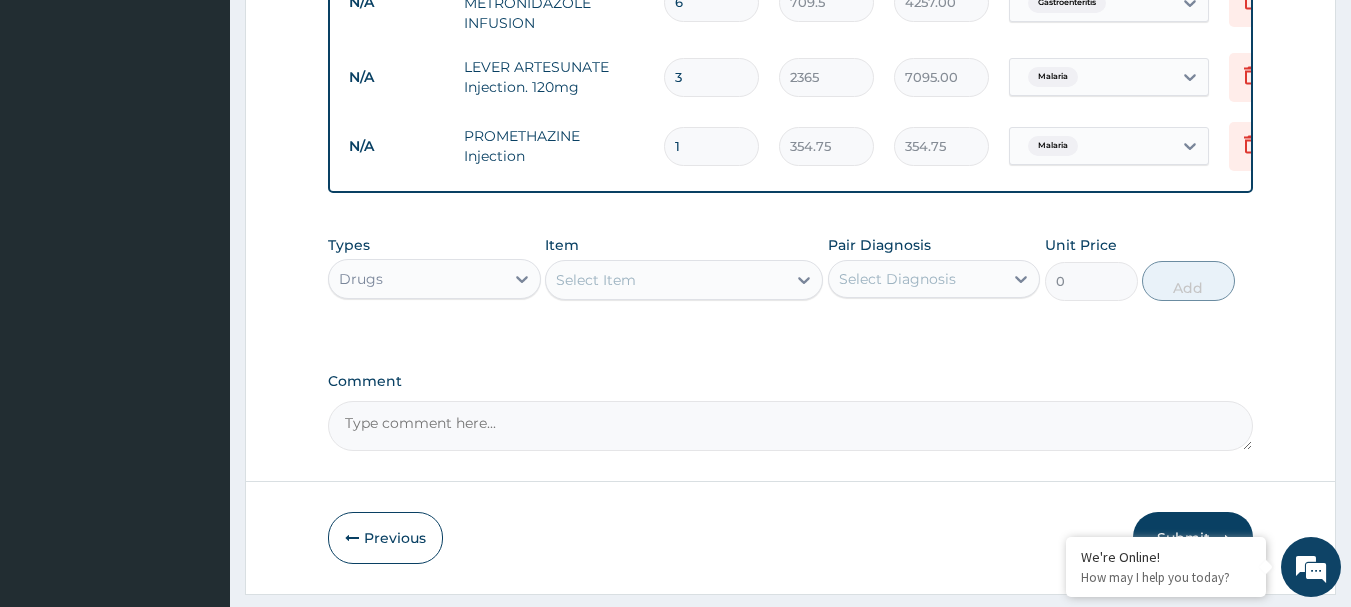 click on "1" at bounding box center (711, 146) 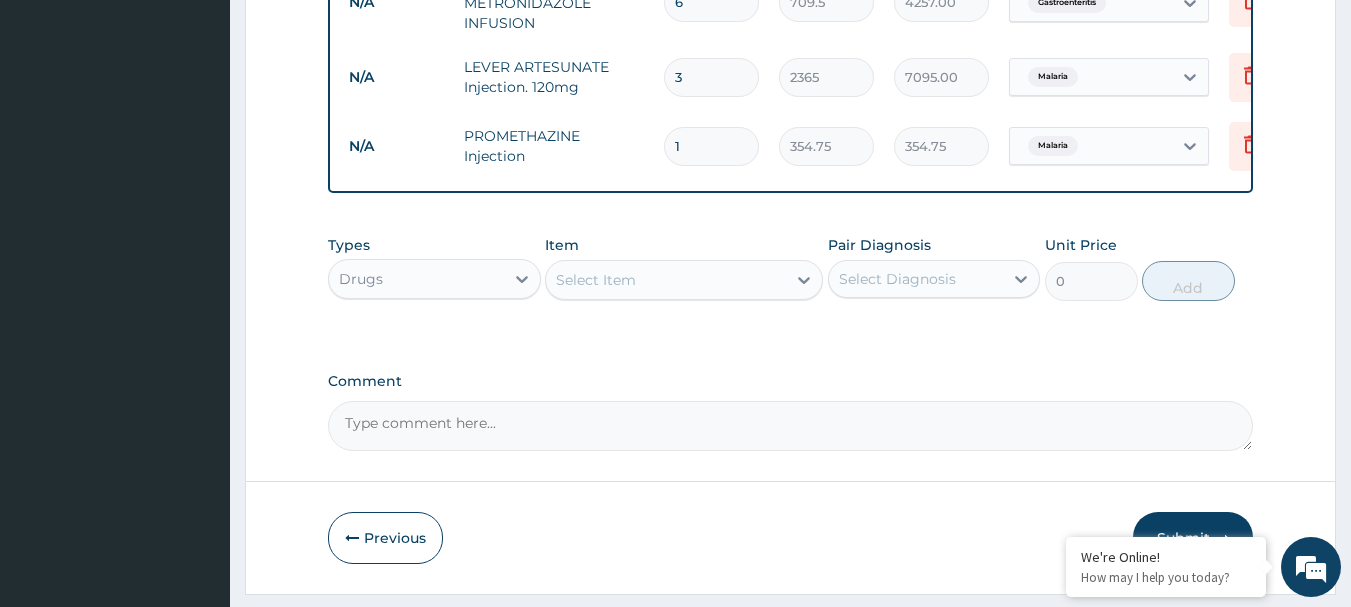click on "1" at bounding box center (711, 146) 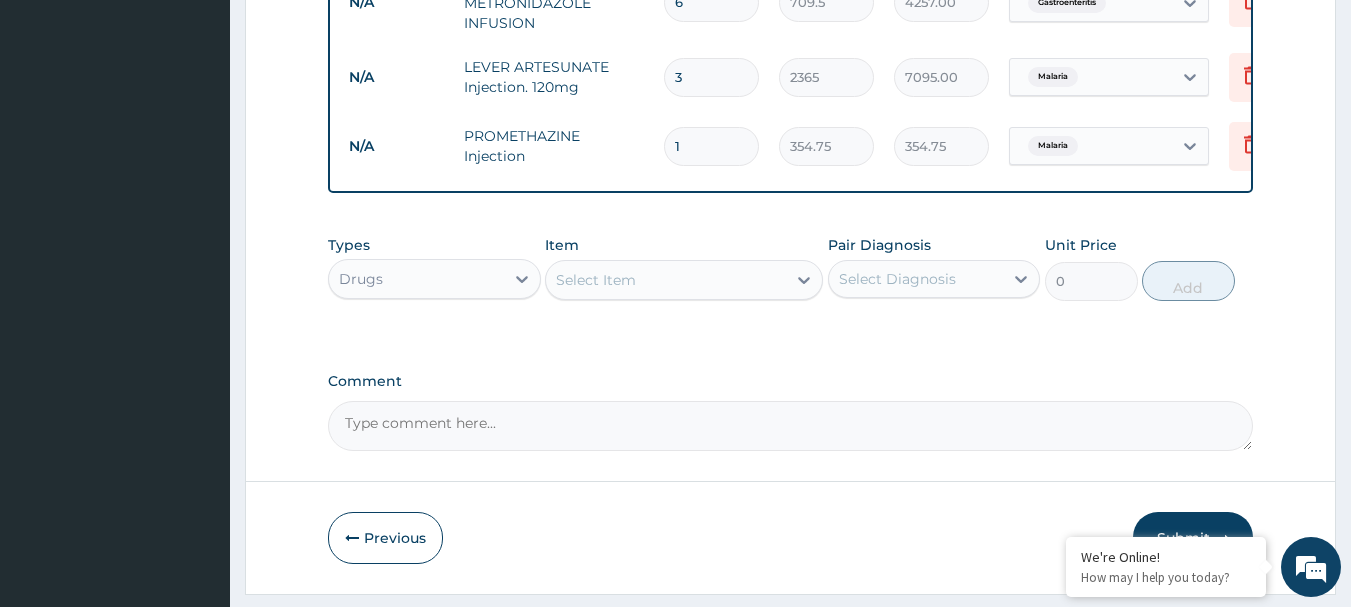 type on "2" 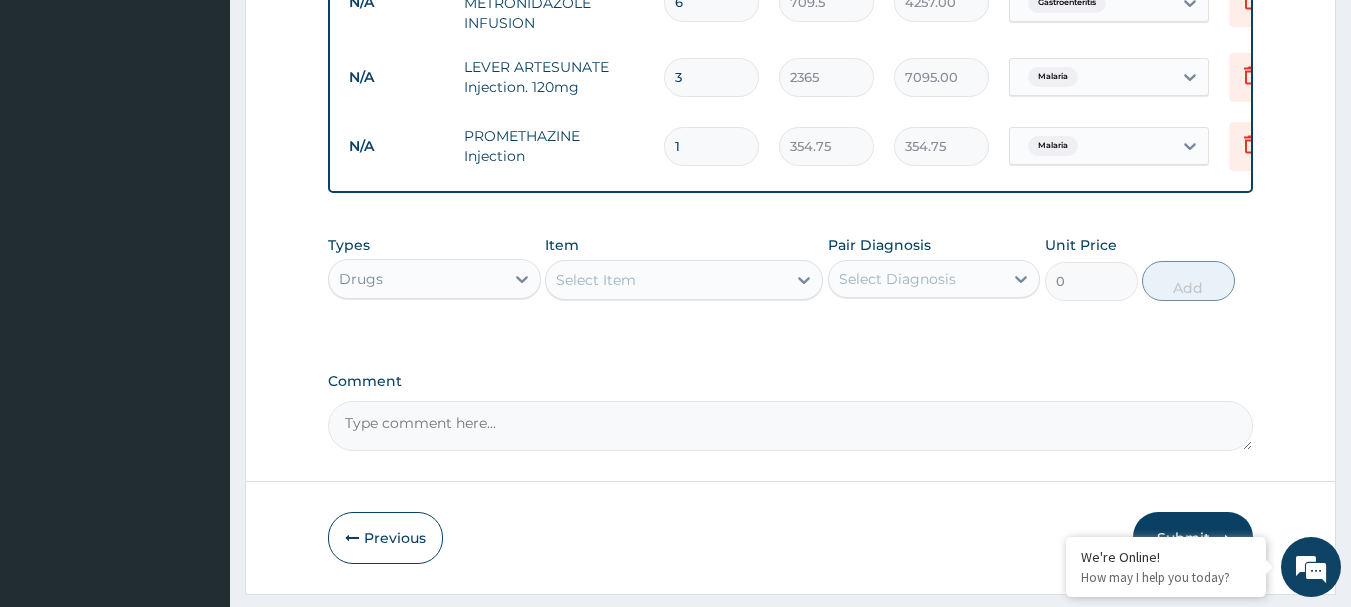 type on "709.50" 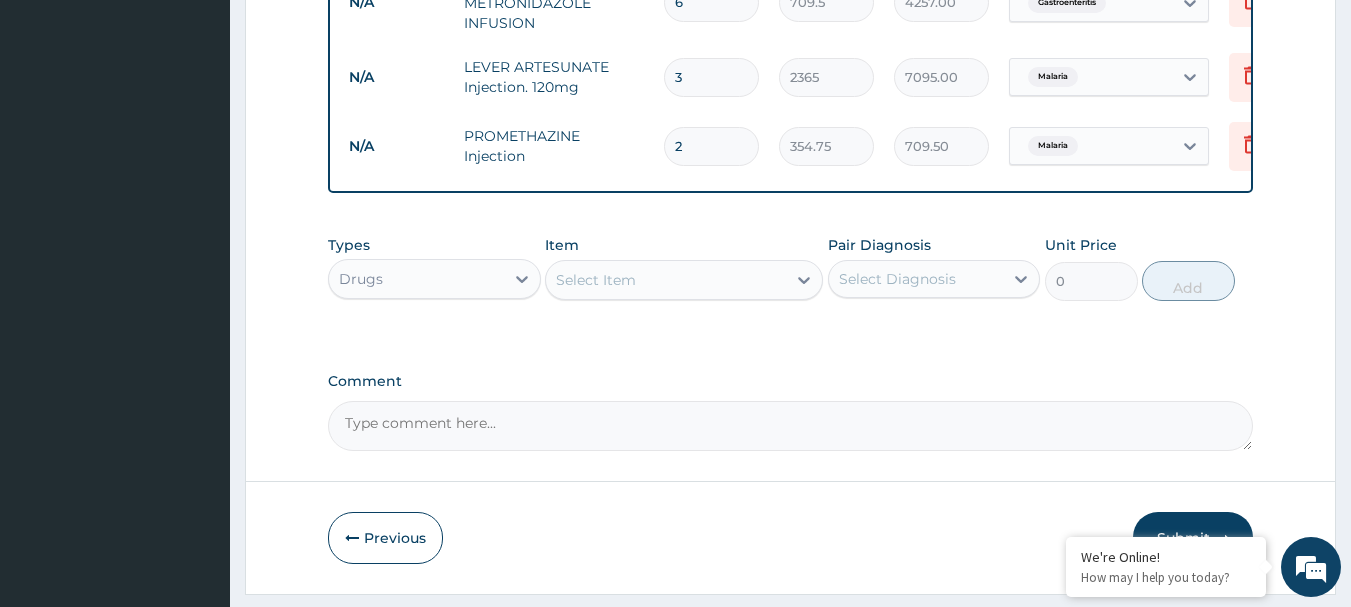 type on "2" 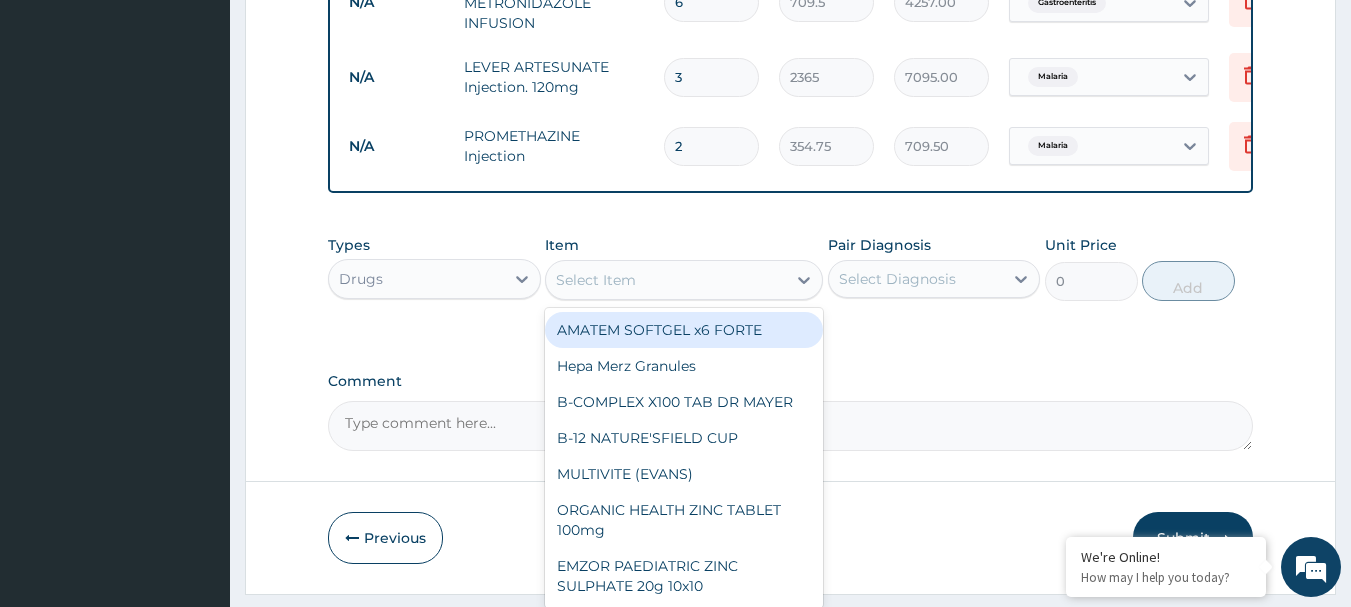 click on "Select Item" at bounding box center [666, 280] 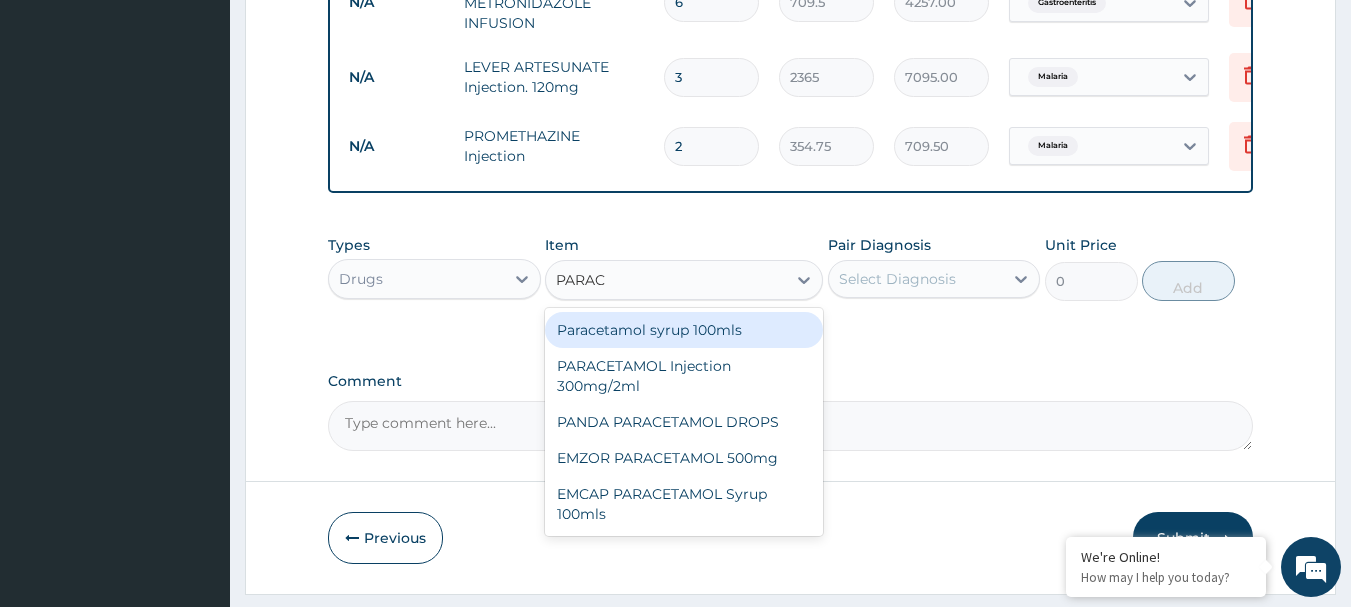 type on "PARACE" 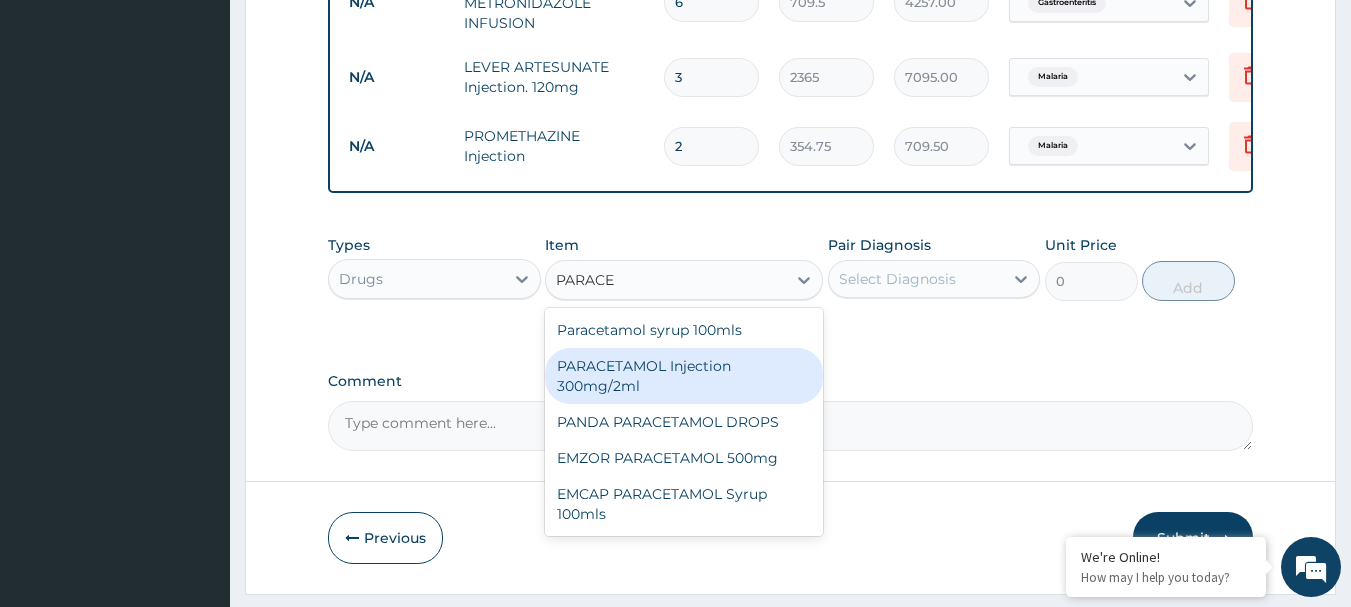 click on "PARACETAMOL Injection 300mg/2ml" at bounding box center [684, 376] 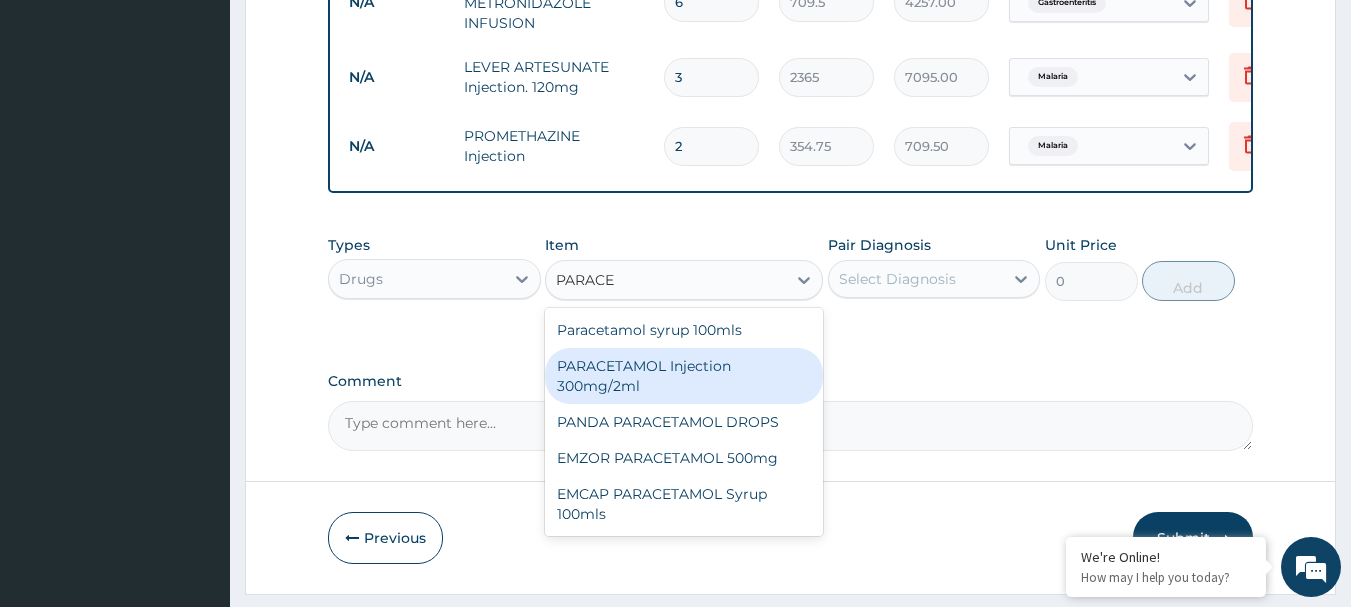 type 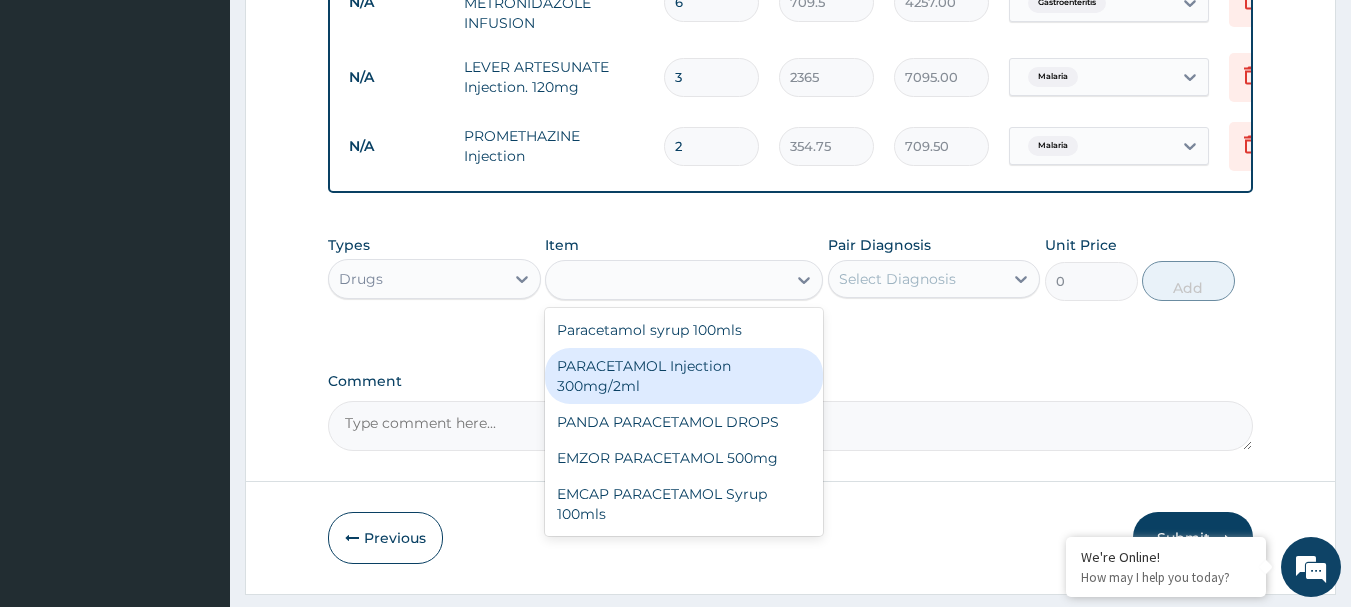 type on "260.15" 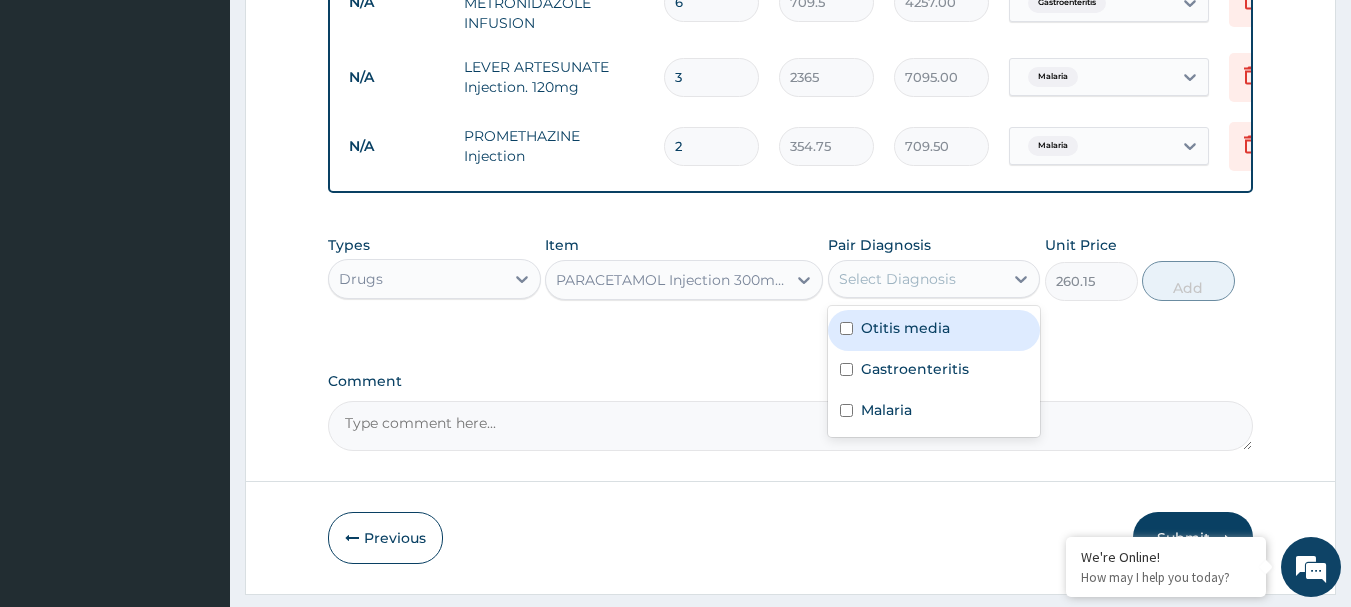 click on "Select Diagnosis" at bounding box center [897, 279] 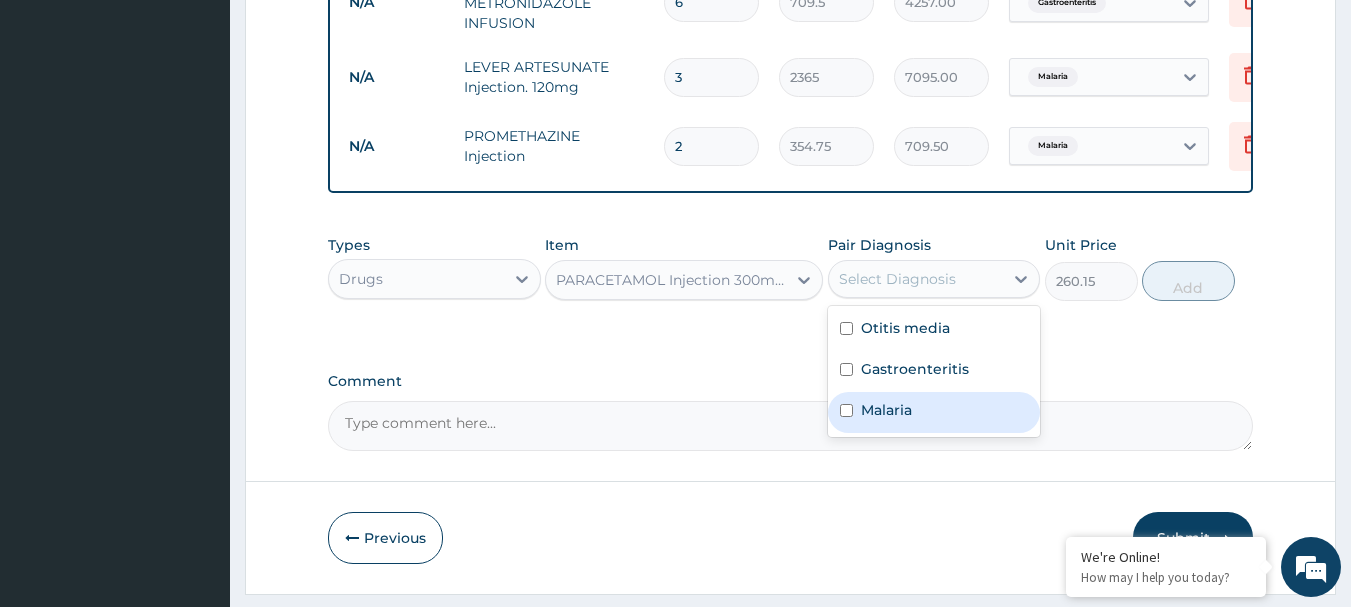 click on "Malaria" at bounding box center [886, 410] 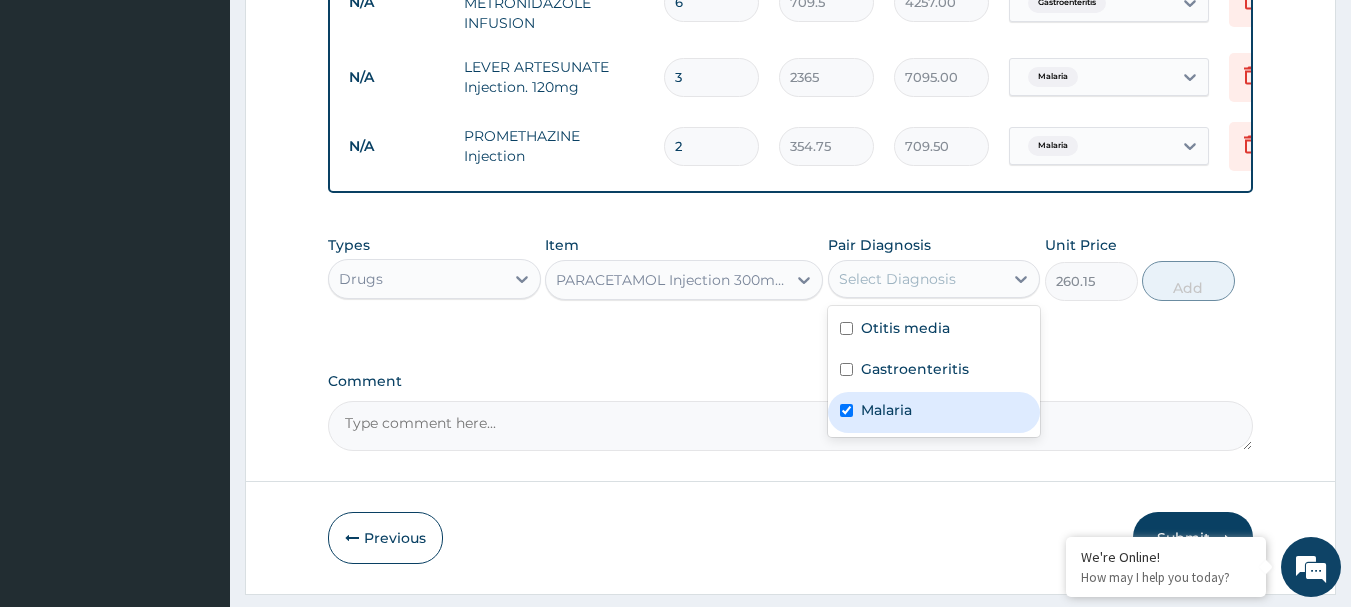 checkbox on "true" 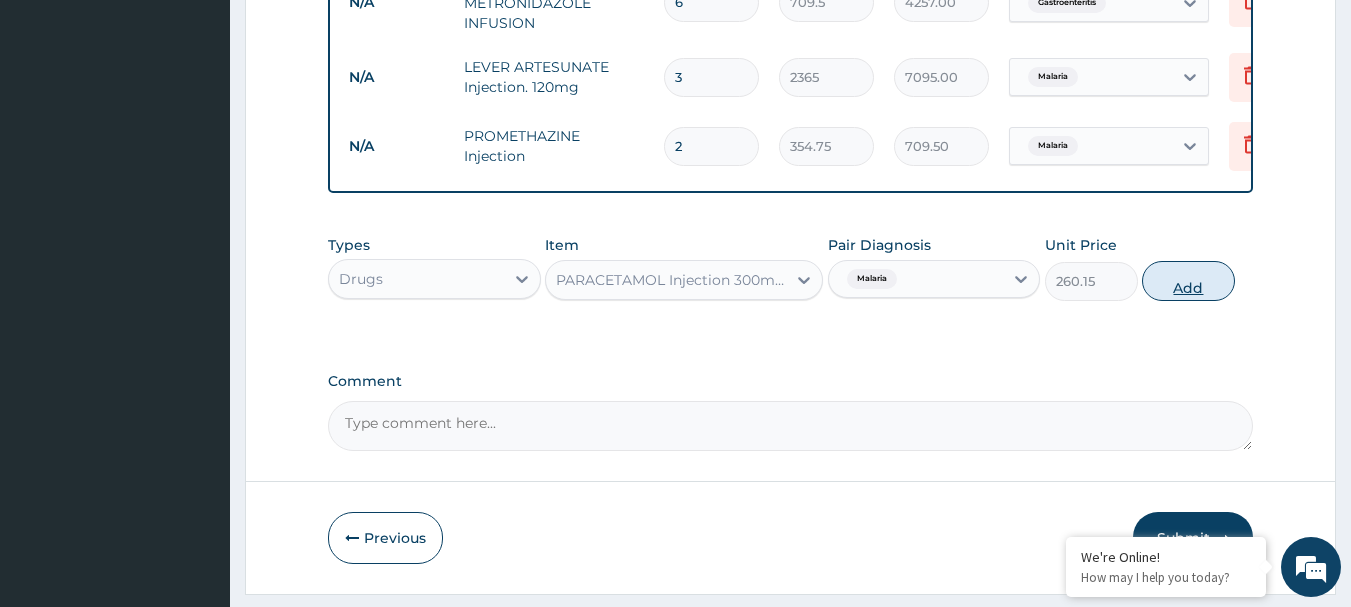 click on "Add" at bounding box center [1188, 281] 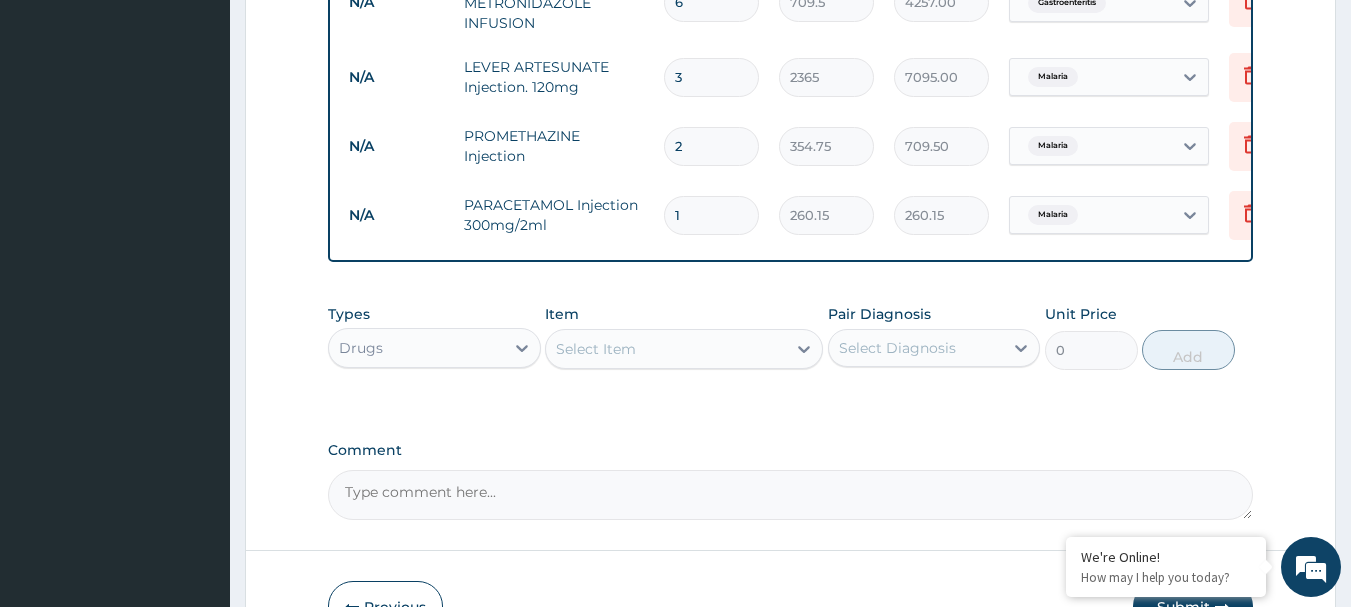 click on "1" at bounding box center (711, 215) 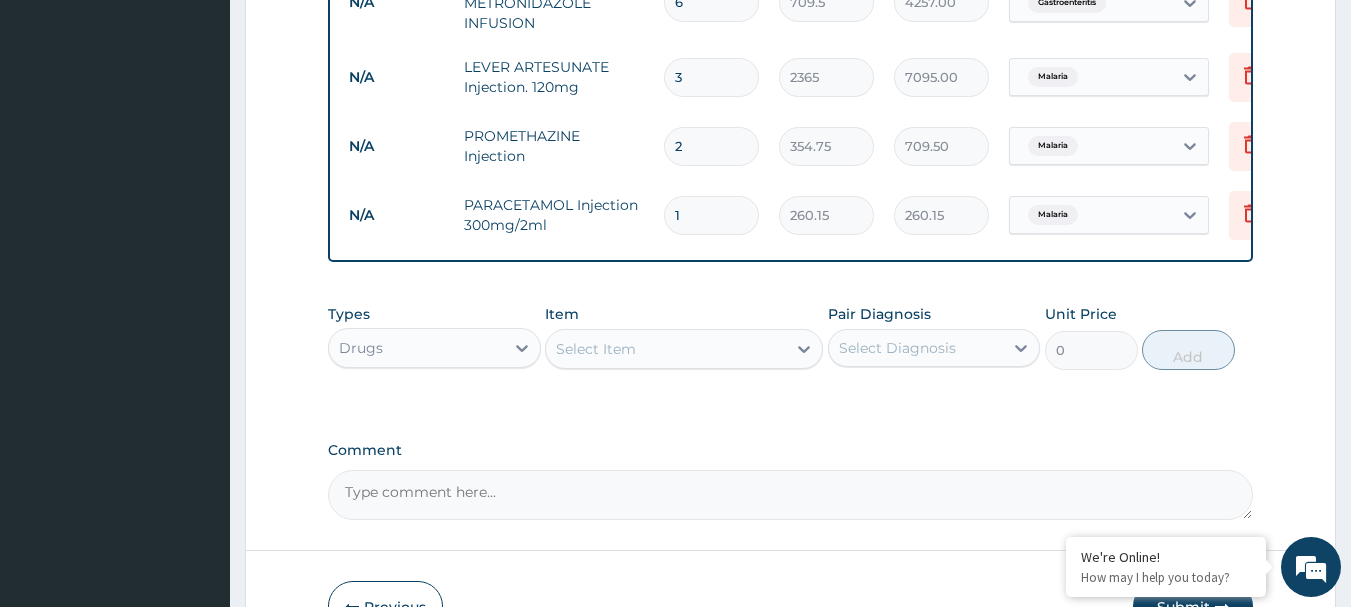 click on "1" at bounding box center (711, 215) 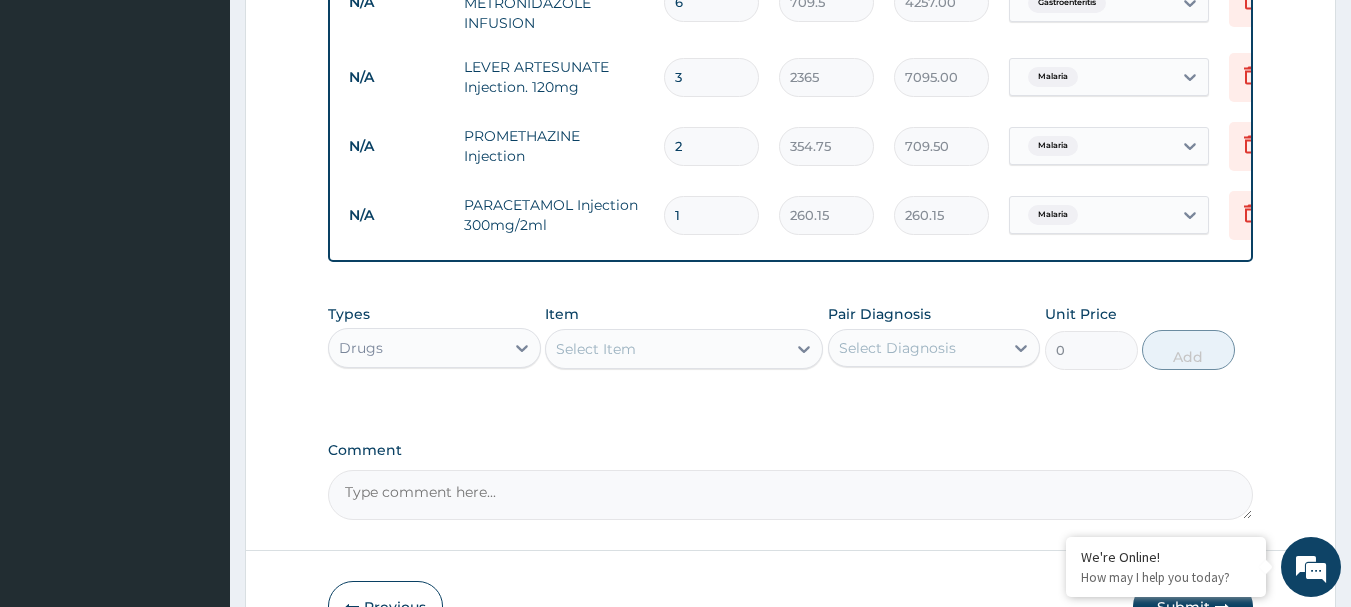 type on "9" 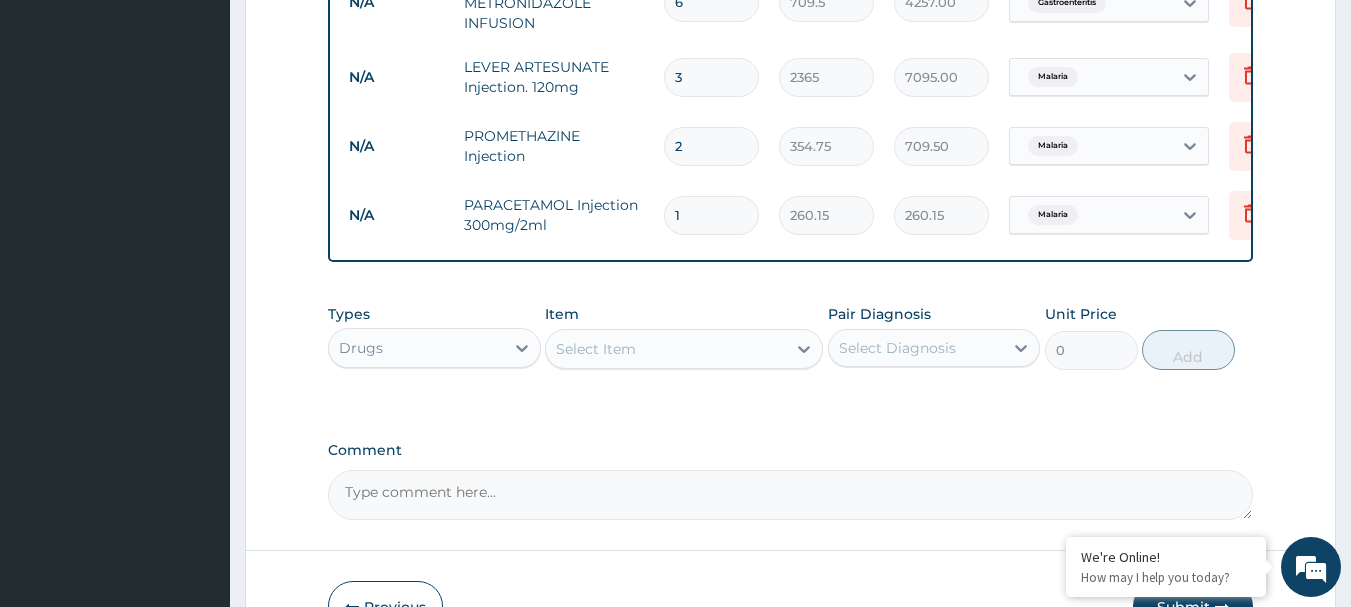 type on "2341.35" 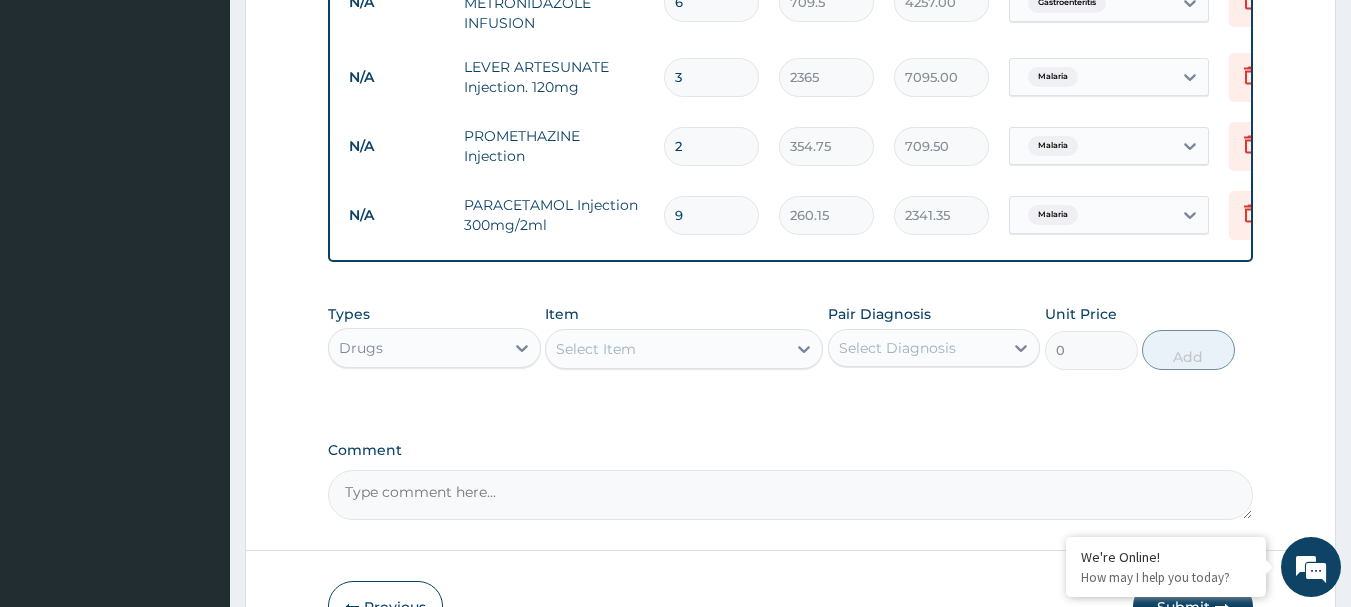 type on "9" 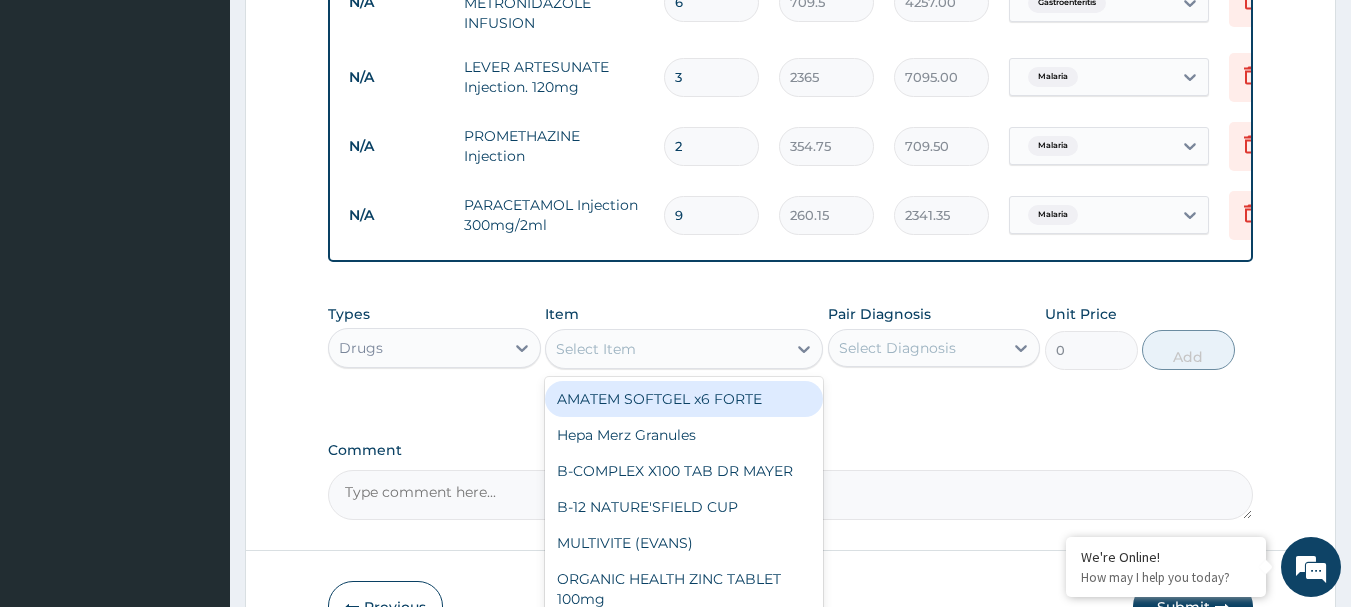 click on "Select Item" at bounding box center [666, 349] 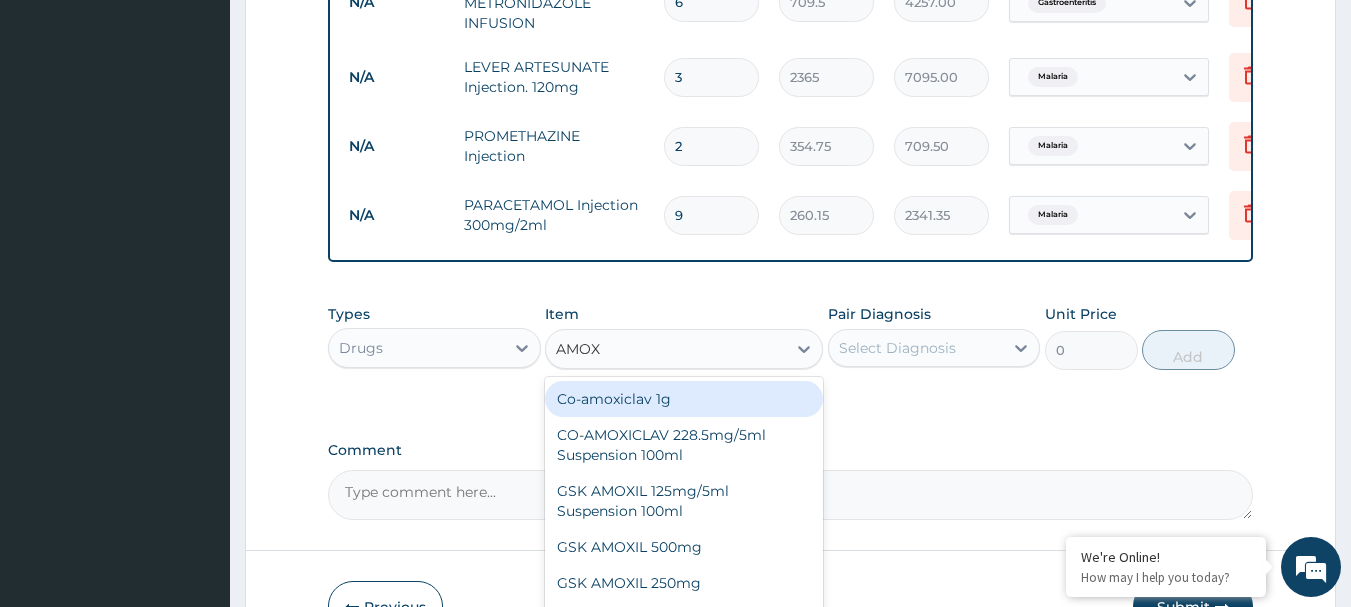 type on "AMOXI" 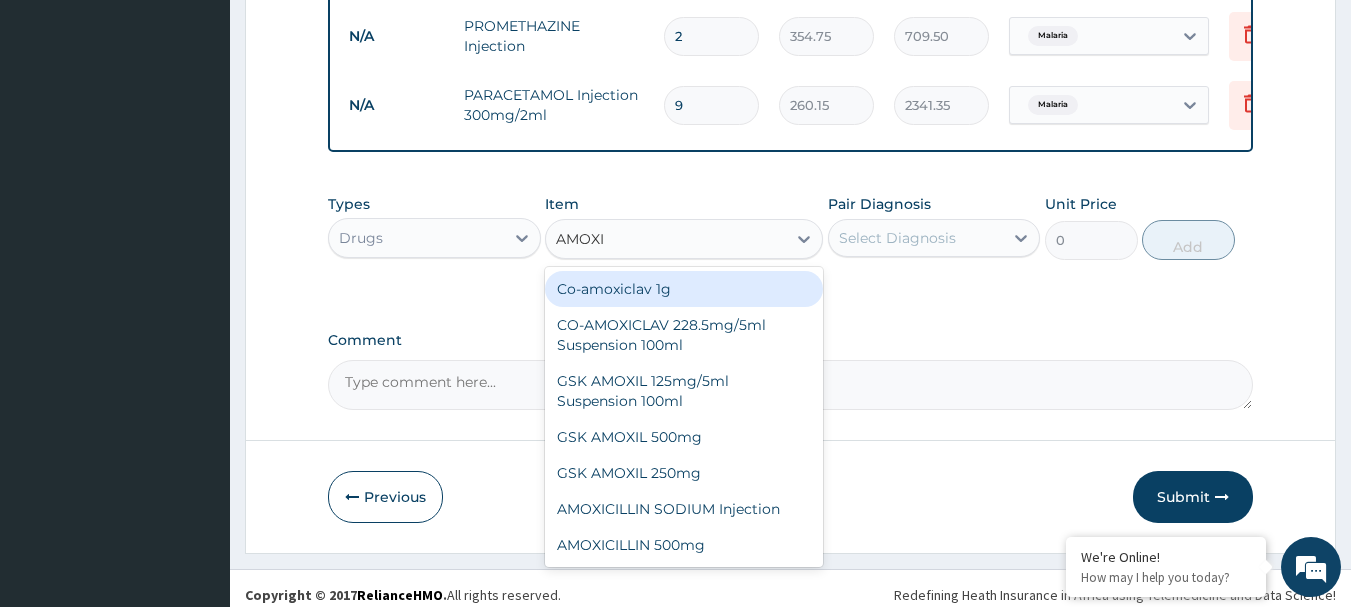 scroll, scrollTop: 1520, scrollLeft: 0, axis: vertical 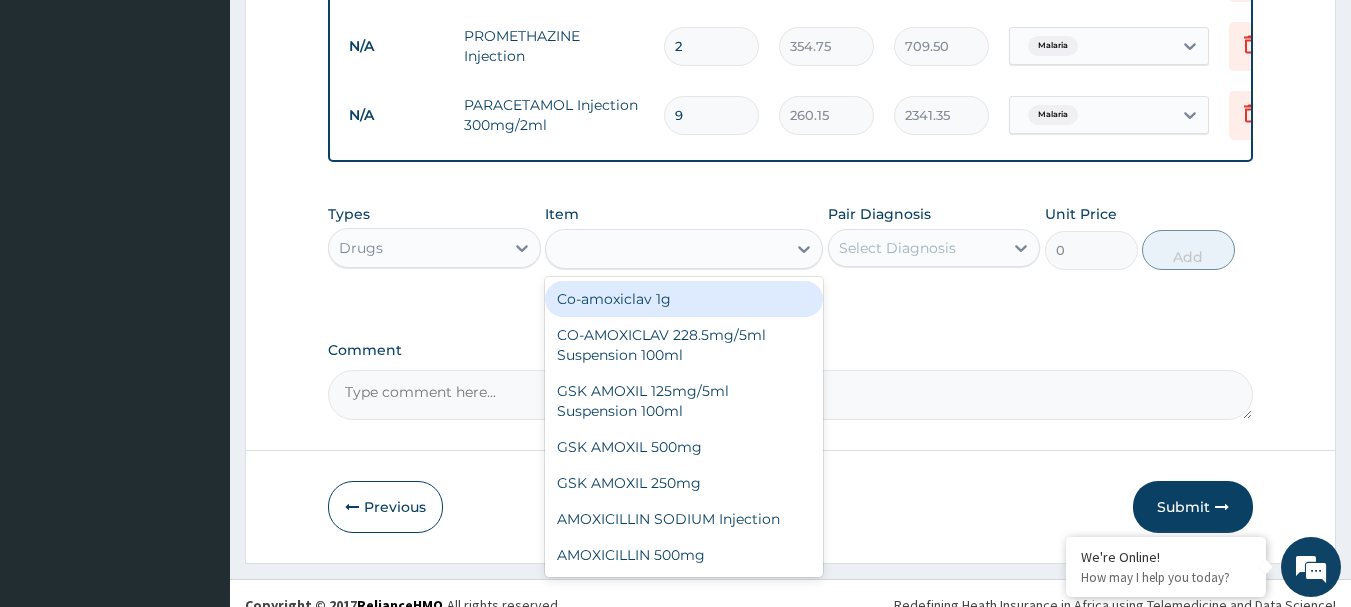 click on "AMOXI" at bounding box center [666, 249] 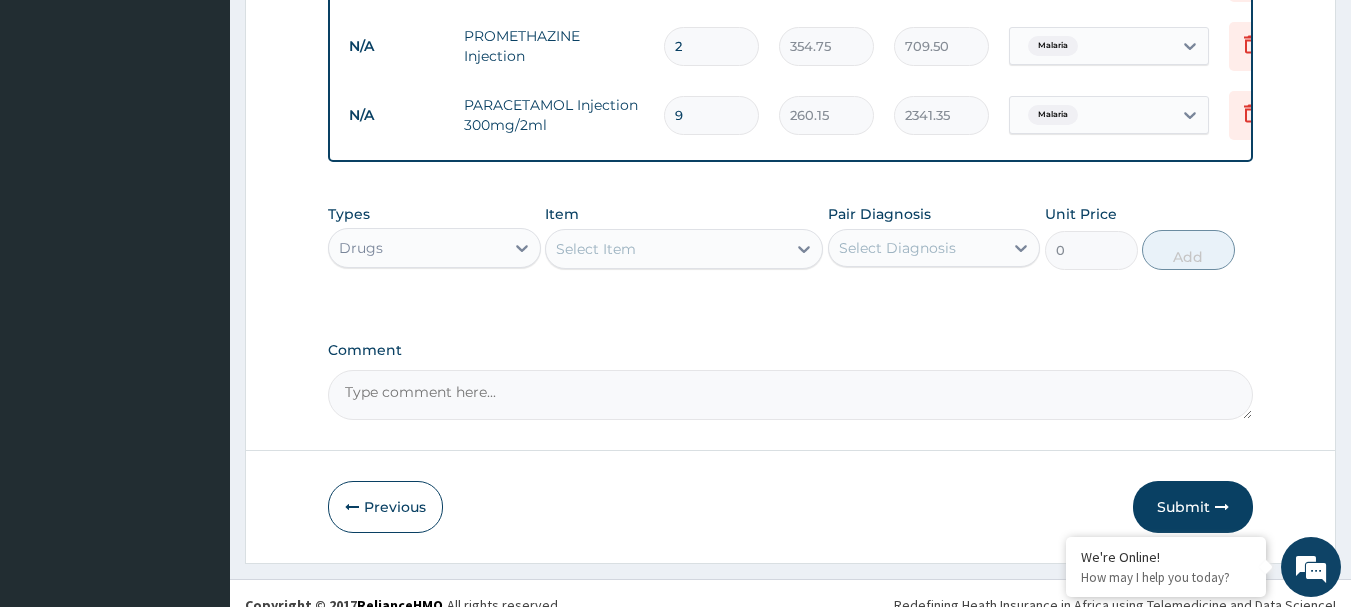 click on "Select Item" at bounding box center [596, 249] 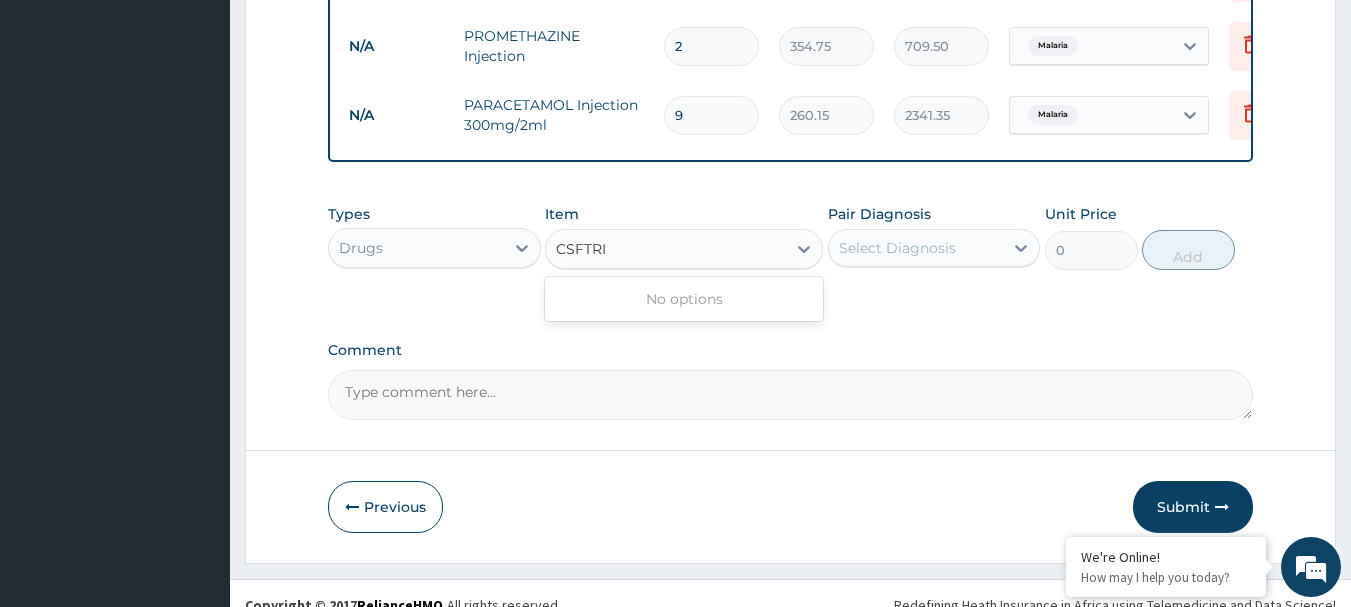 click on "CSFTRI" at bounding box center [582, 249] 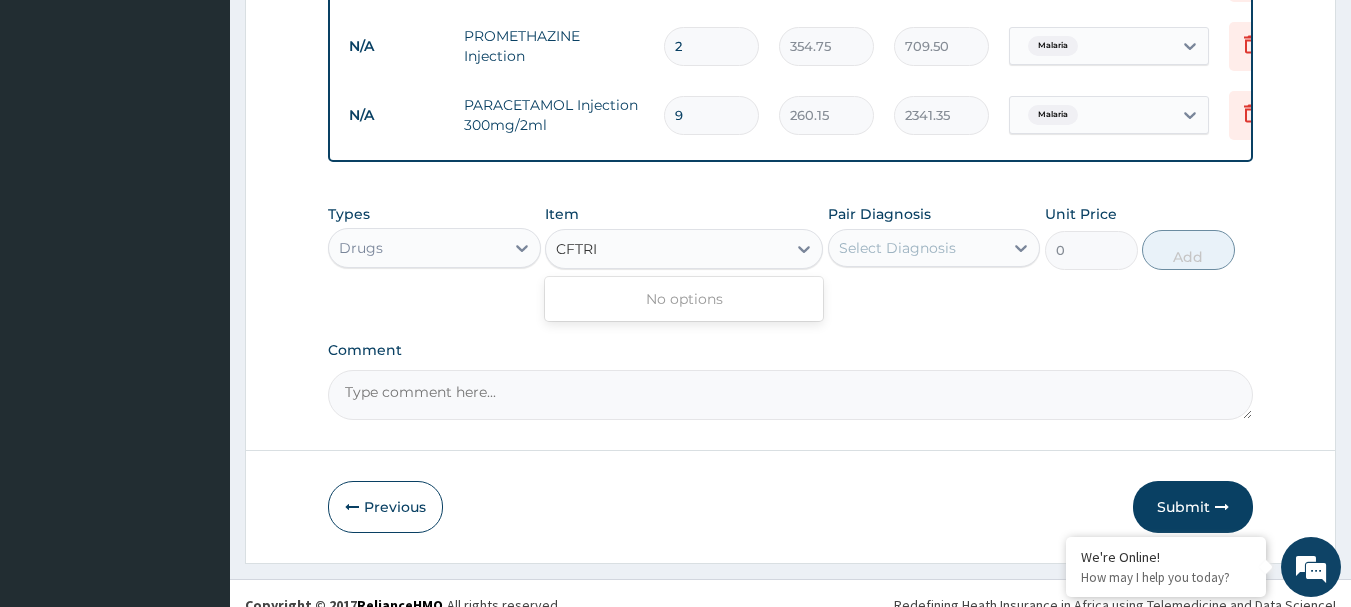 type on "CEFTRI" 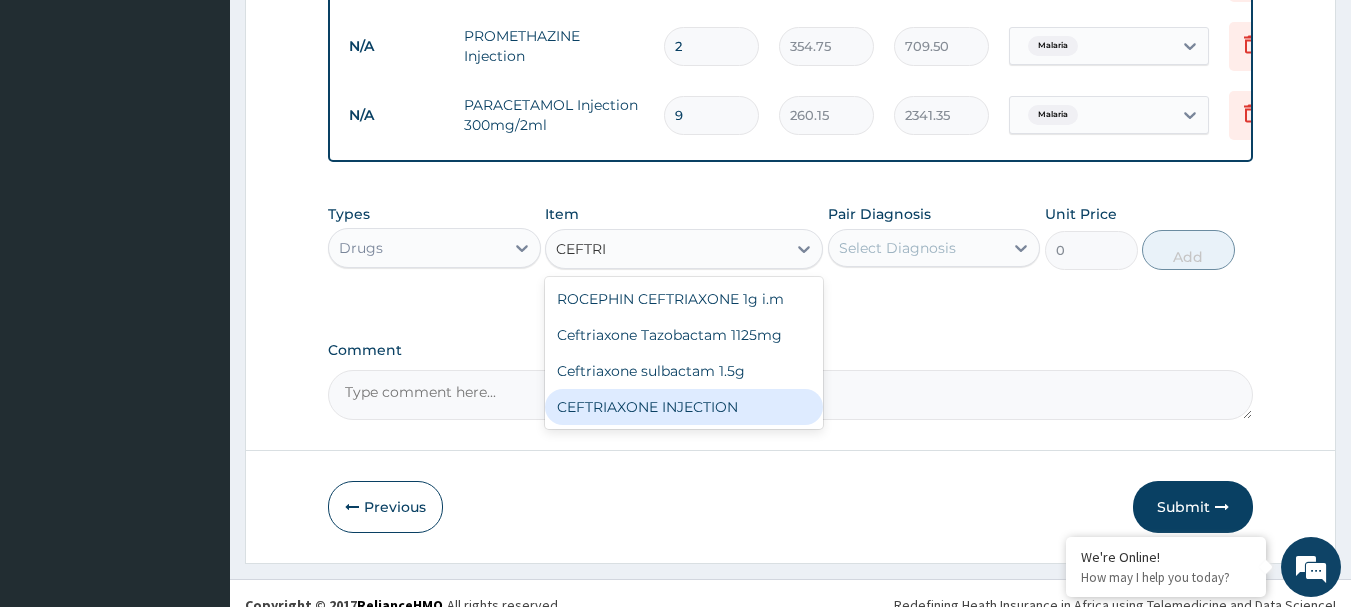 click on "CEFTRIAXONE INJECTION" at bounding box center (684, 407) 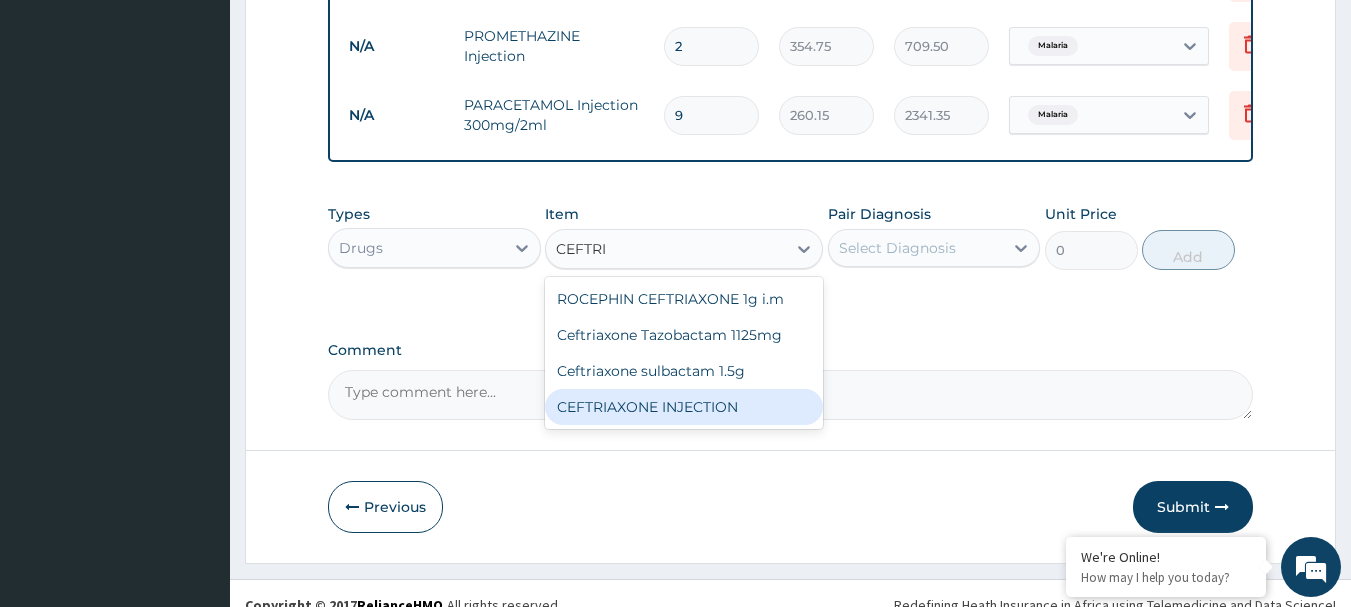 type 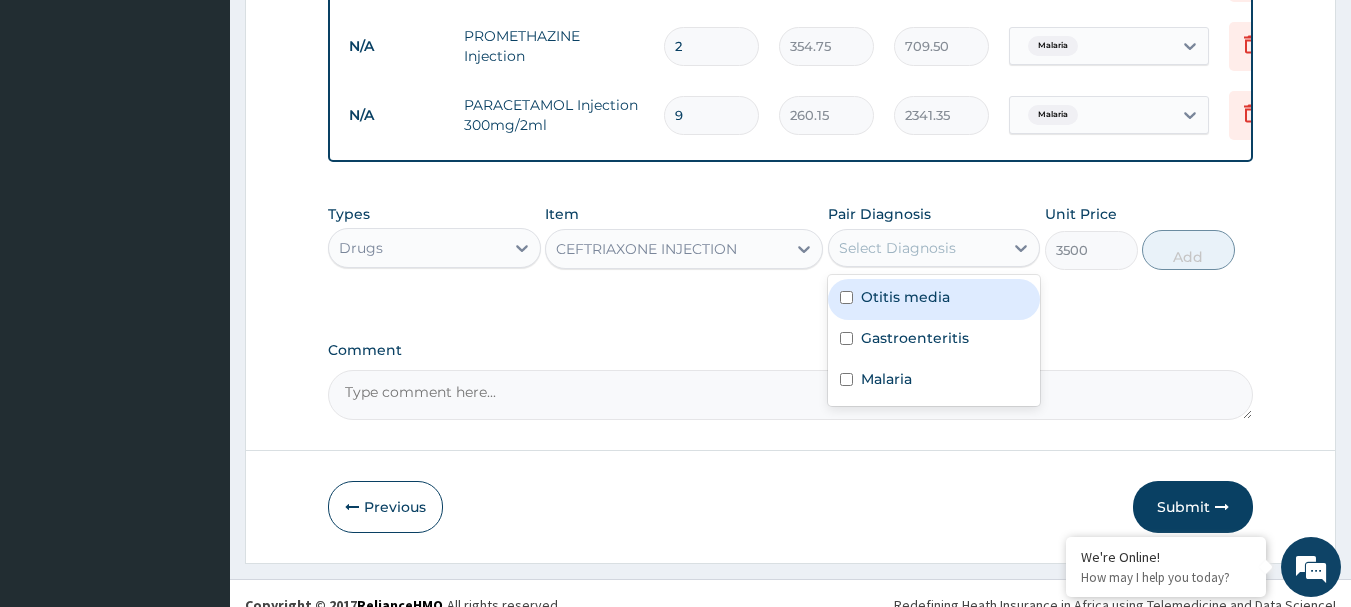 click on "Select Diagnosis" at bounding box center (916, 248) 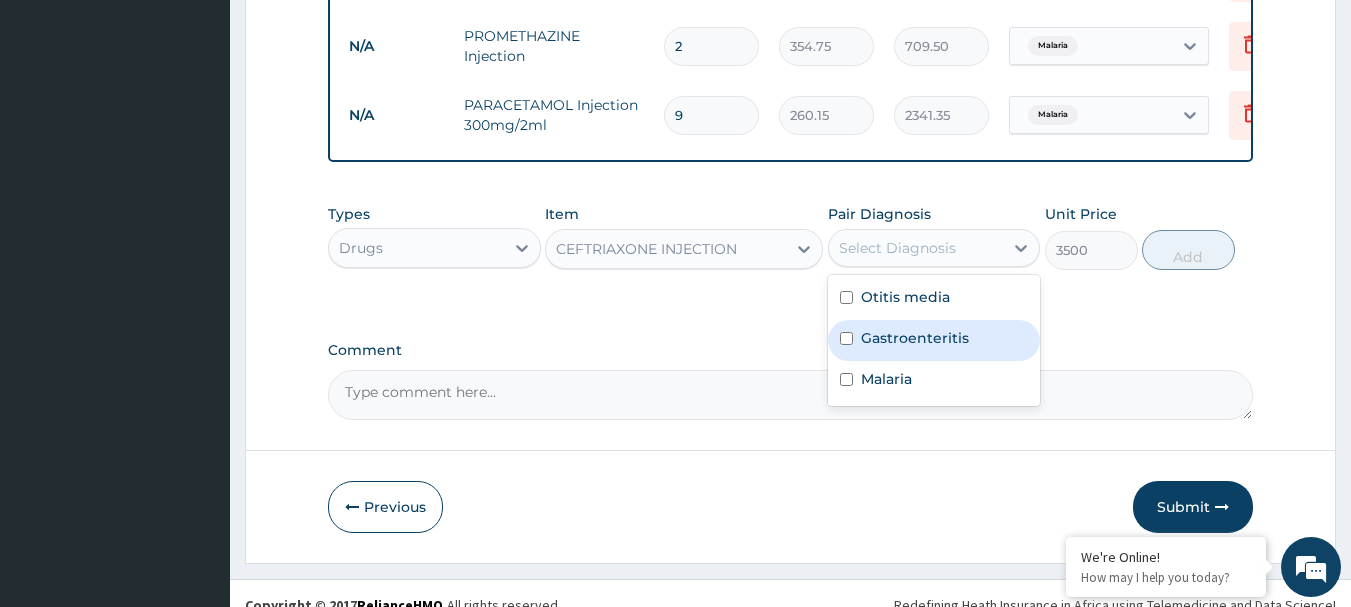 click on "Gastroenteritis" at bounding box center (915, 338) 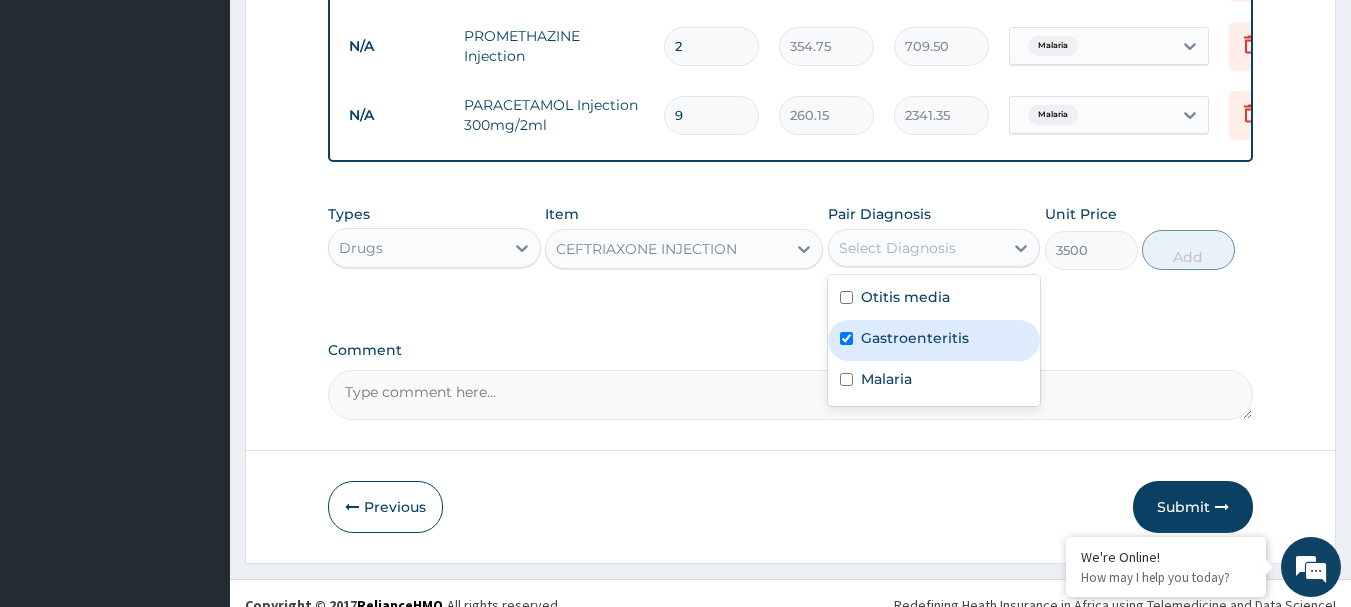 checkbox on "true" 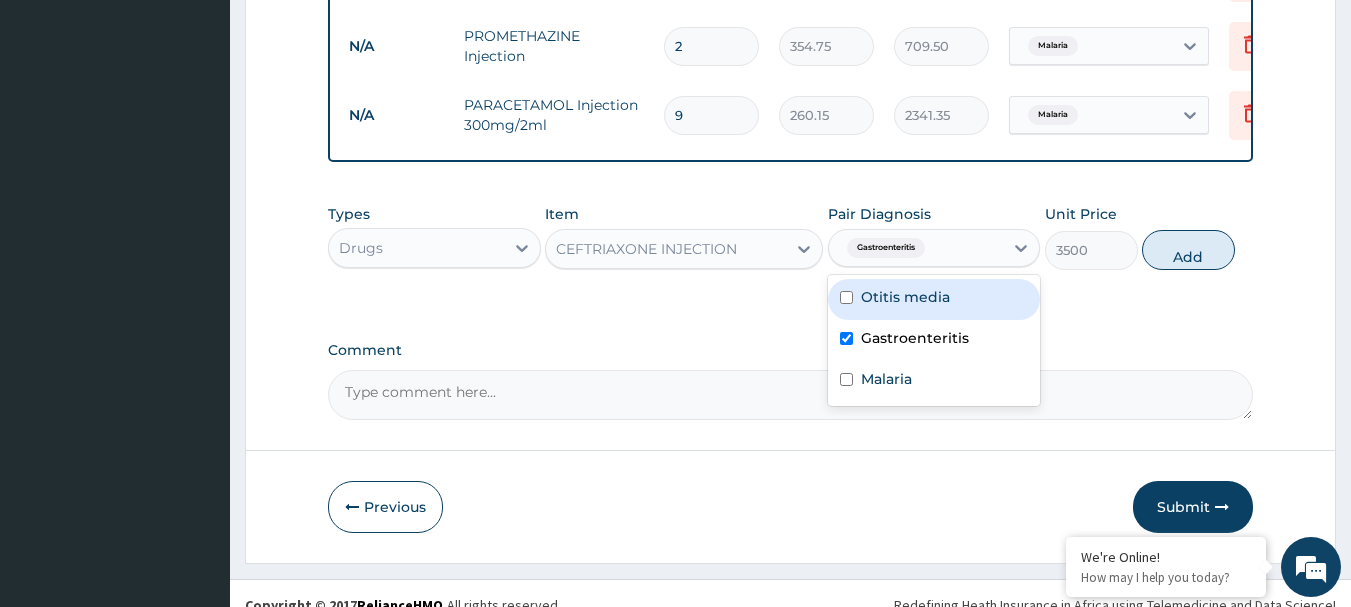 click on "Otitis media" at bounding box center [905, 297] 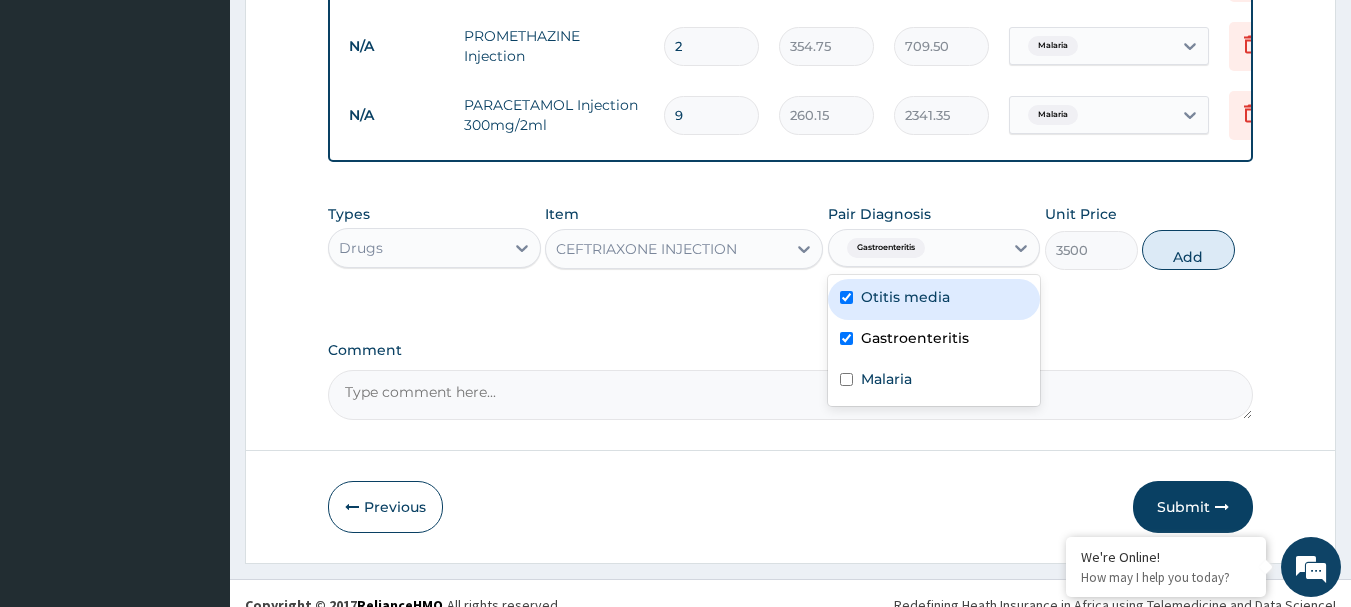 checkbox on "true" 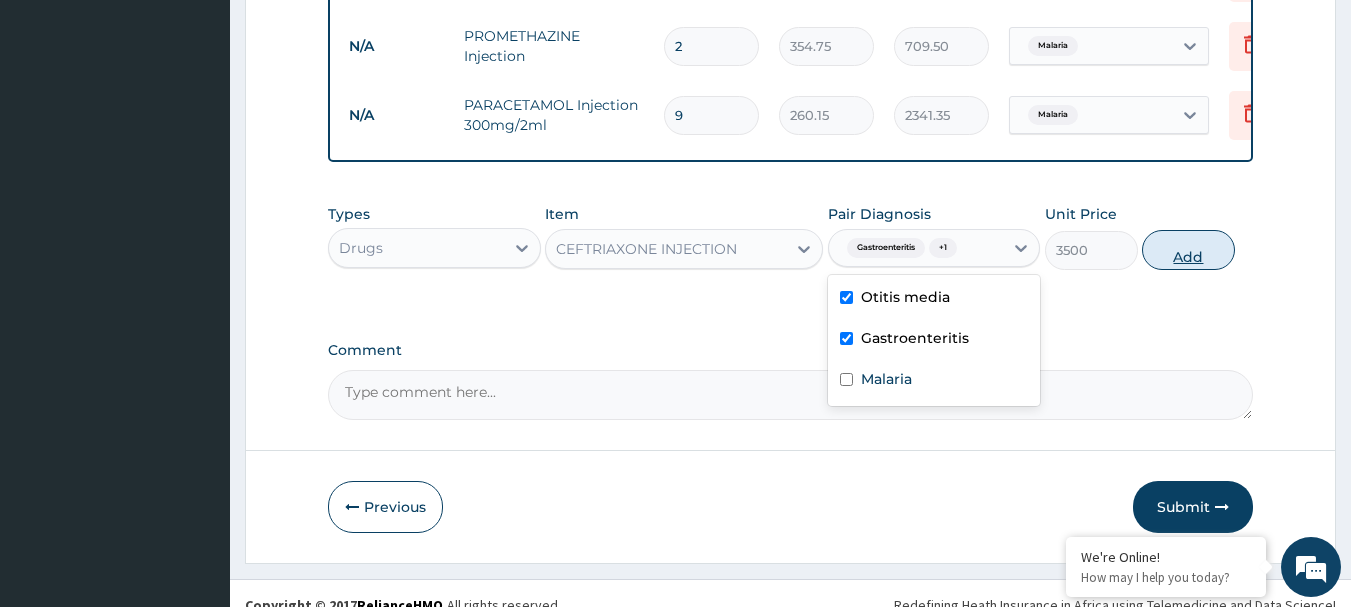click on "Add" at bounding box center [1188, 250] 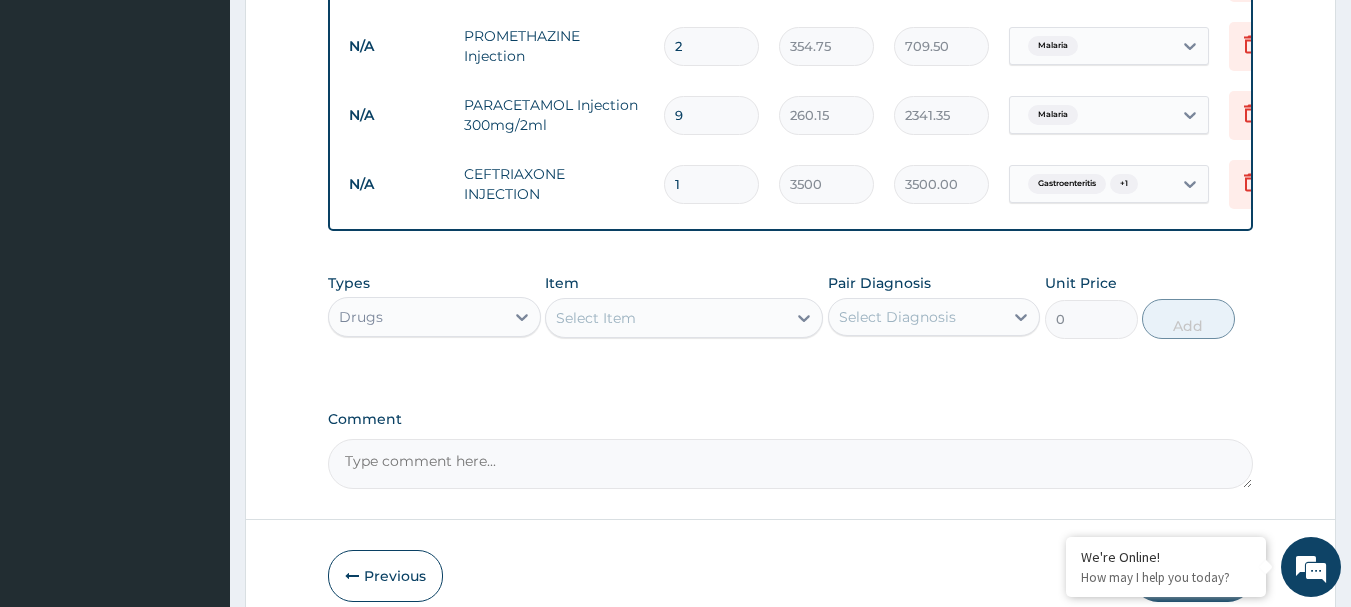 click on "1" at bounding box center [711, 184] 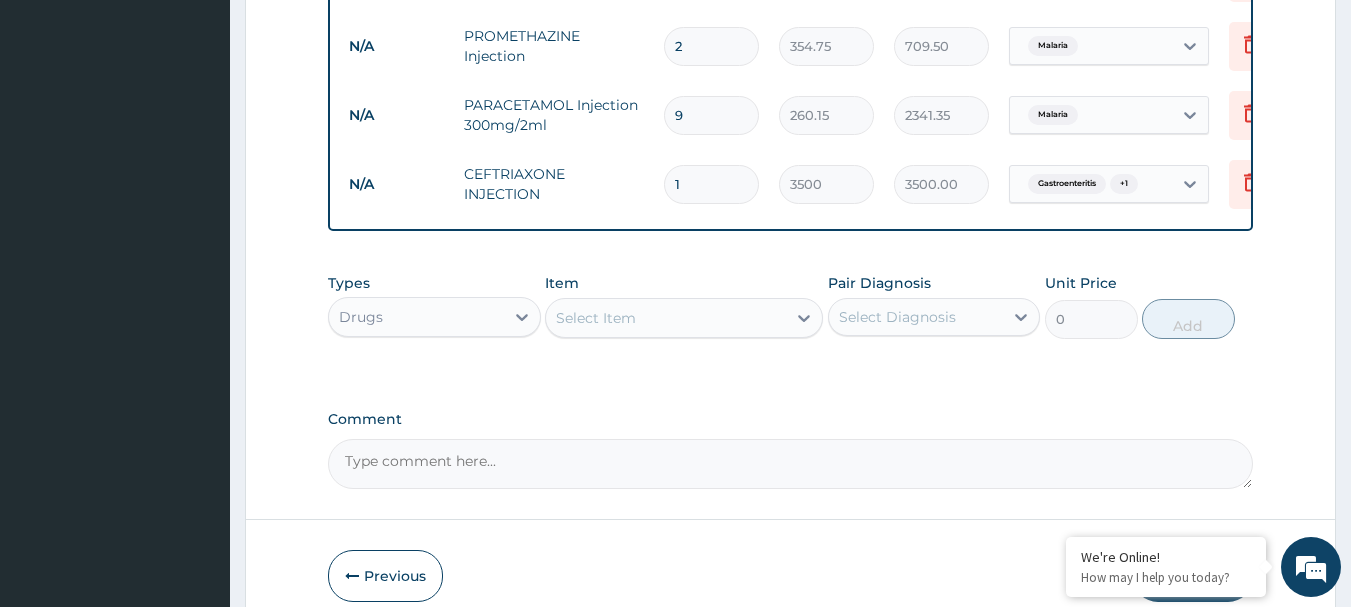 click on "1" at bounding box center (711, 184) 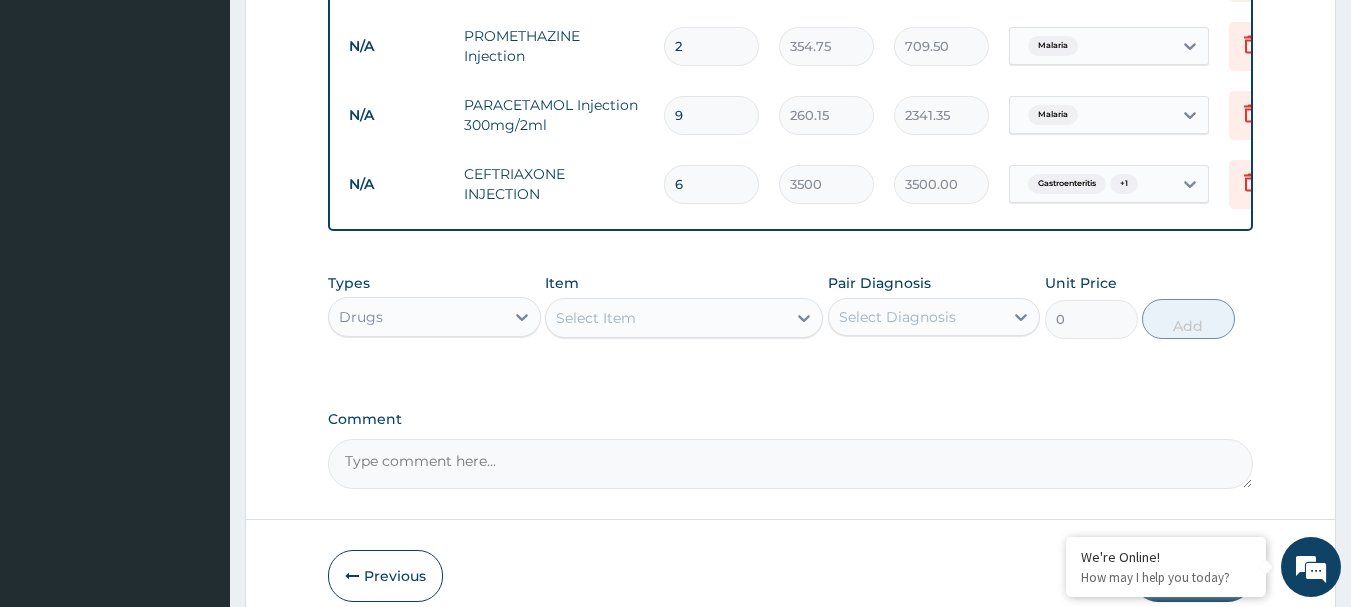 type on "21000.00" 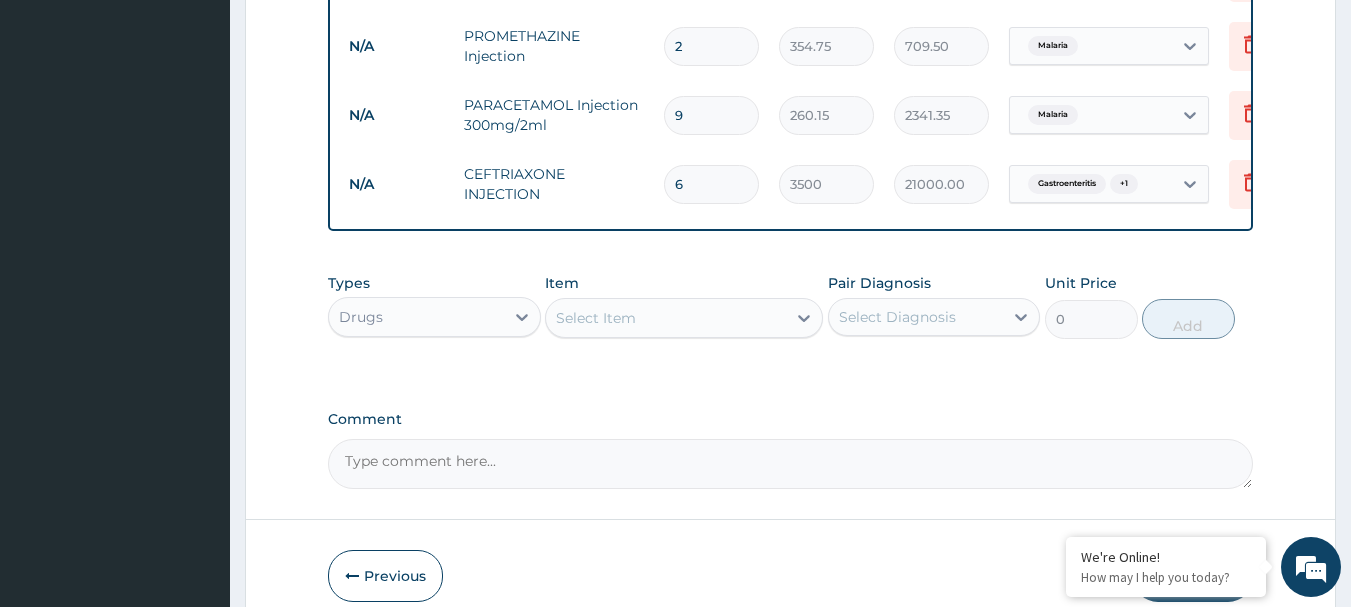 type on "6" 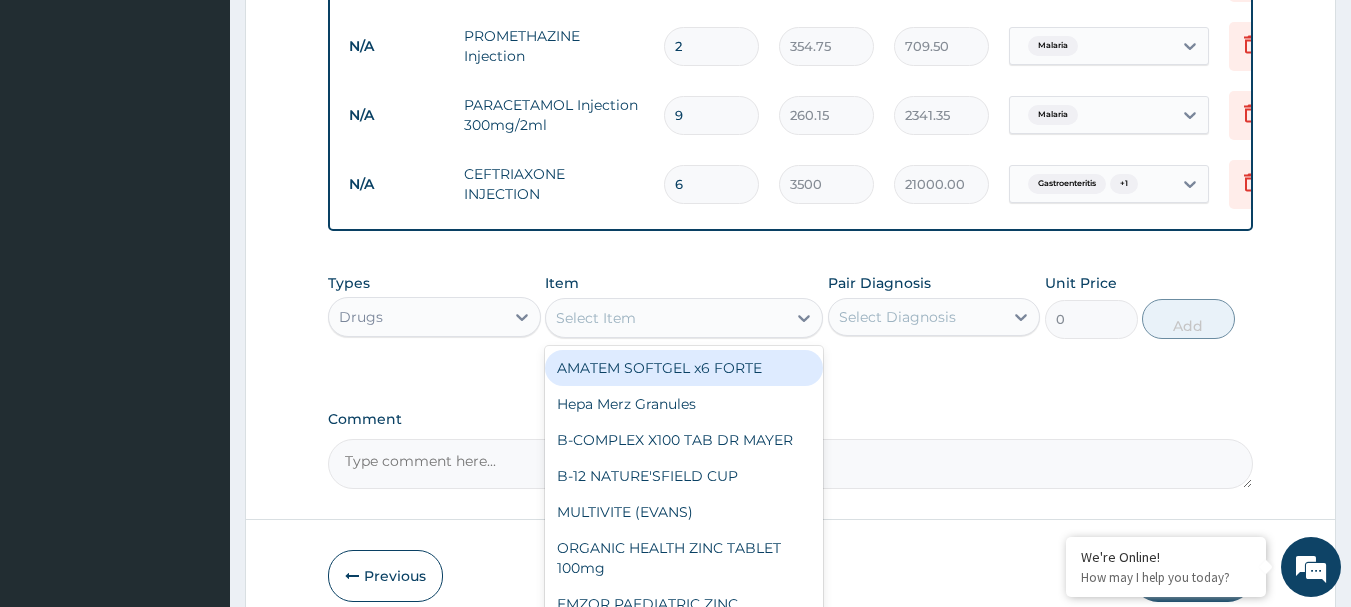 click on "Select Item" at bounding box center [666, 318] 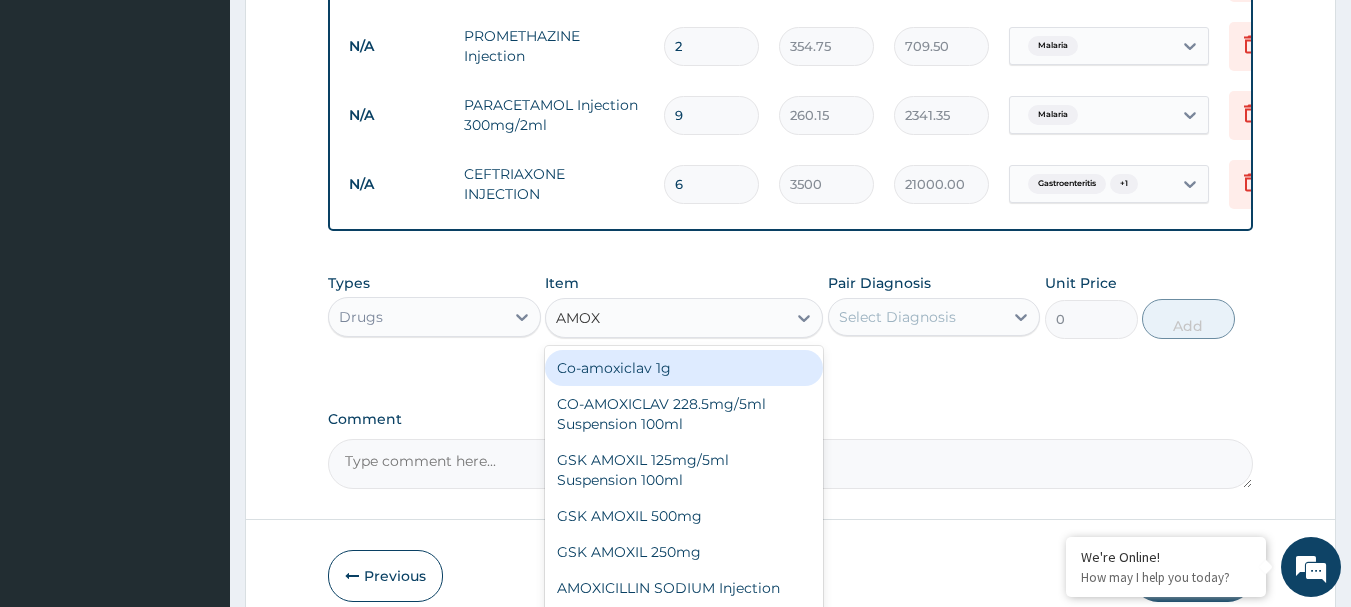 type on "AMOXI" 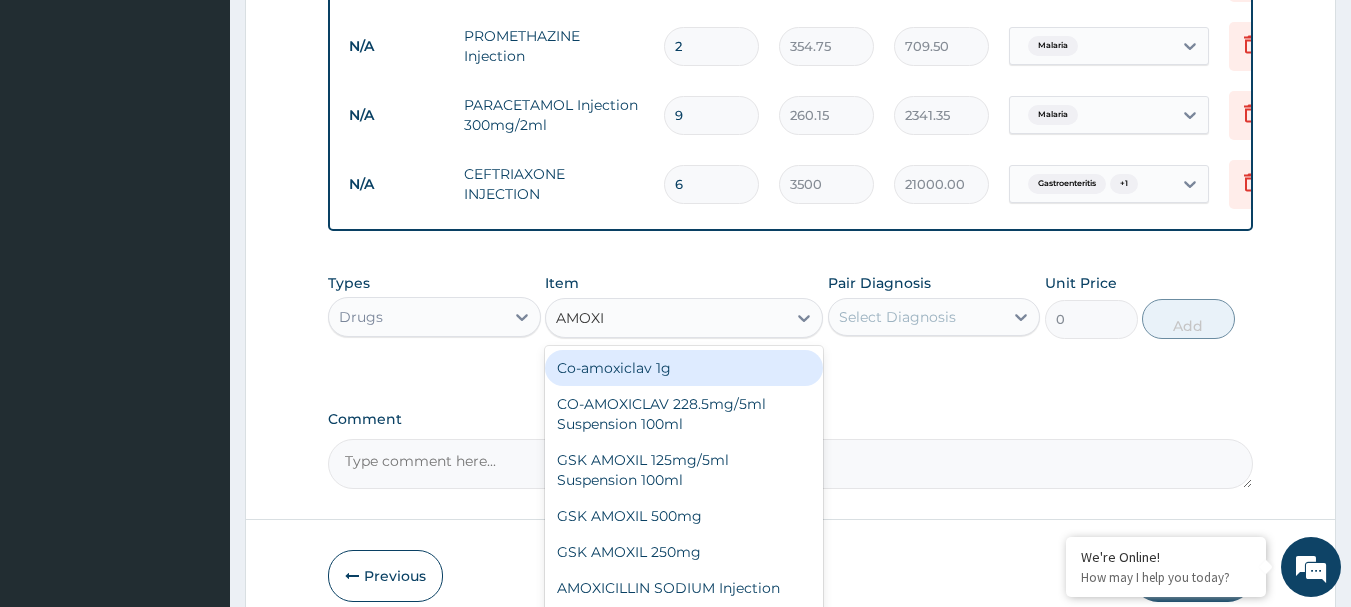 click on "Co-amoxiclav 1g" at bounding box center (684, 368) 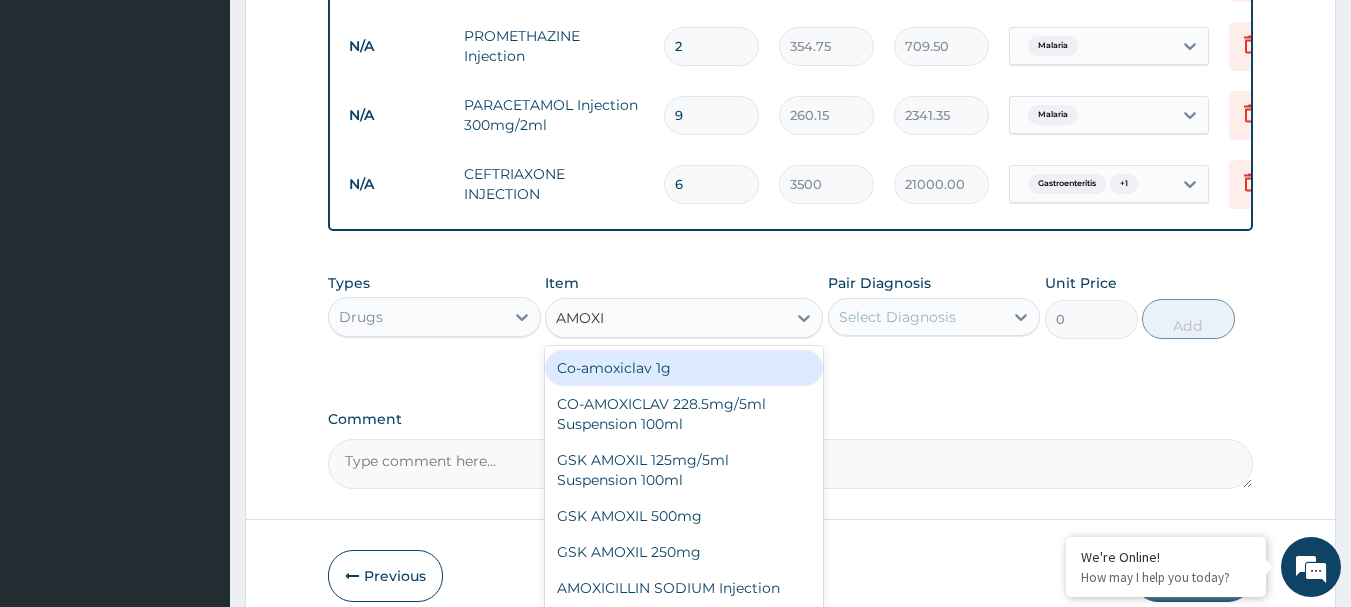 type 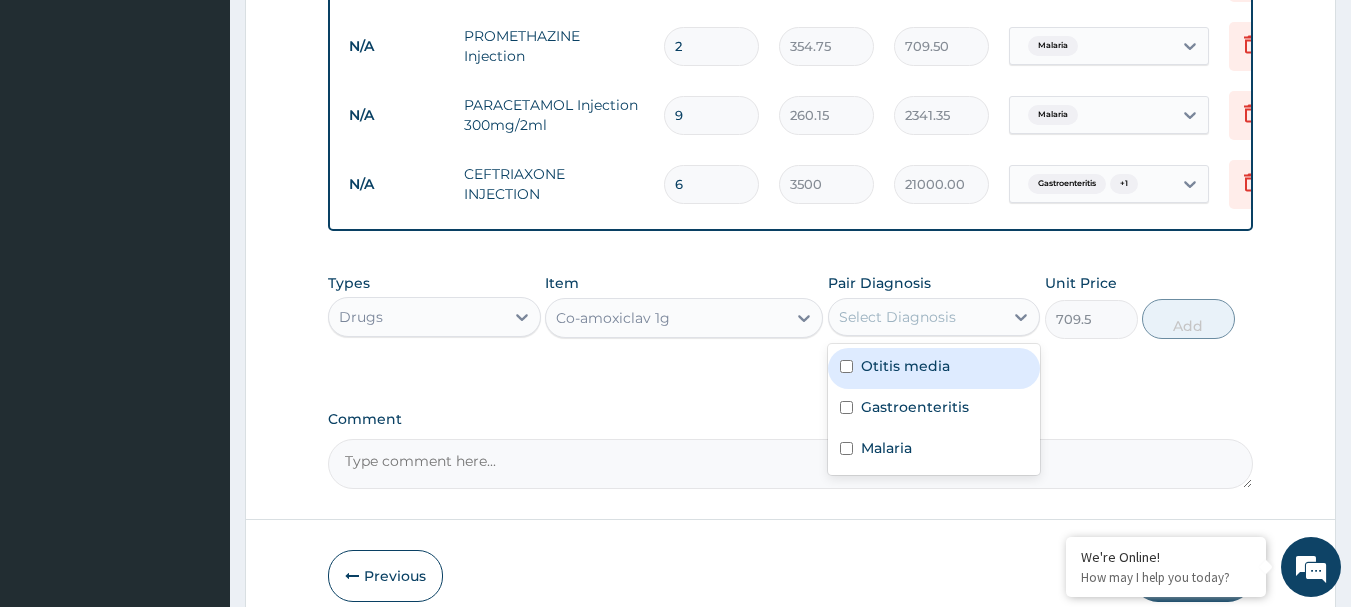 click on "Select Diagnosis" at bounding box center [897, 317] 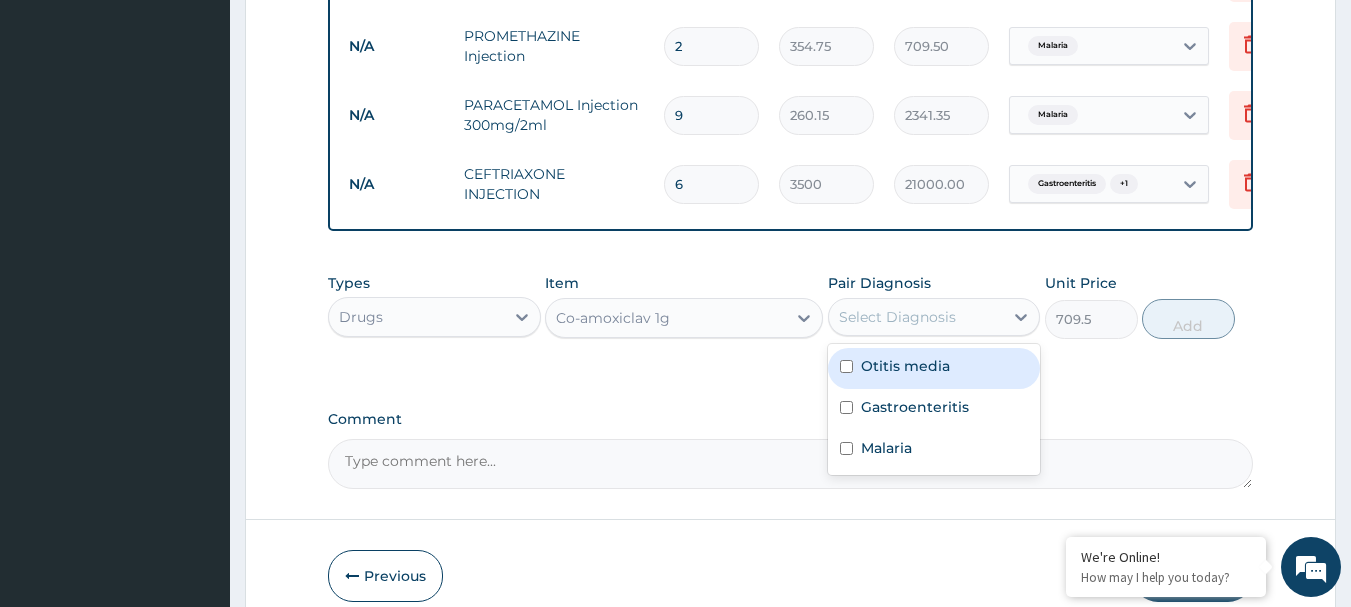 click on "Otitis media" at bounding box center (905, 366) 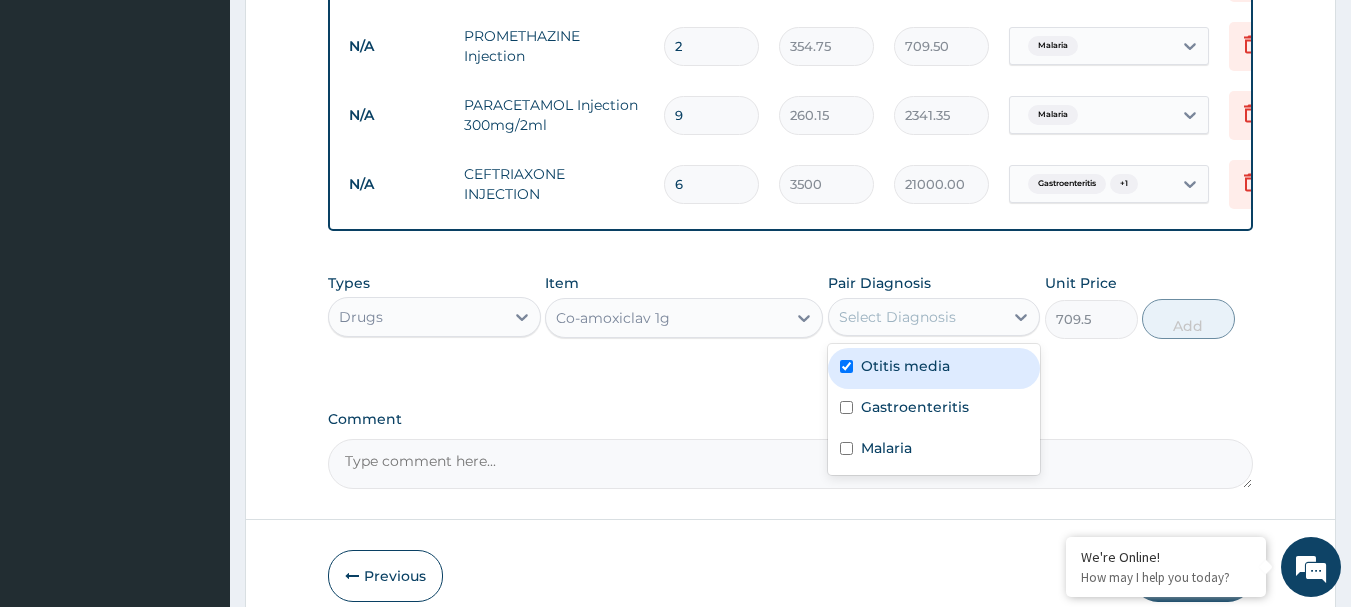 checkbox on "true" 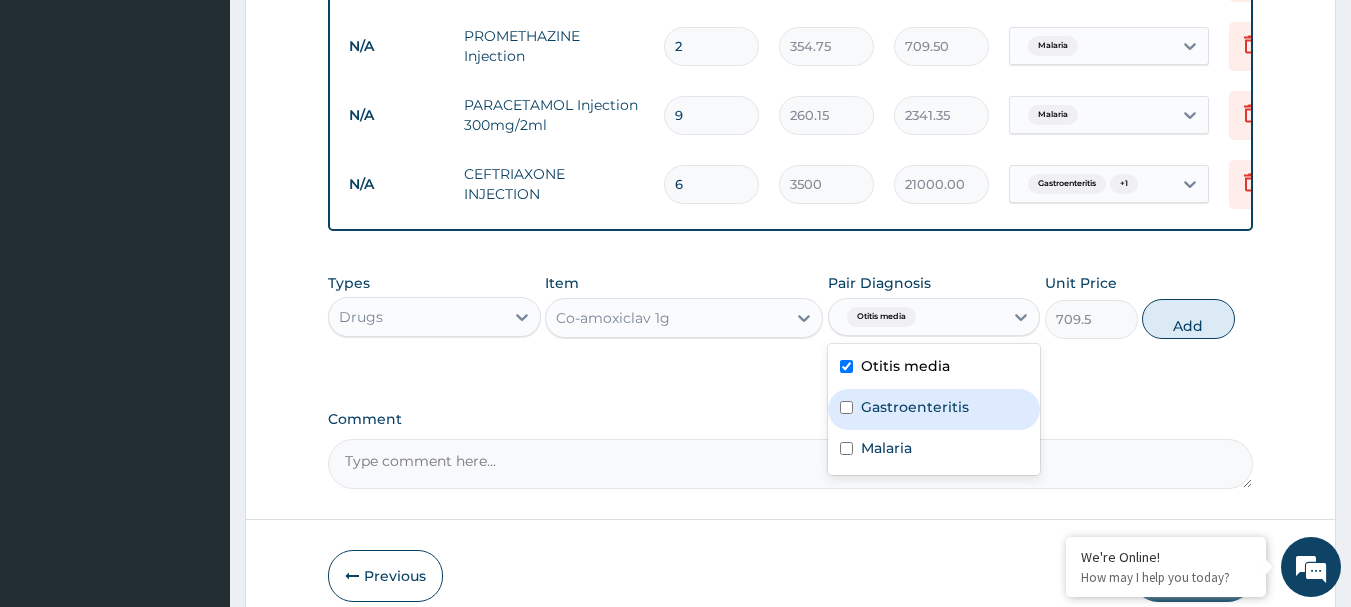 click on "Gastroenteritis" at bounding box center (915, 407) 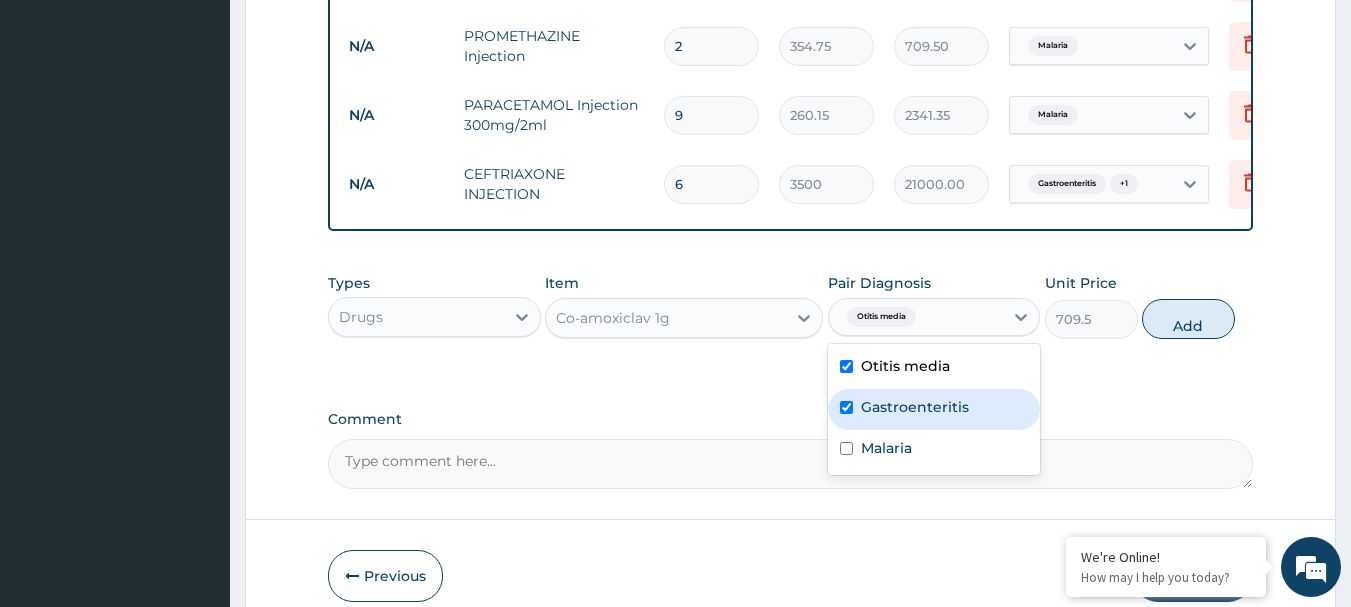checkbox on "true" 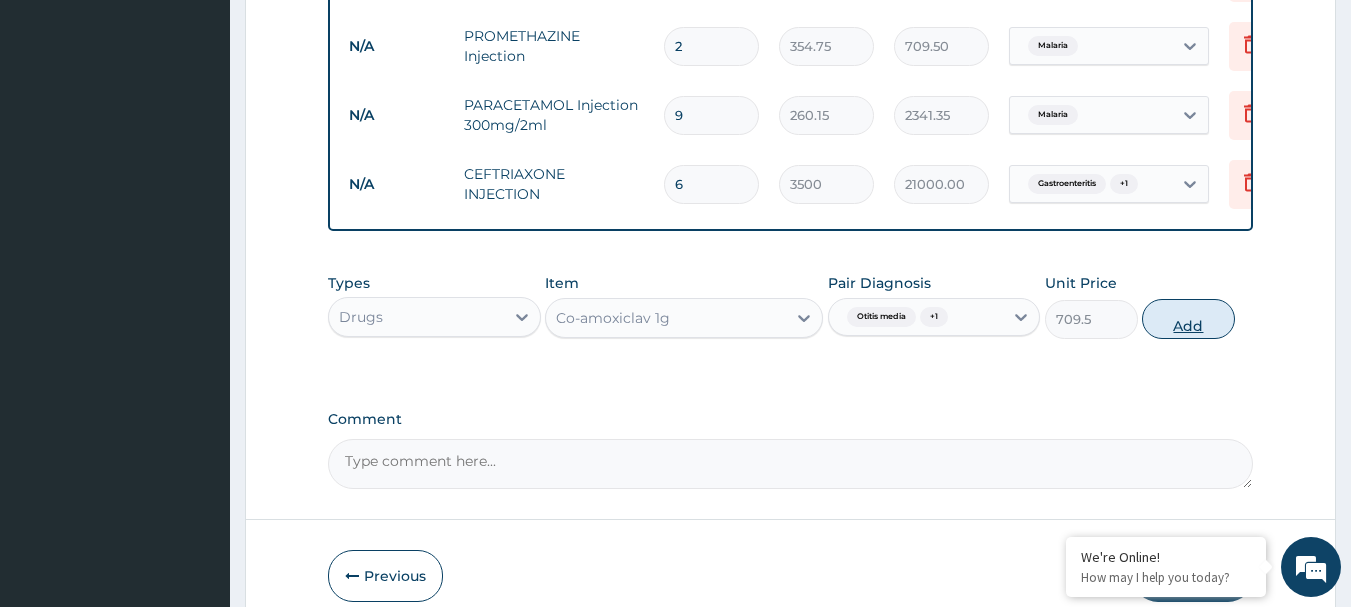 click on "Add" at bounding box center [1188, 319] 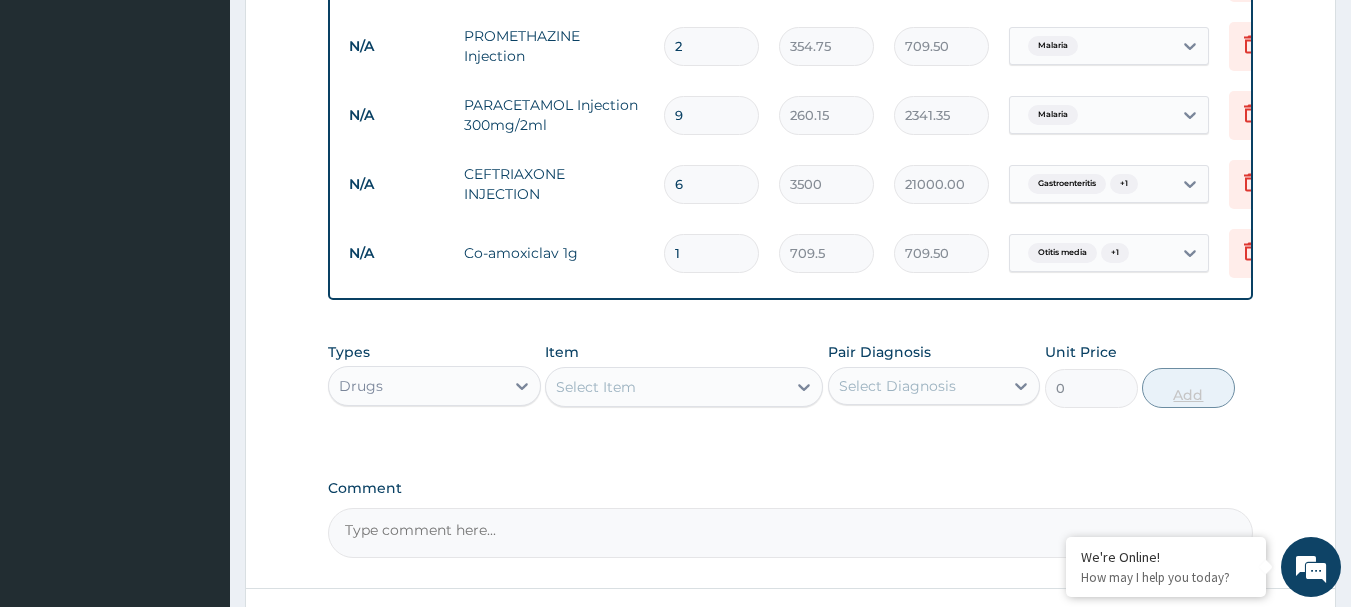 type on "10" 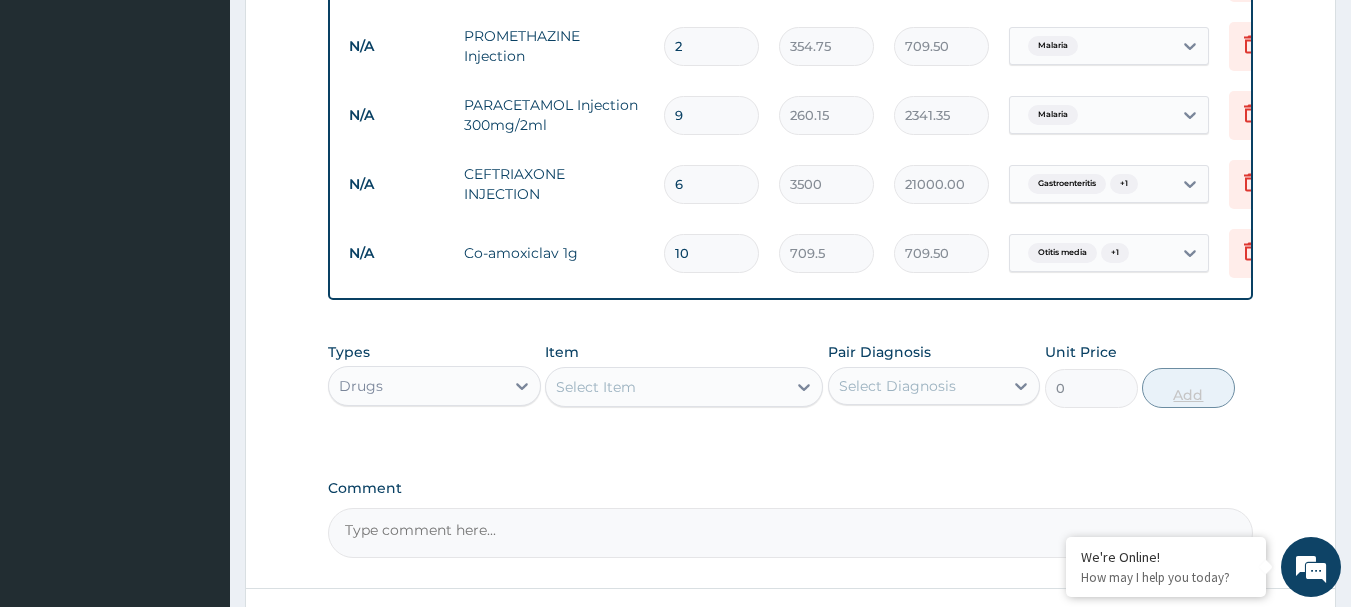 type on "7095.00" 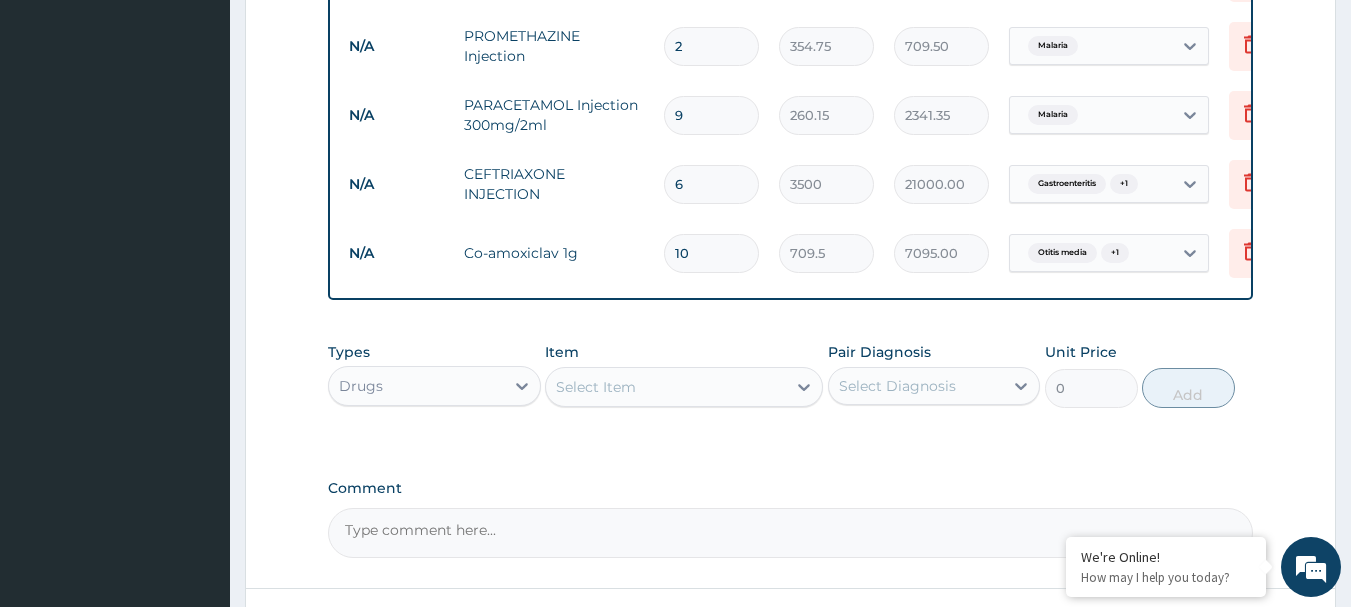 type on "10" 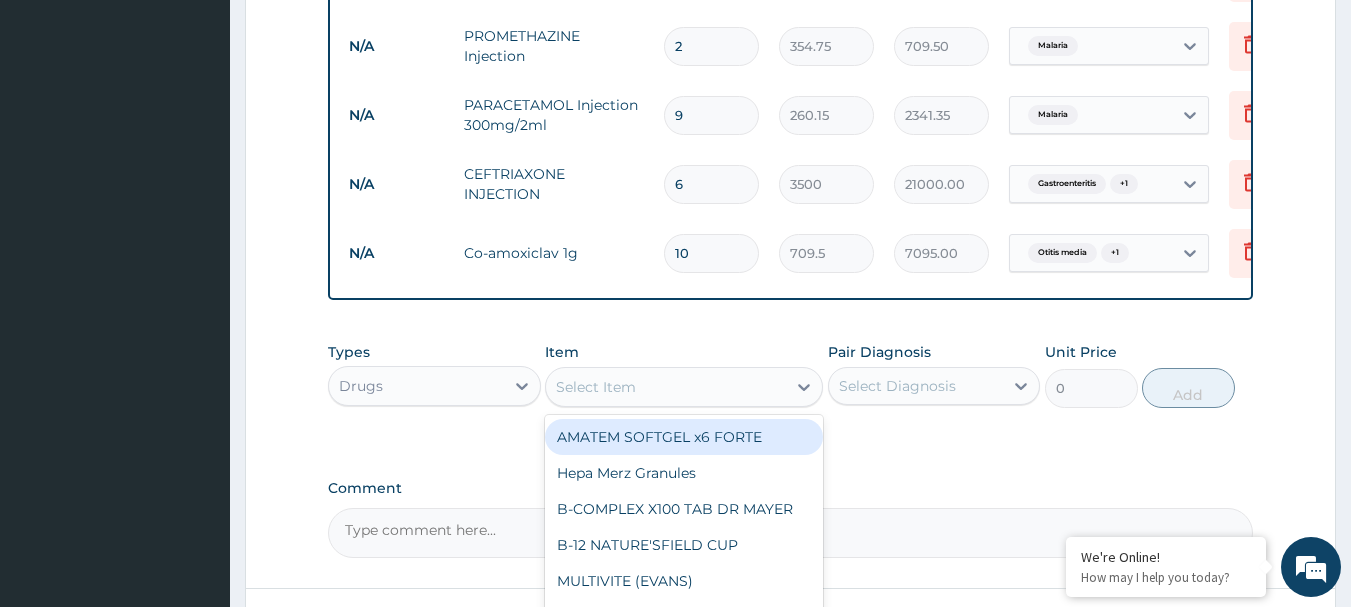click on "Select Item" at bounding box center [596, 387] 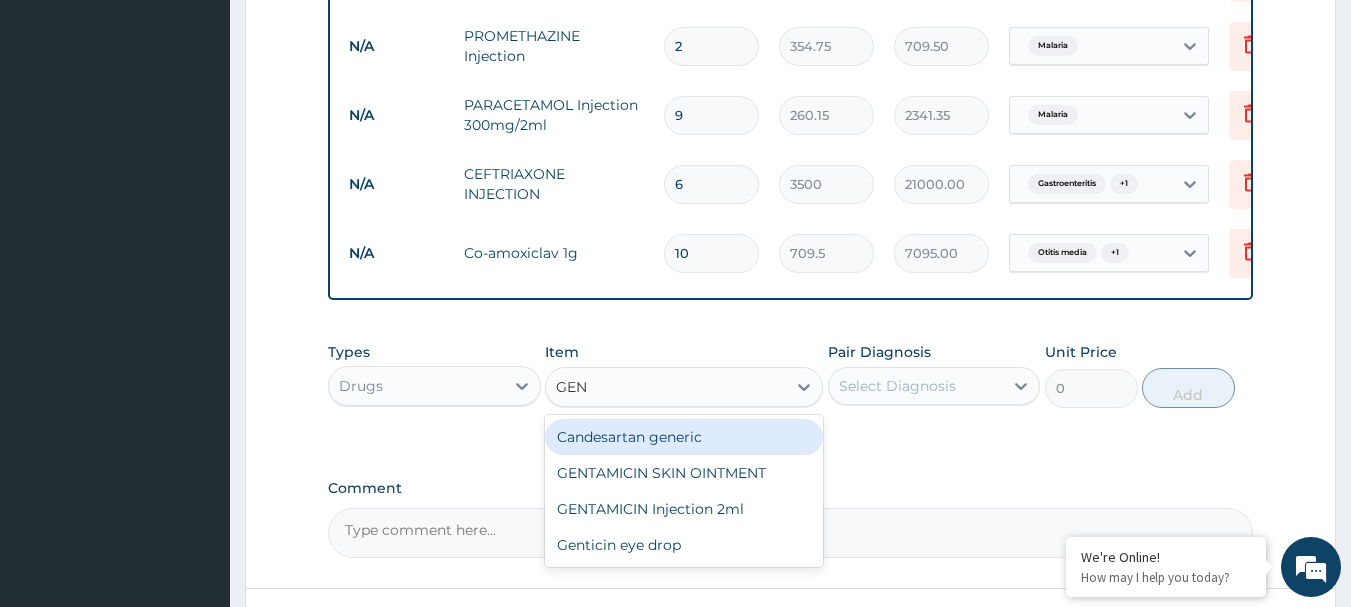 type on "GENT" 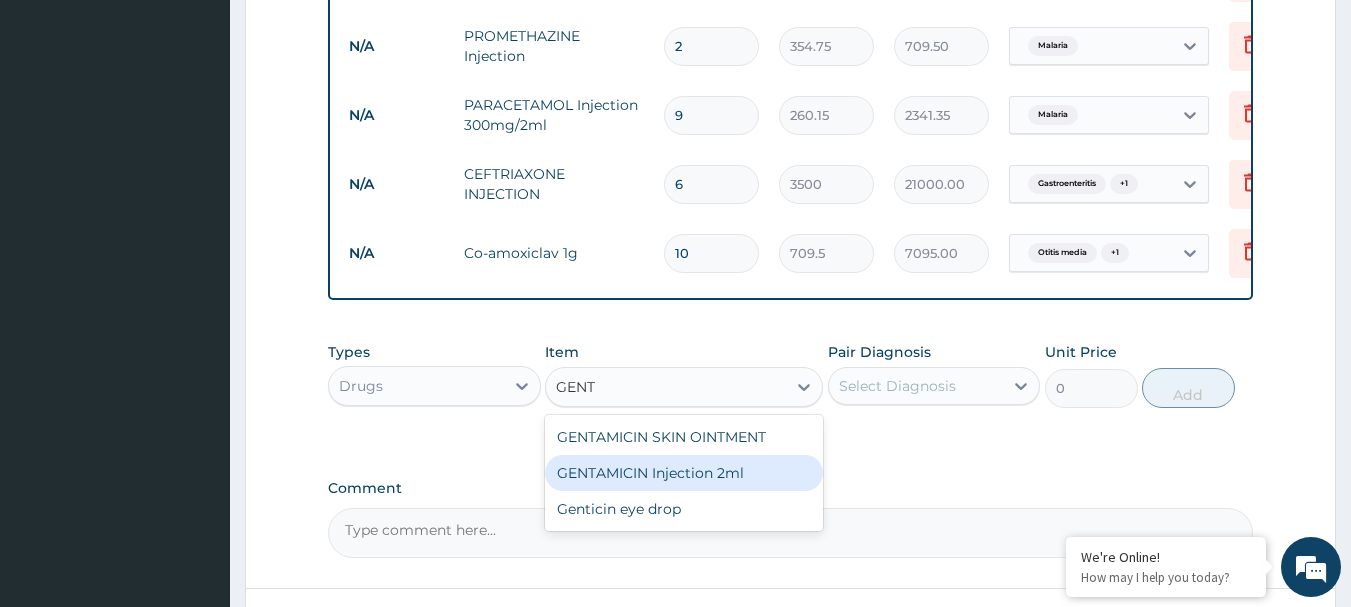 click on "GENTAMICIN Injection 2ml" at bounding box center (684, 473) 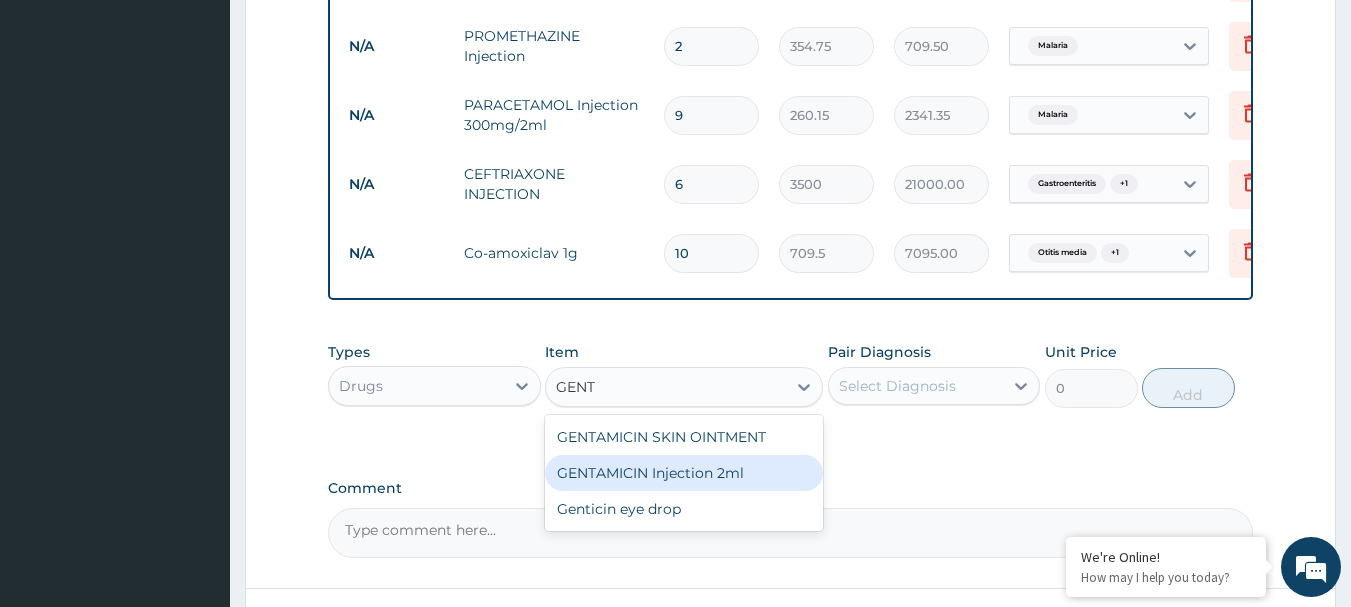 type 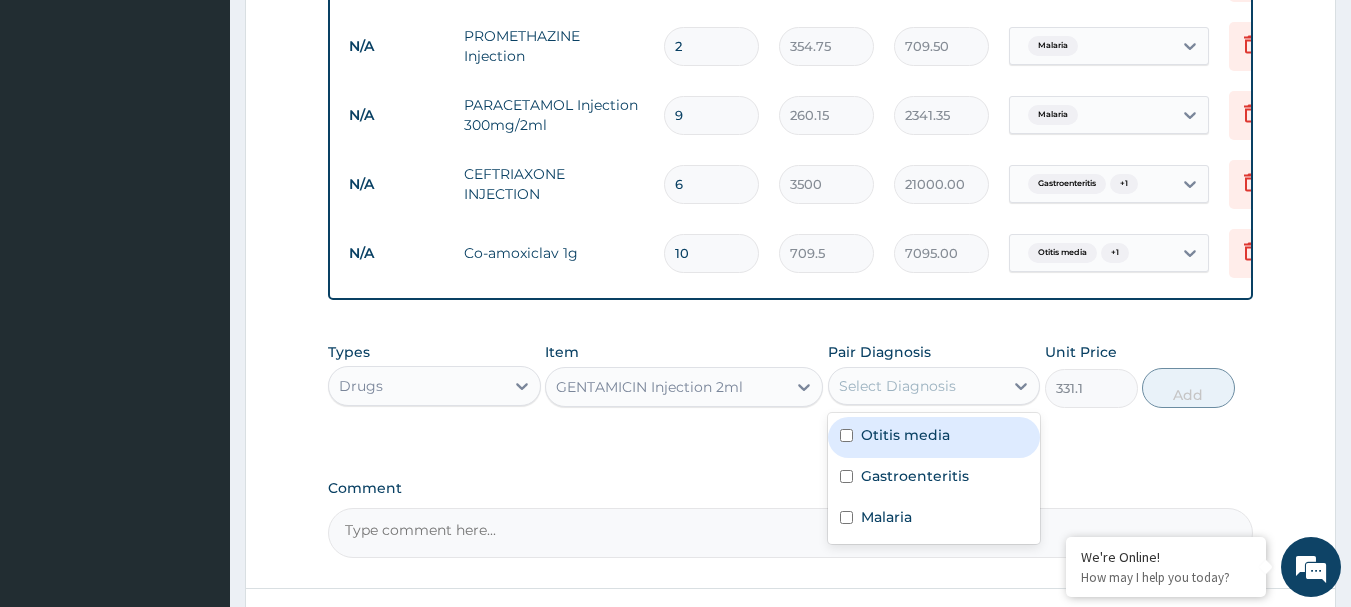 click on "Select Diagnosis" at bounding box center [897, 386] 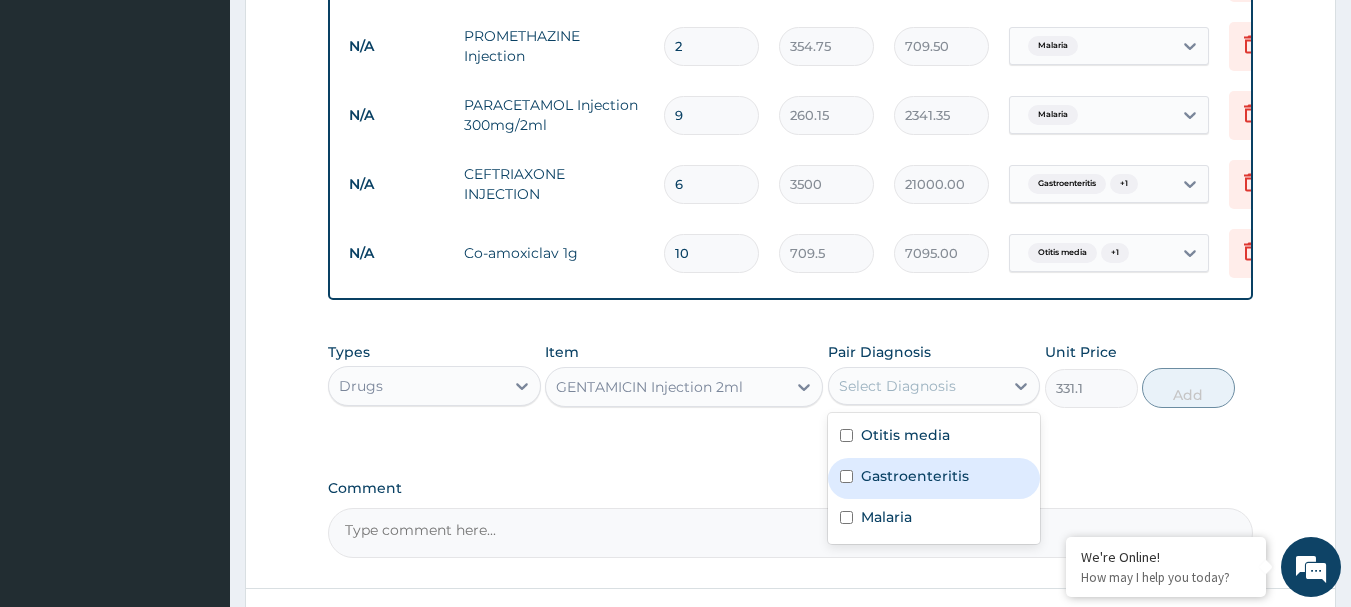 click on "Gastroenteritis" at bounding box center [915, 476] 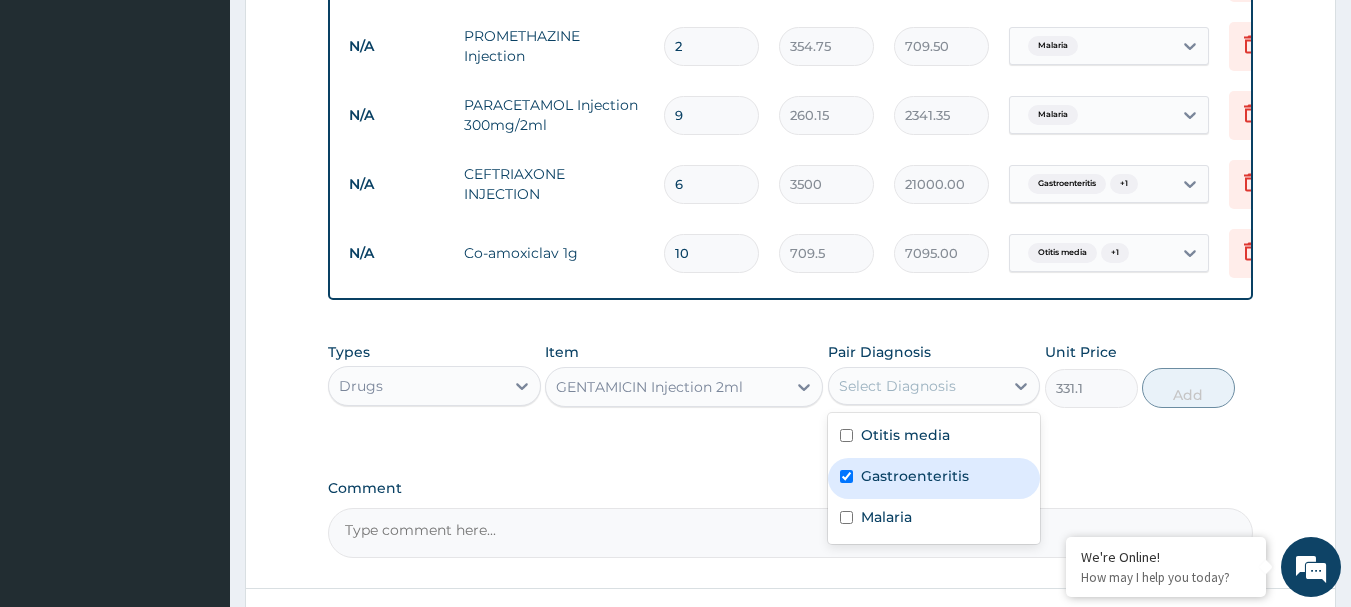 checkbox on "true" 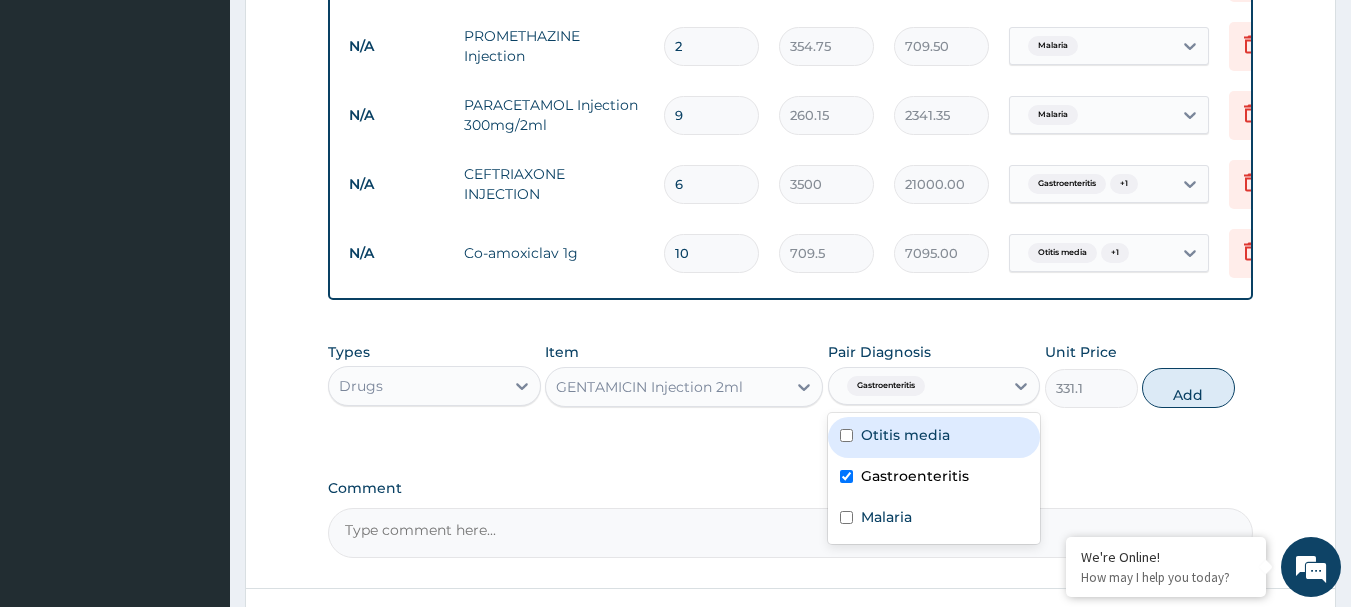 click on "Otitis media" at bounding box center [934, 437] 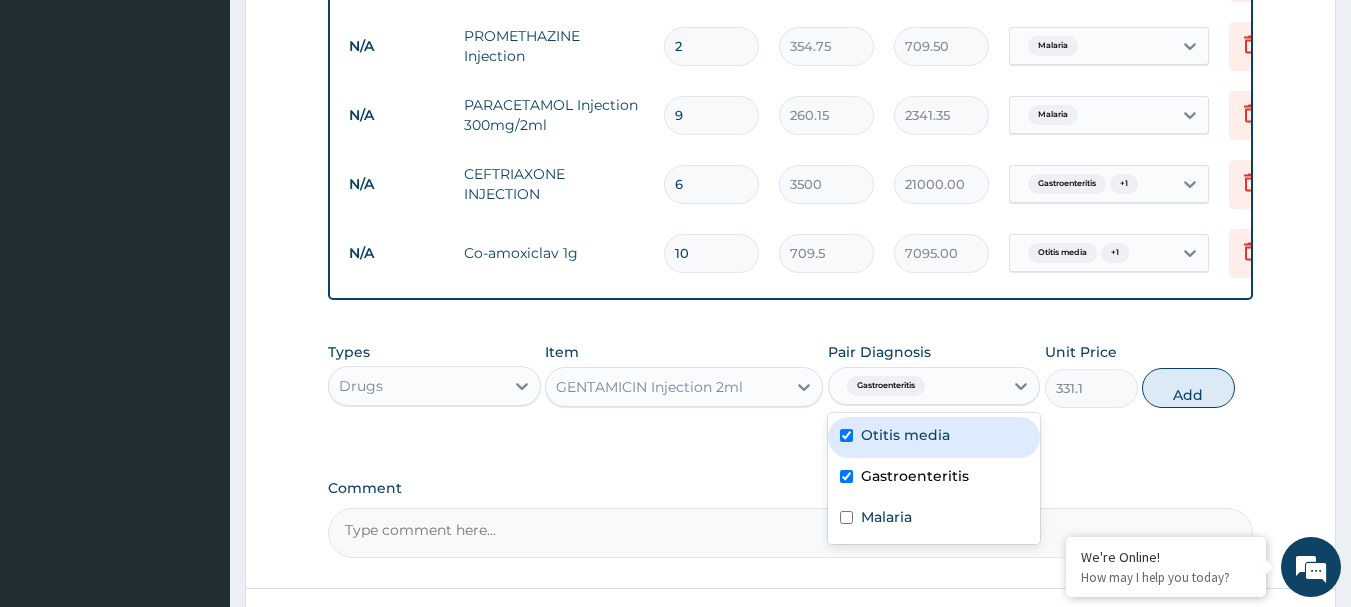 checkbox on "true" 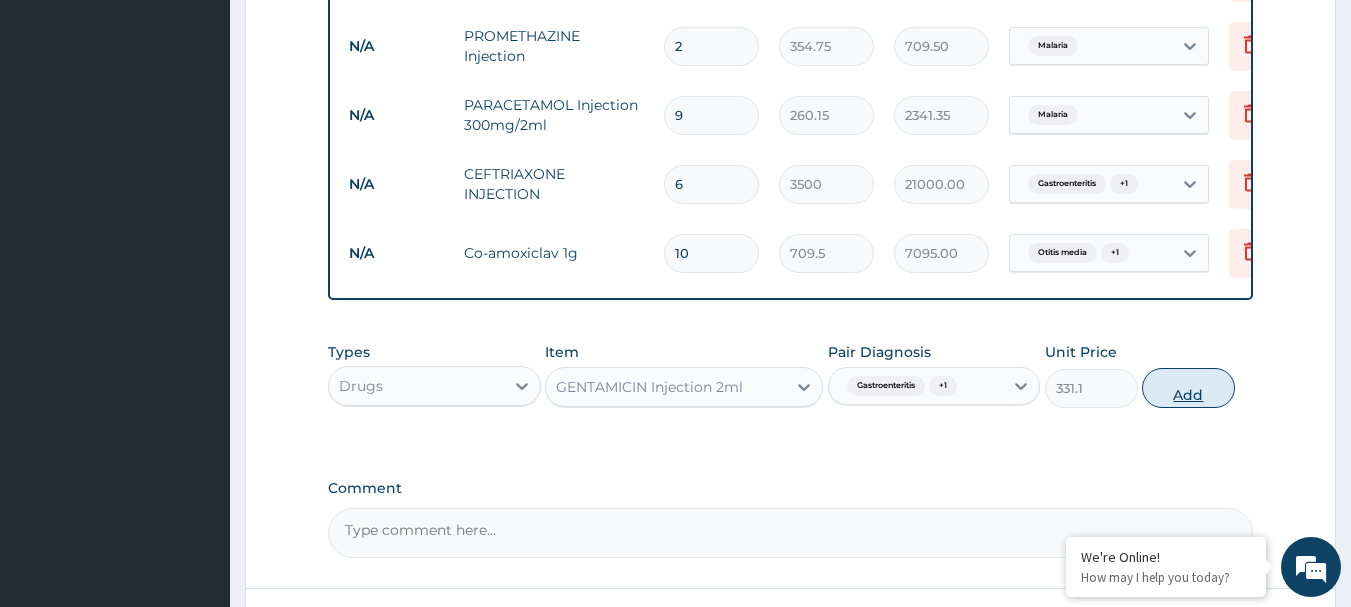 click on "Add" at bounding box center (1188, 388) 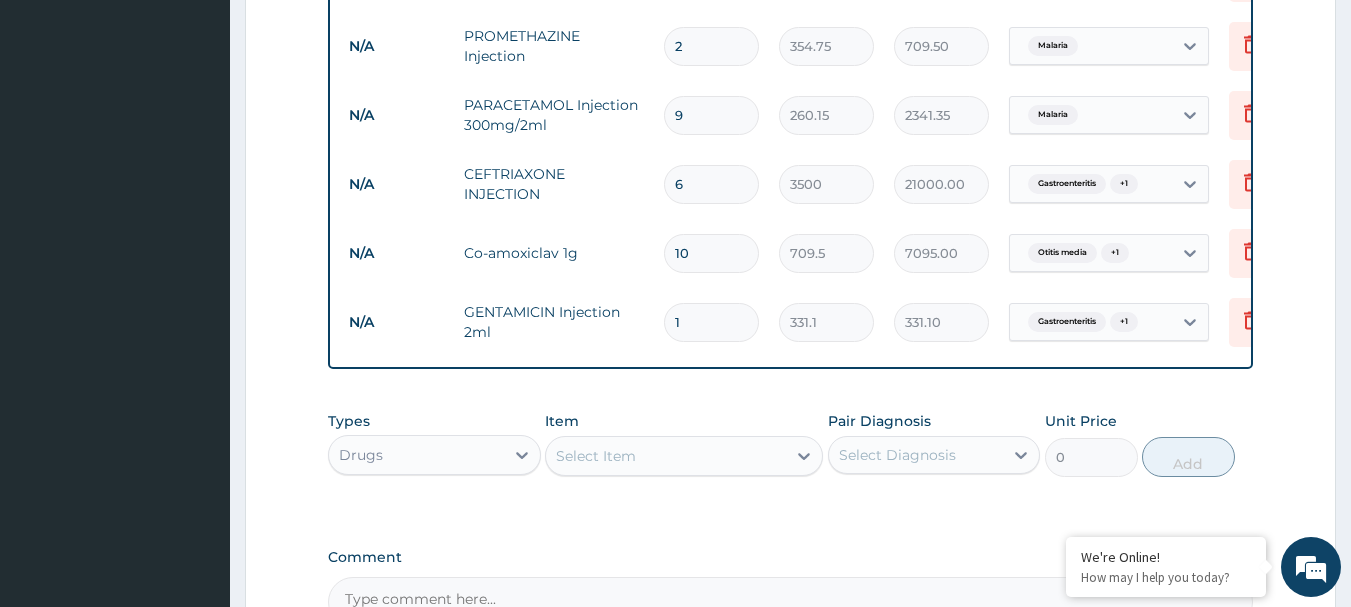click on "1" at bounding box center [711, 322] 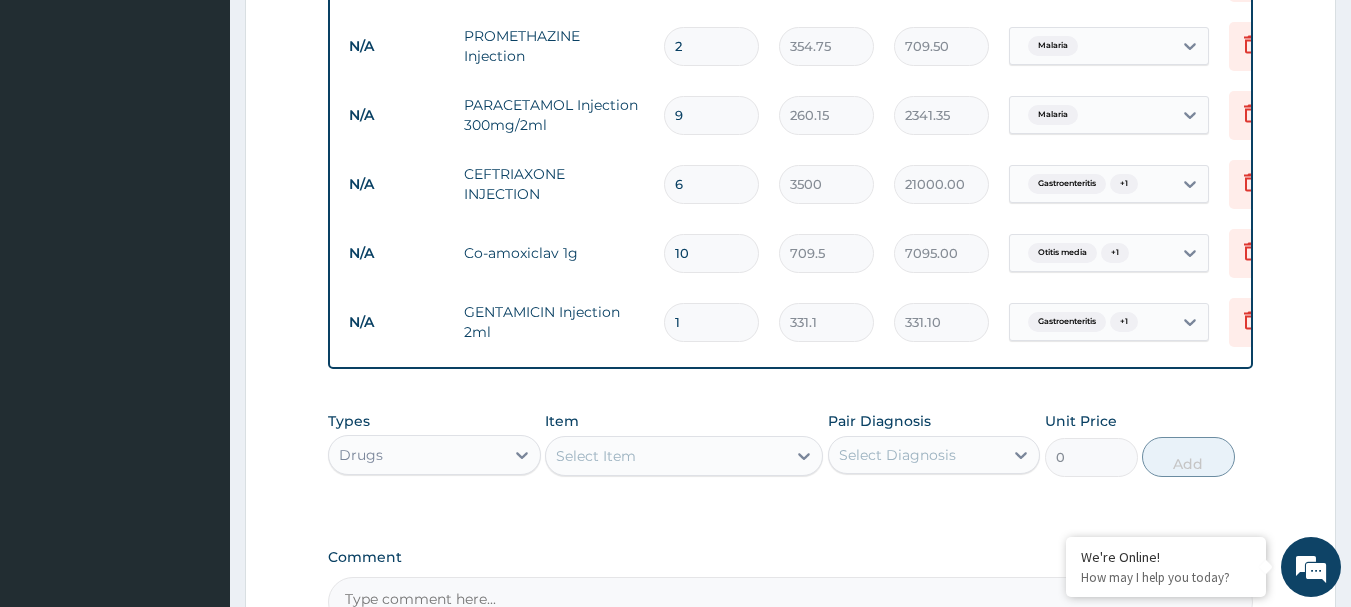 click on "1" at bounding box center (711, 322) 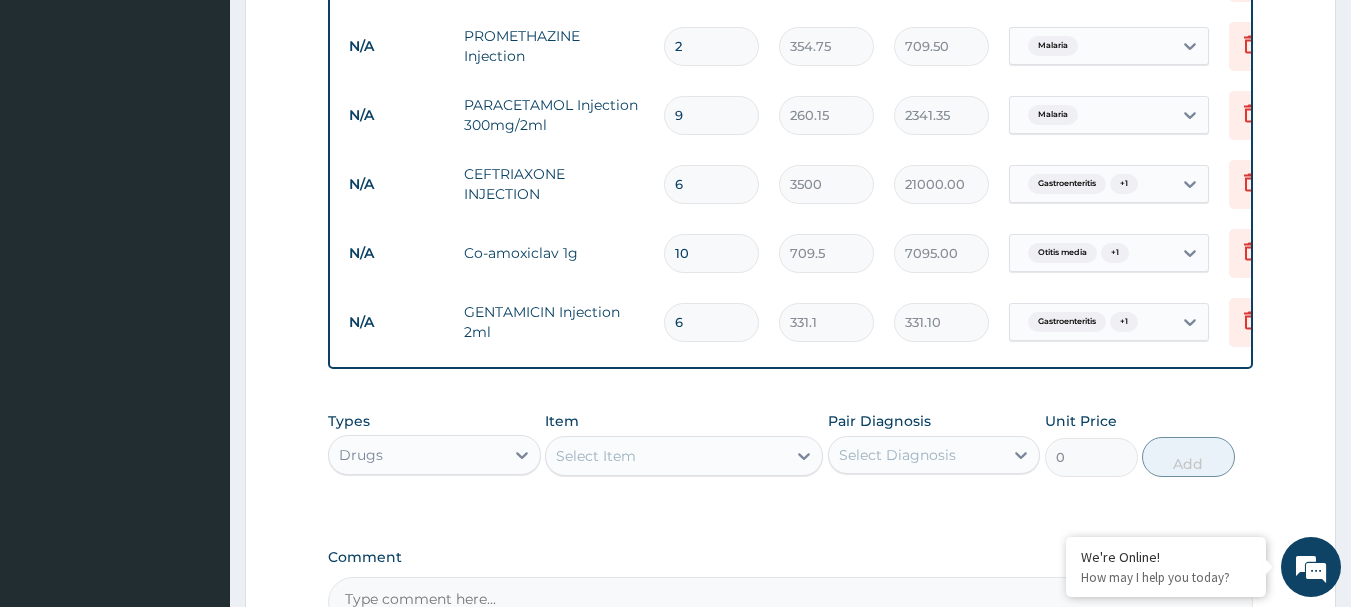 type on "1986.60" 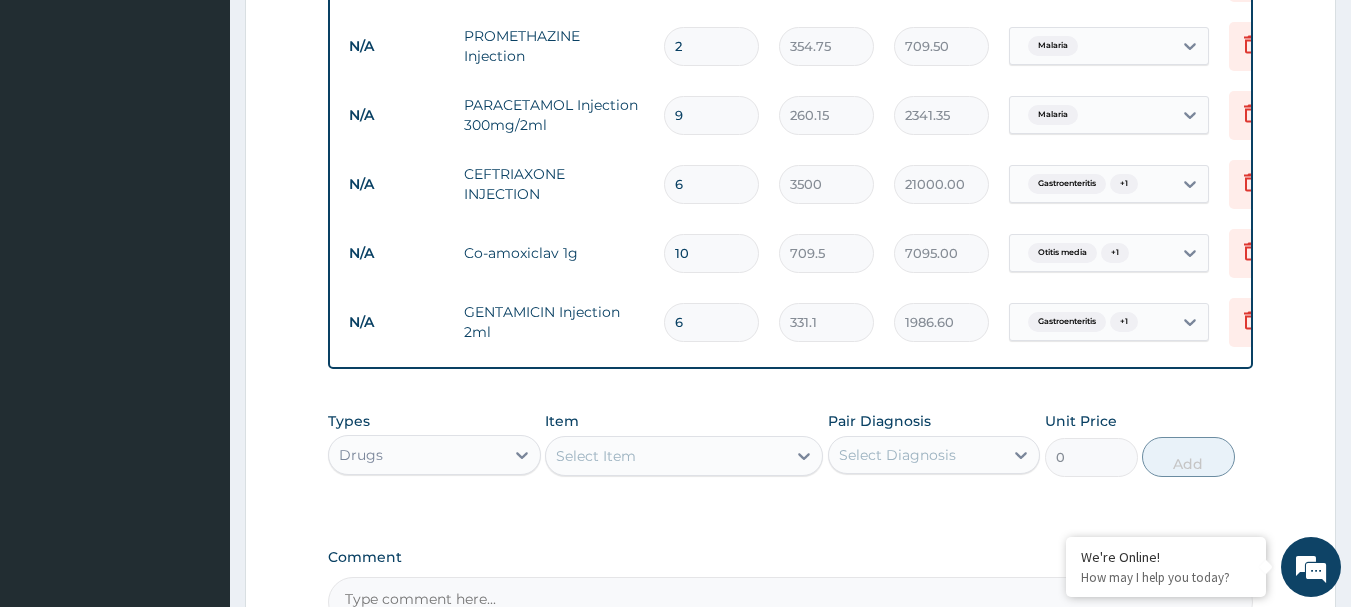type on "6" 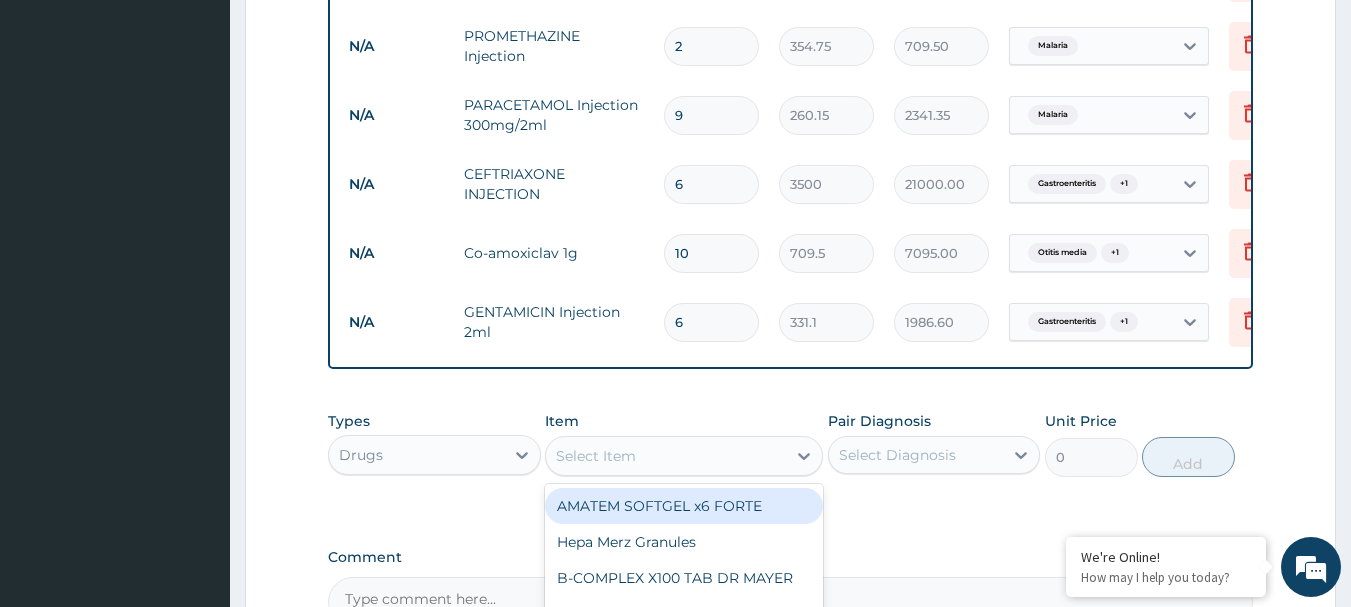 click on "Select Item" at bounding box center (596, 456) 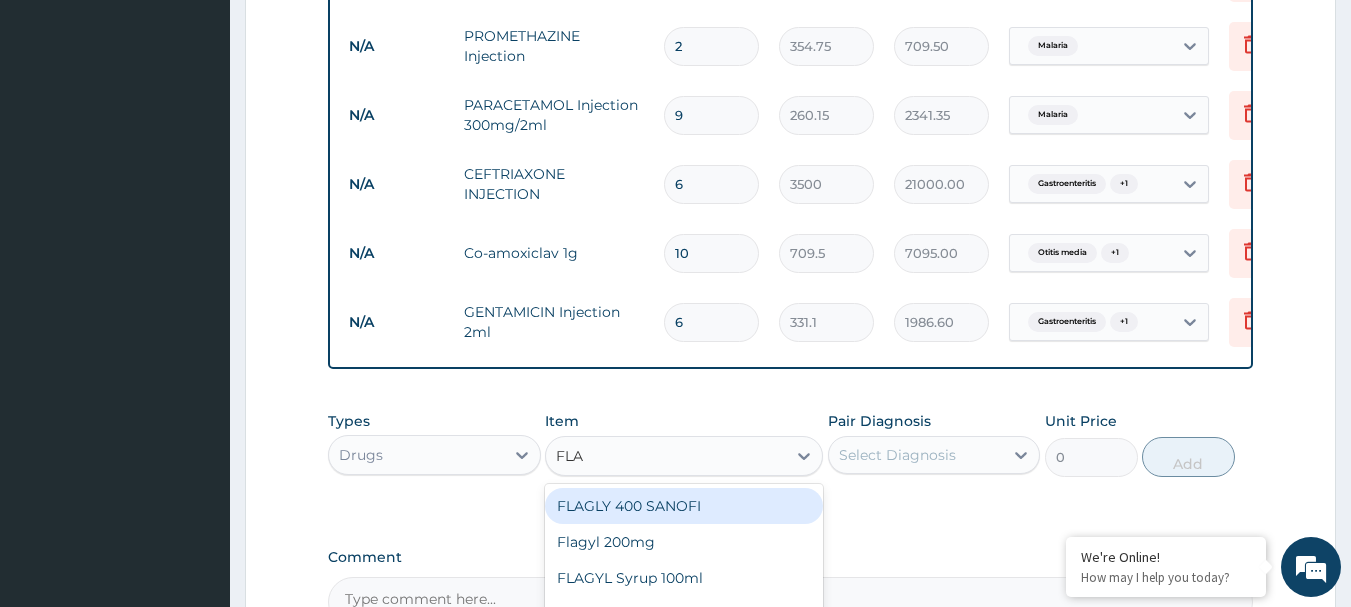 type on "FLAG" 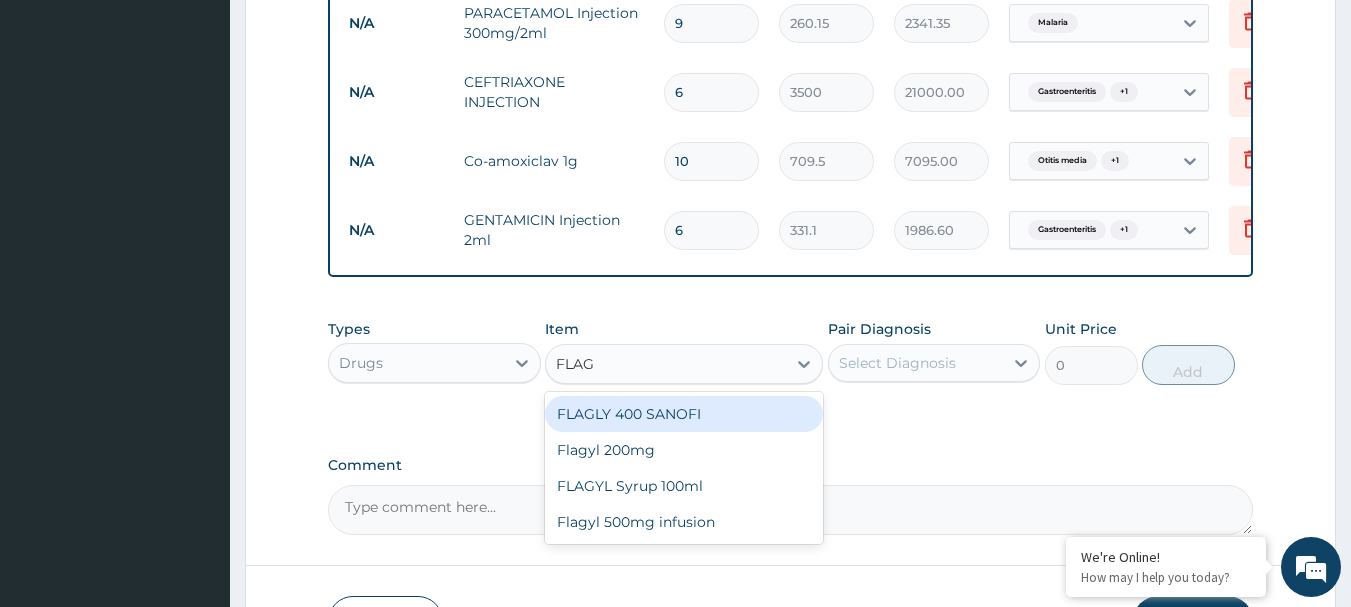 scroll, scrollTop: 1614, scrollLeft: 0, axis: vertical 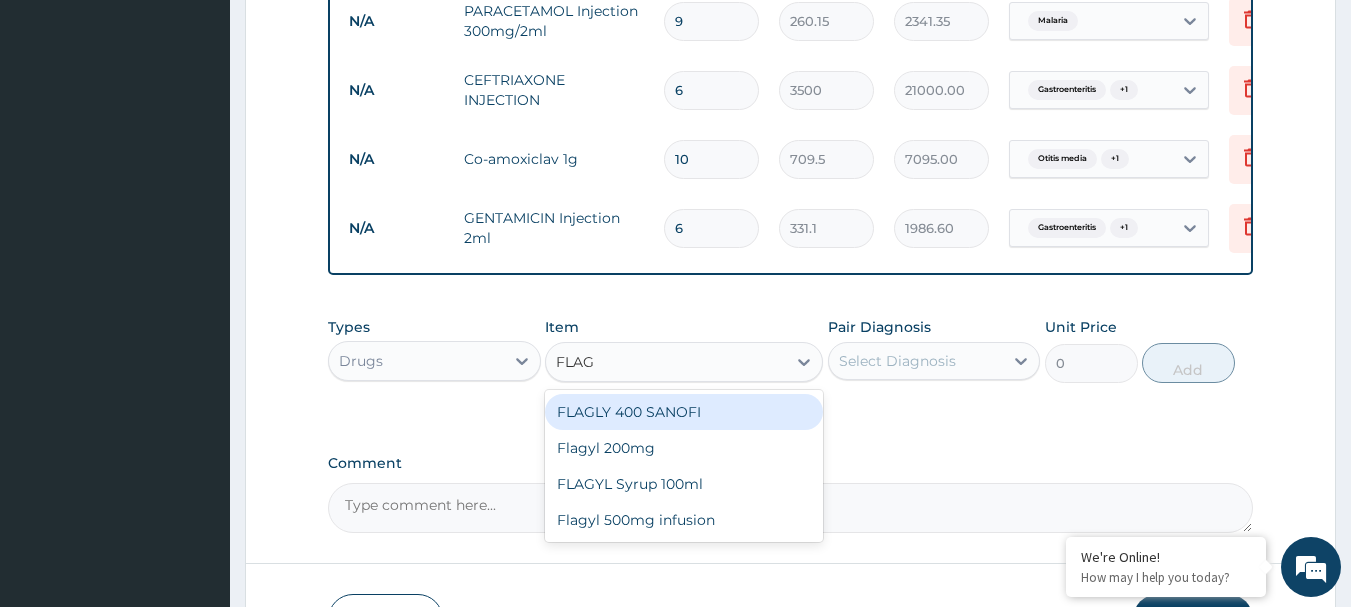 click on "FLAGLY 400 SANOFI" at bounding box center [684, 412] 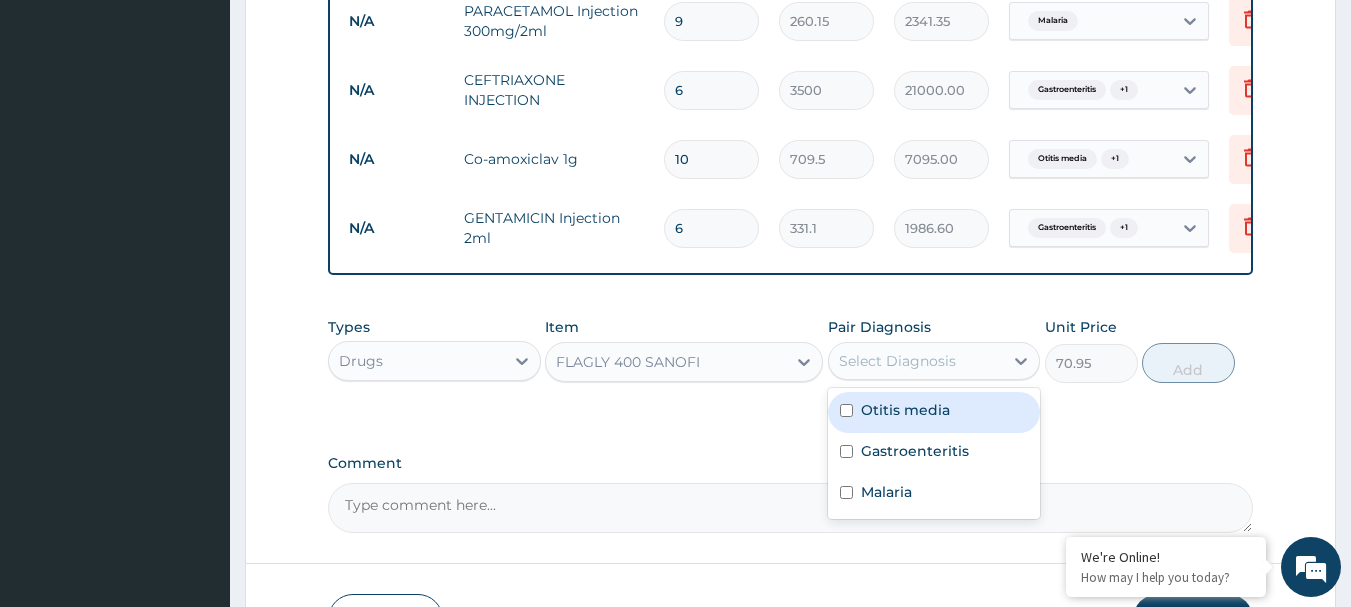 click on "Select Diagnosis" at bounding box center (897, 361) 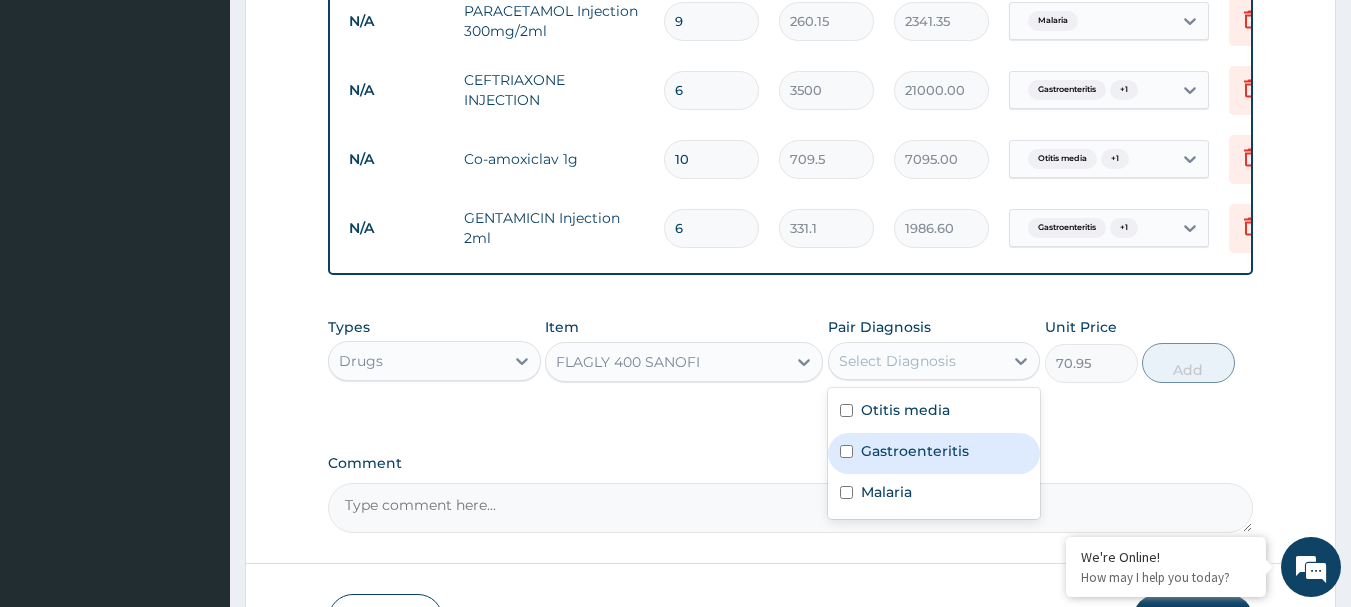 click on "Gastroenteritis" at bounding box center [915, 451] 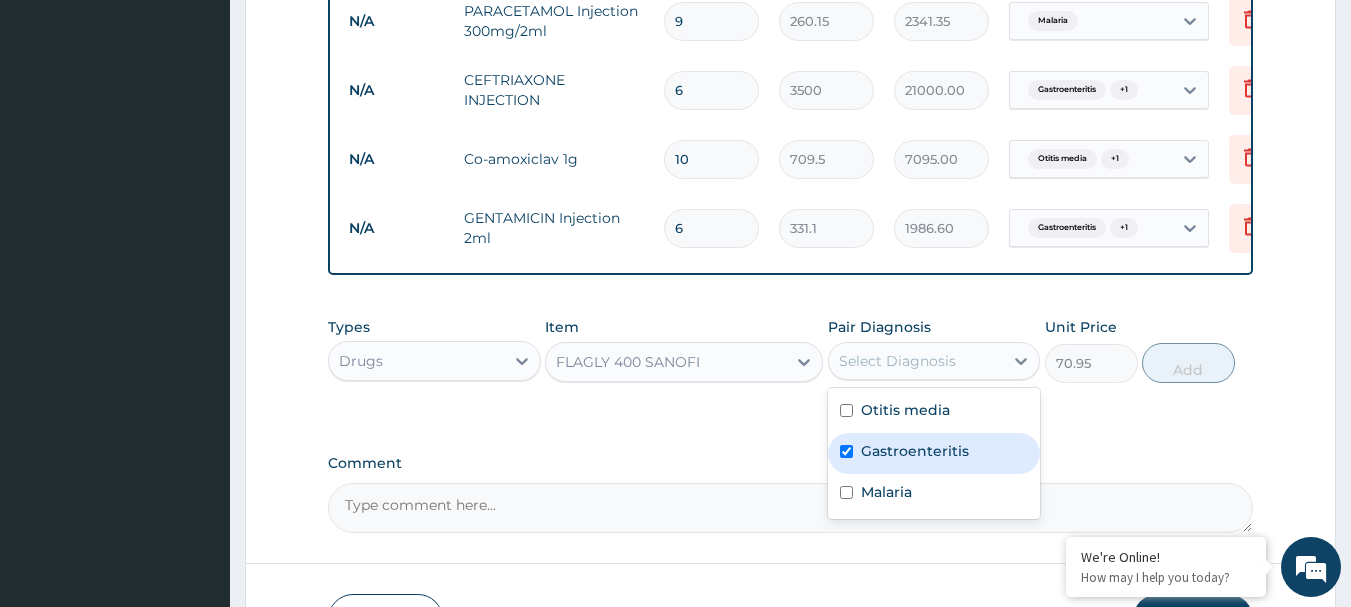 checkbox on "true" 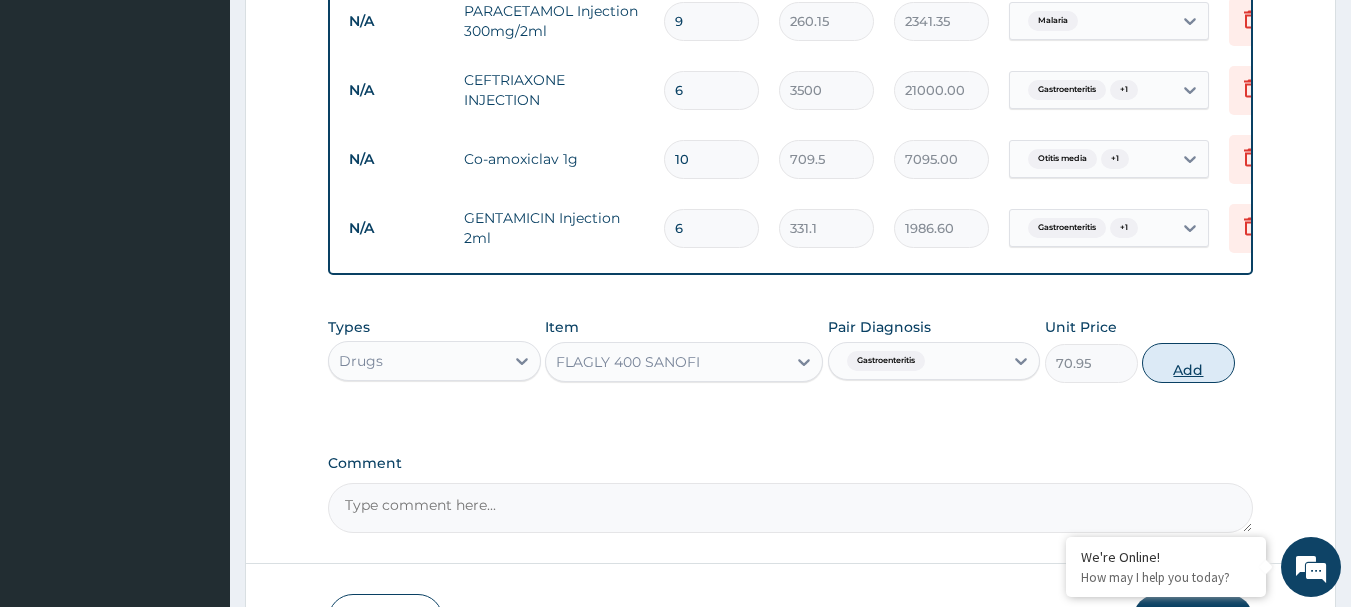 click on "Add" at bounding box center (1188, 363) 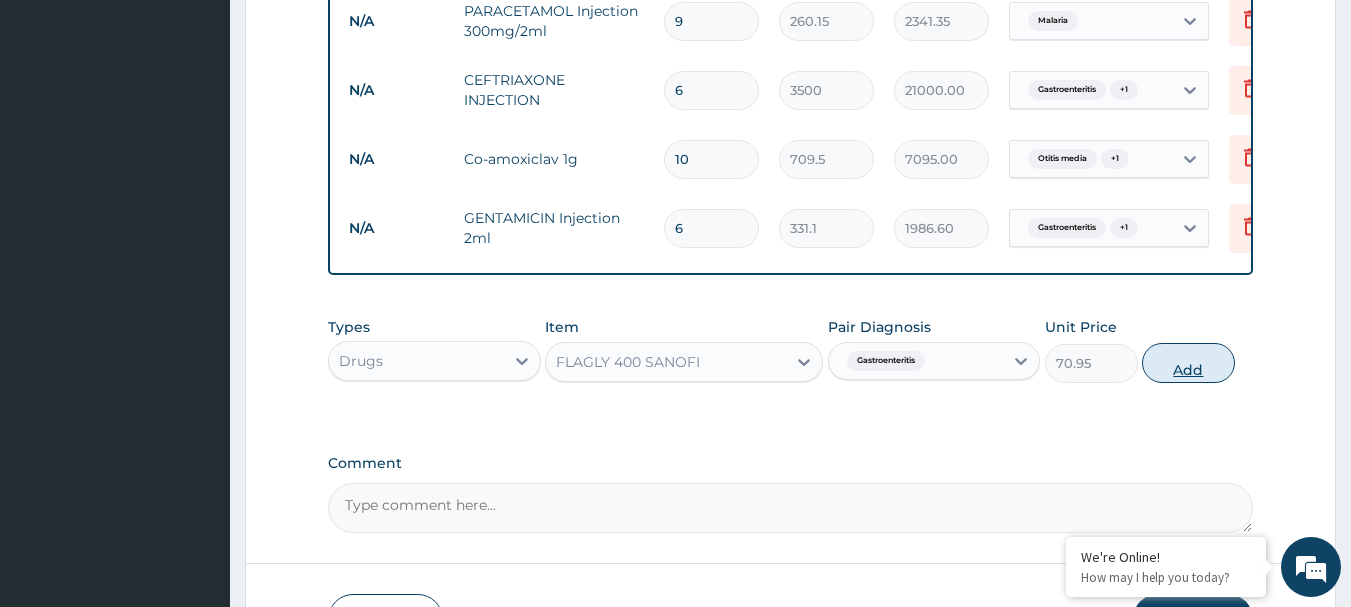 type on "0" 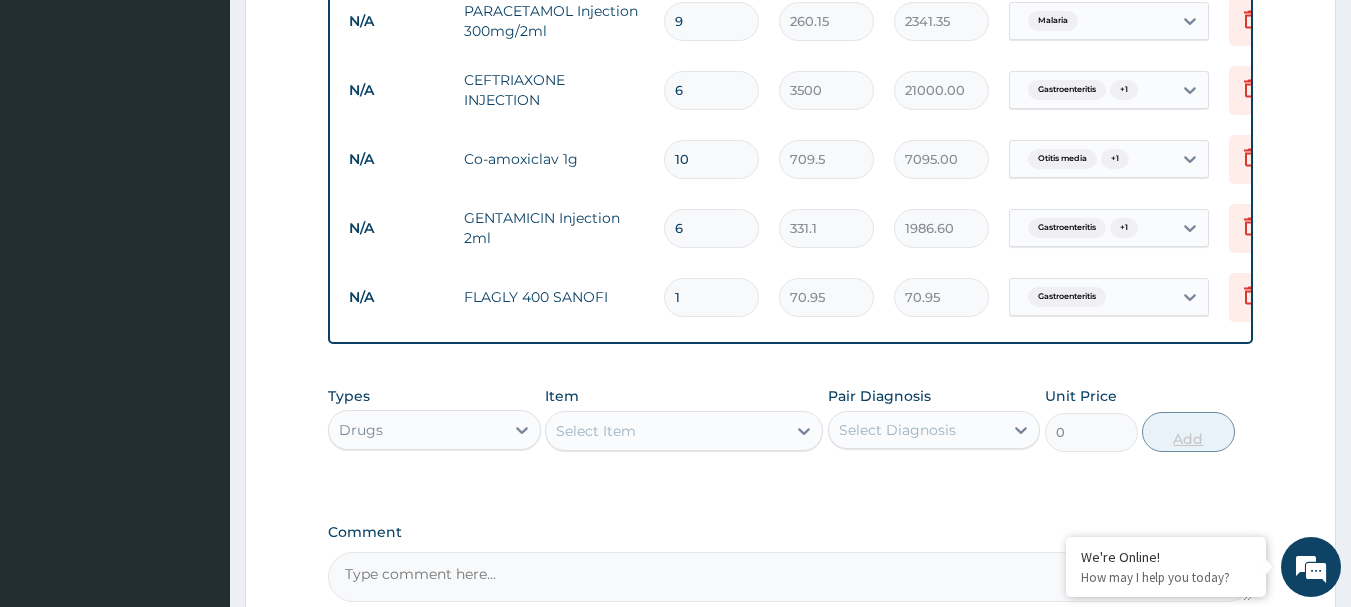 type on "15" 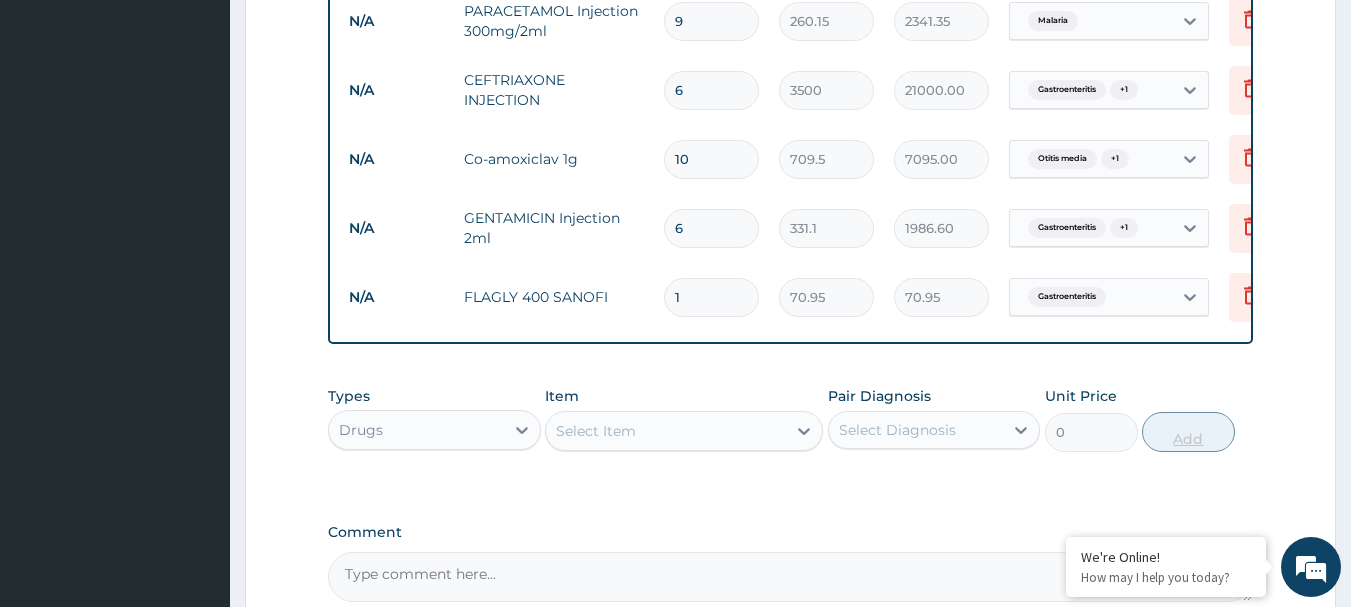 type on "1064.25" 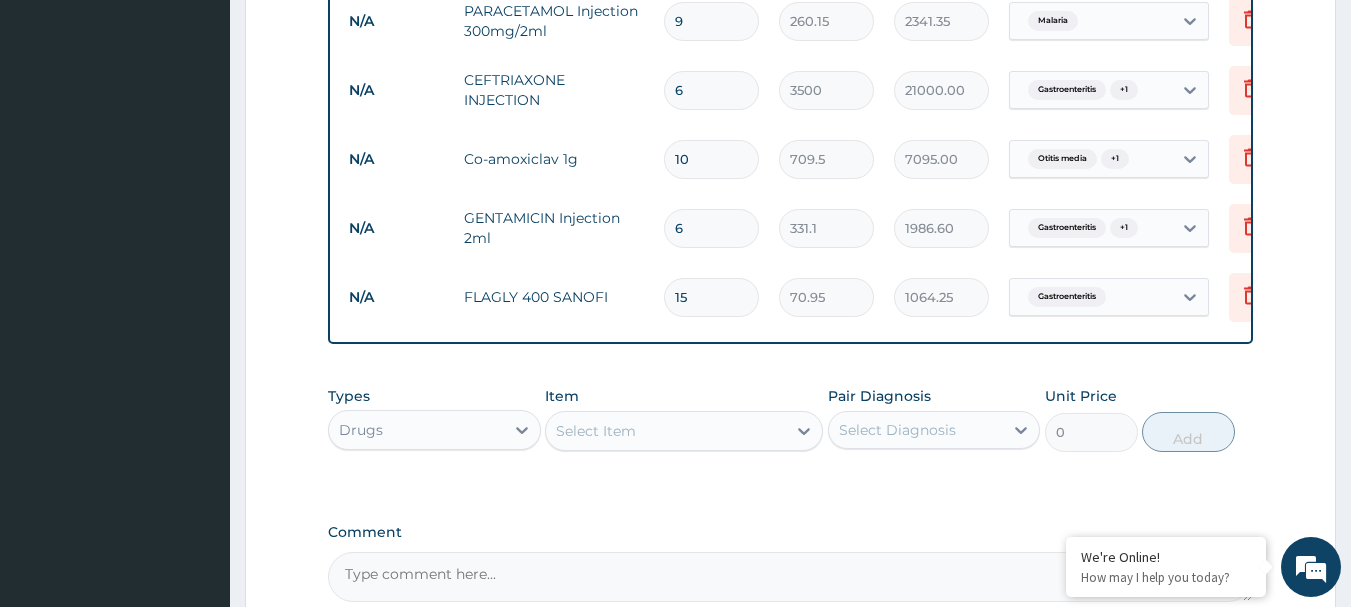 type on "15" 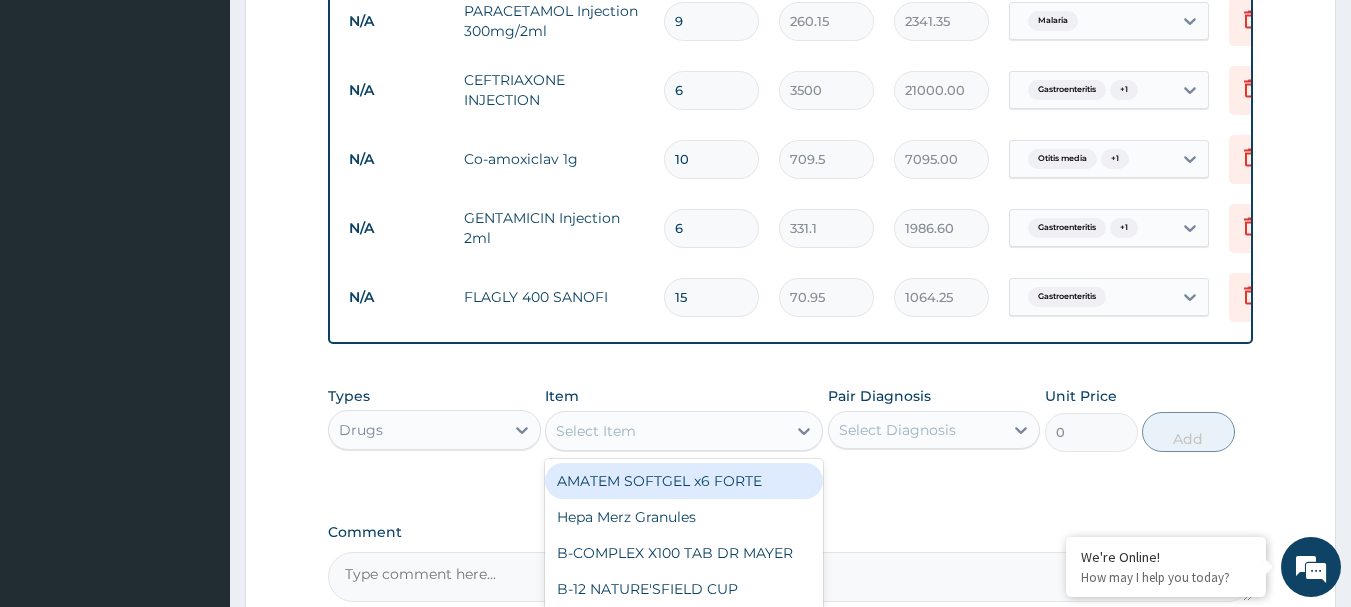 click on "Select Item" at bounding box center [684, 431] 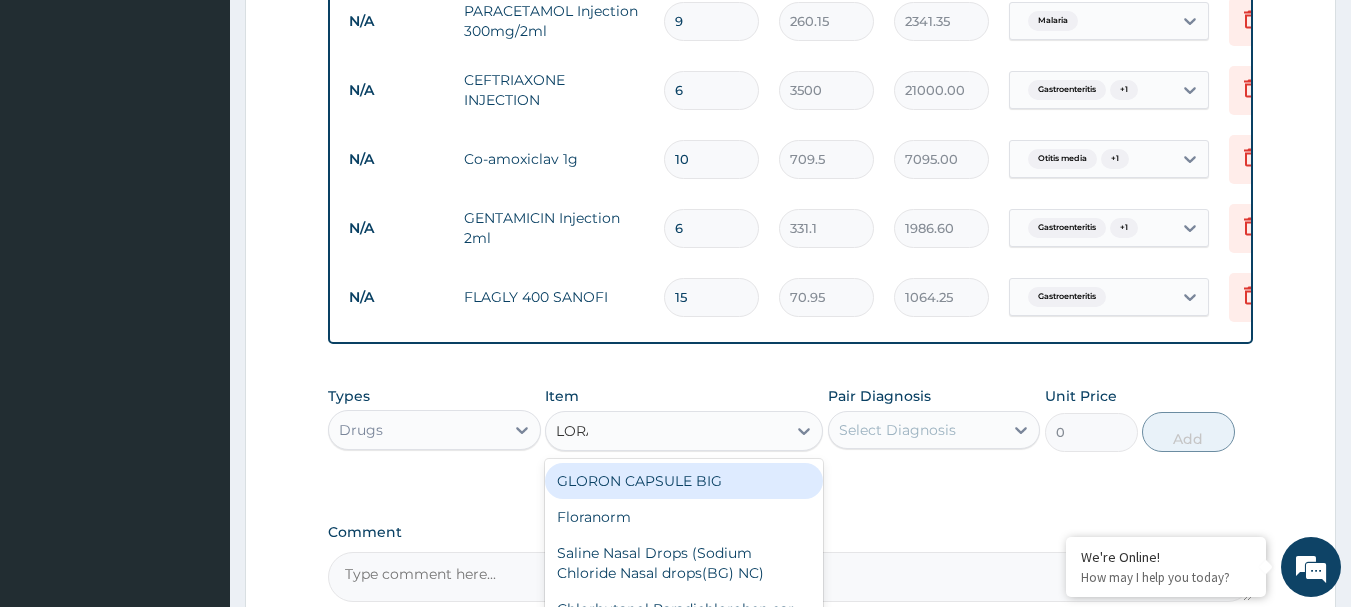 type on "LORAT" 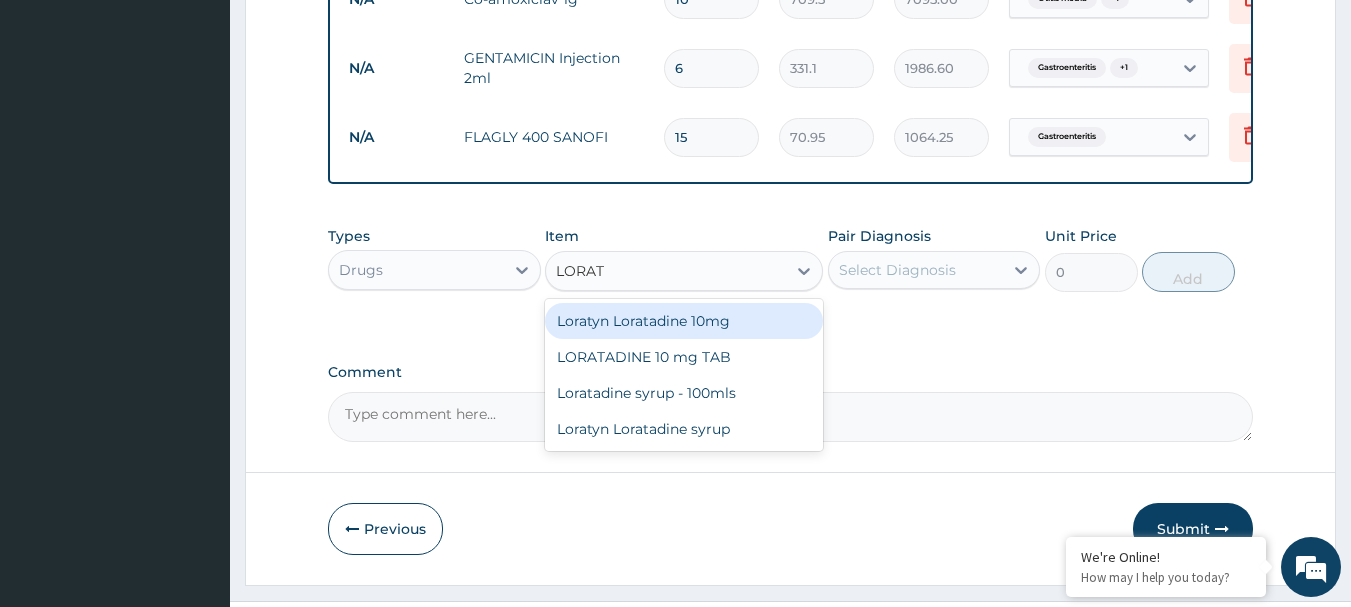 scroll, scrollTop: 1834, scrollLeft: 0, axis: vertical 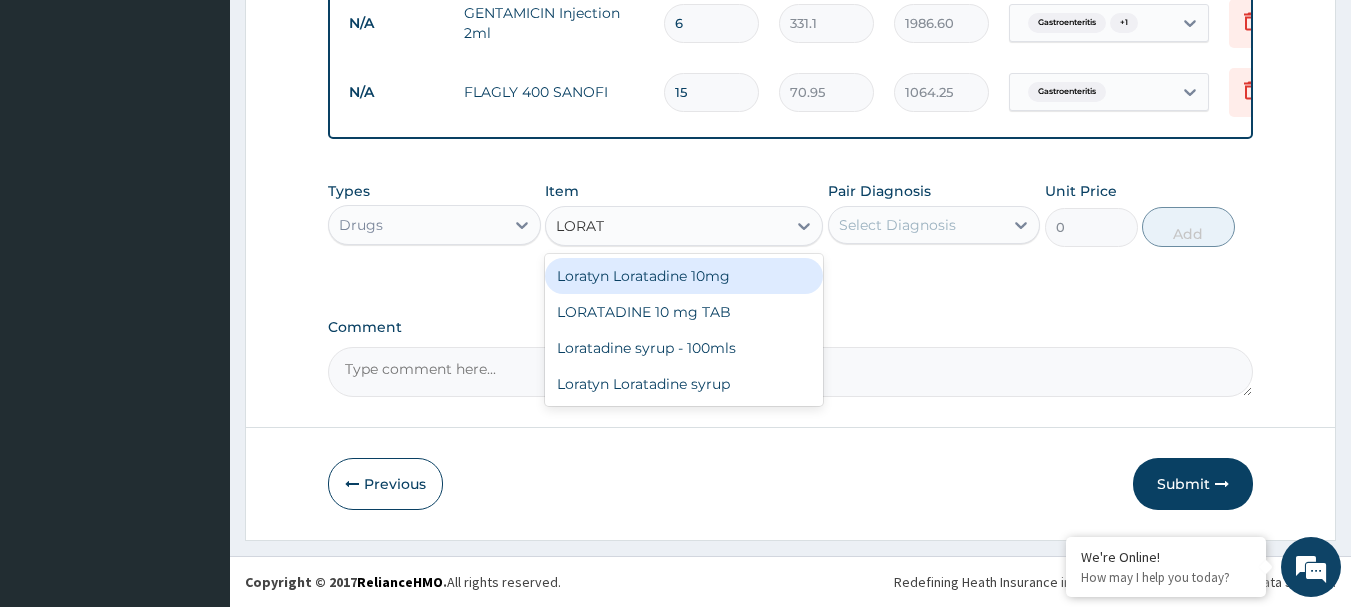 click on "Loratyn Loratadine 10mg" at bounding box center [684, 276] 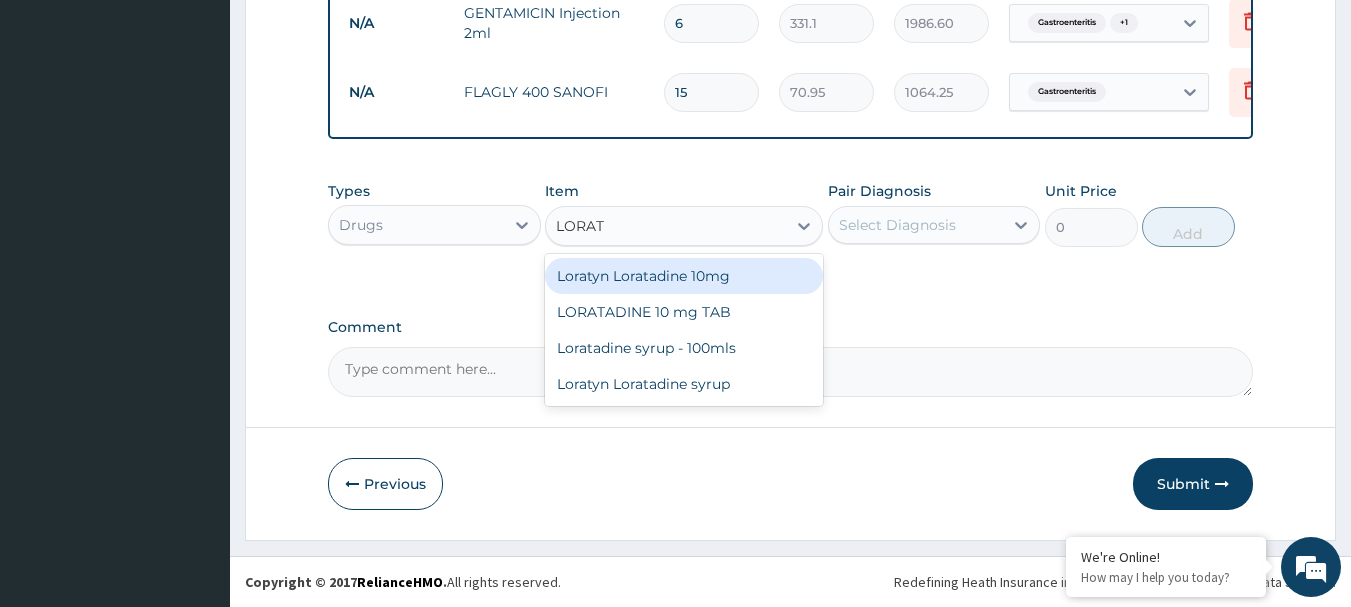 type 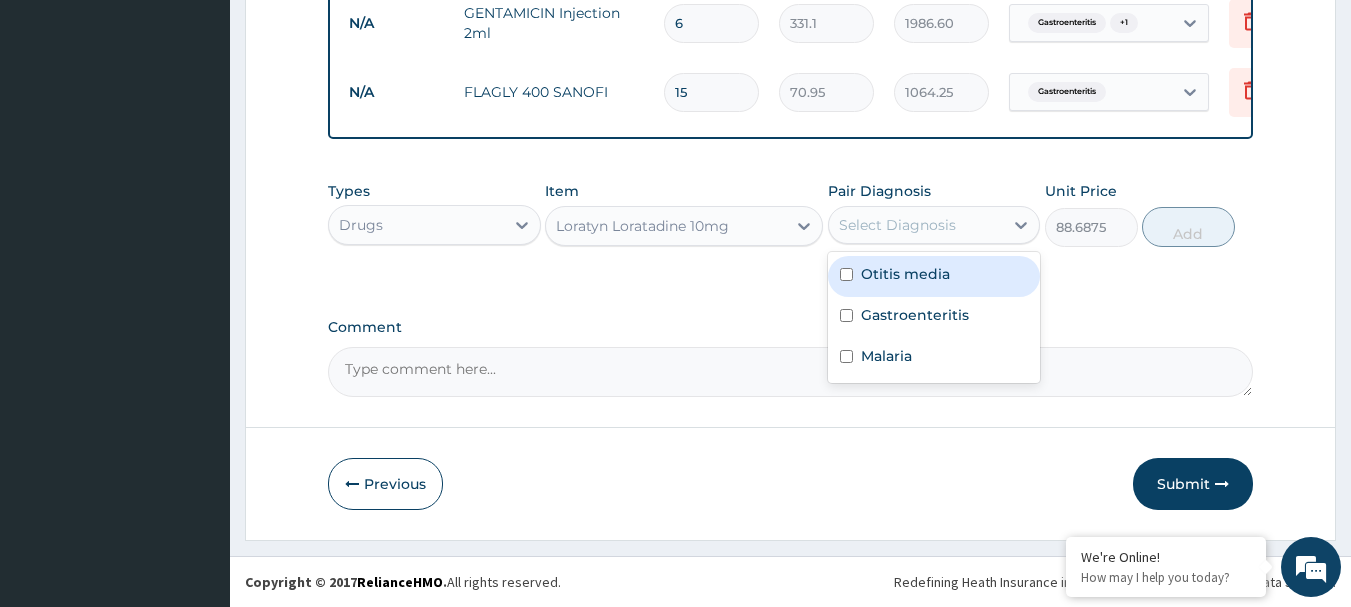click on "Select Diagnosis" at bounding box center [916, 225] 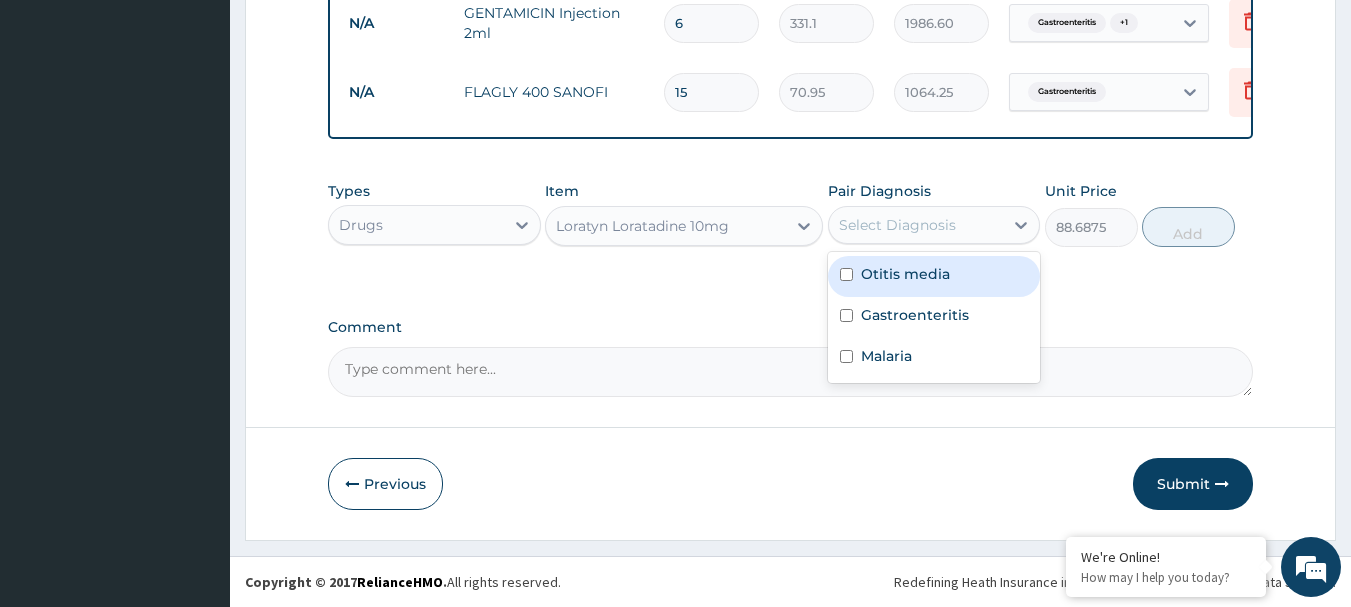 click on "Otitis media" at bounding box center [905, 274] 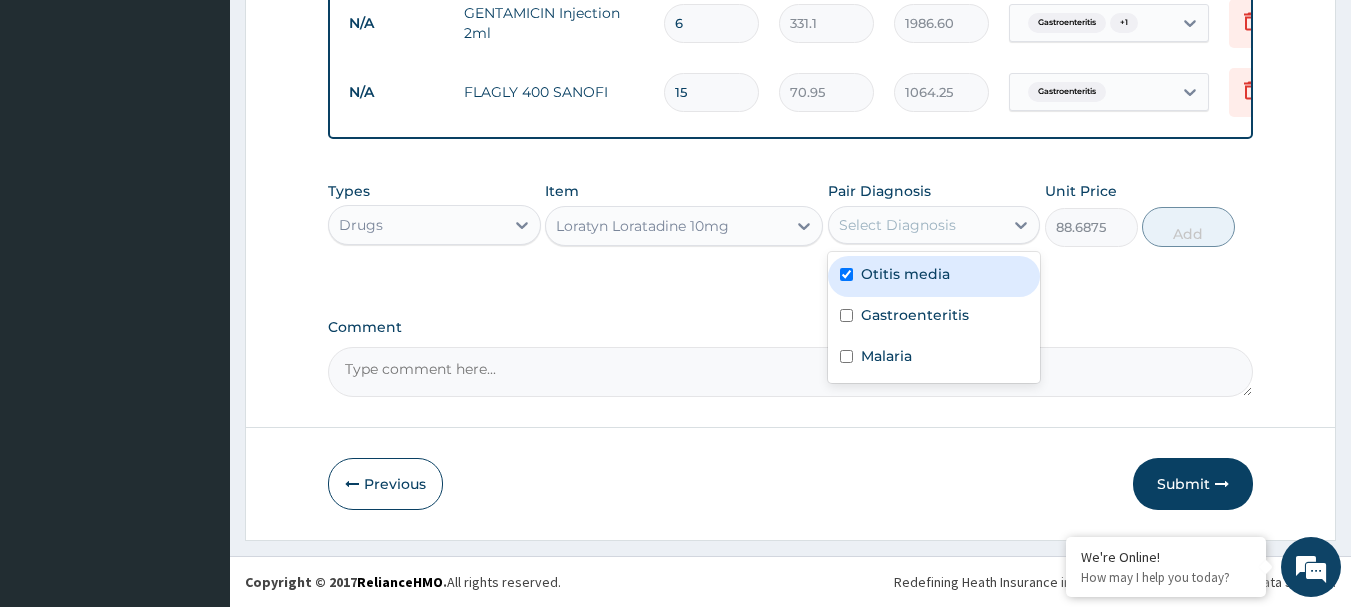 checkbox on "true" 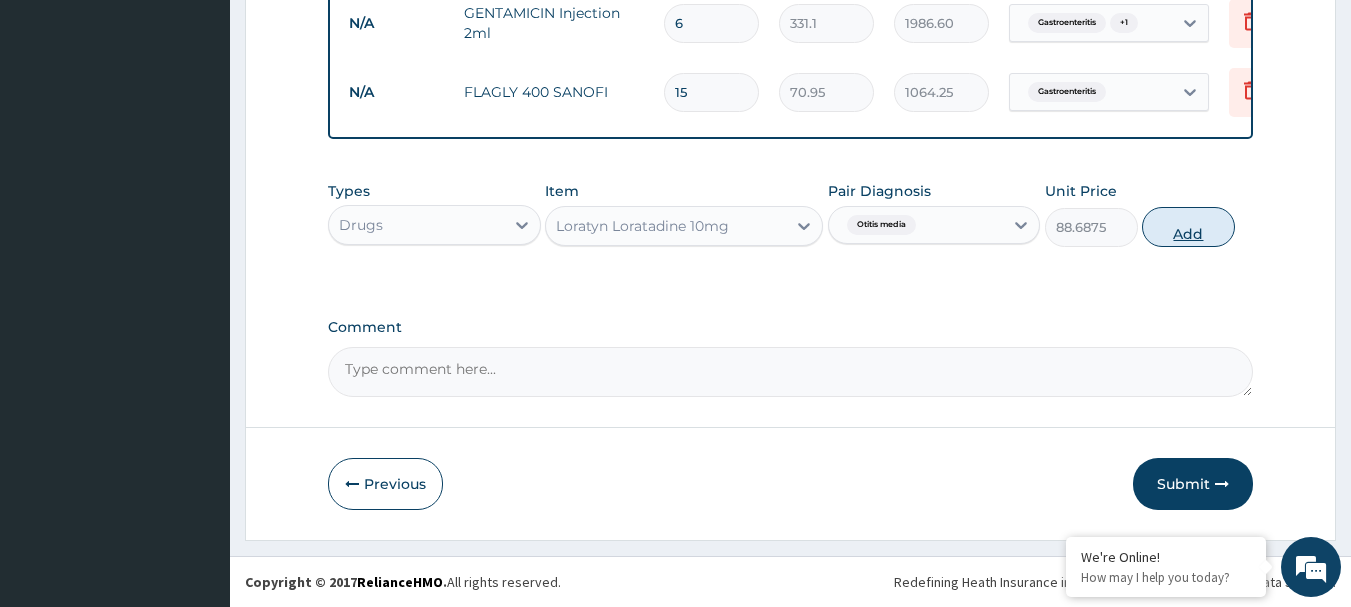 click on "Add" at bounding box center (1188, 227) 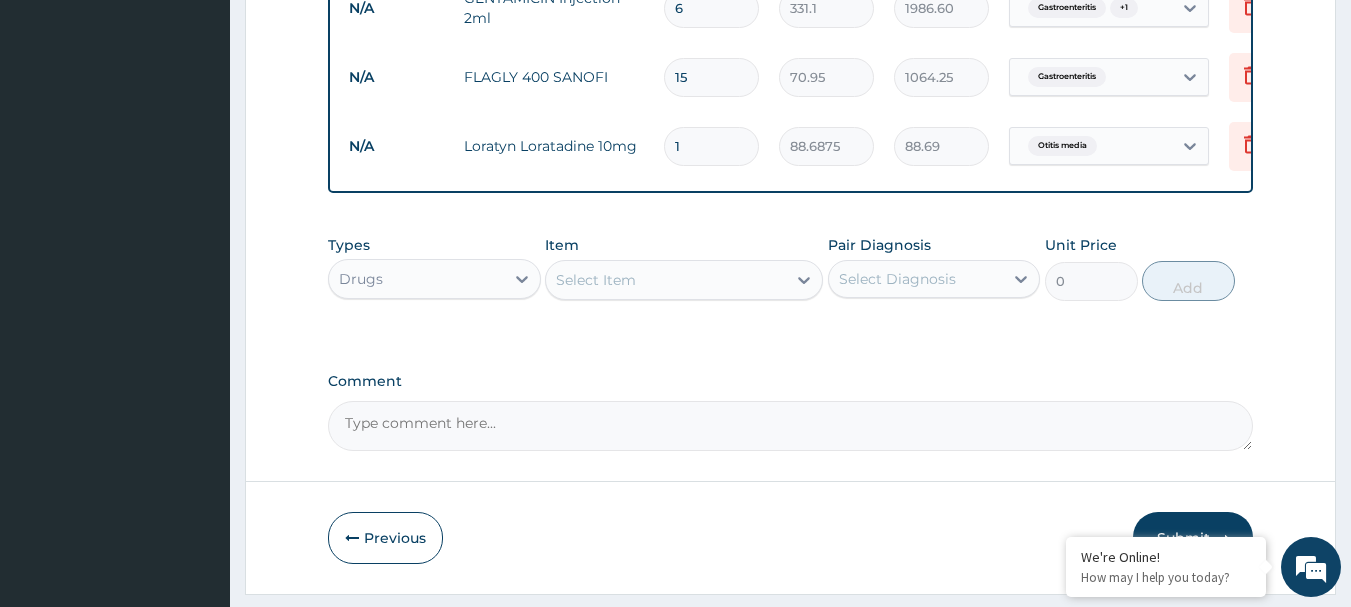 type on "14" 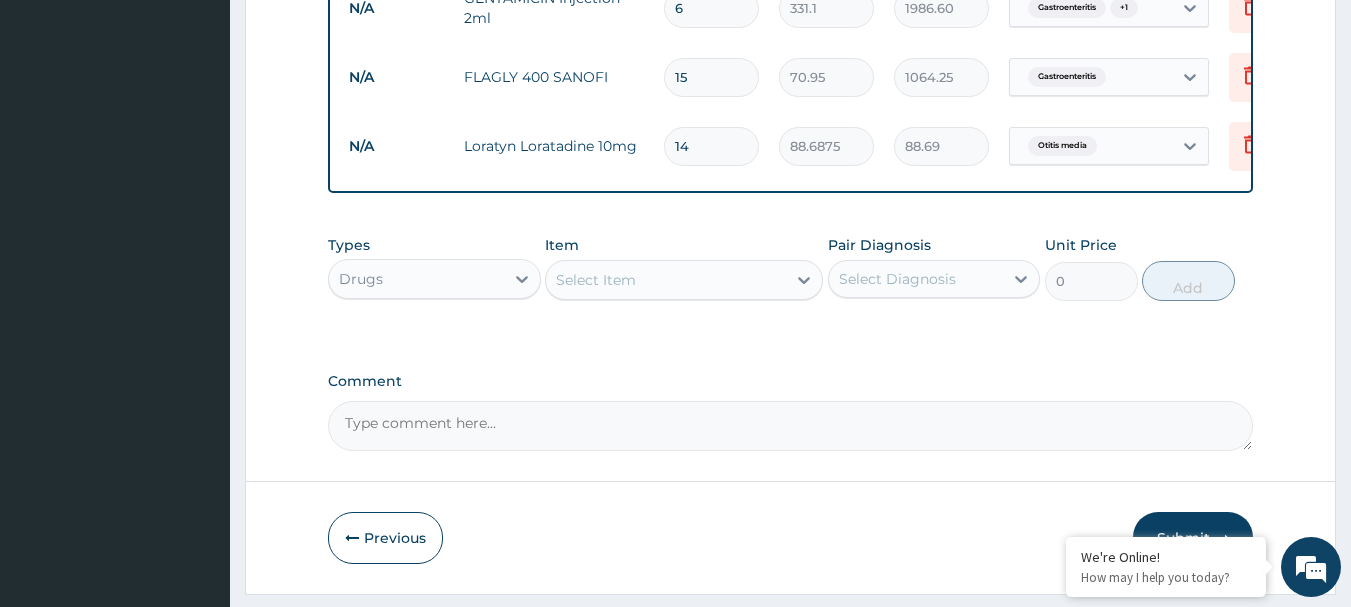 type on "1241.63" 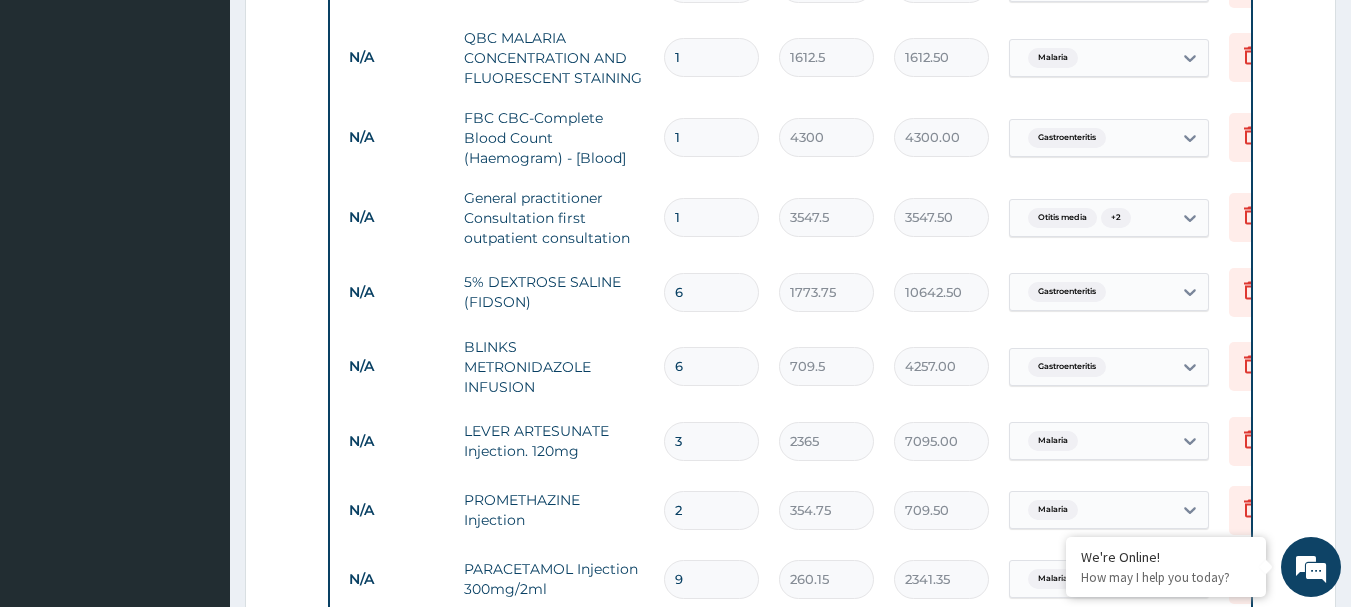 scroll, scrollTop: 1058, scrollLeft: 0, axis: vertical 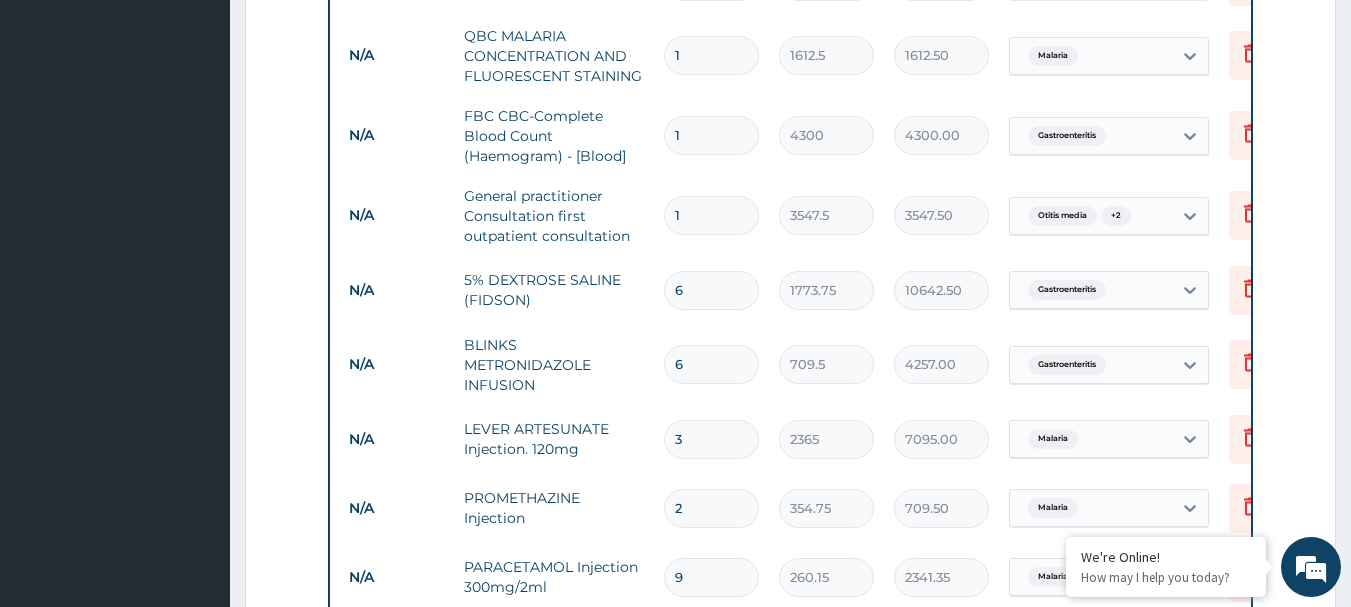 type on "14" 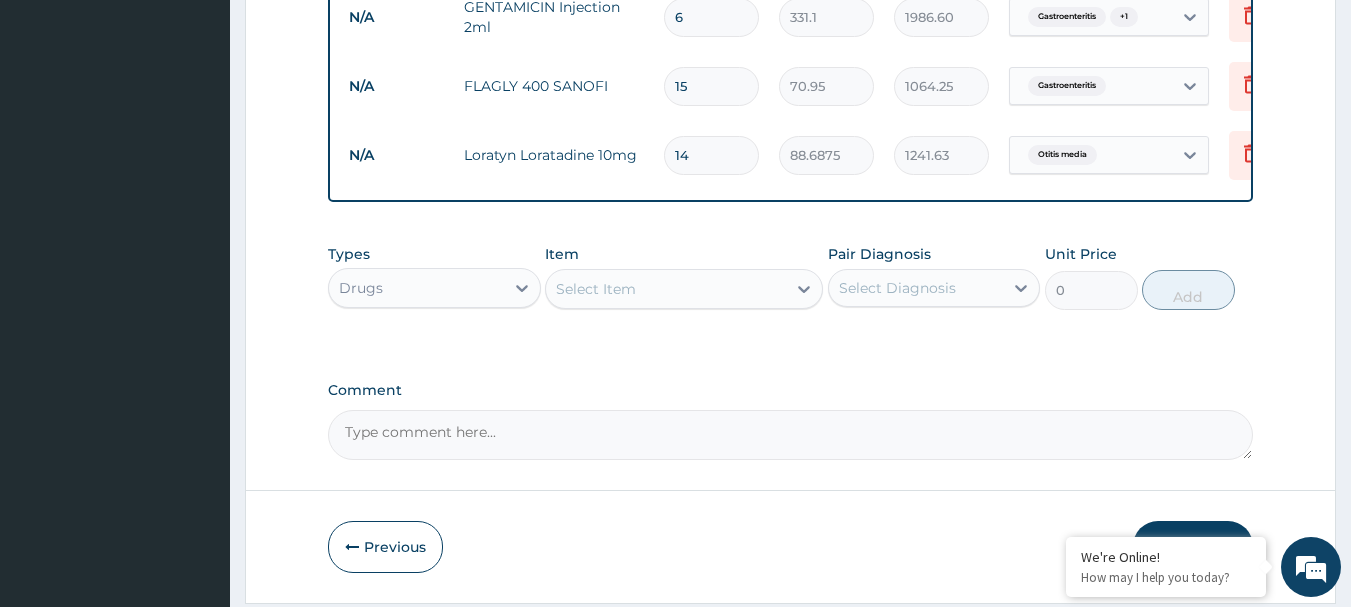 scroll, scrollTop: 1903, scrollLeft: 0, axis: vertical 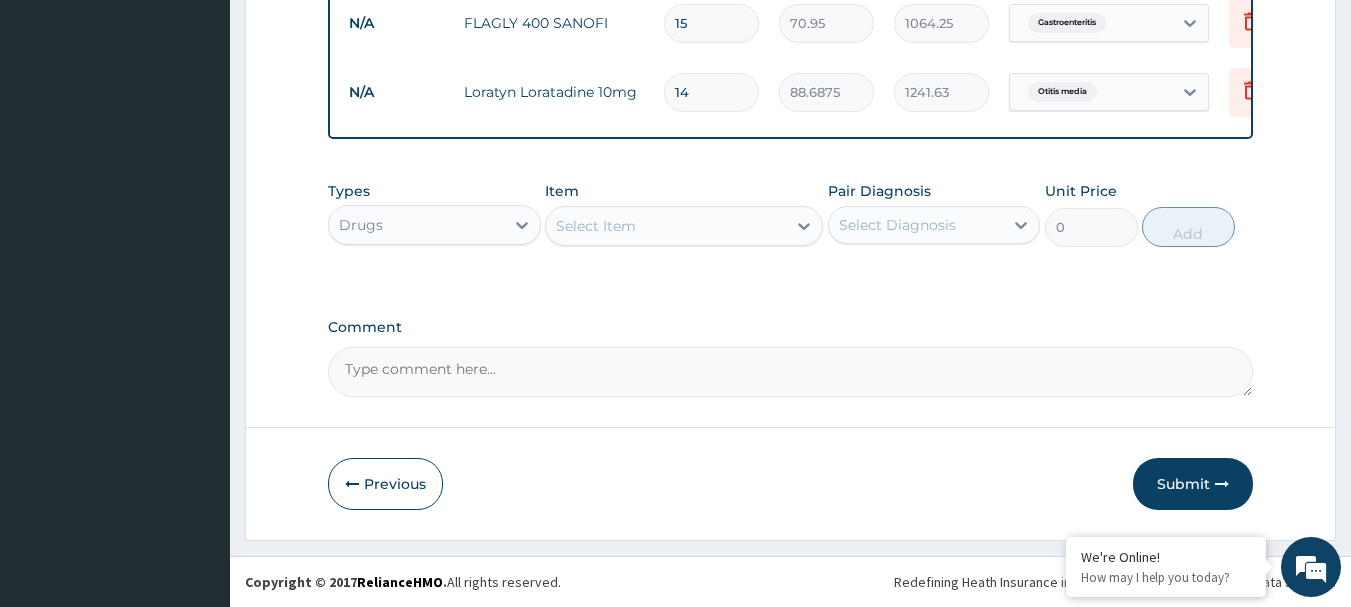 click on "Select Item" at bounding box center [666, 226] 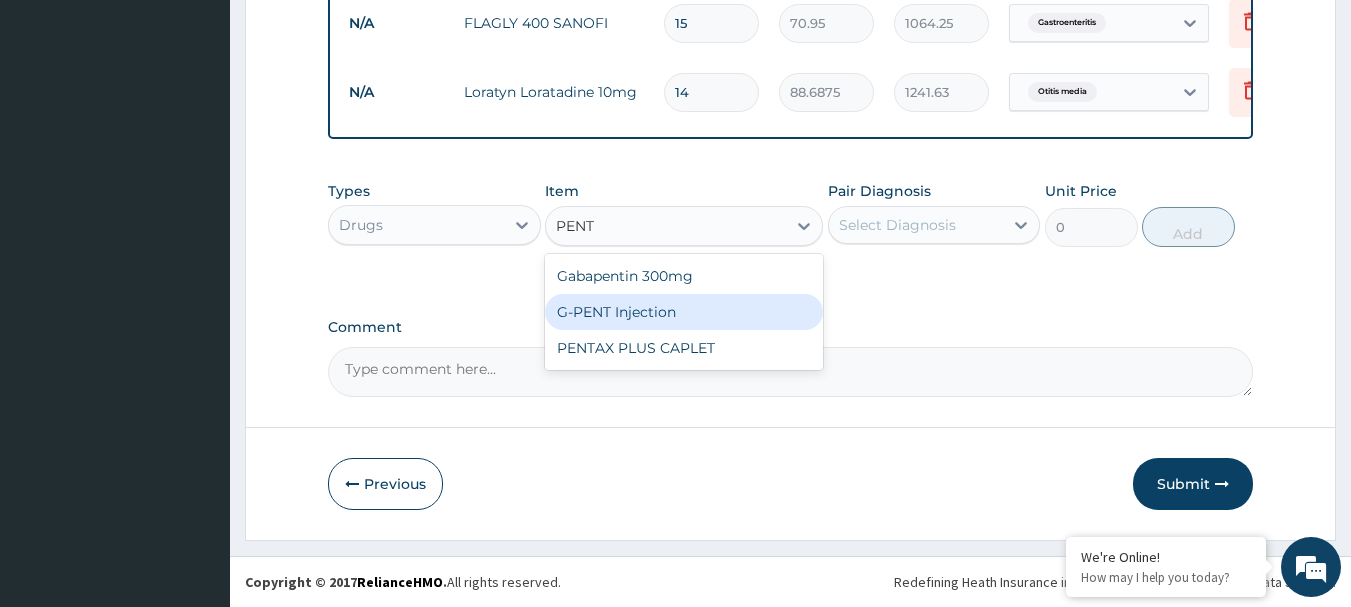 type on "PENT" 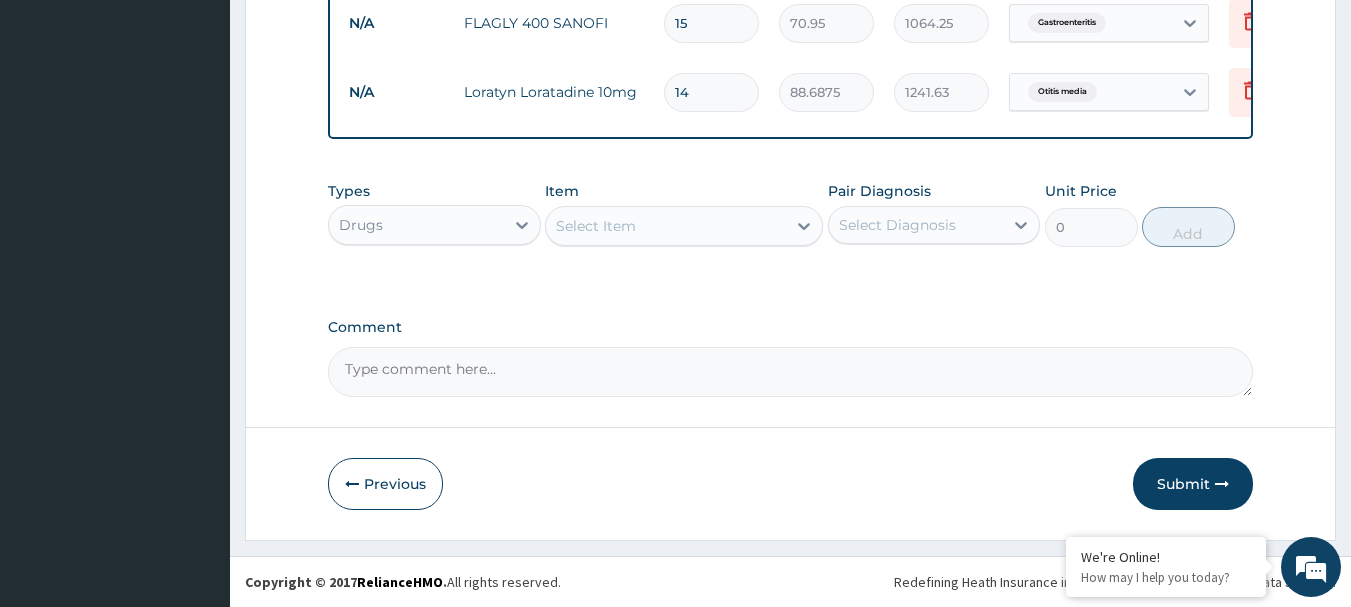 click on "Step  2  of 2 PA Code / Prescription Code PA/1F0C5B Encounter Date 14-07-2025 Important Notice Please enter PA codes before entering items that are not attached to a PA code   All diagnoses entered must be linked to a claim item. Diagnosis & Claim Items that are visible but inactive cannot be edited because they were imported from an already approved PA code. Diagnosis Otitis media query Gastroenteritis query Malaria Query NB: All diagnosis must be linked to a claim item Claim Items Type Name Quantity Unit Price Total Price Pair Diagnosis Actions Laboratory microscopy, culture & sensitivity [swab] 1 4837.5 4837.50 Otitis media Delete Laboratory stool microscopy 1 4085 4085.00 Gastroenteritis Delete Procedures private ward single bedded 3 15050 45150.00 Gastroenteritis Delete Procedures feeding per diem single bedded 3 11287.5 33862.50 Gastroenteritis Delete N/A QBC MALARIA CONCENTRATION AND FLUORESCENT STAINING 1 1612.5 1612.50 Malaria Delete N/A FBC CBC-Complete Blood Count (Haemogram) - [Blood] 1 4300 N/A 1" at bounding box center (790, -621) 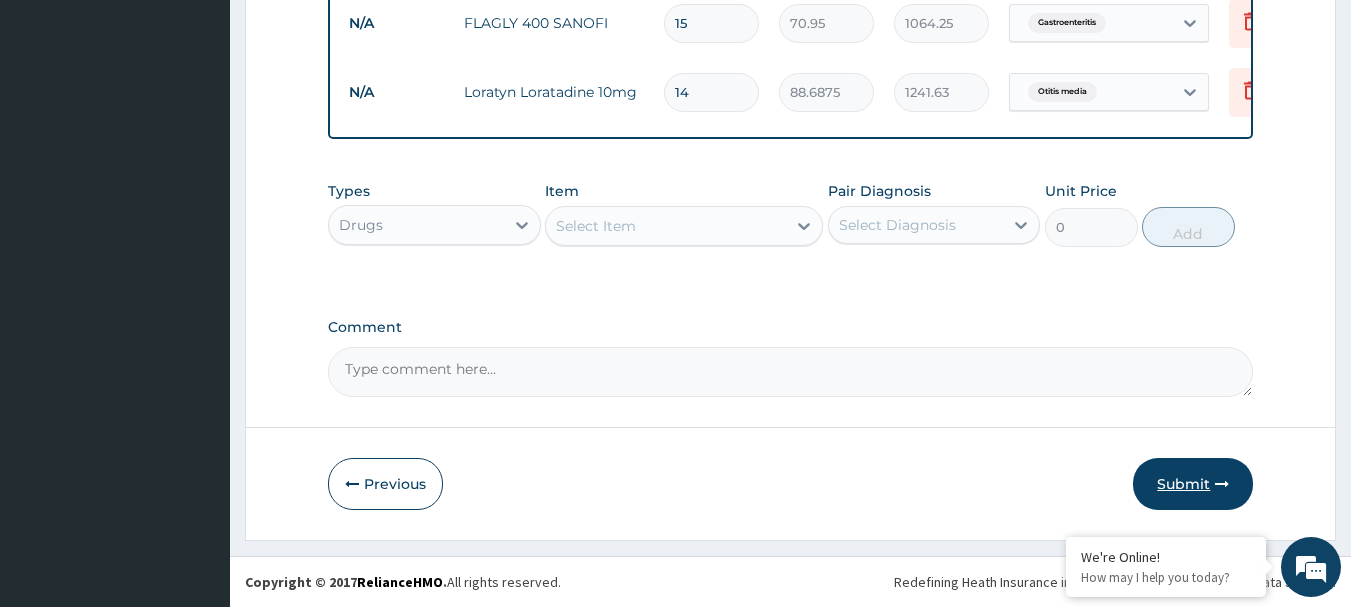 click on "Submit" at bounding box center (1193, 484) 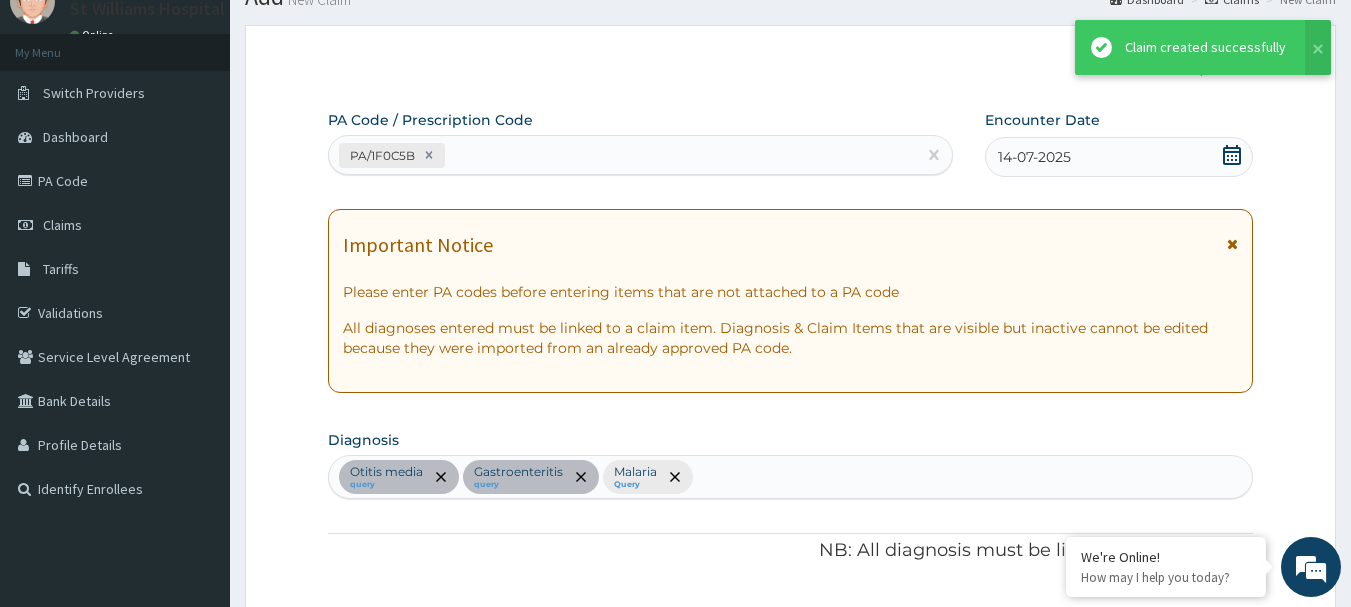 scroll, scrollTop: 1903, scrollLeft: 0, axis: vertical 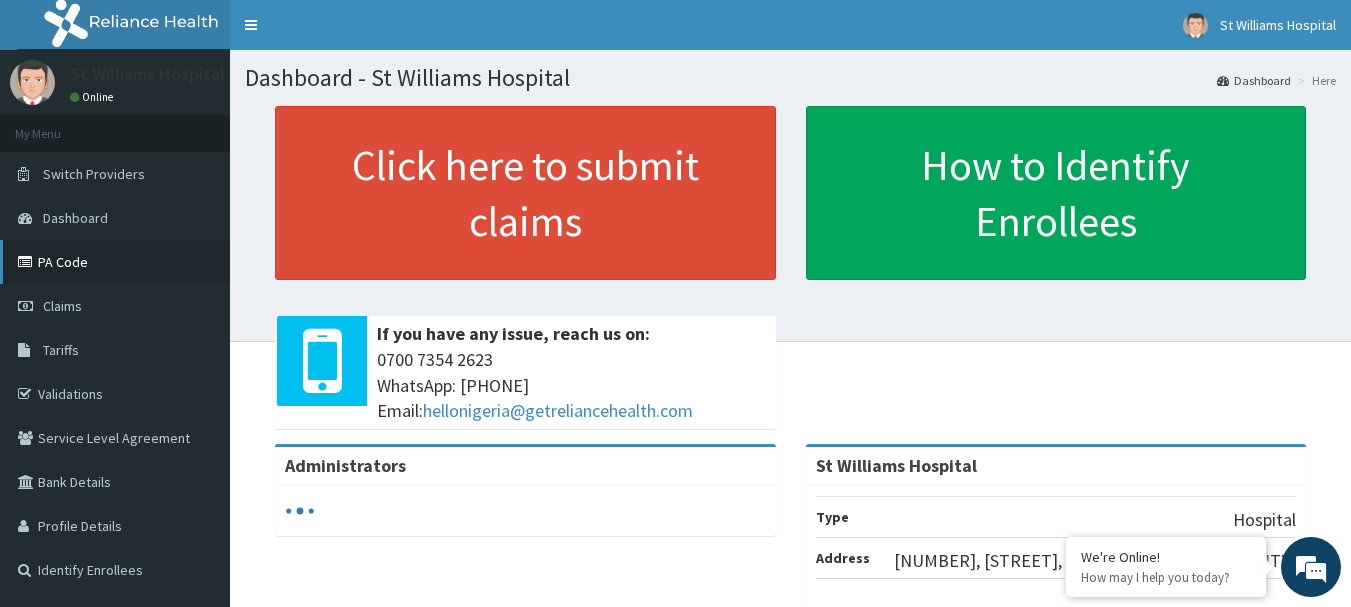click on "PA Code" at bounding box center [115, 262] 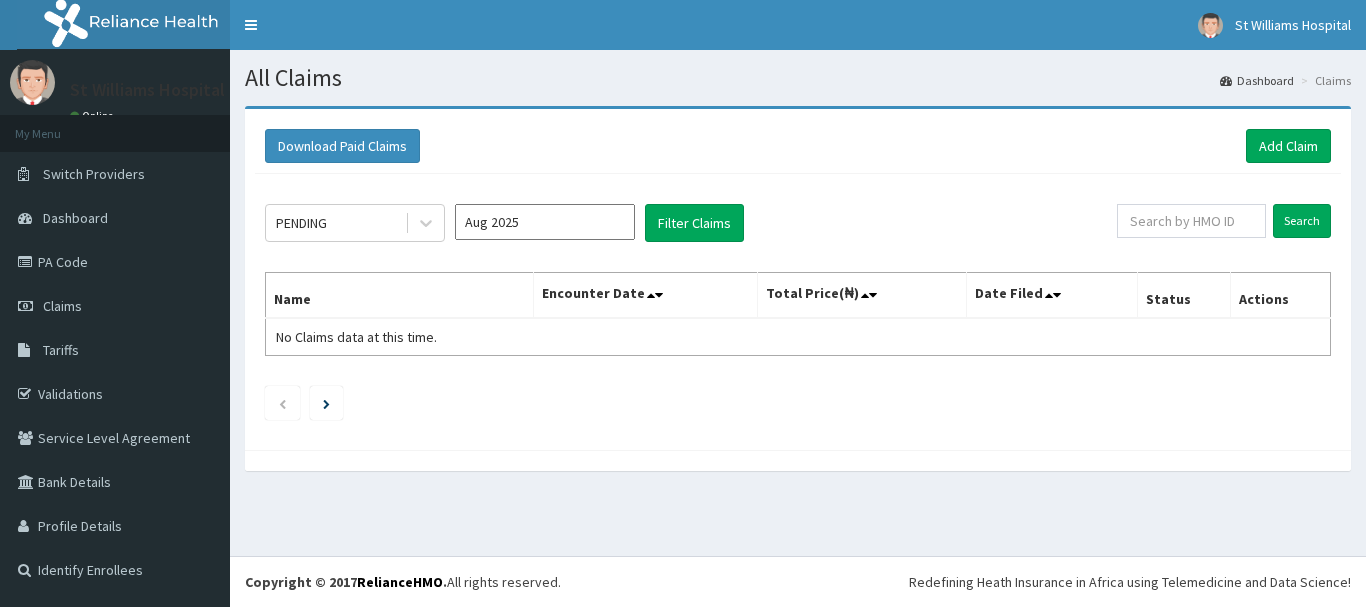 scroll, scrollTop: 0, scrollLeft: 0, axis: both 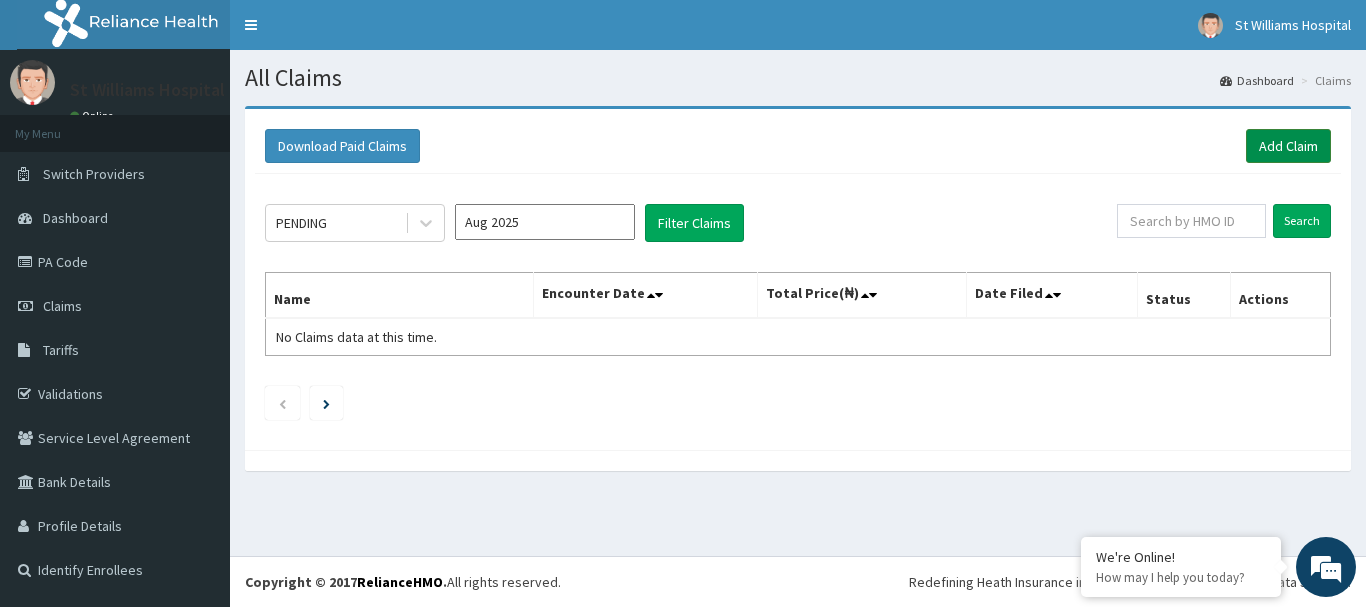 click on "Add Claim" at bounding box center [1288, 146] 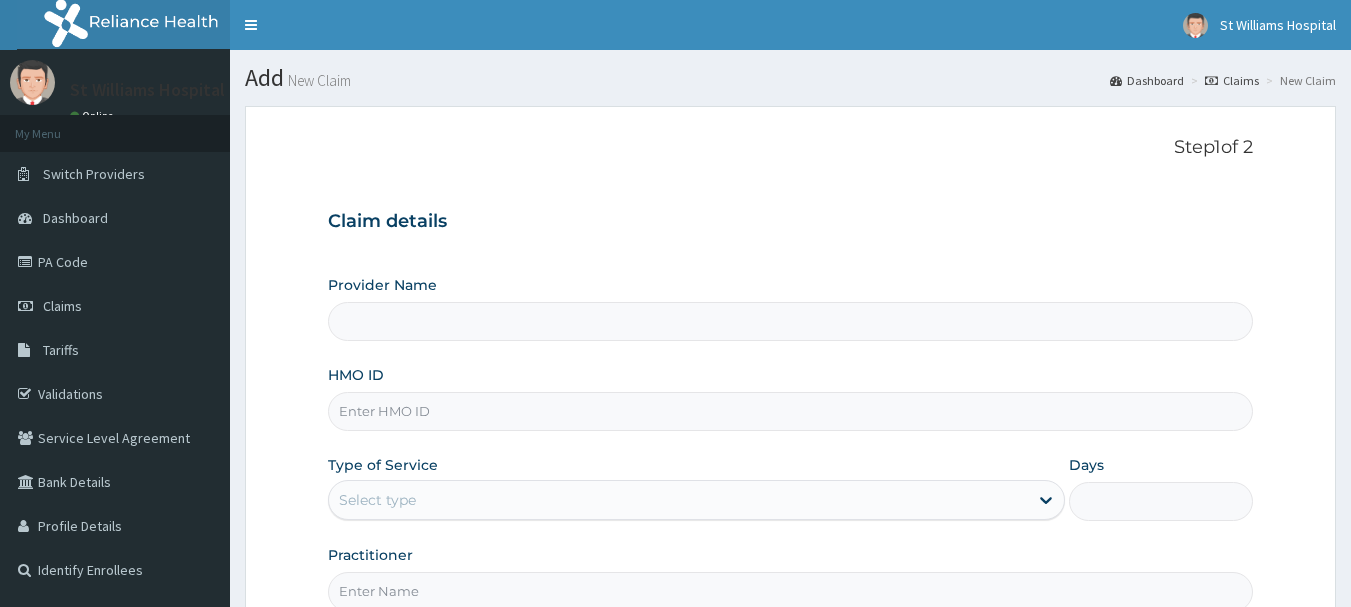 scroll, scrollTop: 0, scrollLeft: 0, axis: both 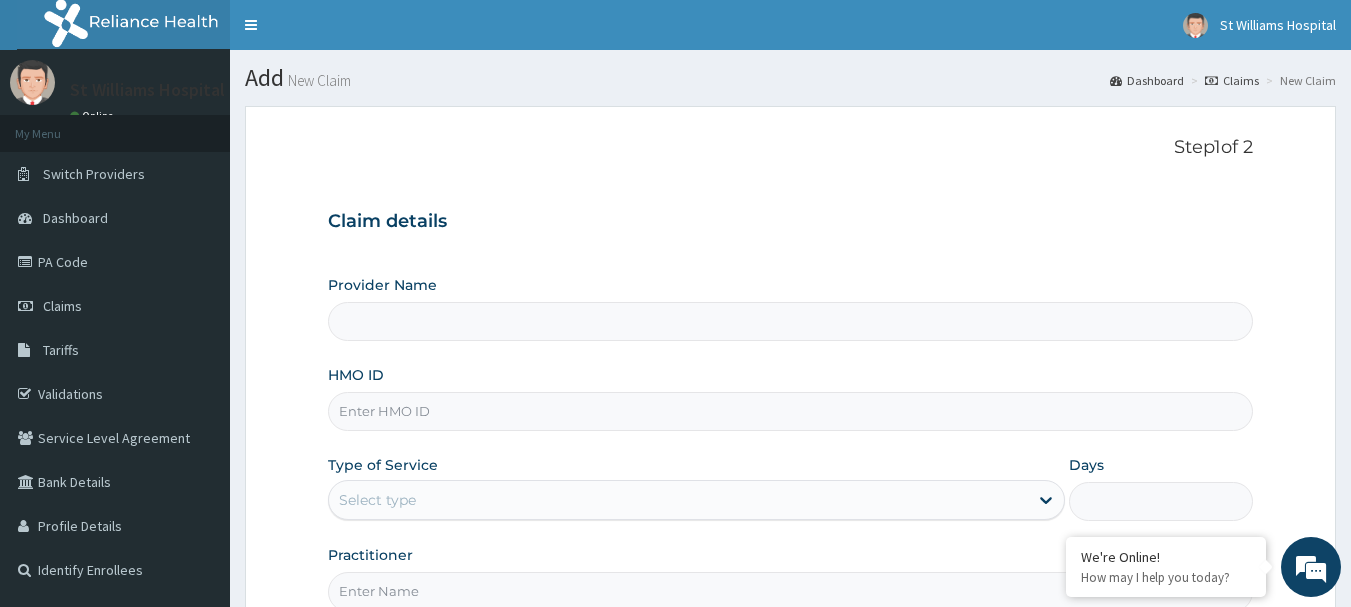 type on "St Williams Hospital" 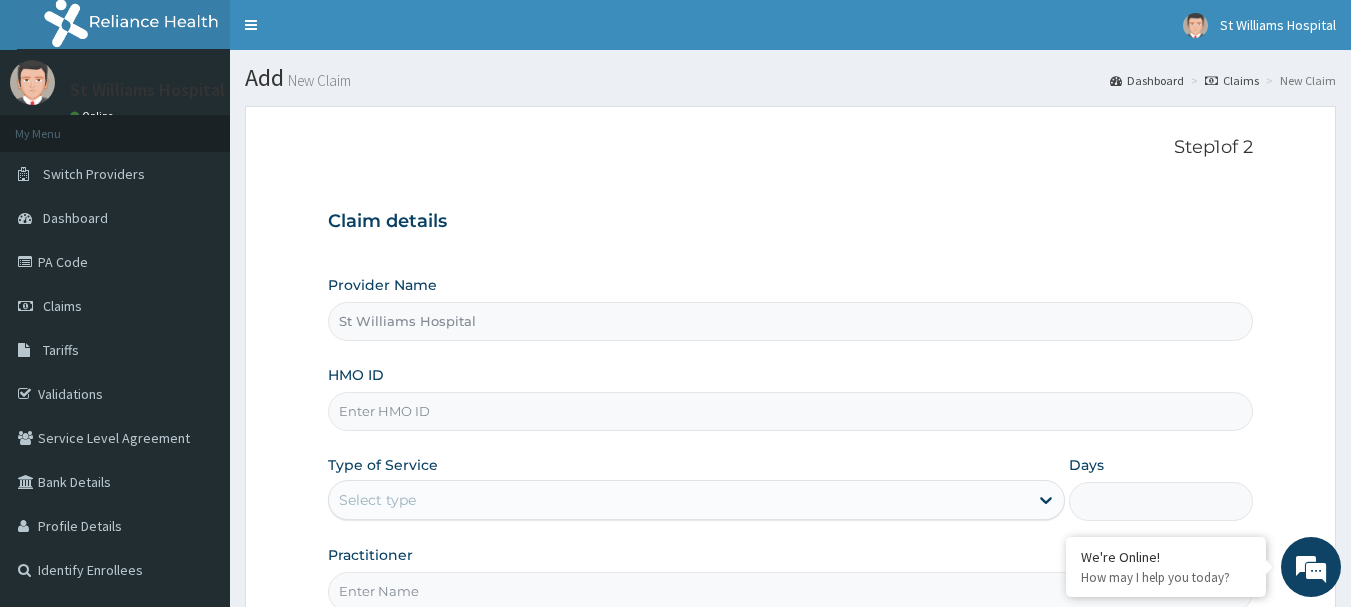 click on "HMO ID" at bounding box center [791, 411] 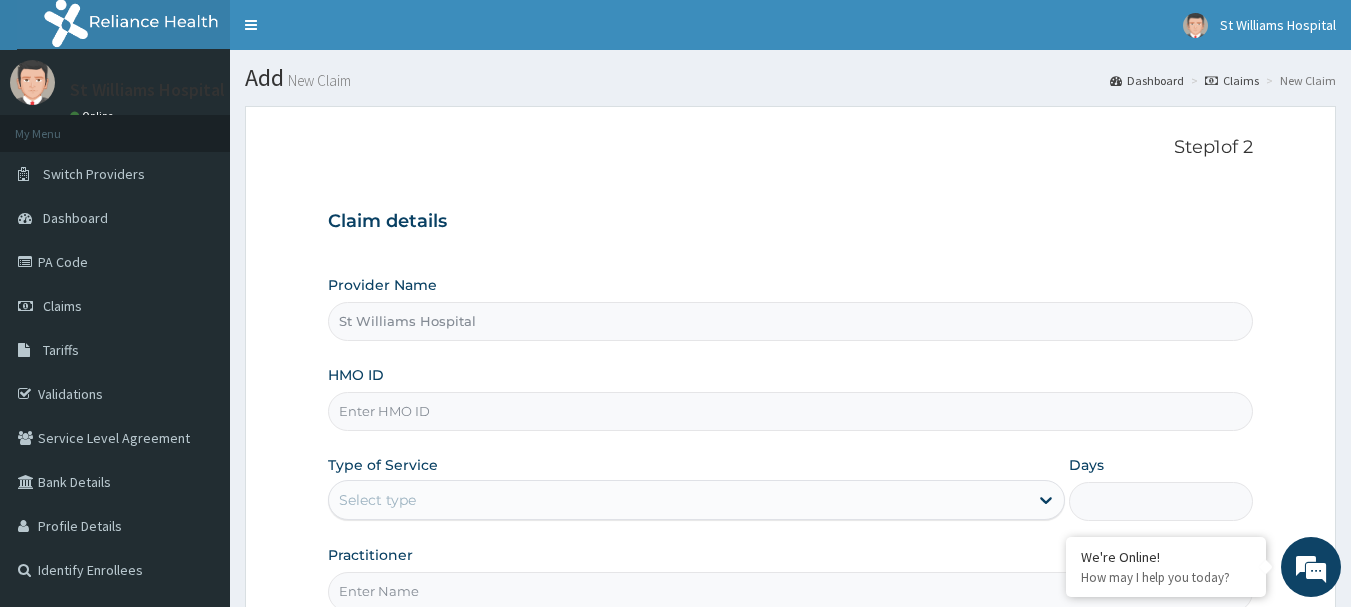 paste on "[PRODUCT_ID]" 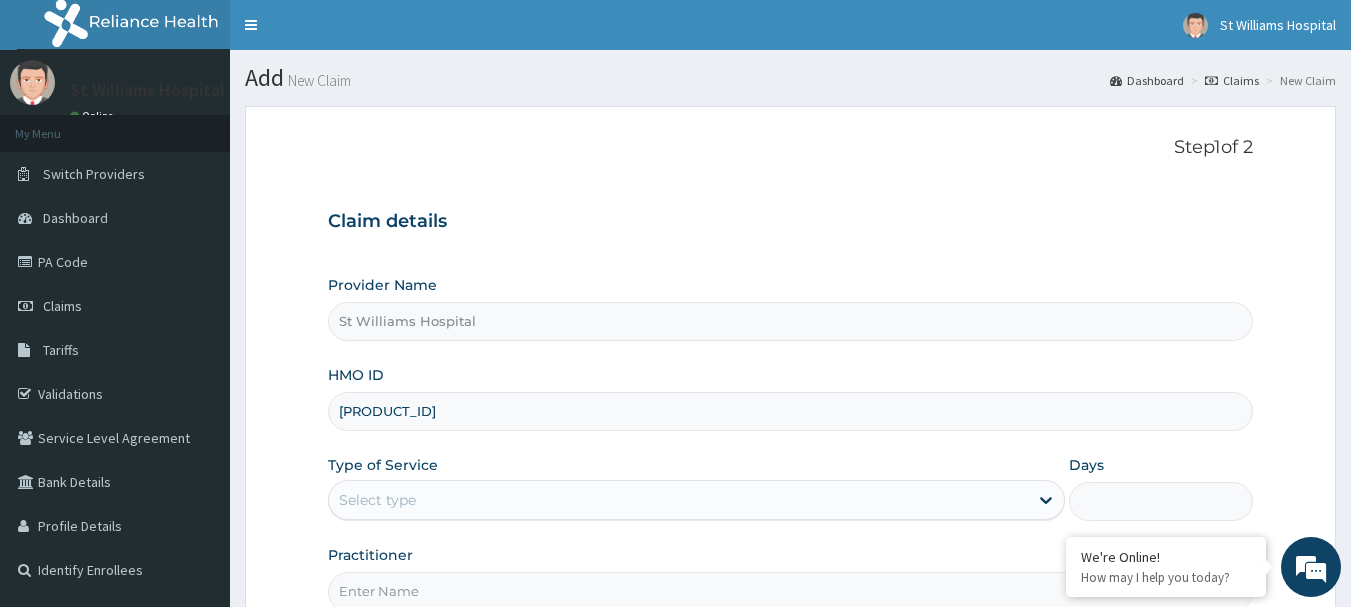 type on "[PRODUCT_ID]" 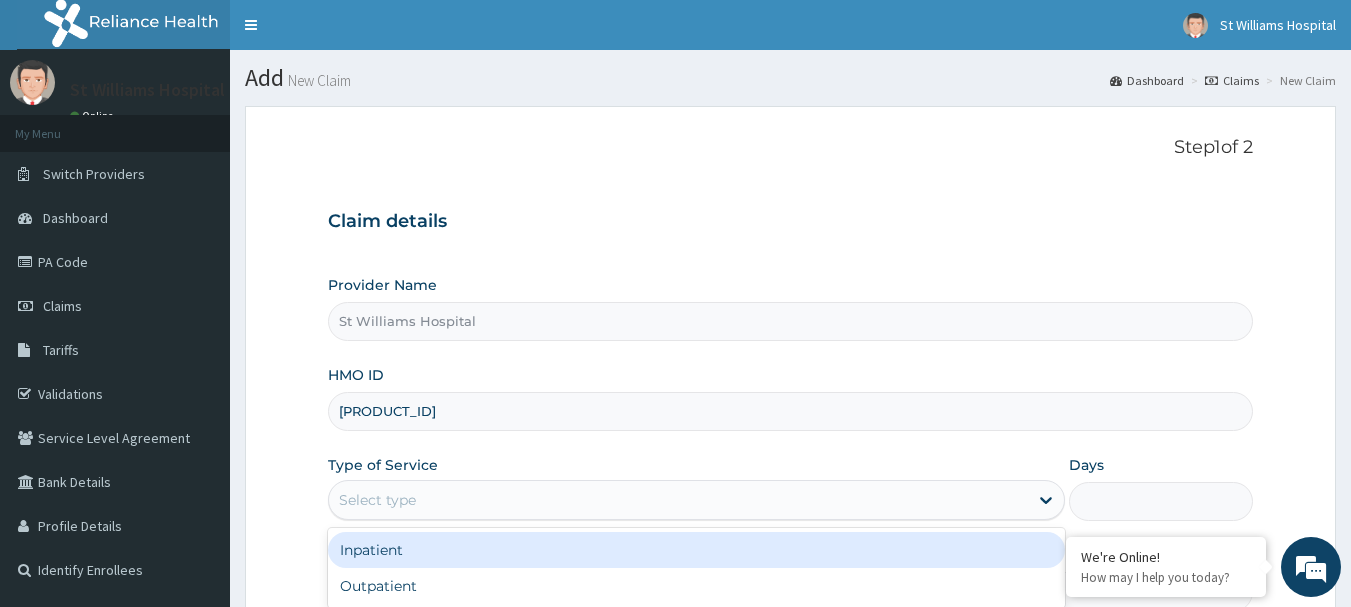 click on "Select type" at bounding box center [678, 500] 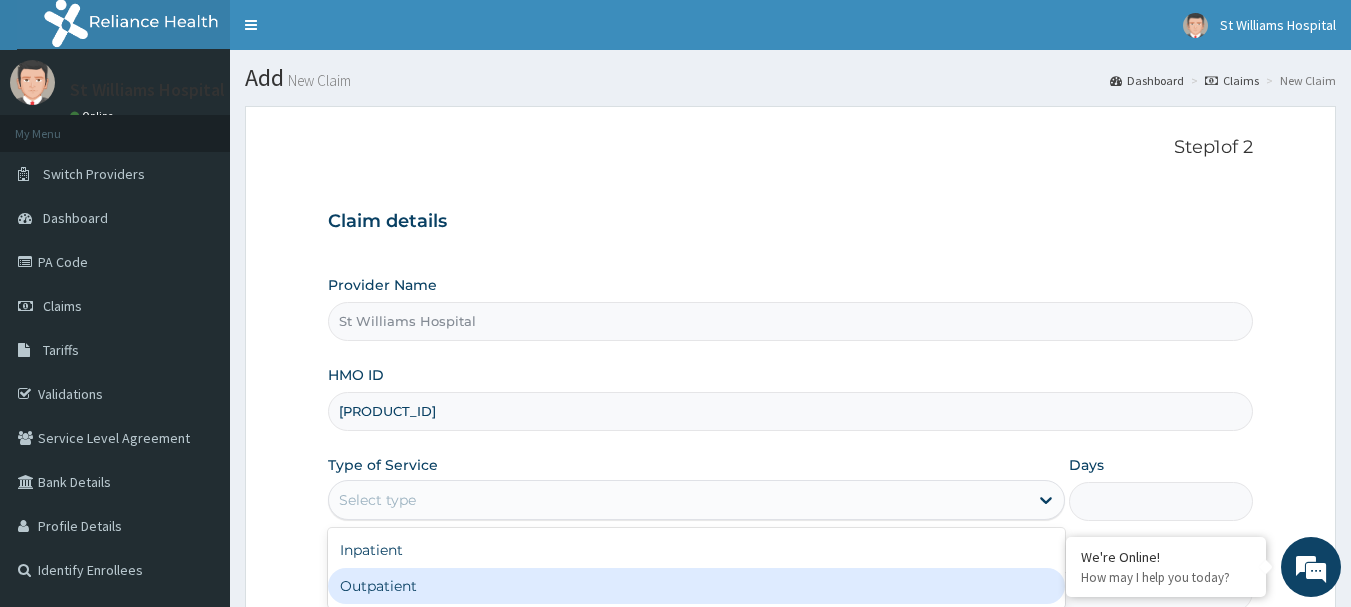 click on "Outpatient" at bounding box center (696, 586) 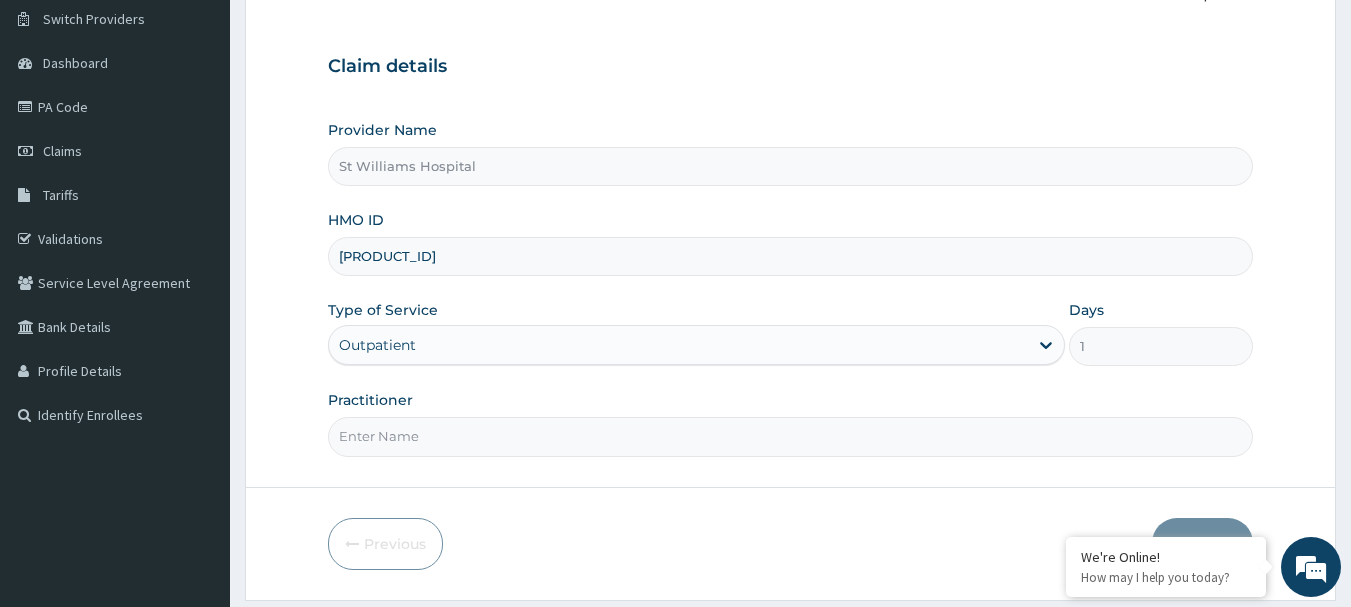 scroll, scrollTop: 215, scrollLeft: 0, axis: vertical 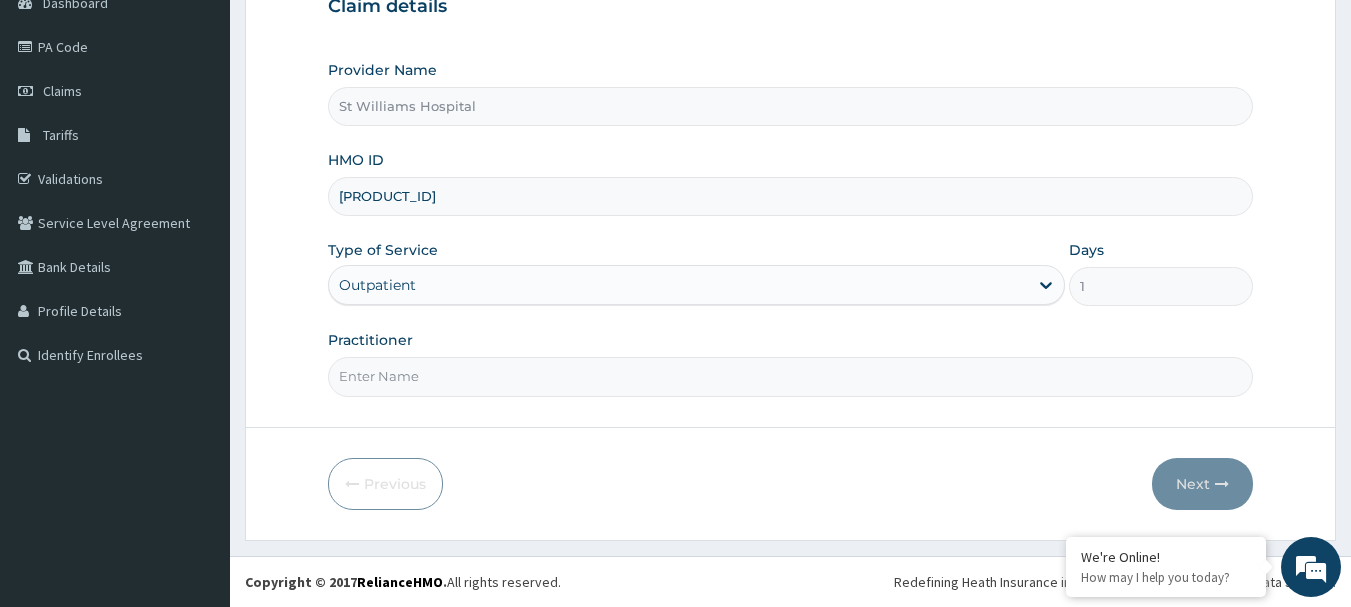 click on "Practitioner" at bounding box center [791, 376] 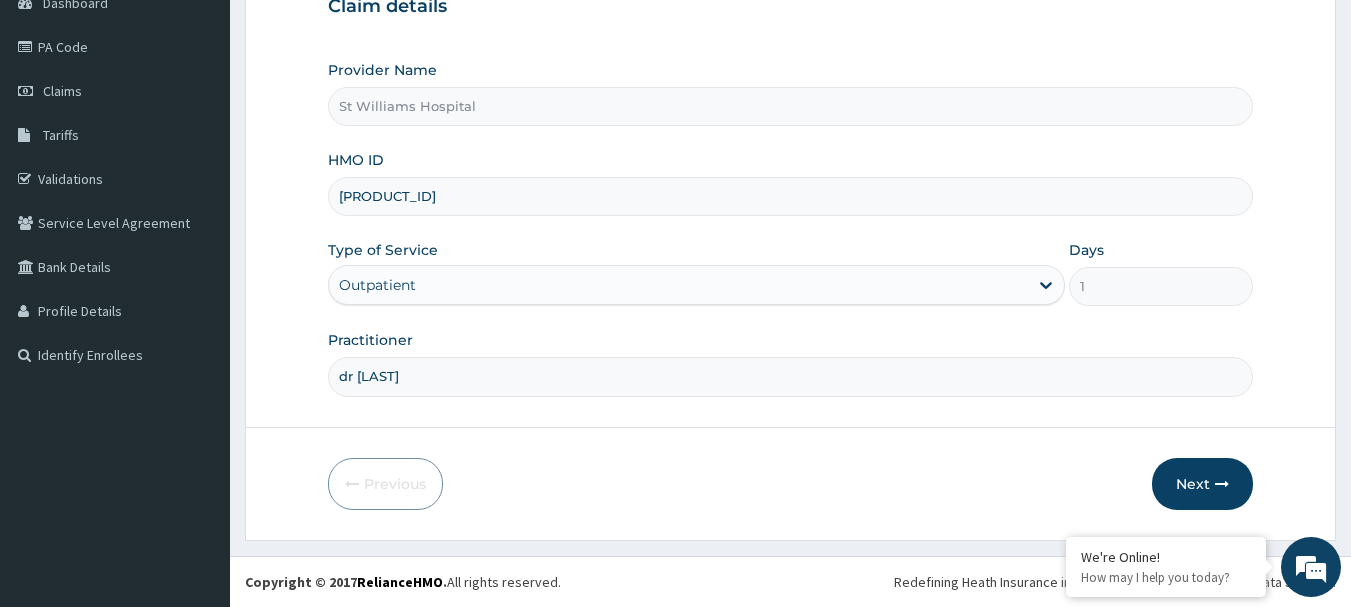 scroll, scrollTop: 0, scrollLeft: 0, axis: both 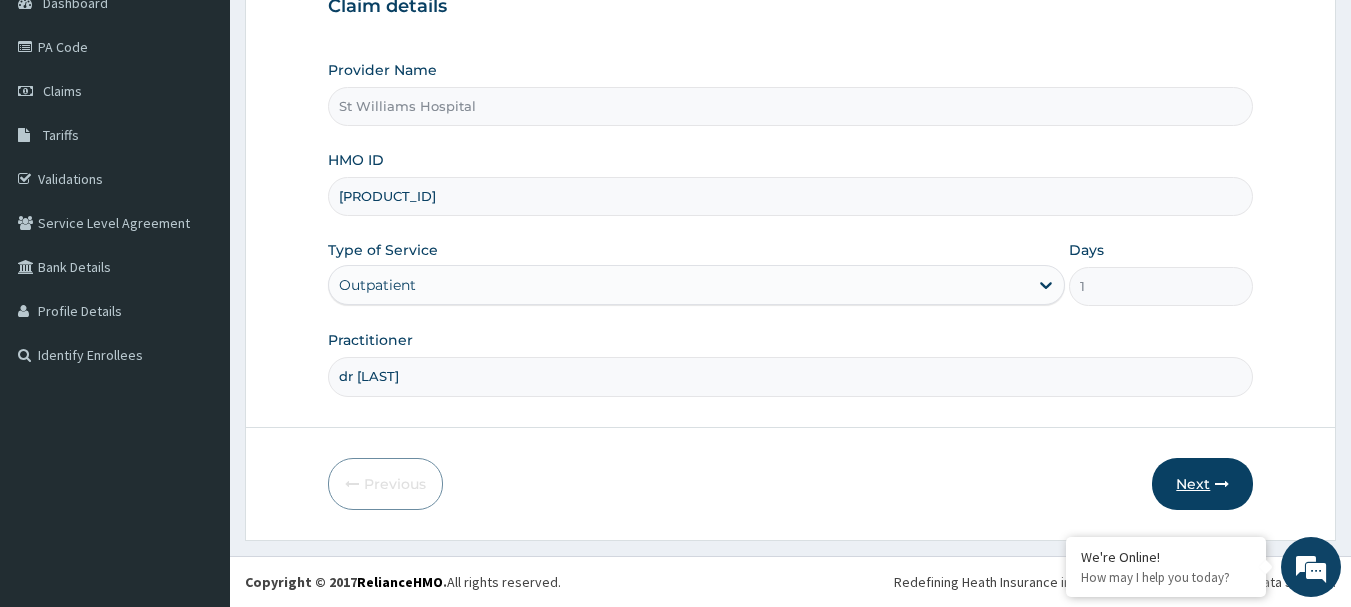 click on "Next" at bounding box center [1202, 484] 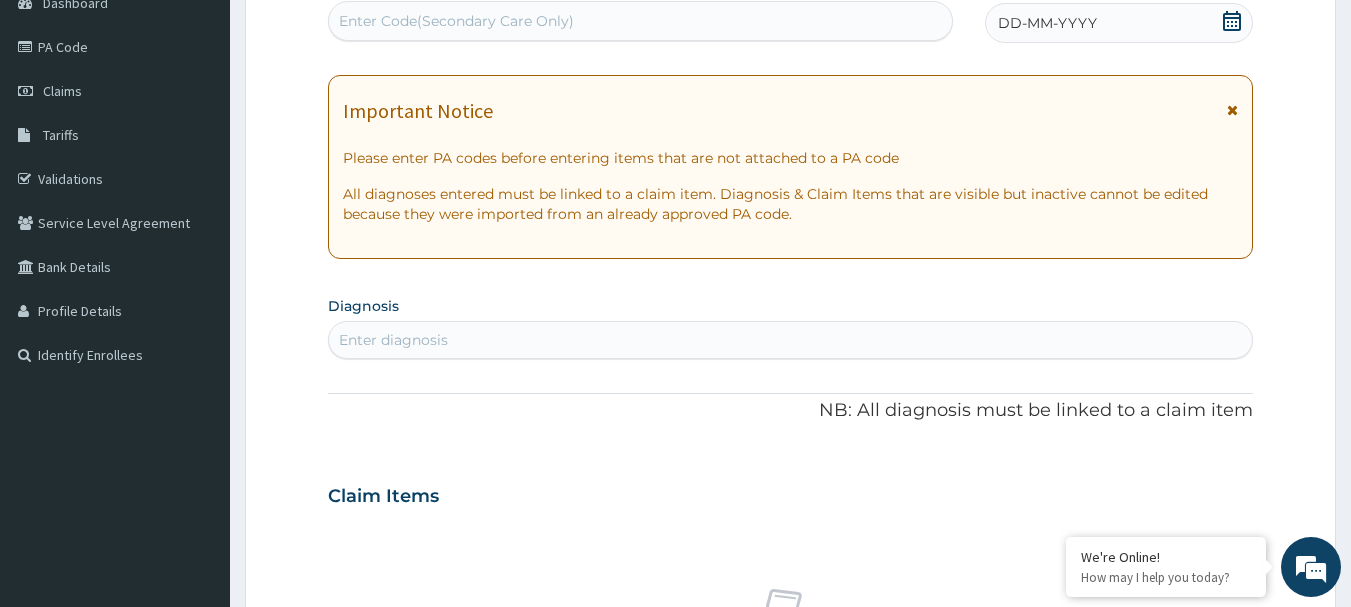scroll, scrollTop: 0, scrollLeft: 0, axis: both 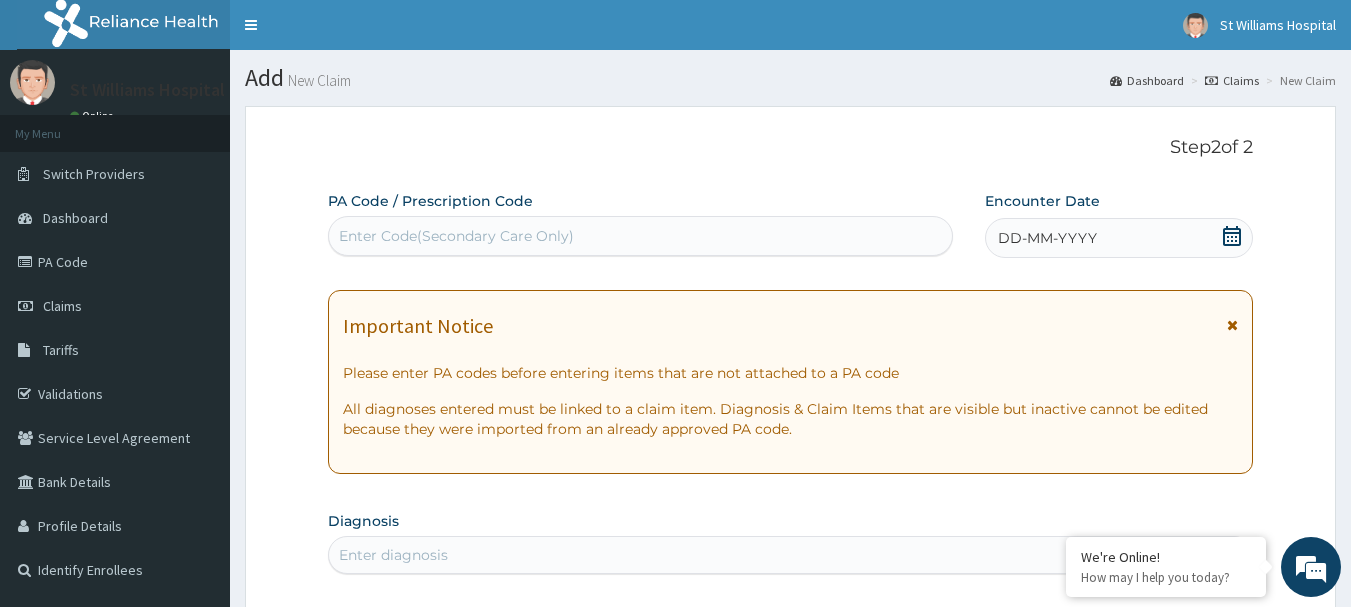 click 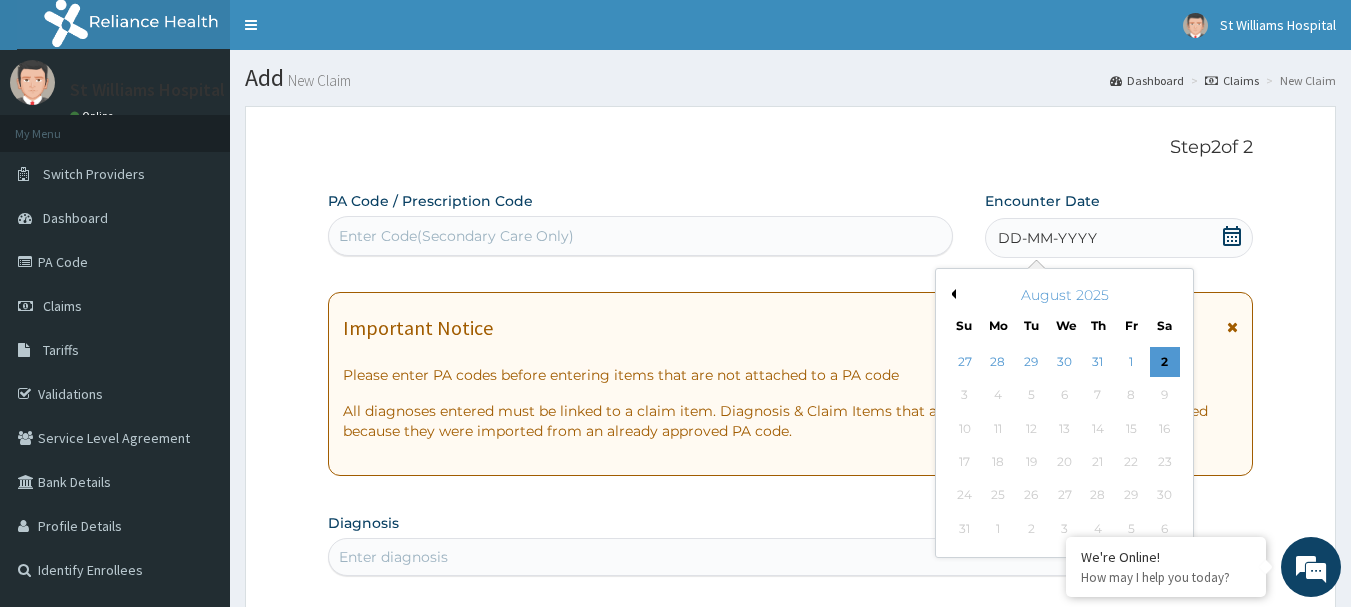 click on "August 2025" at bounding box center (1064, 295) 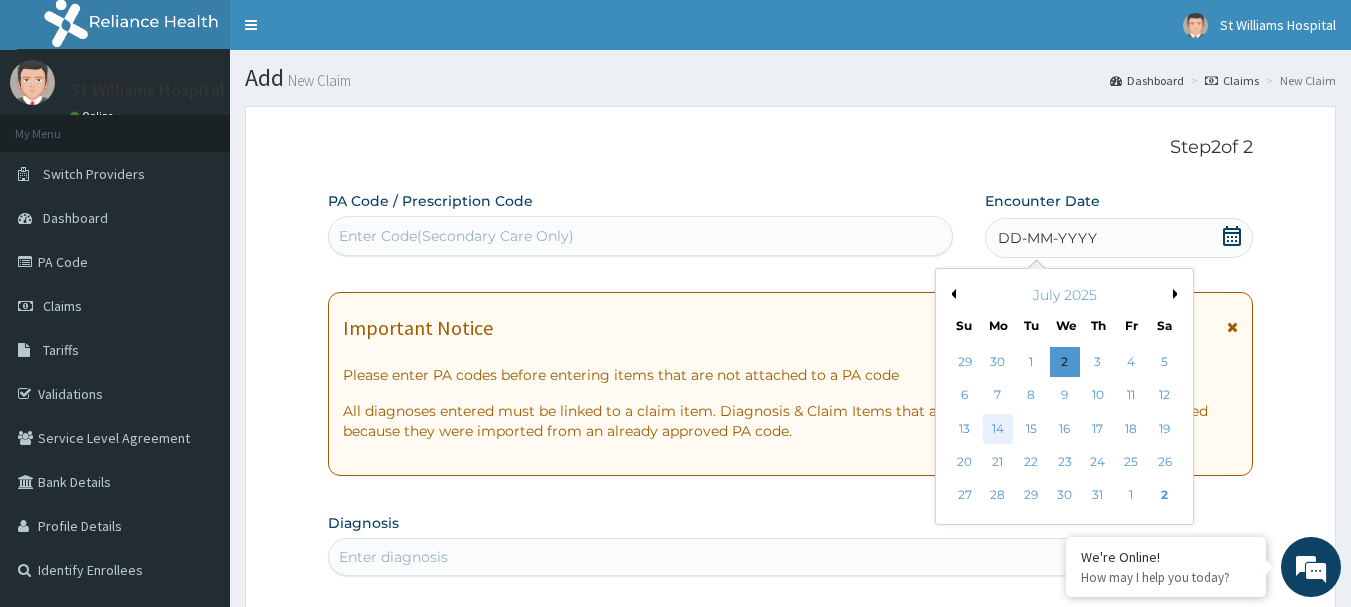 click on "14" at bounding box center (998, 429) 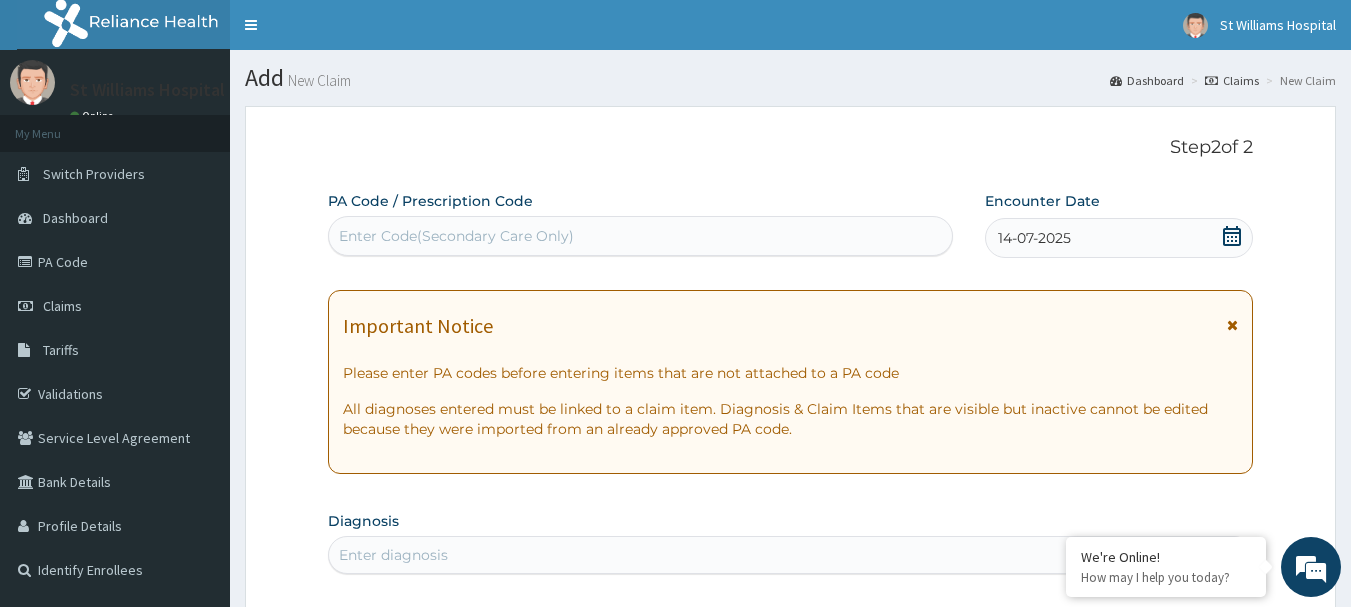 click on "Enter Code(Secondary Care Only)" at bounding box center [641, 236] 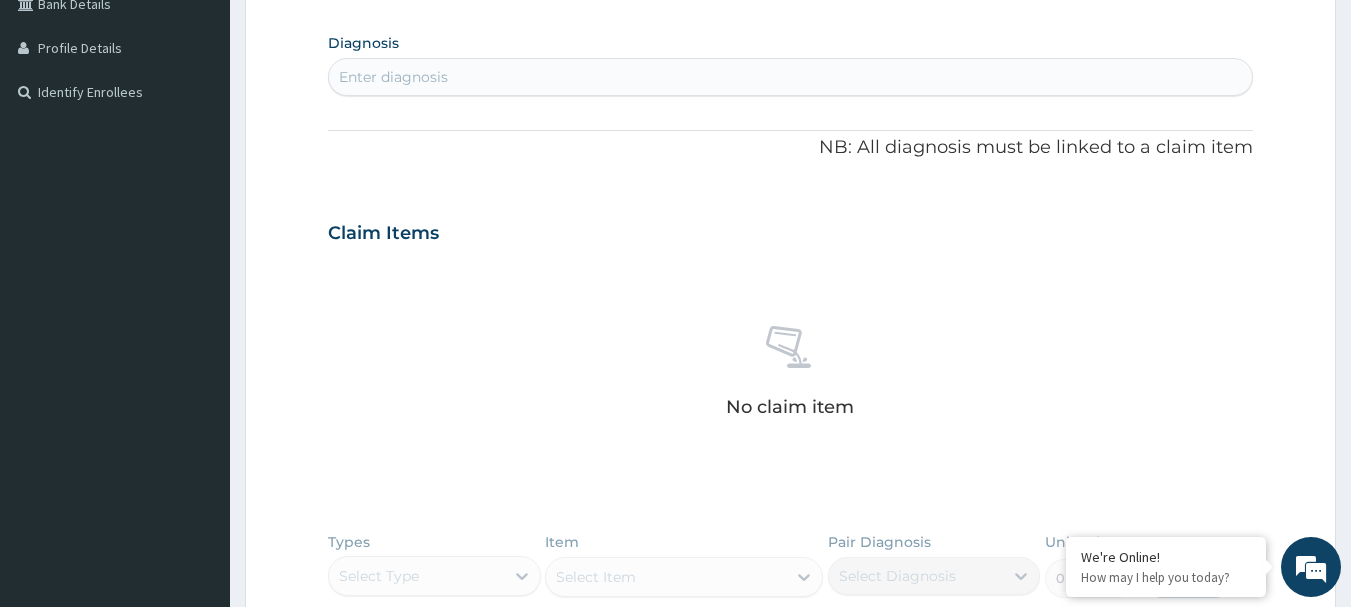 scroll, scrollTop: 497, scrollLeft: 0, axis: vertical 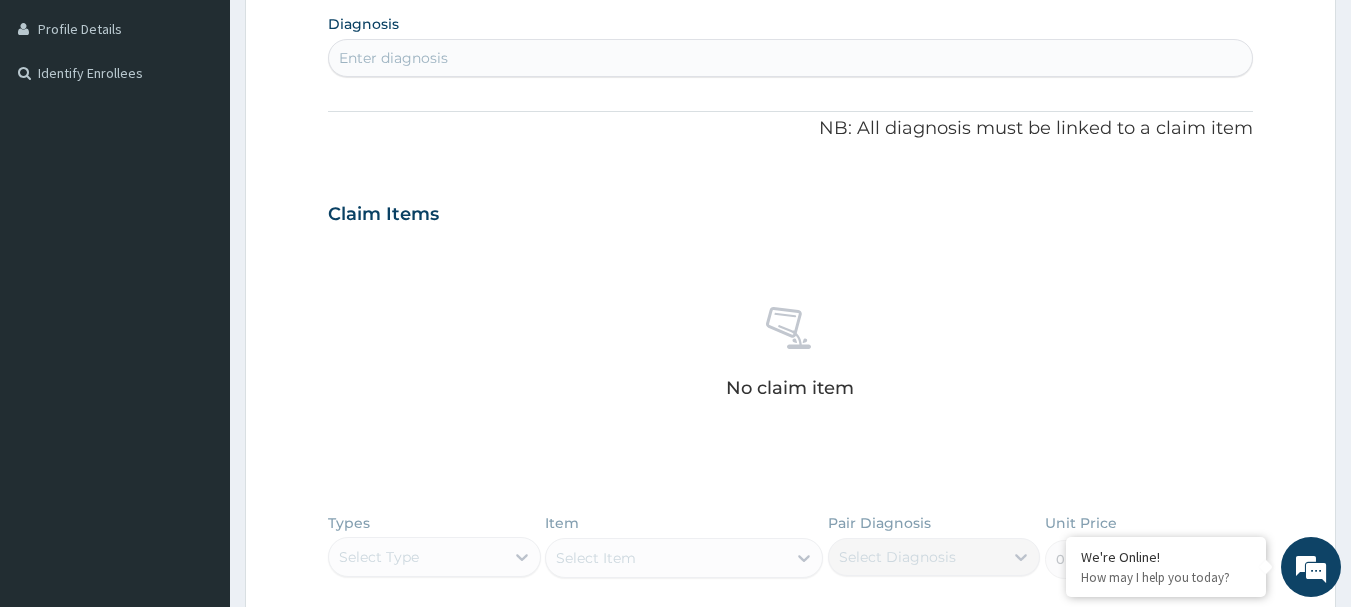 click on "Enter diagnosis" at bounding box center (791, 58) 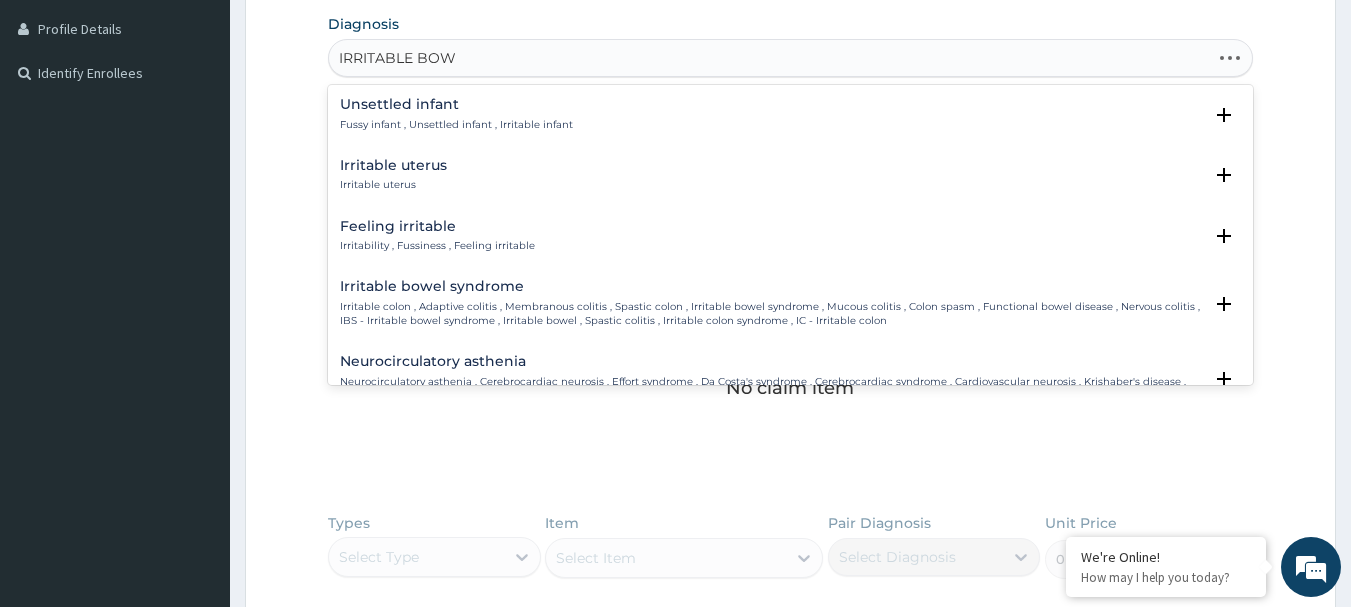type on "IRRITABLE BOWE" 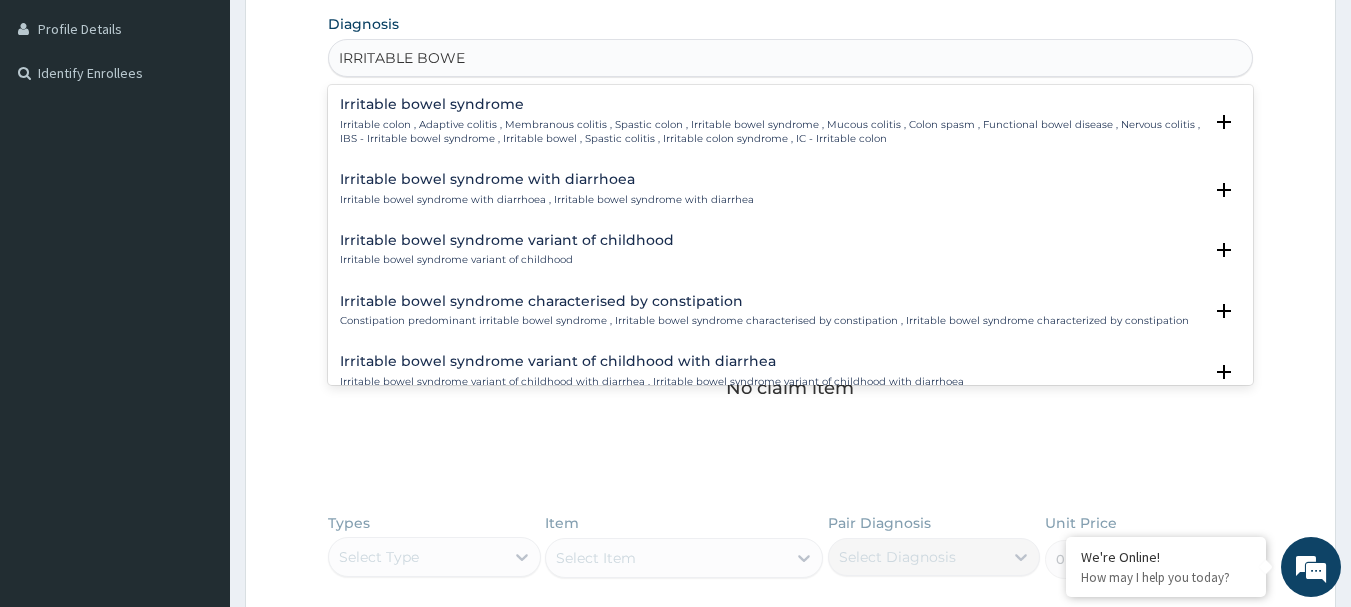 click on "Irritable bowel syndrome" at bounding box center (771, 104) 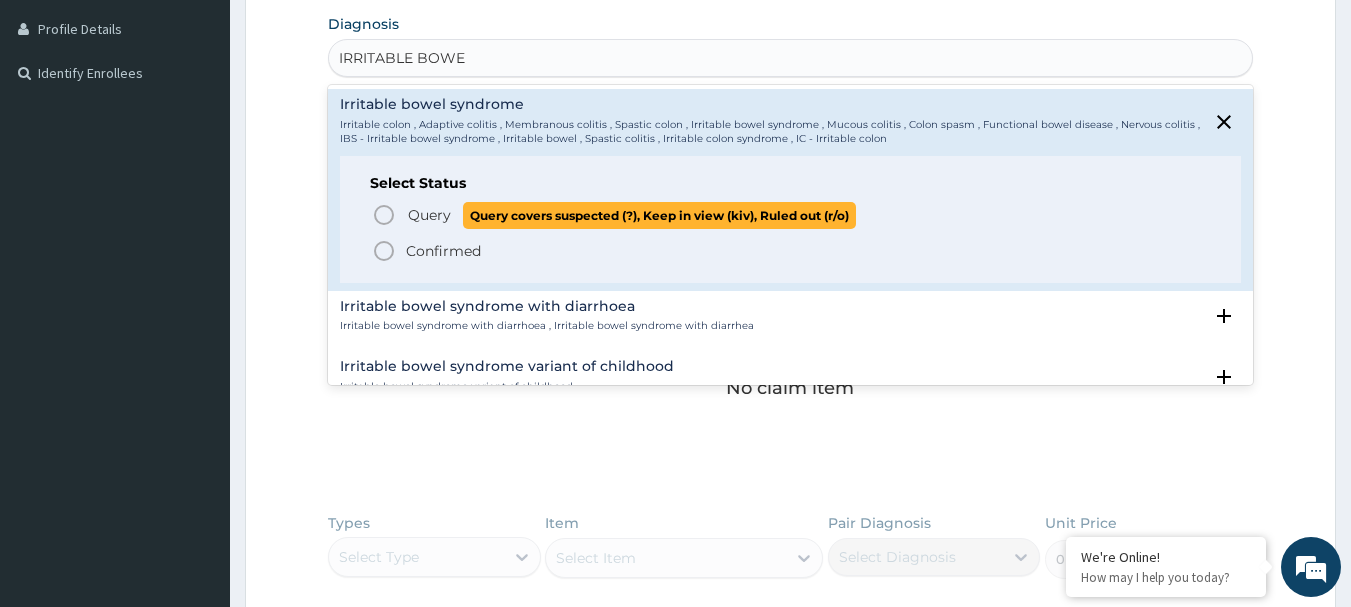 click on "Query Query covers suspected (?), Keep in view (kiv), Ruled out (r/o)" at bounding box center [631, 215] 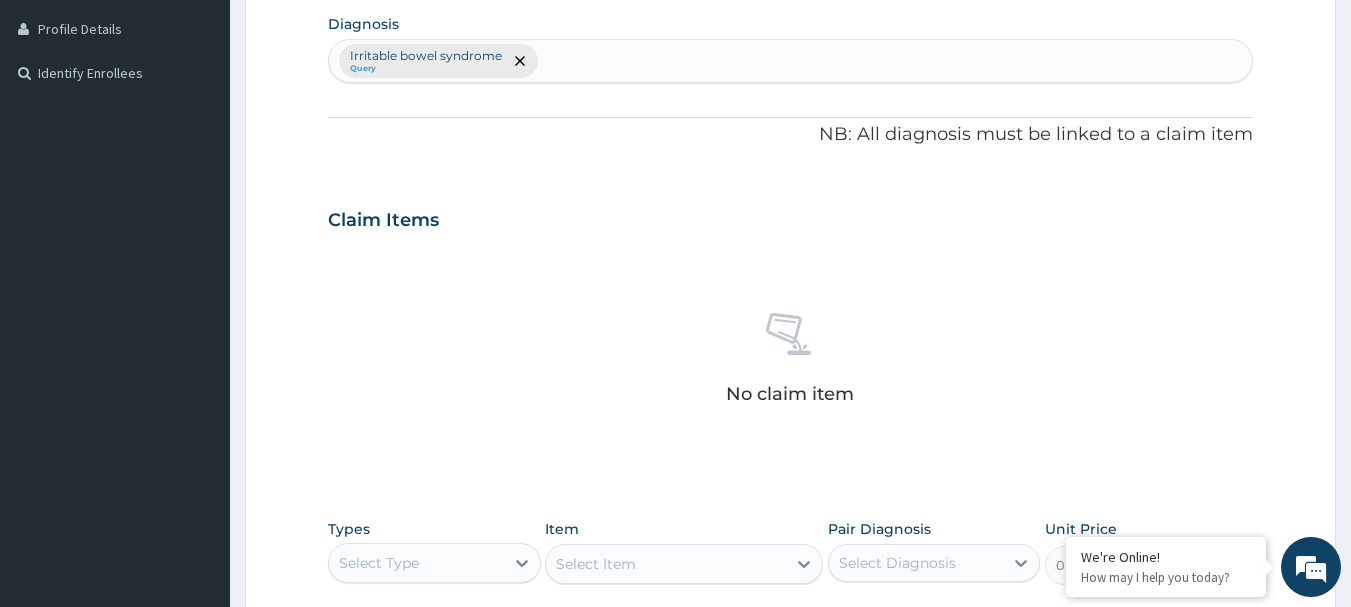 click on "Irritable bowel syndrome Query" at bounding box center (791, 61) 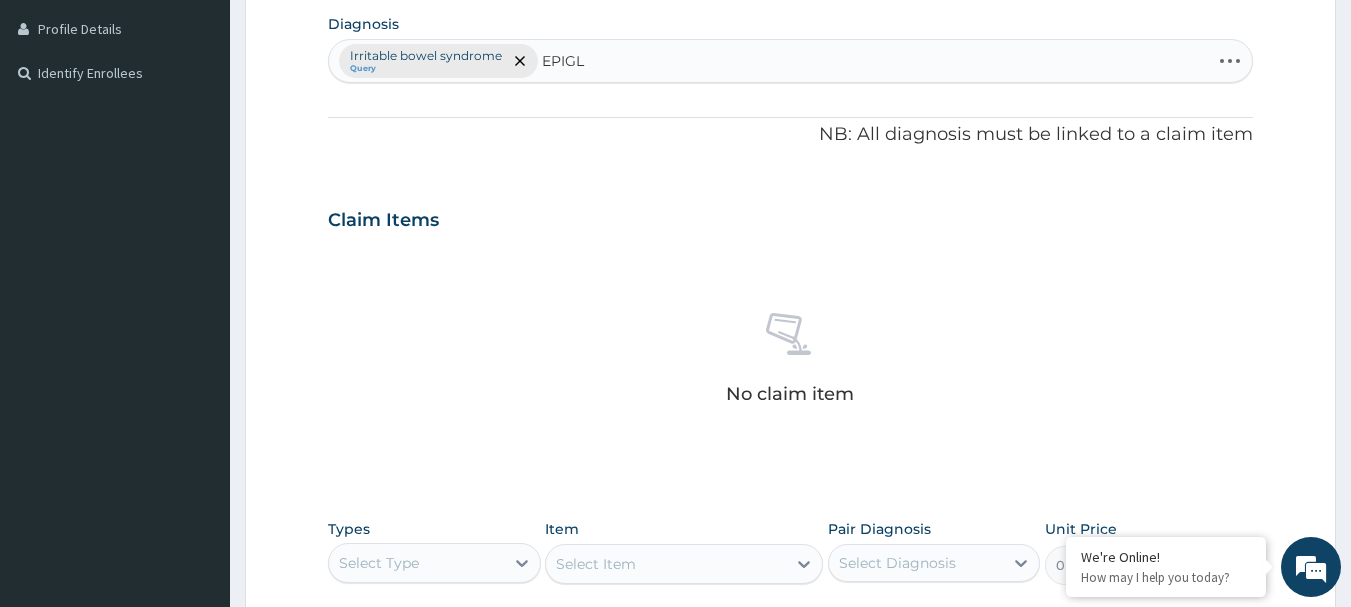 type on "EPIGLO" 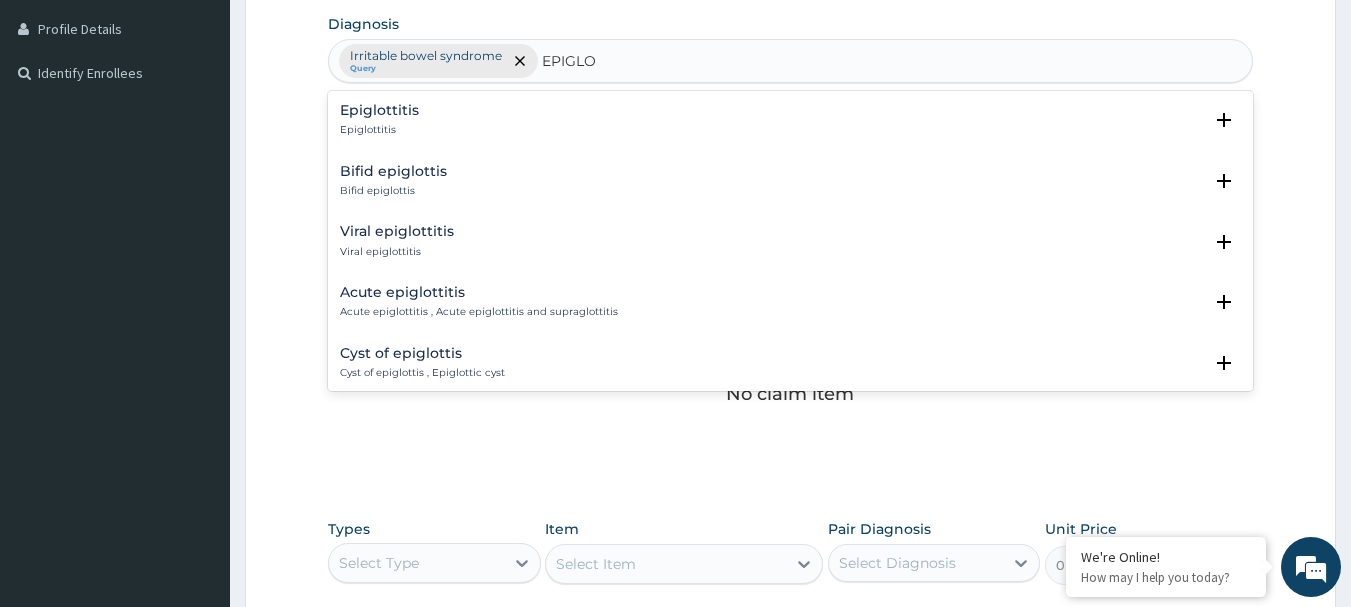 click on "Epiglottitis Epiglottitis" at bounding box center (791, 120) 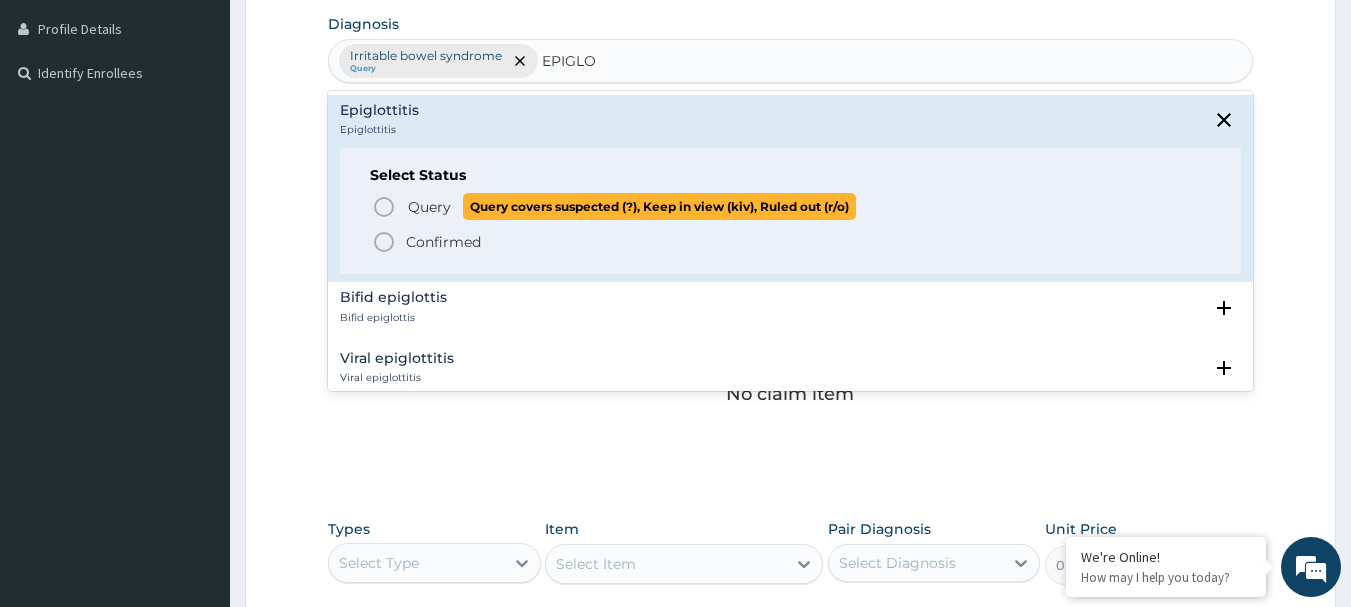 click on "Query" at bounding box center (429, 207) 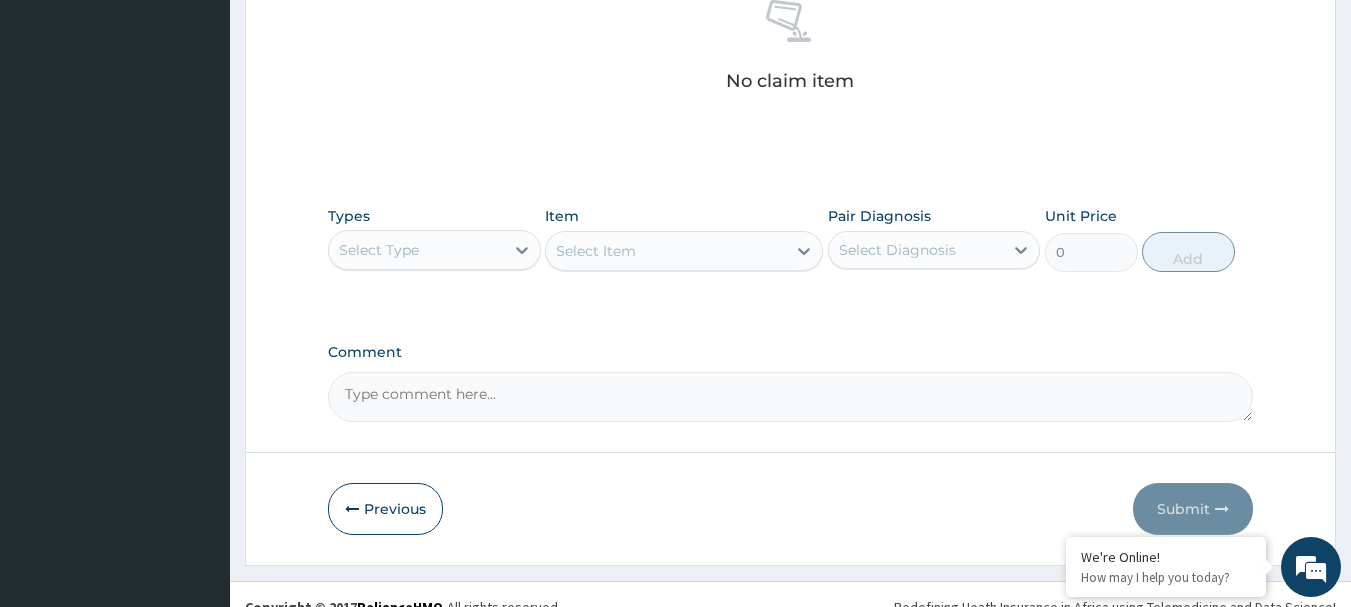 scroll, scrollTop: 831, scrollLeft: 0, axis: vertical 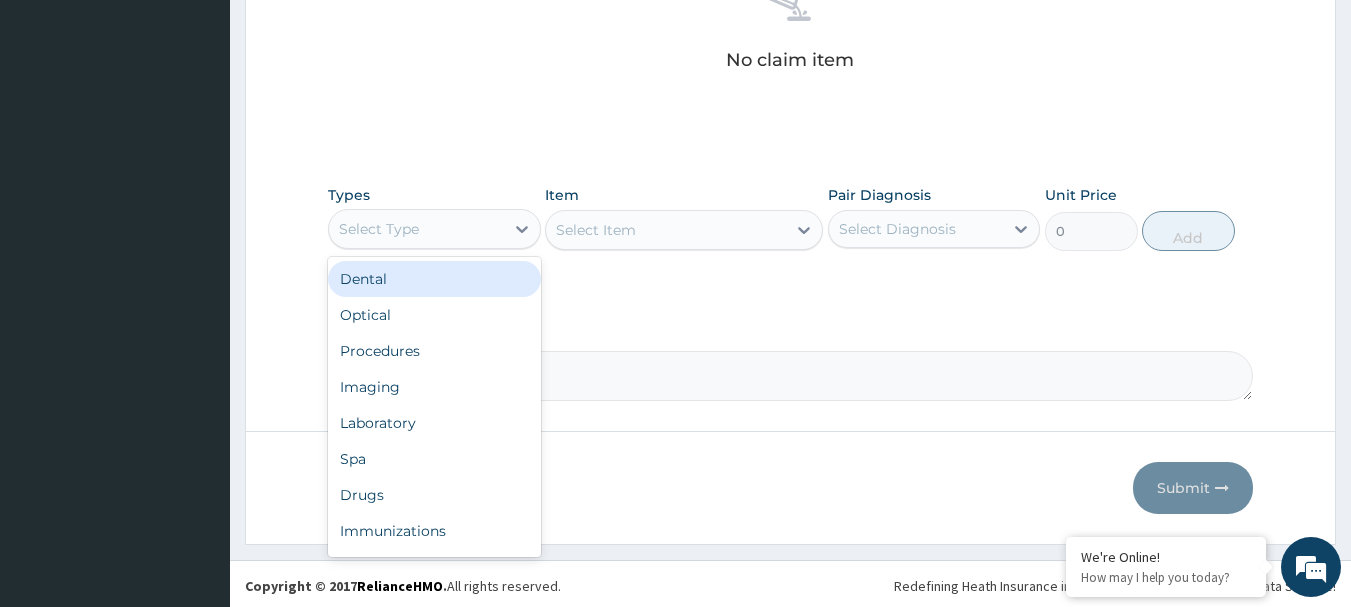 click on "Select Type" at bounding box center [379, 229] 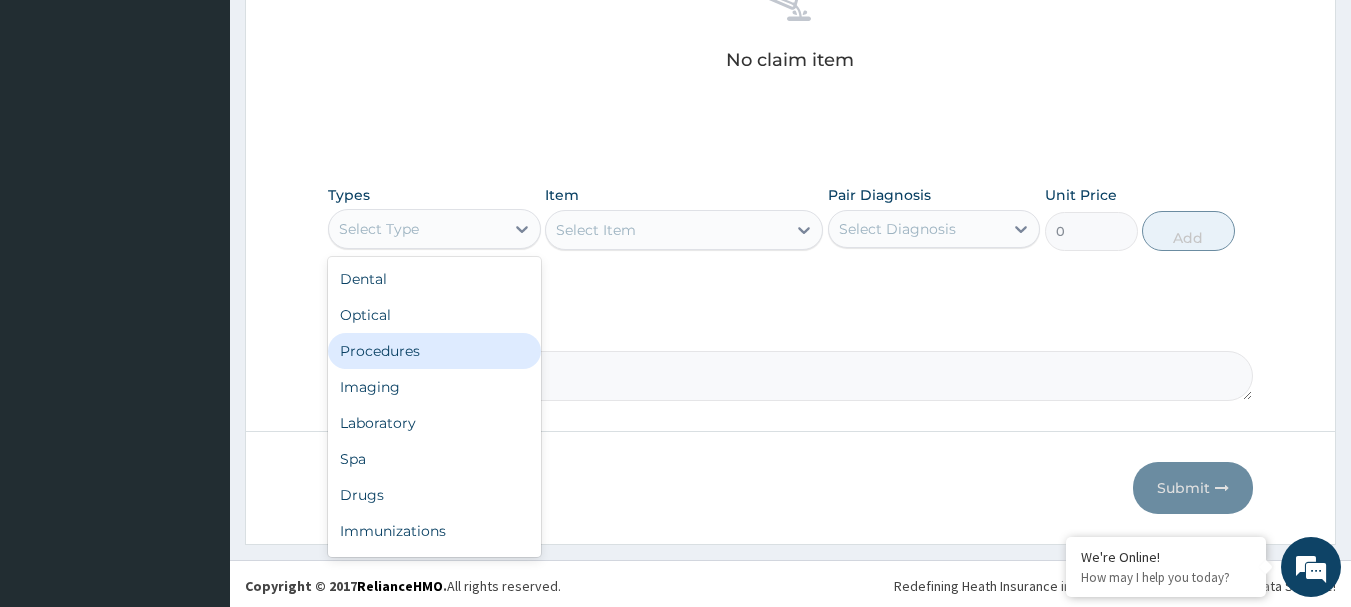 click on "Procedures" at bounding box center (434, 351) 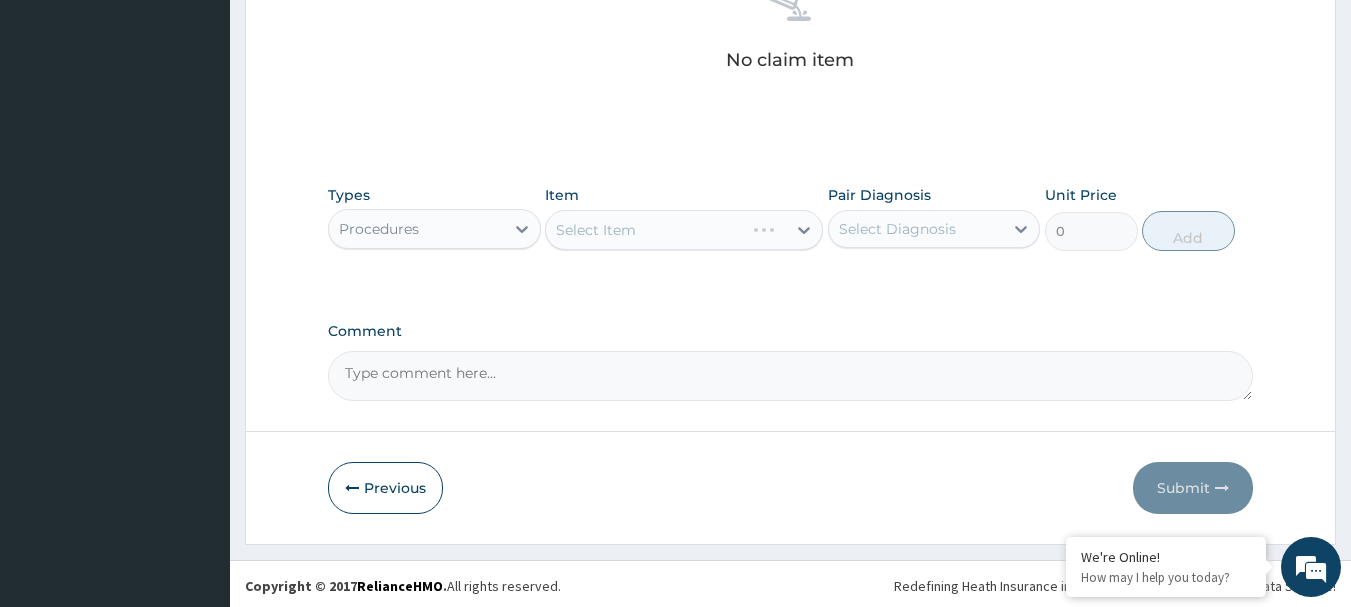 click on "Select Item" at bounding box center (684, 230) 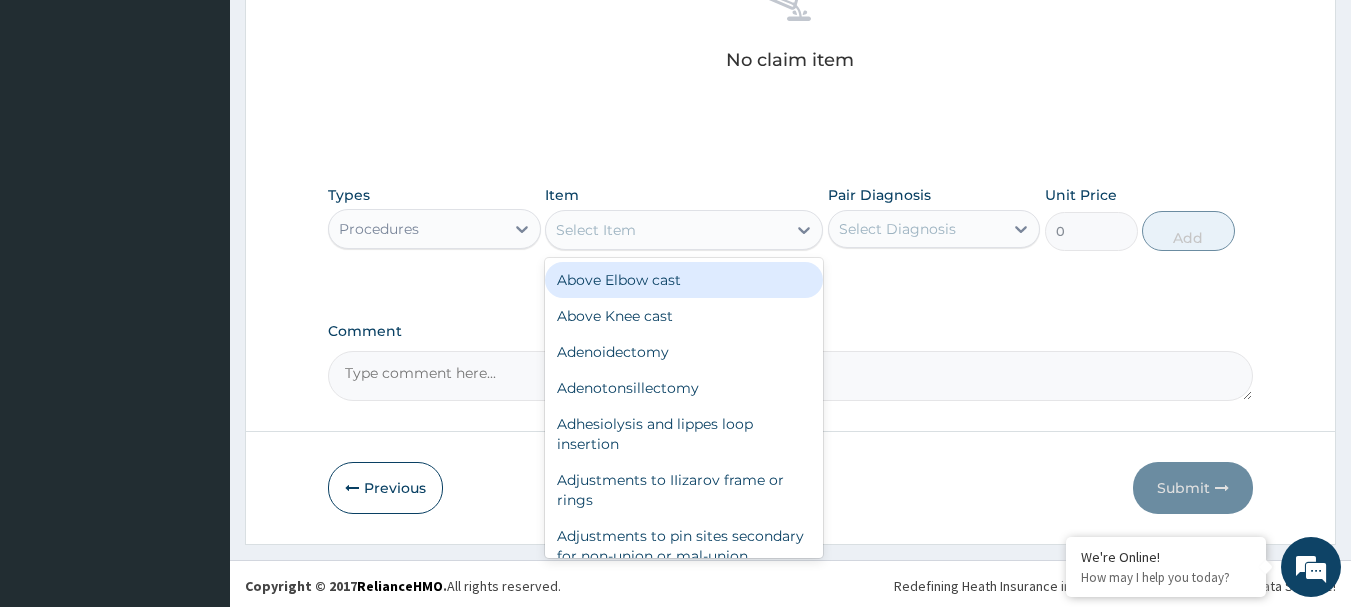 click on "Select Item" at bounding box center [596, 230] 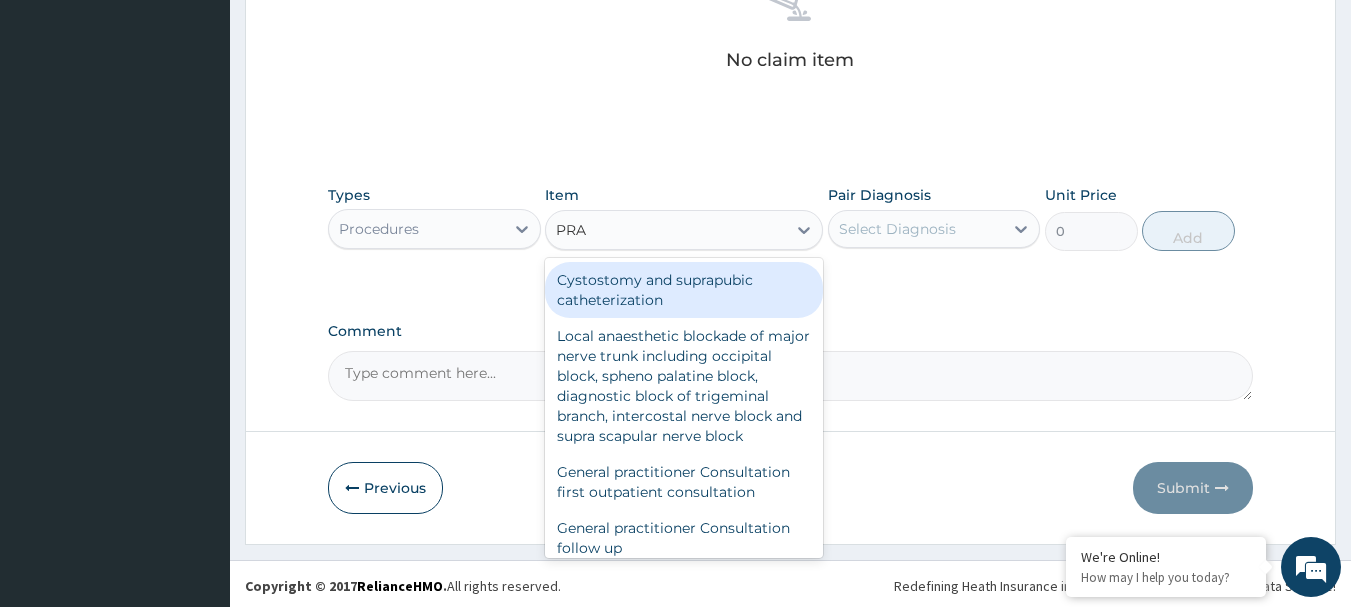 type on "PRAC" 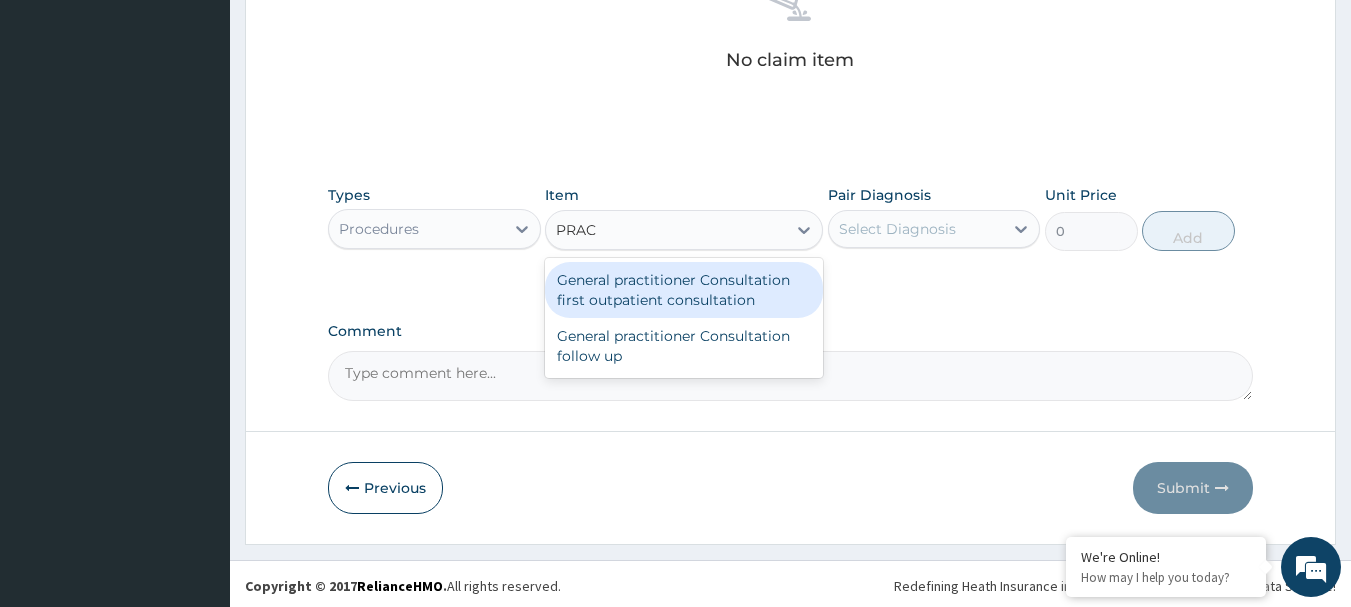 click on "General practitioner Consultation first outpatient consultation" at bounding box center (684, 290) 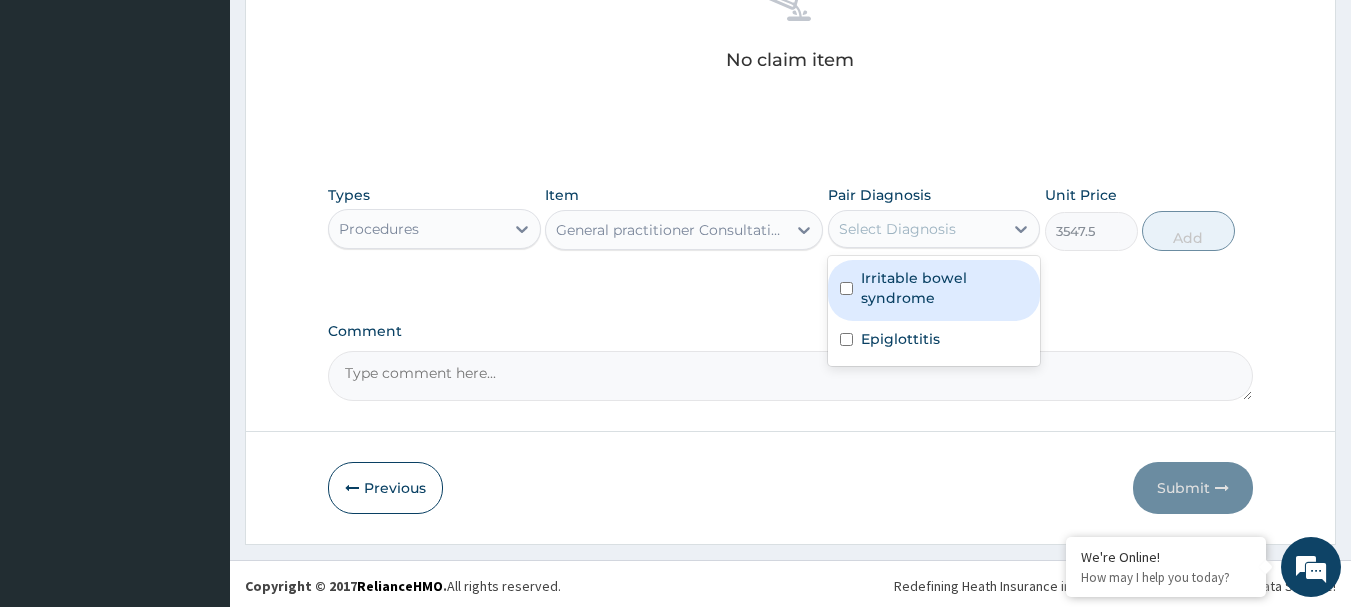 click on "Select Diagnosis" at bounding box center (897, 229) 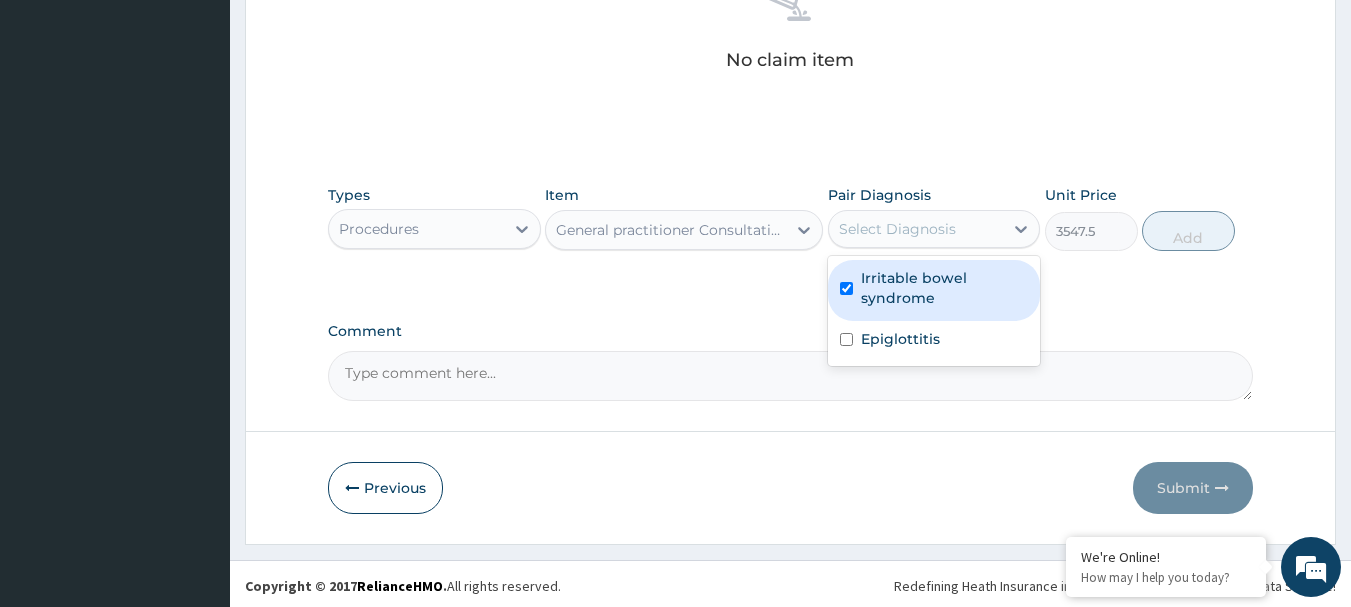checkbox on "true" 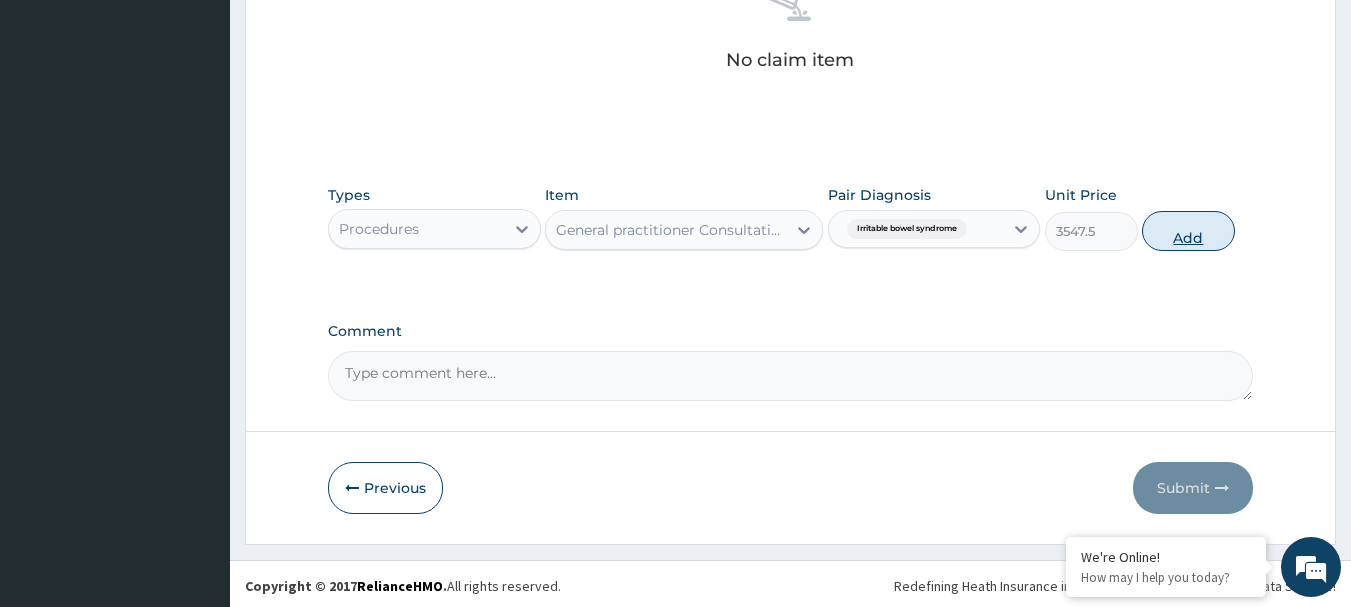click on "Add" at bounding box center [1188, 231] 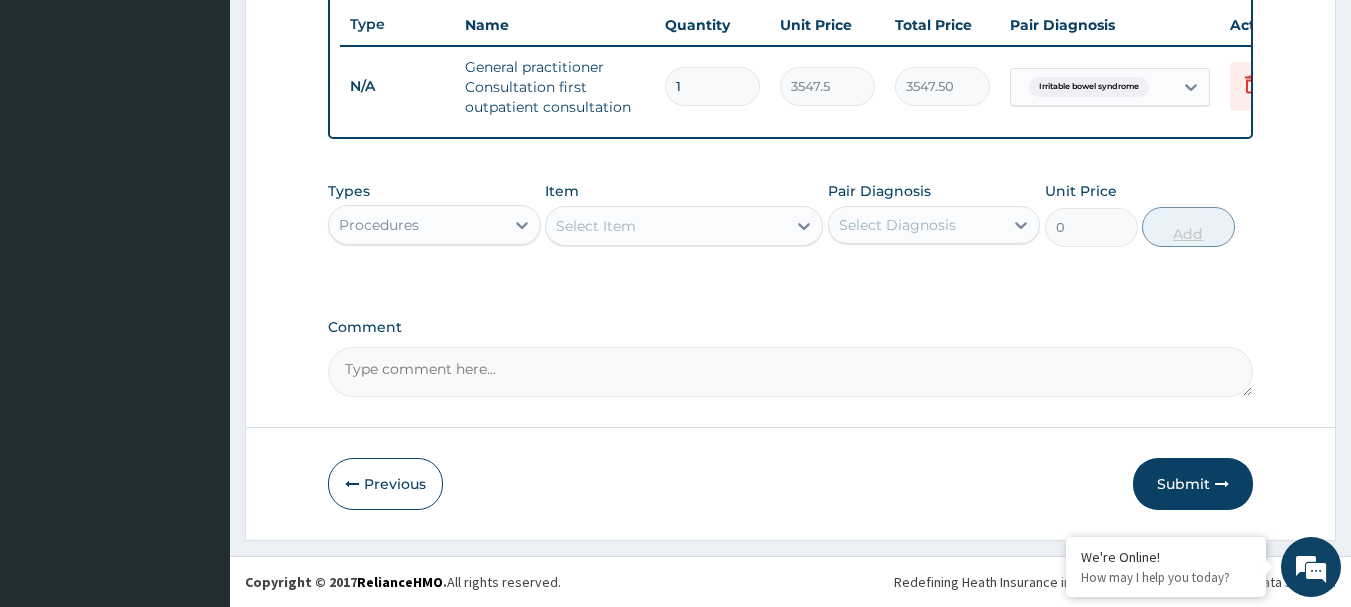 scroll, scrollTop: 766, scrollLeft: 0, axis: vertical 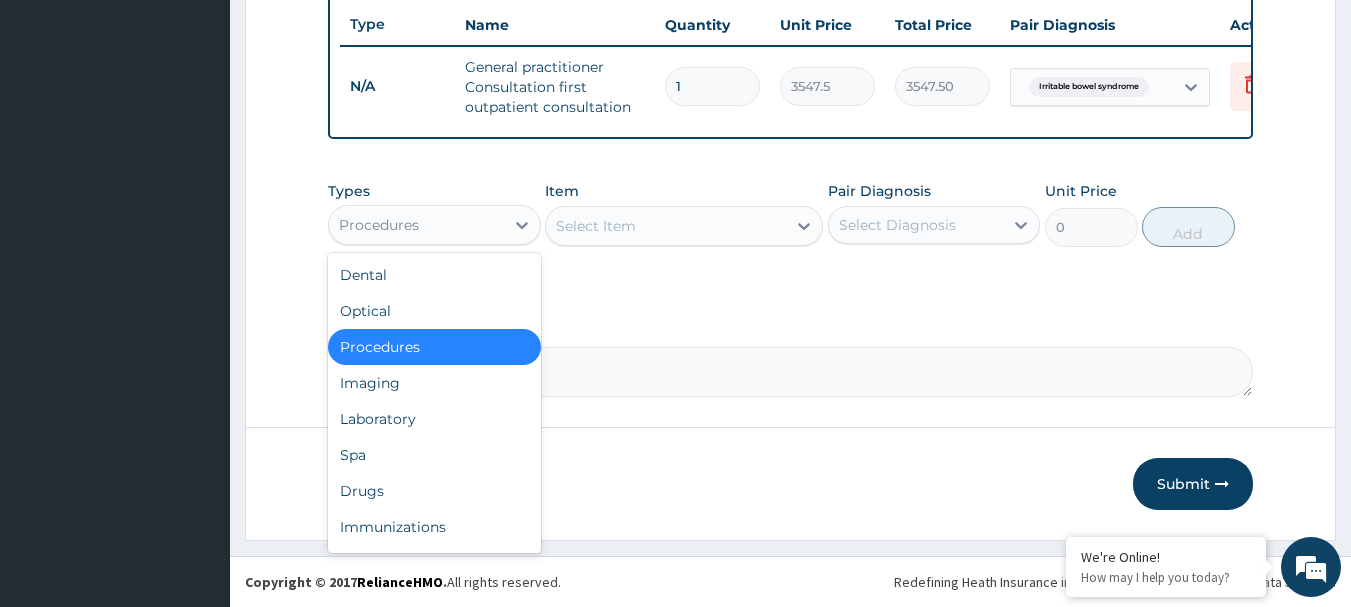 click on "Procedures" at bounding box center (379, 225) 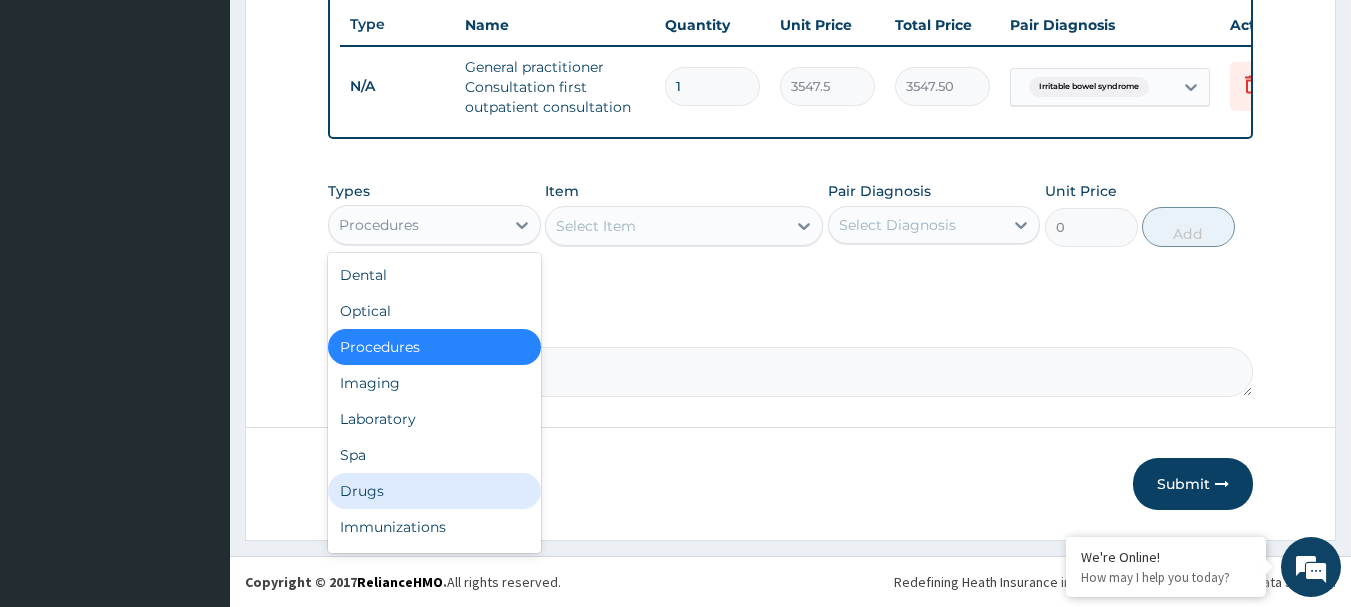 click on "Drugs" at bounding box center [434, 491] 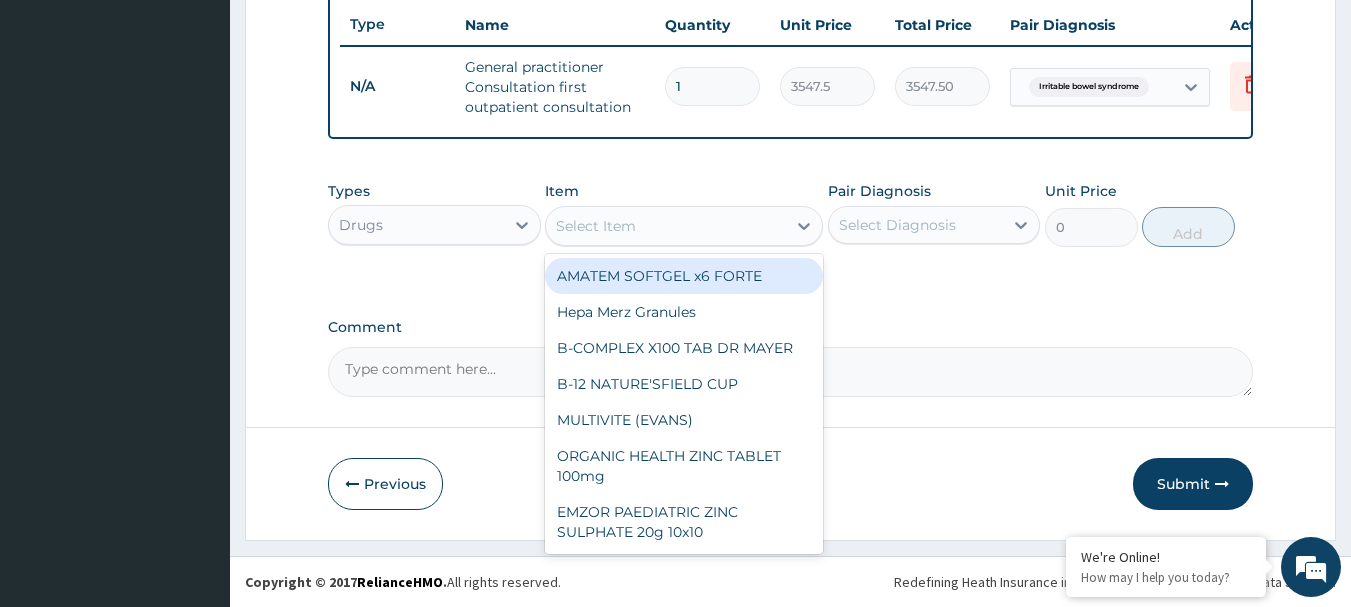click on "Select Item" at bounding box center (596, 226) 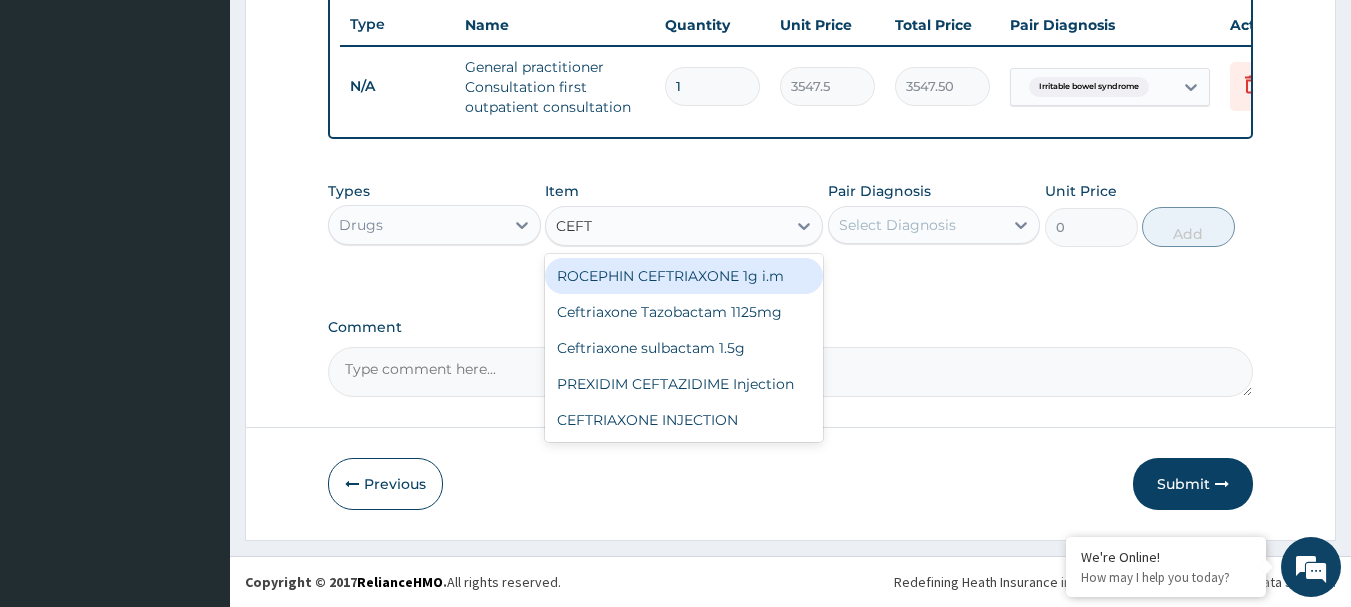 type on "CEFTR" 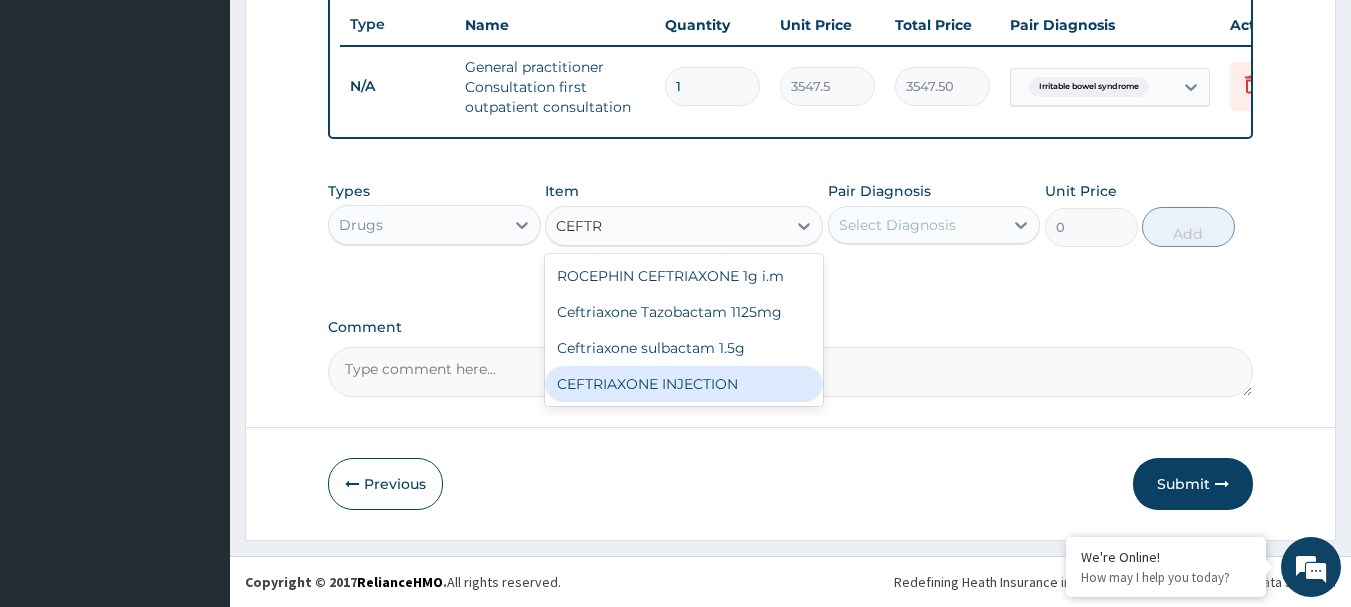 click on "CEFTRIAXONE INJECTION" at bounding box center [684, 384] 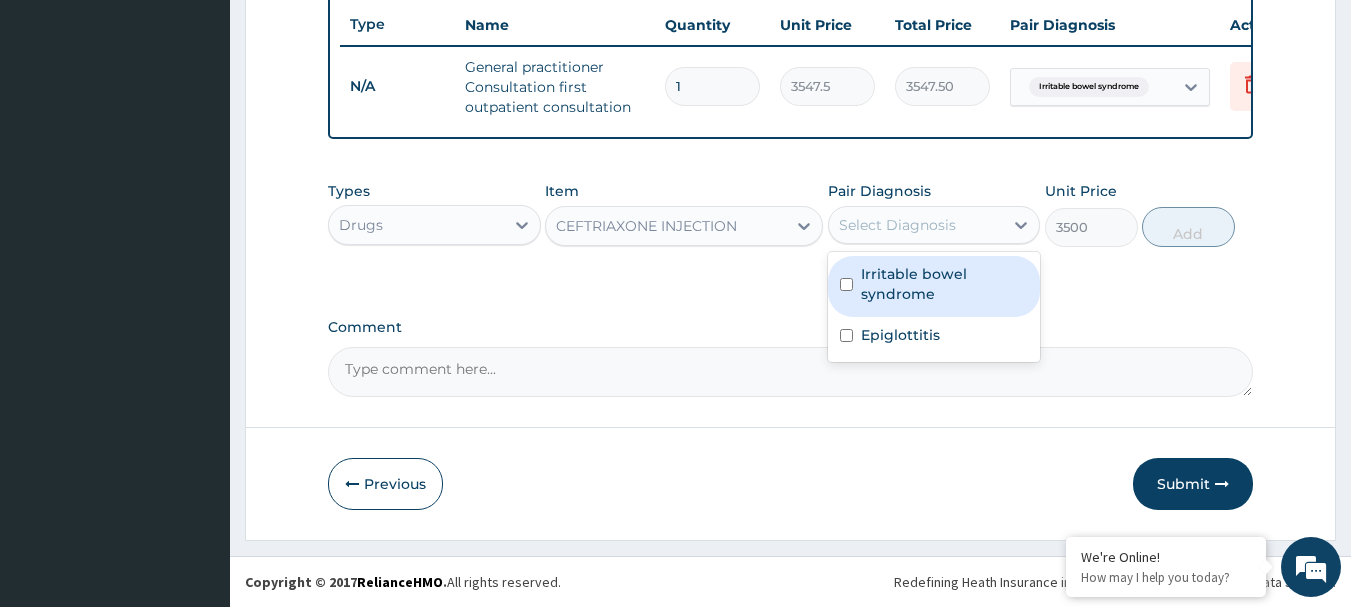 click on "Select Diagnosis" at bounding box center (897, 225) 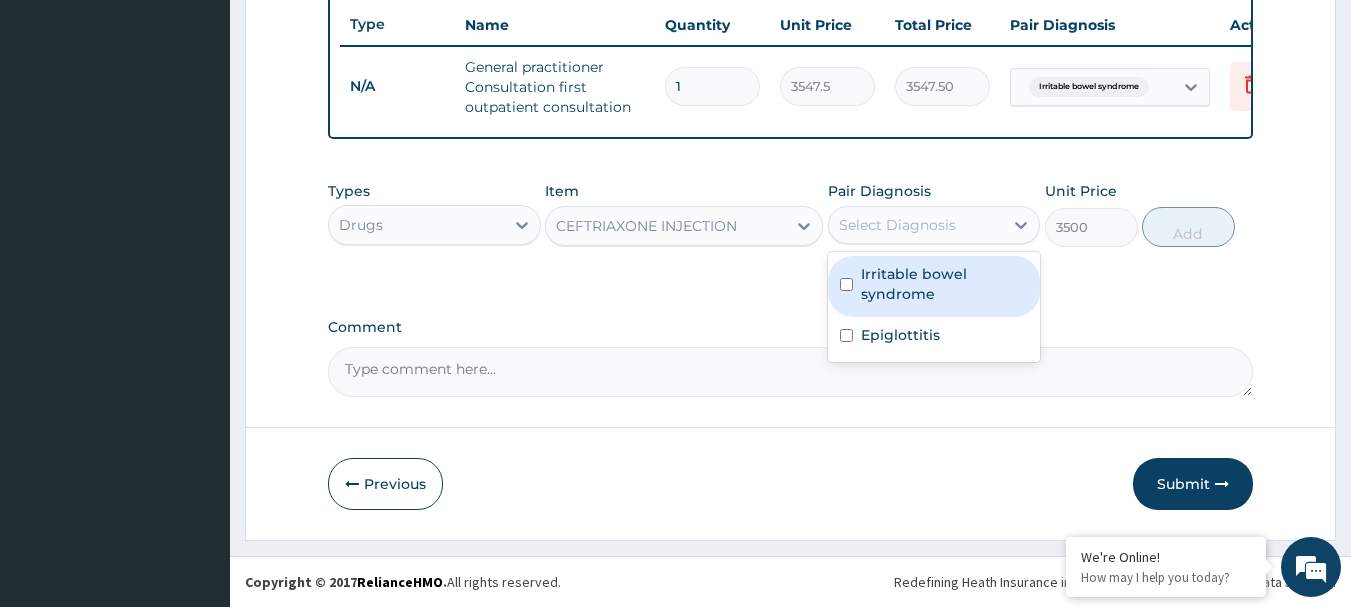 click on "Irritable bowel syndrome" at bounding box center (945, 284) 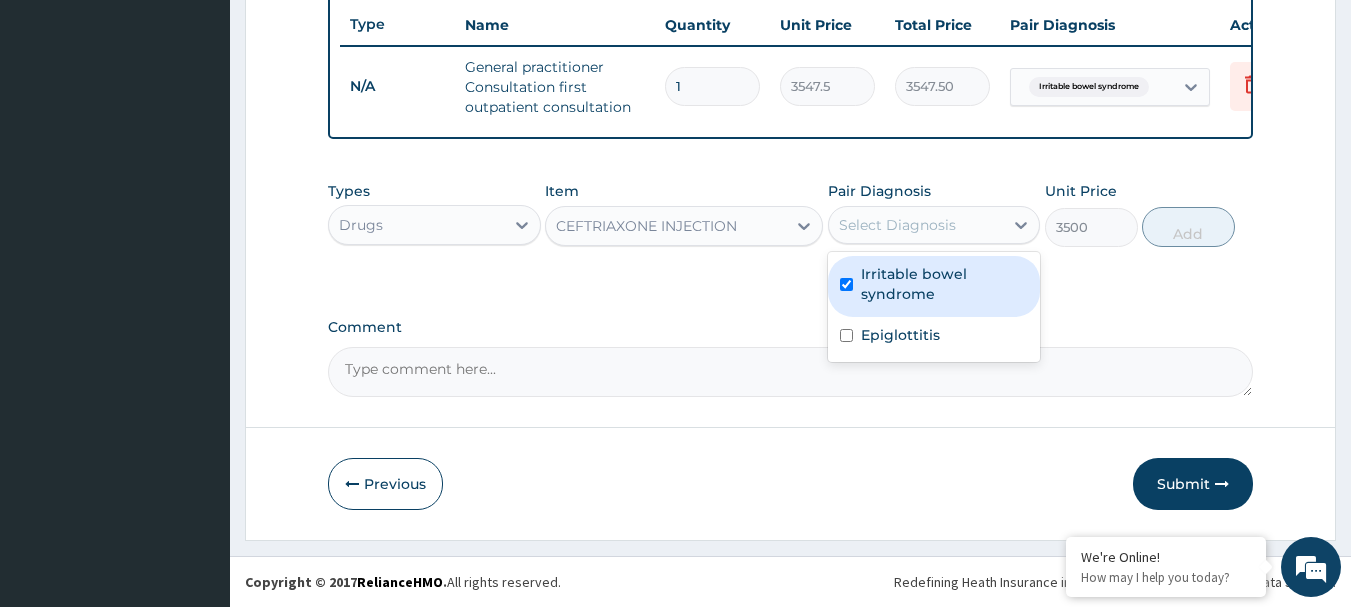 checkbox on "true" 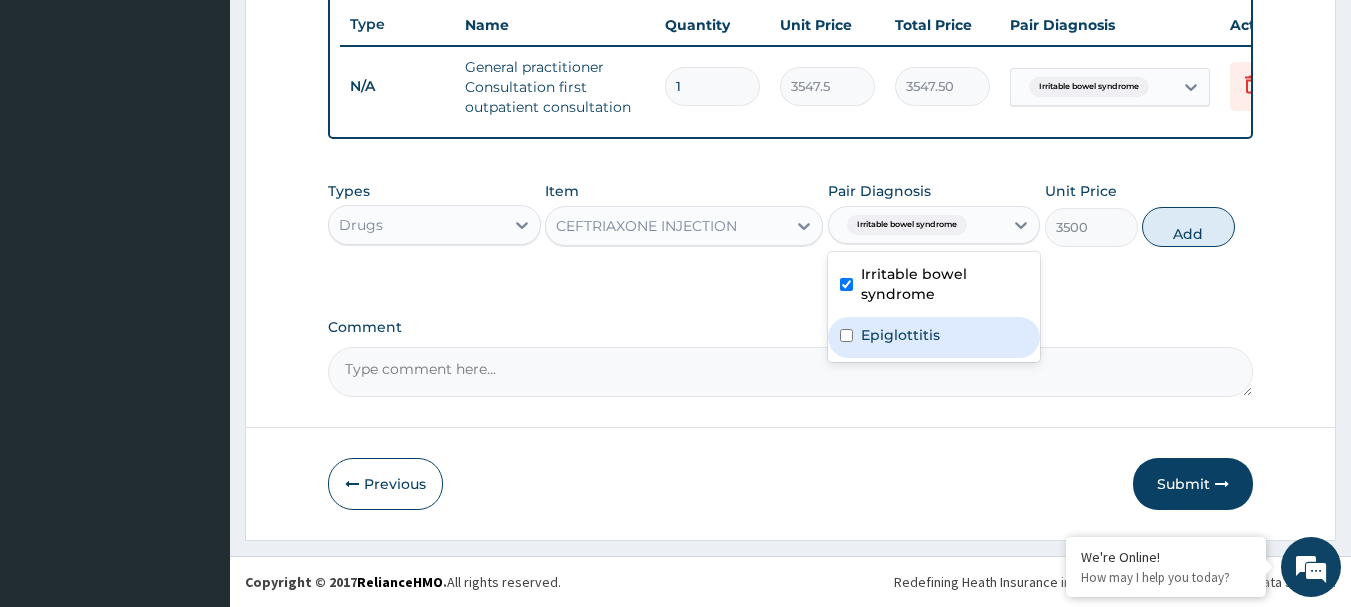 click on "Epiglottitis" at bounding box center [900, 335] 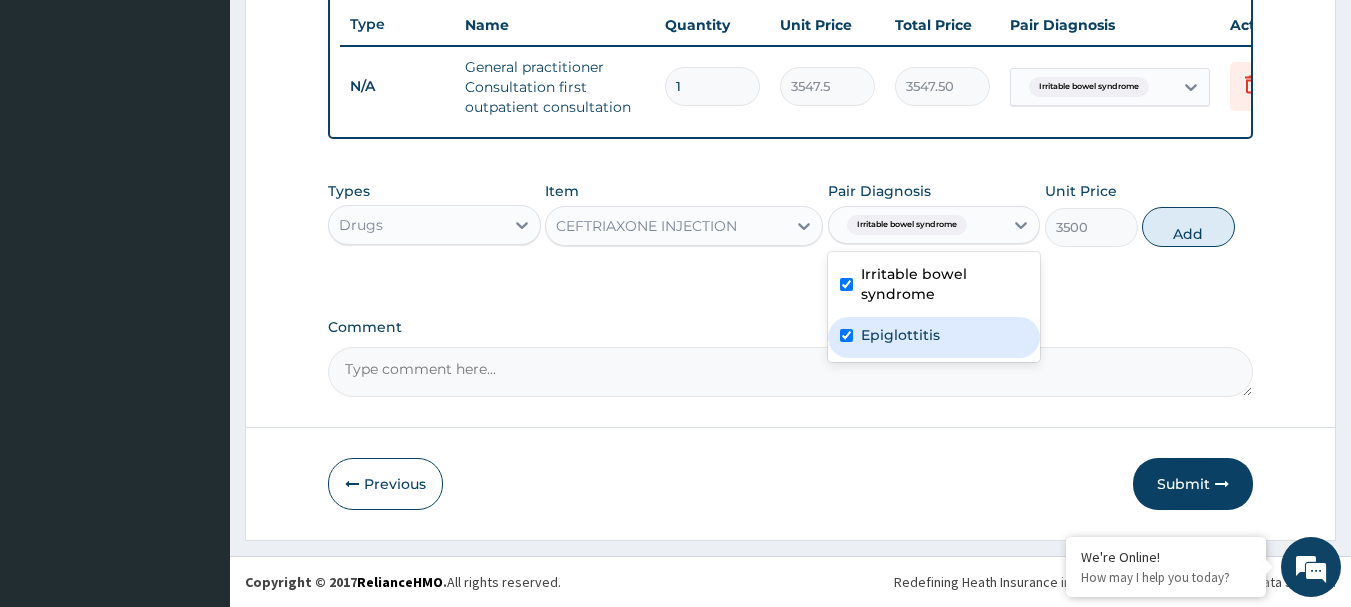 checkbox on "true" 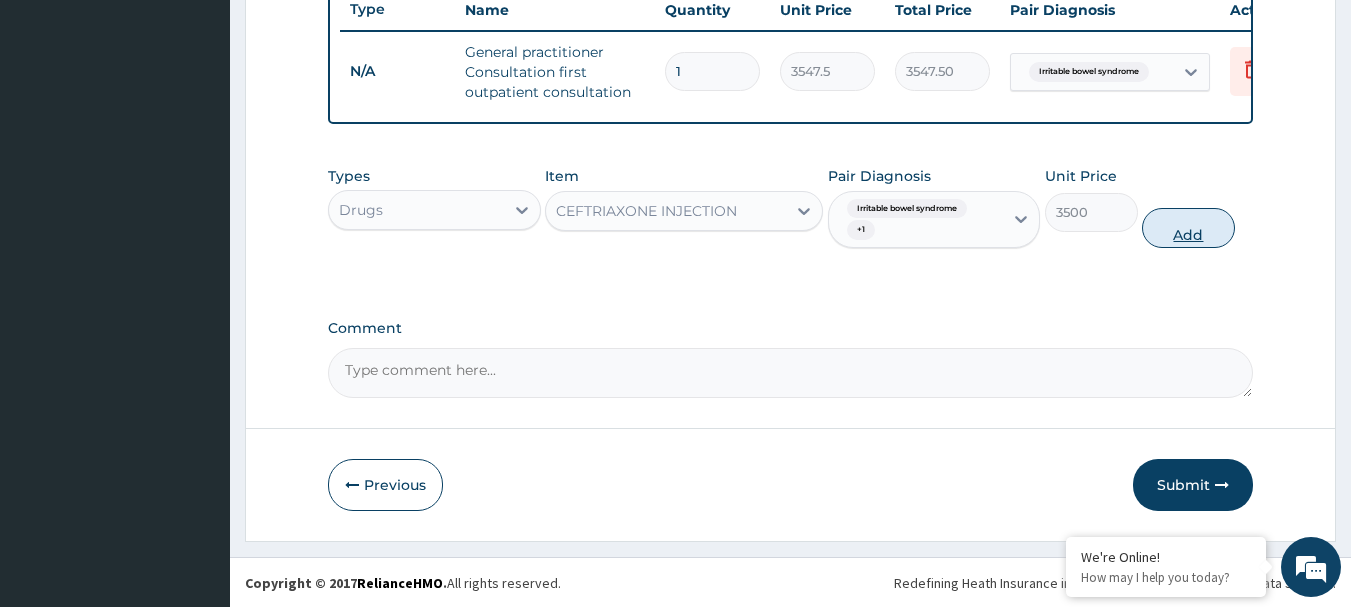 click on "Add" at bounding box center [1188, 228] 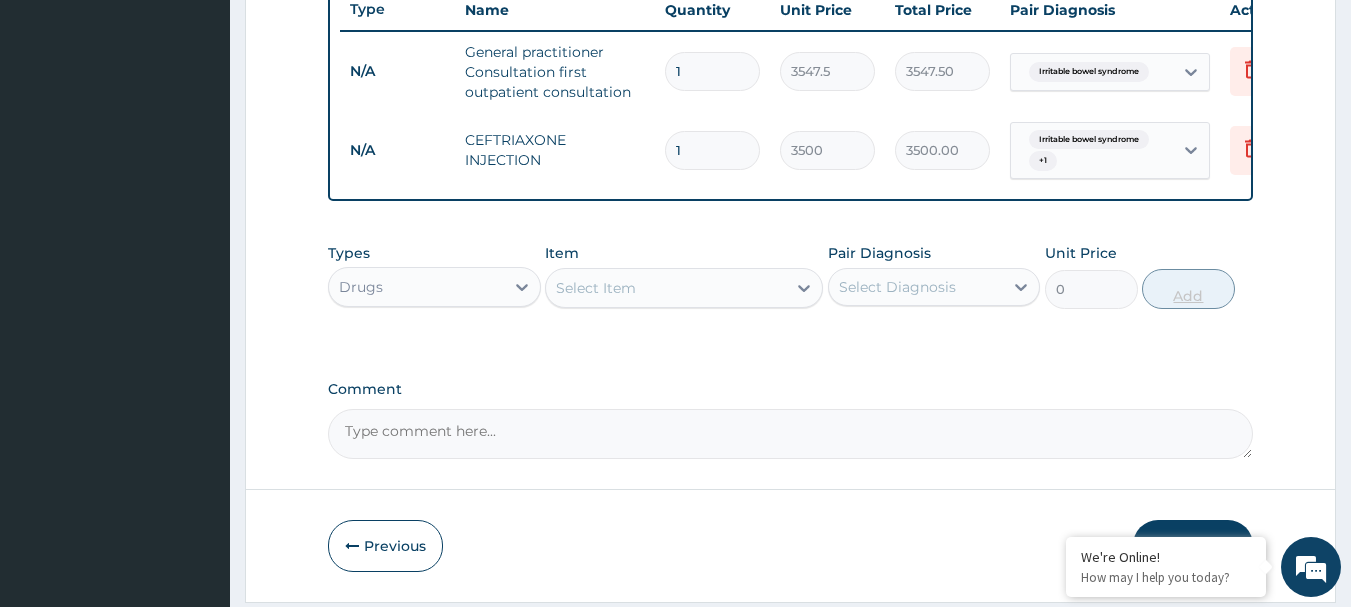 type 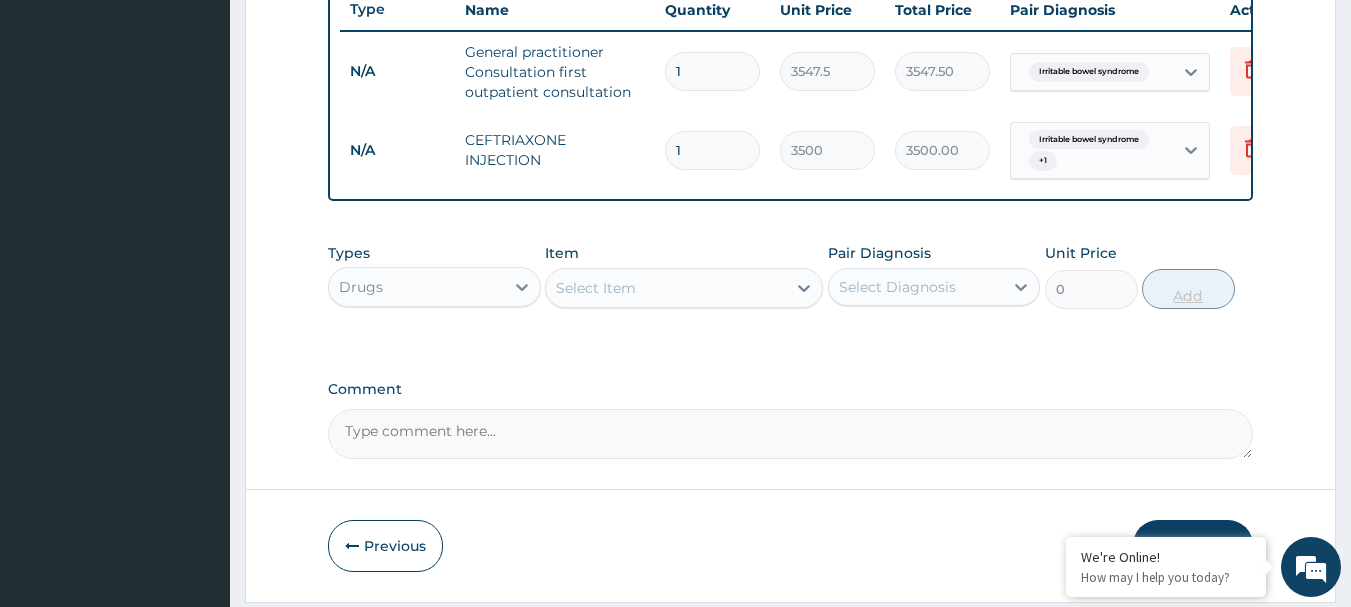 type on "0.00" 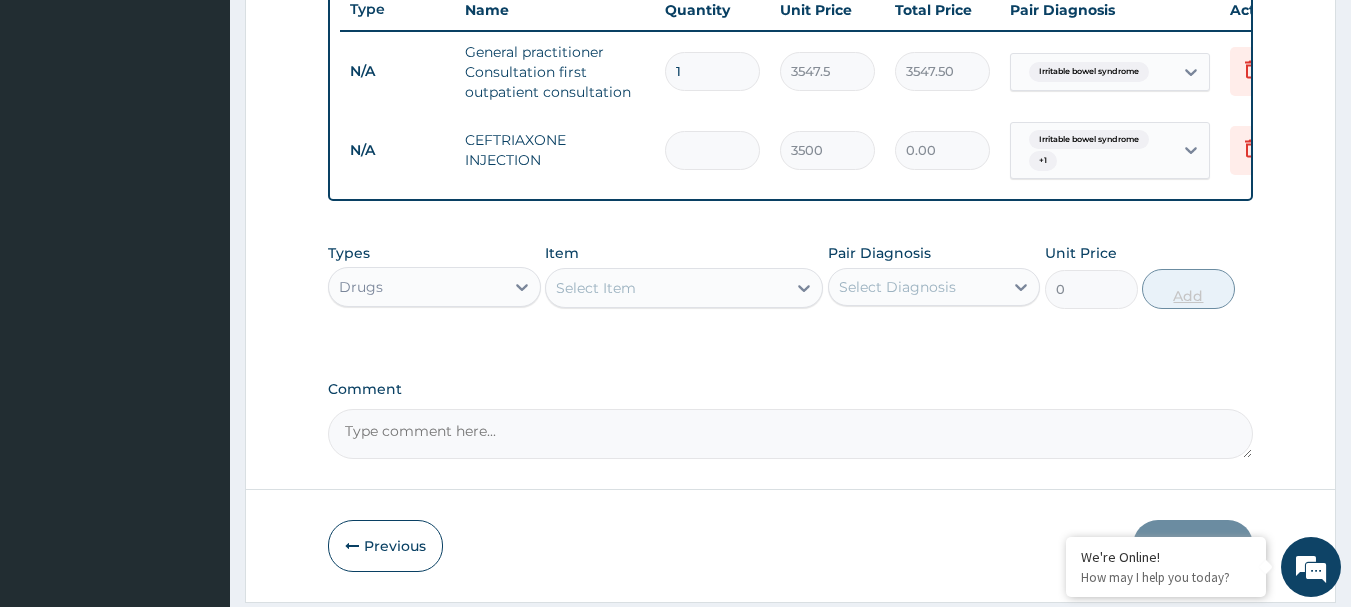 type on "3" 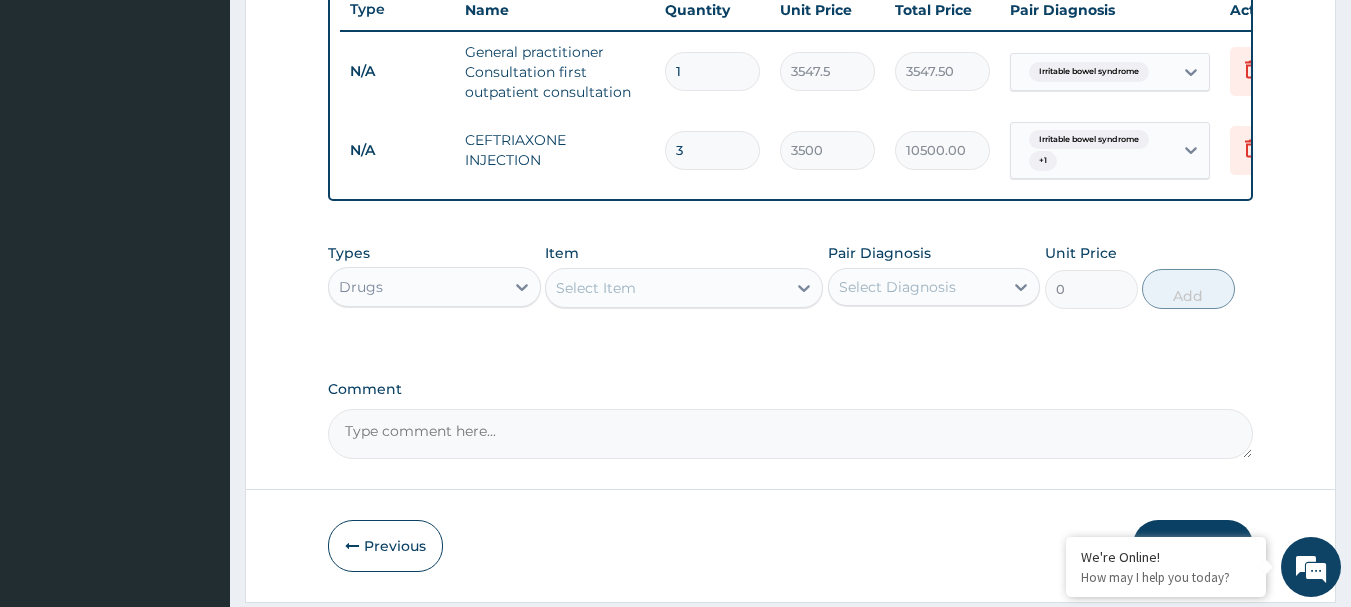 type on "3" 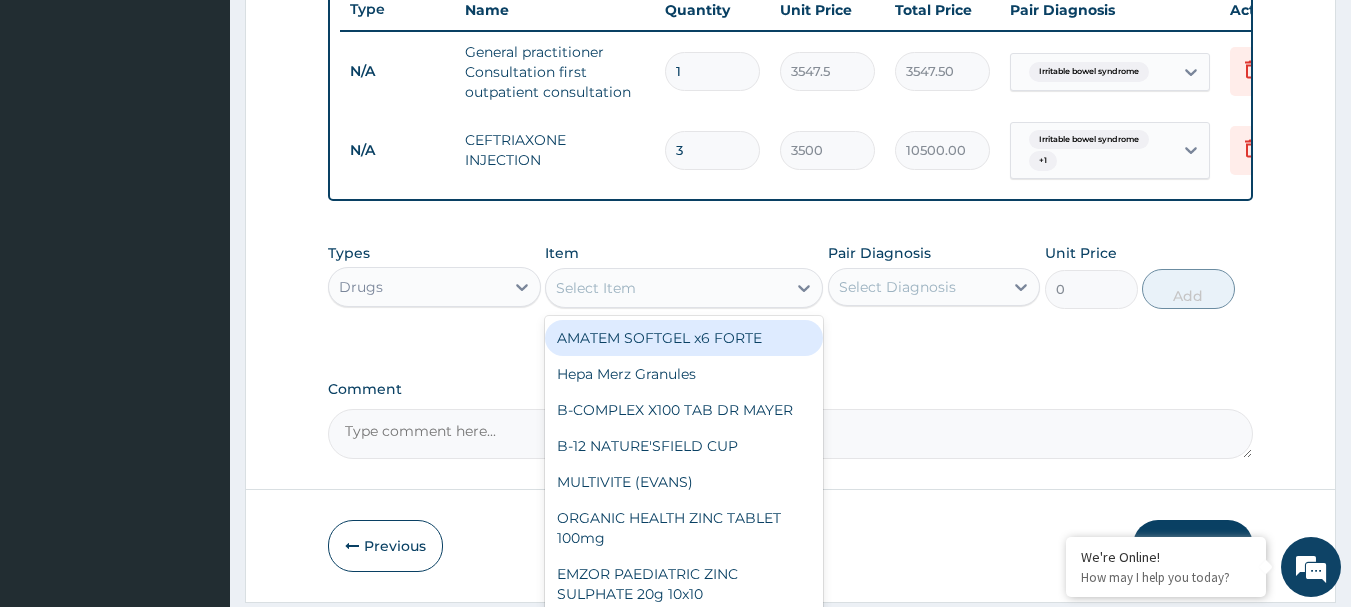 click on "Select Item" at bounding box center (596, 288) 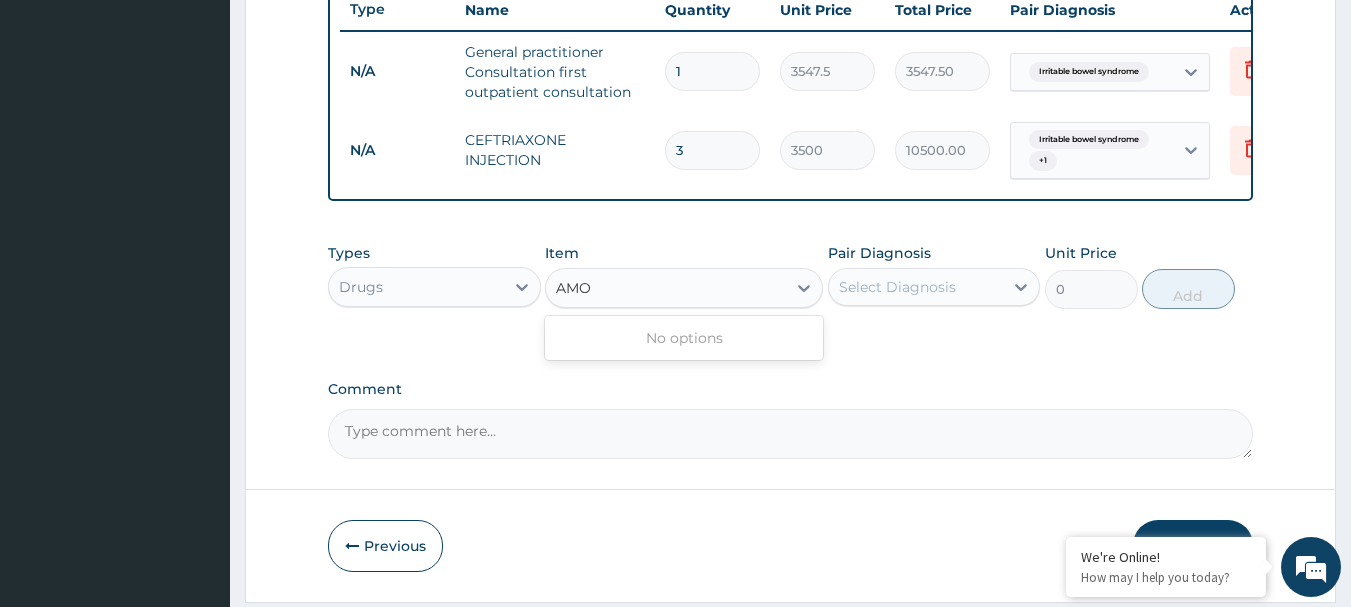 type on "AMOX" 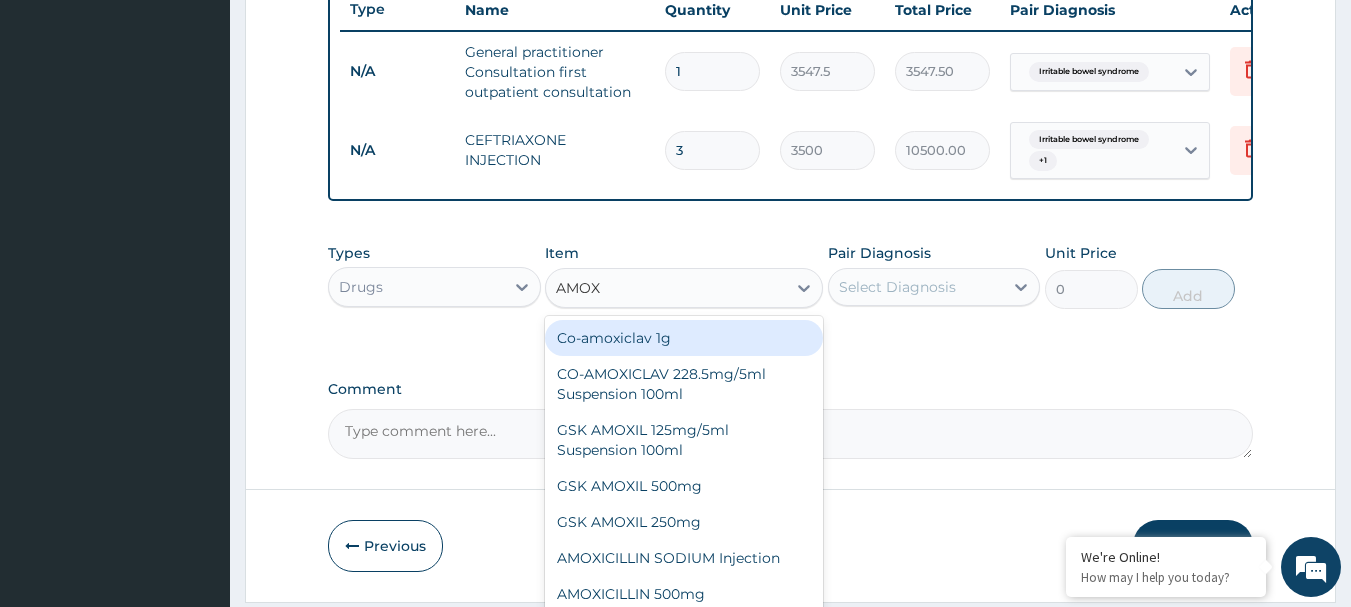 click on "Co-amoxiclav 1g" at bounding box center (684, 338) 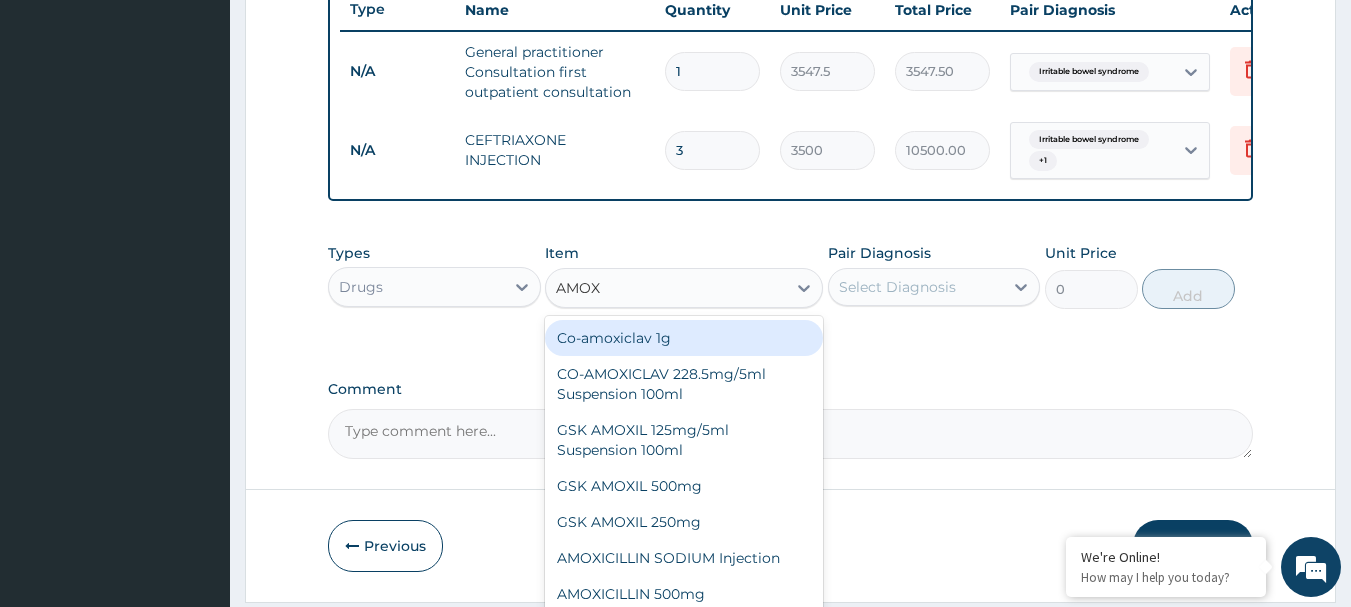 type 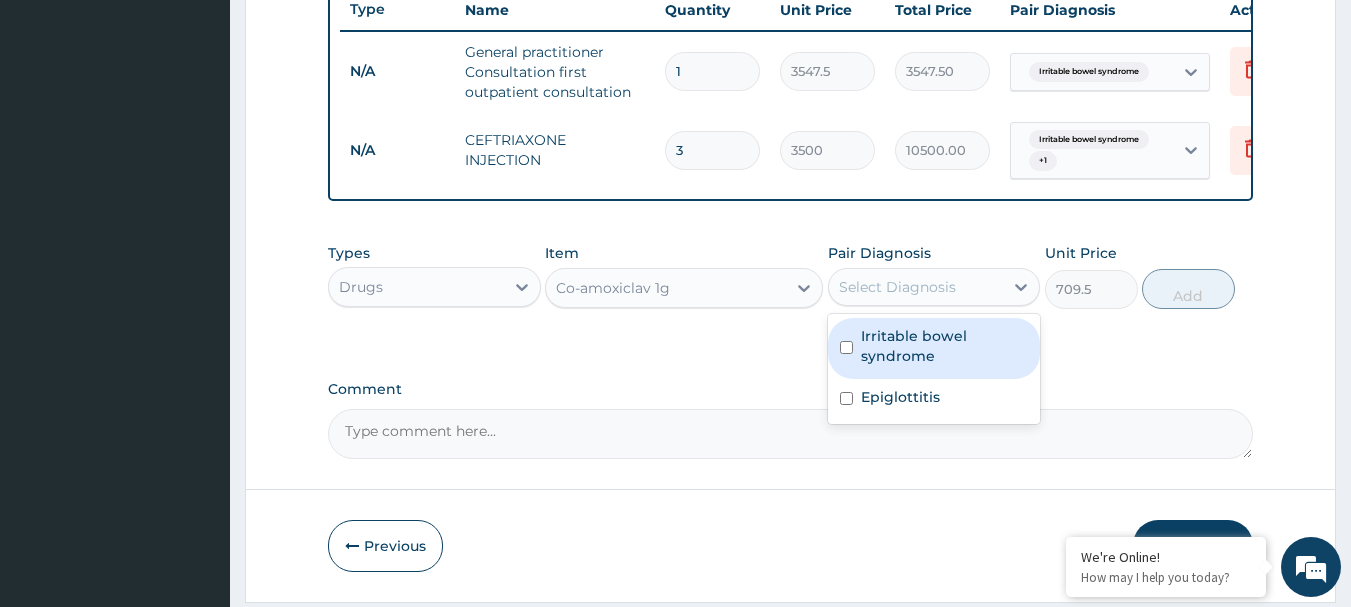 click on "Select Diagnosis" at bounding box center [897, 287] 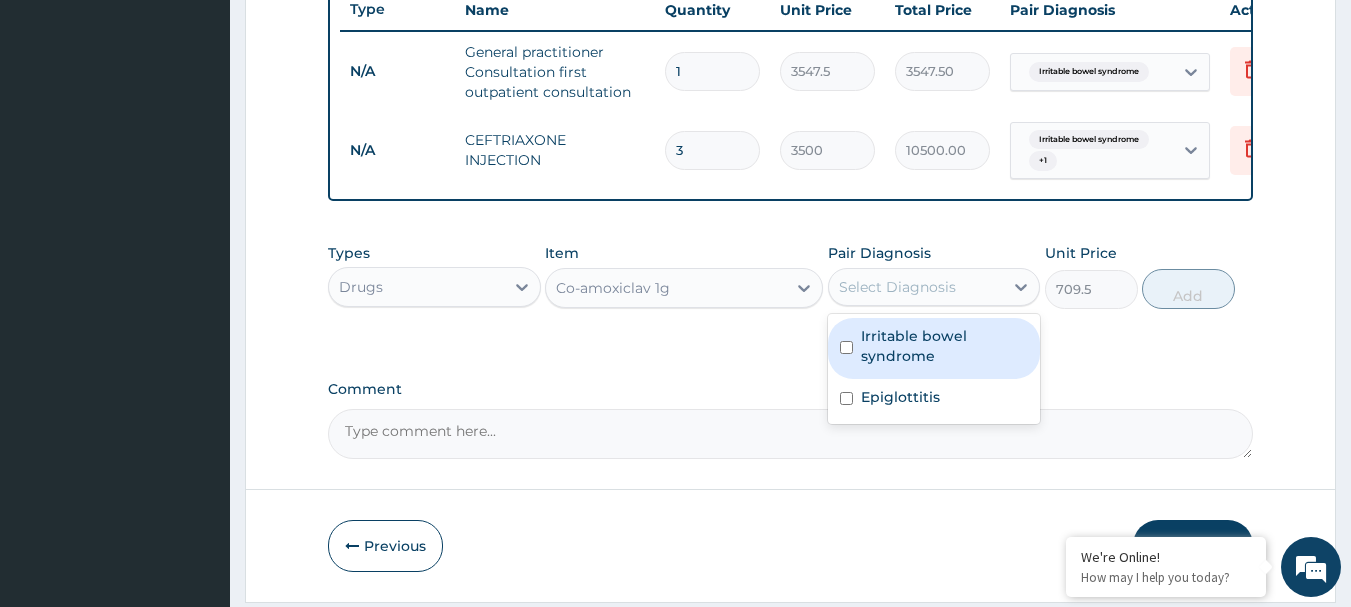 click on "Irritable bowel syndrome" at bounding box center [945, 346] 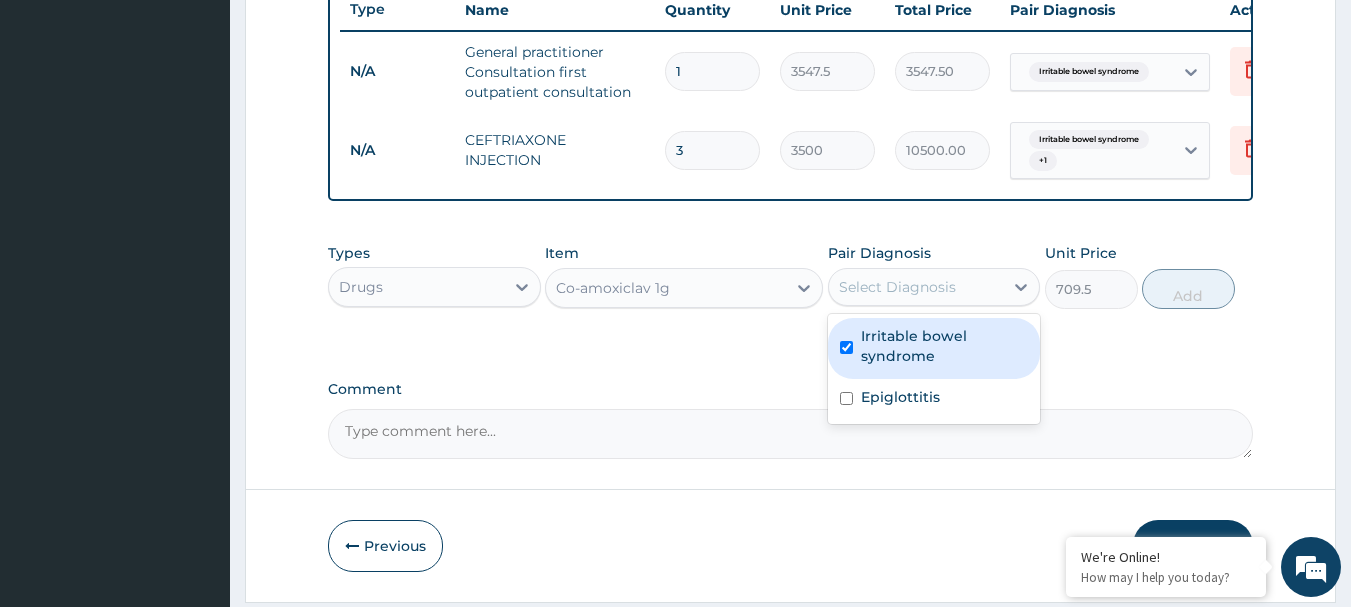 checkbox on "true" 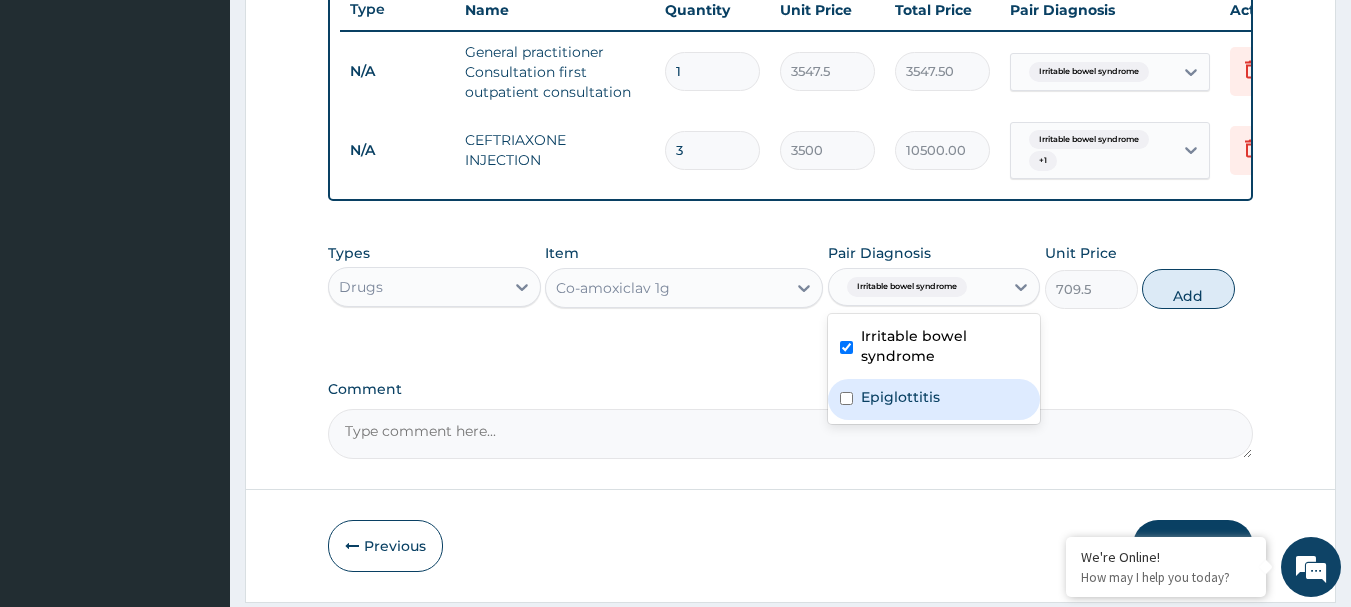 click on "Epiglottitis" at bounding box center (900, 397) 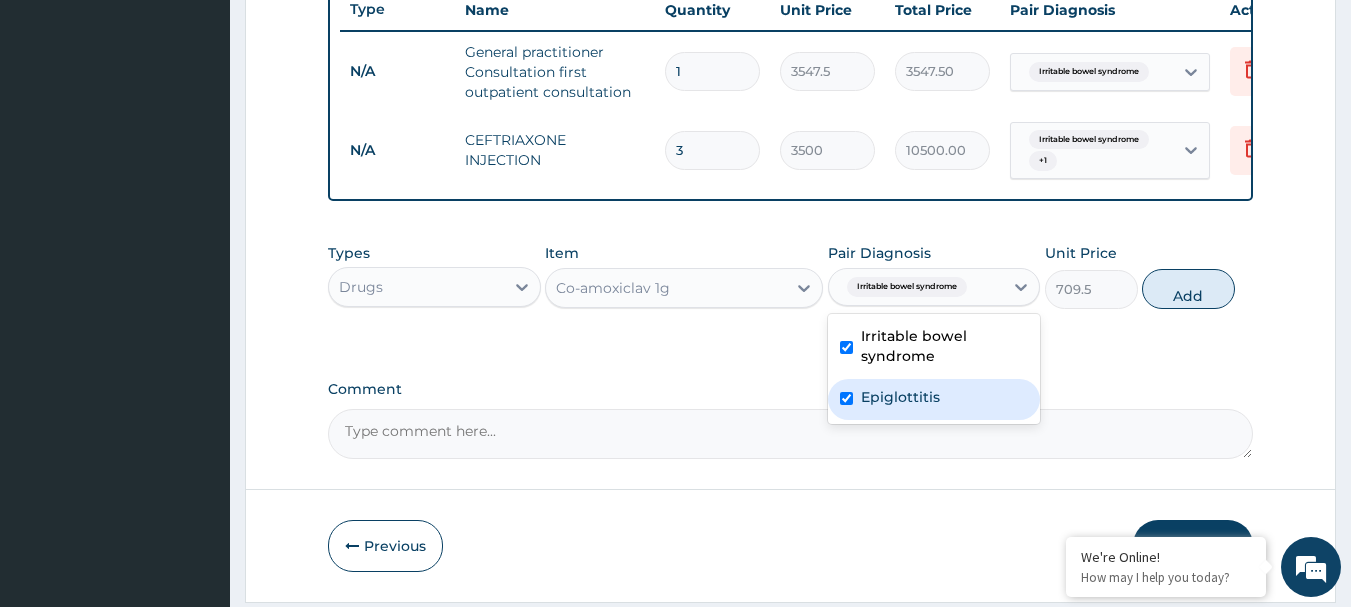 checkbox on "true" 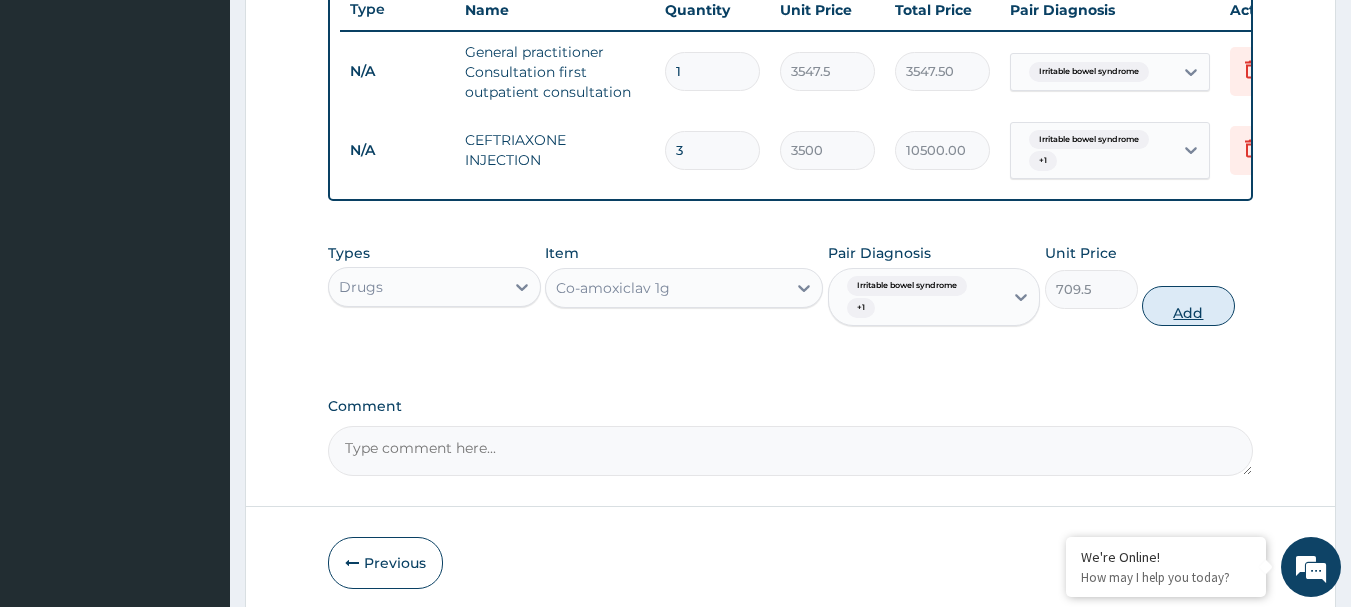 click on "Add" at bounding box center [1188, 306] 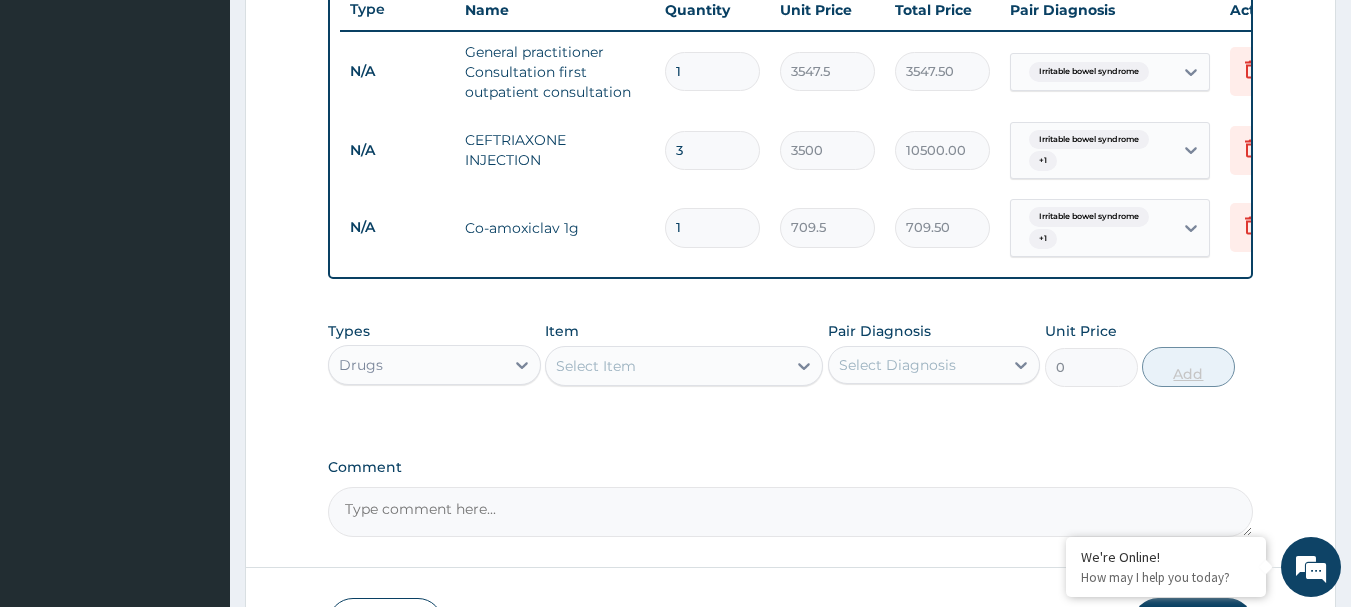 type on "10" 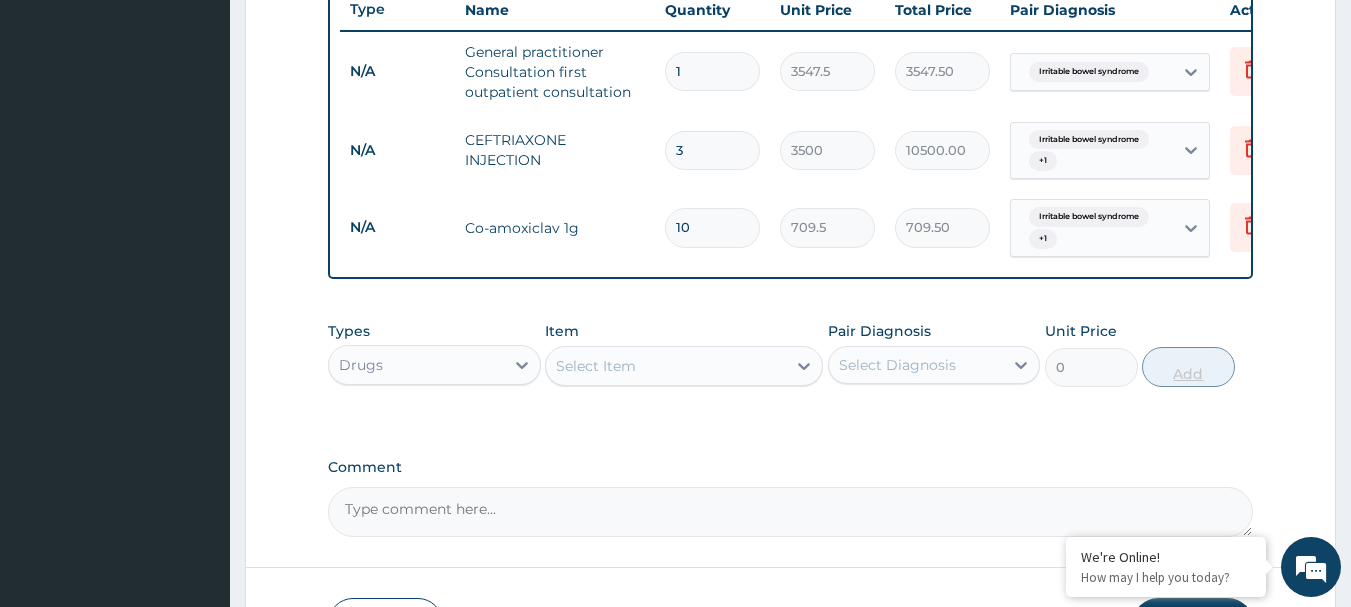type on "7095.00" 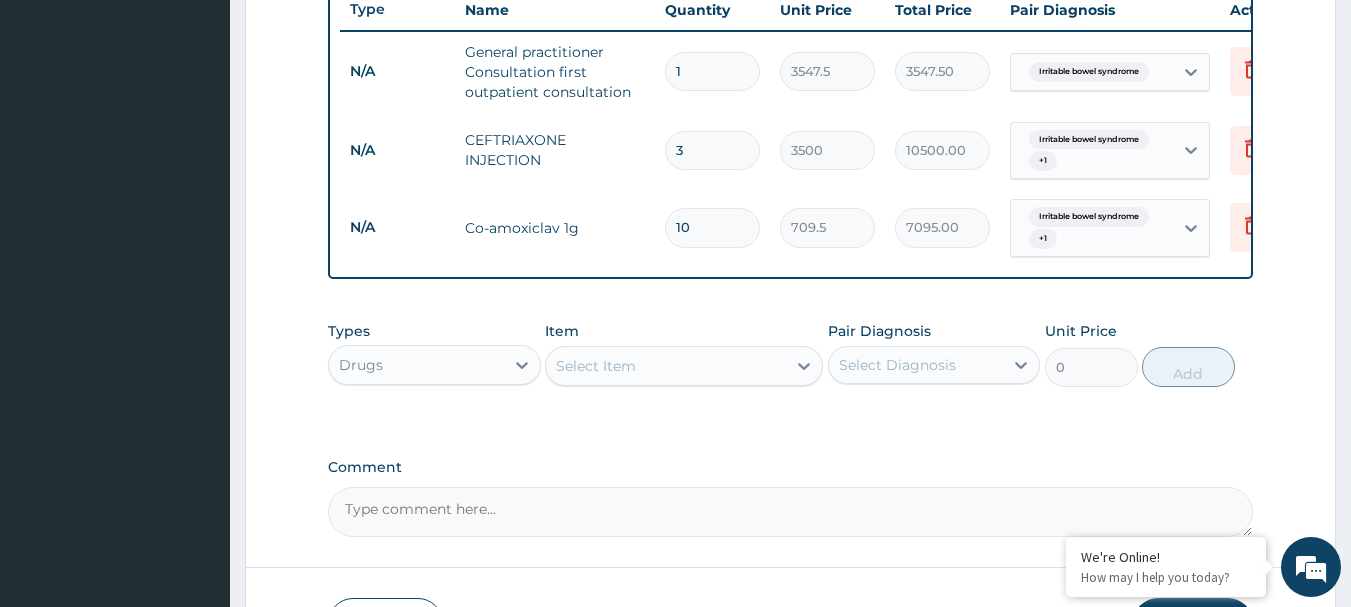 type on "10" 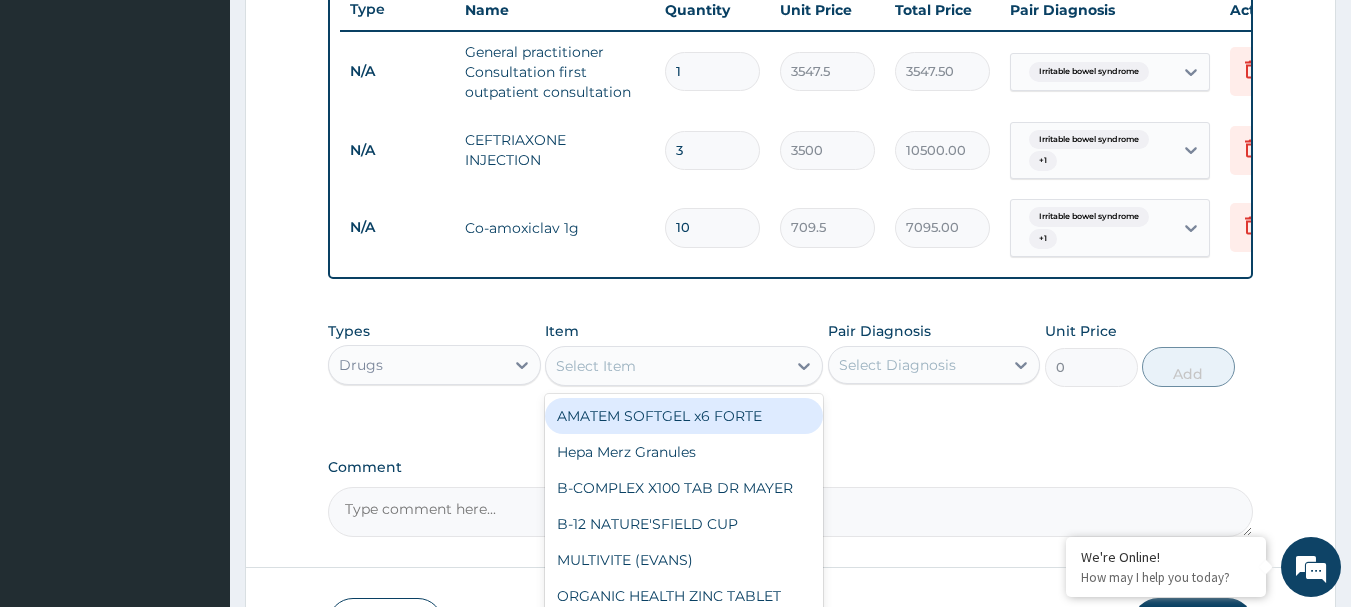 click on "Select Item" at bounding box center [666, 366] 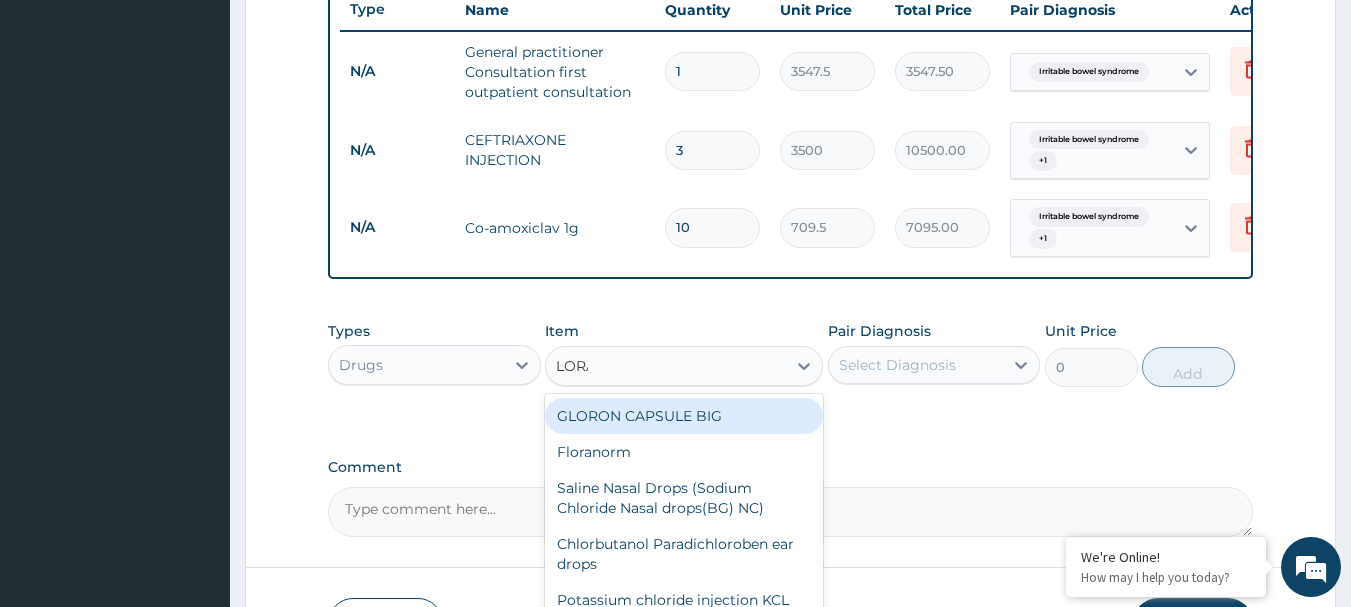 type on "LORAT" 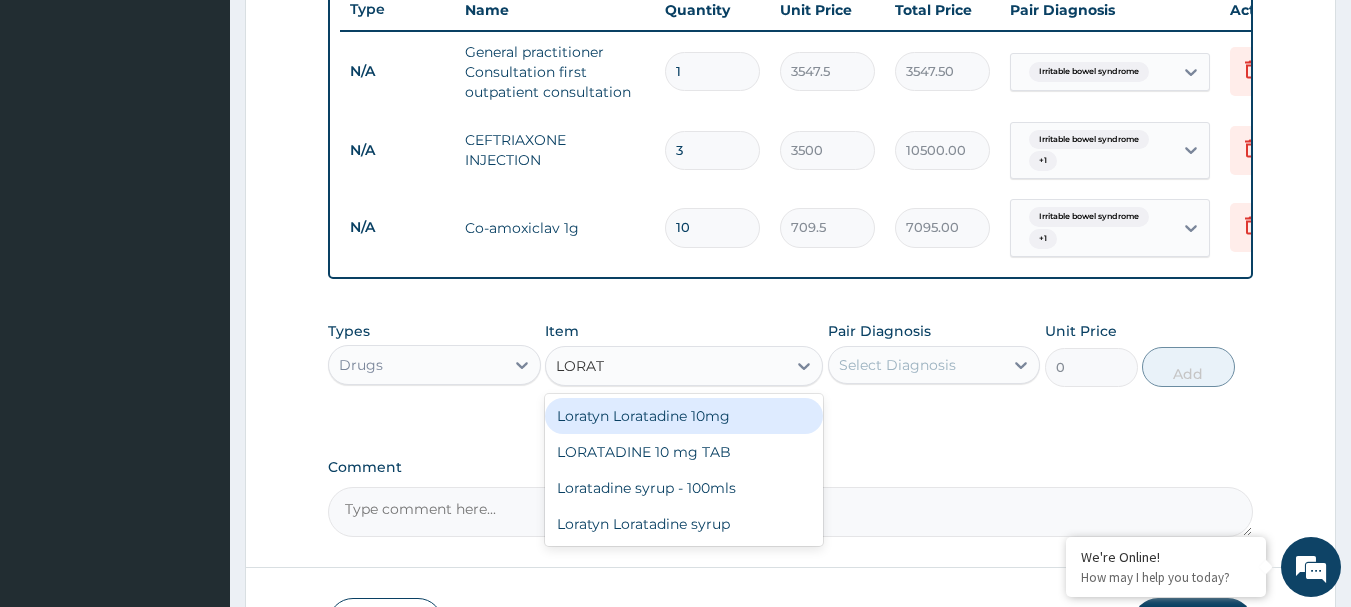 click on "Loratyn Loratadine 10mg" at bounding box center (684, 416) 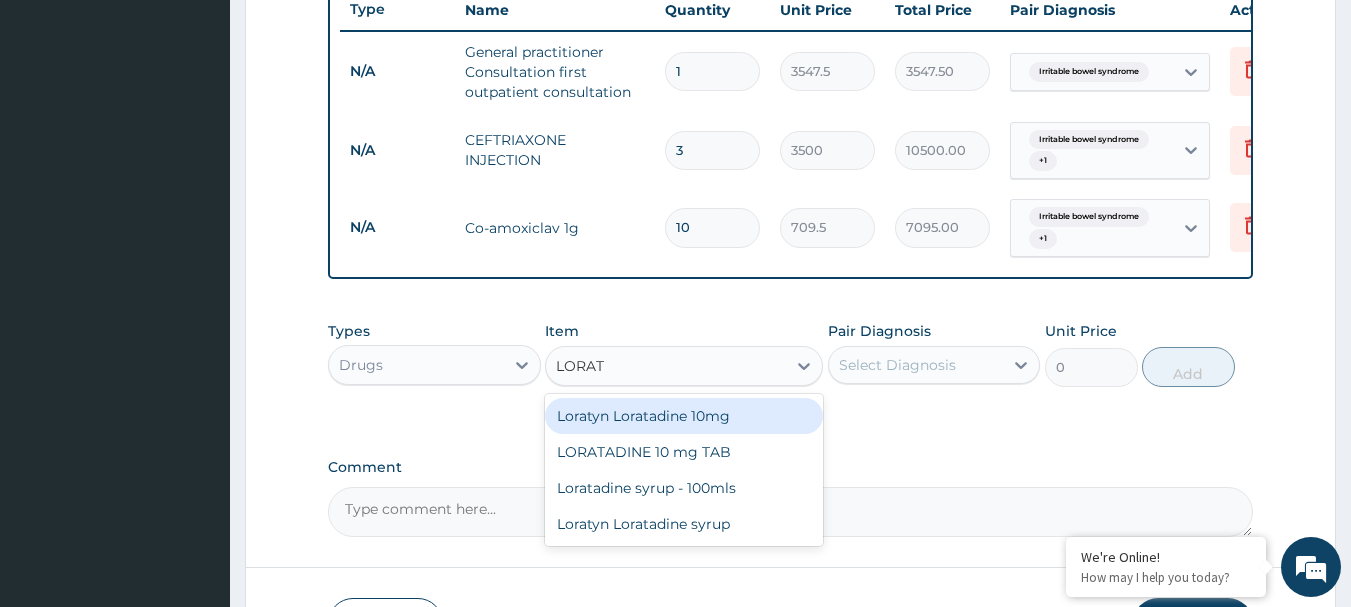 type 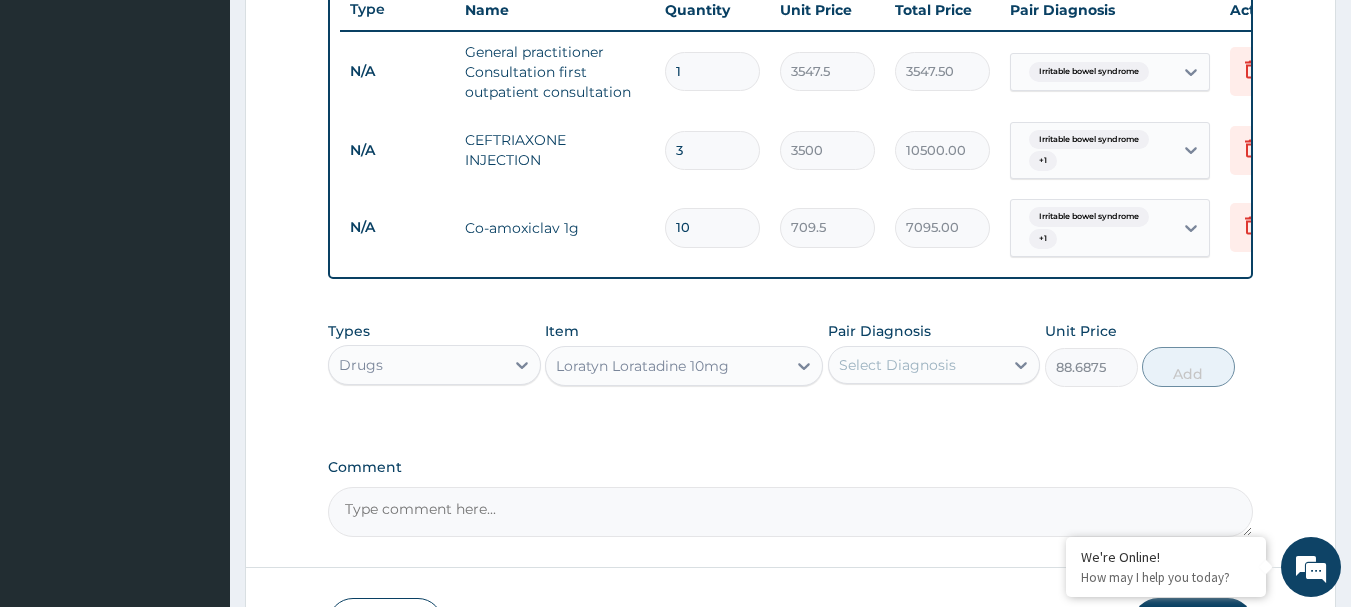 click on "Select Diagnosis" at bounding box center [897, 365] 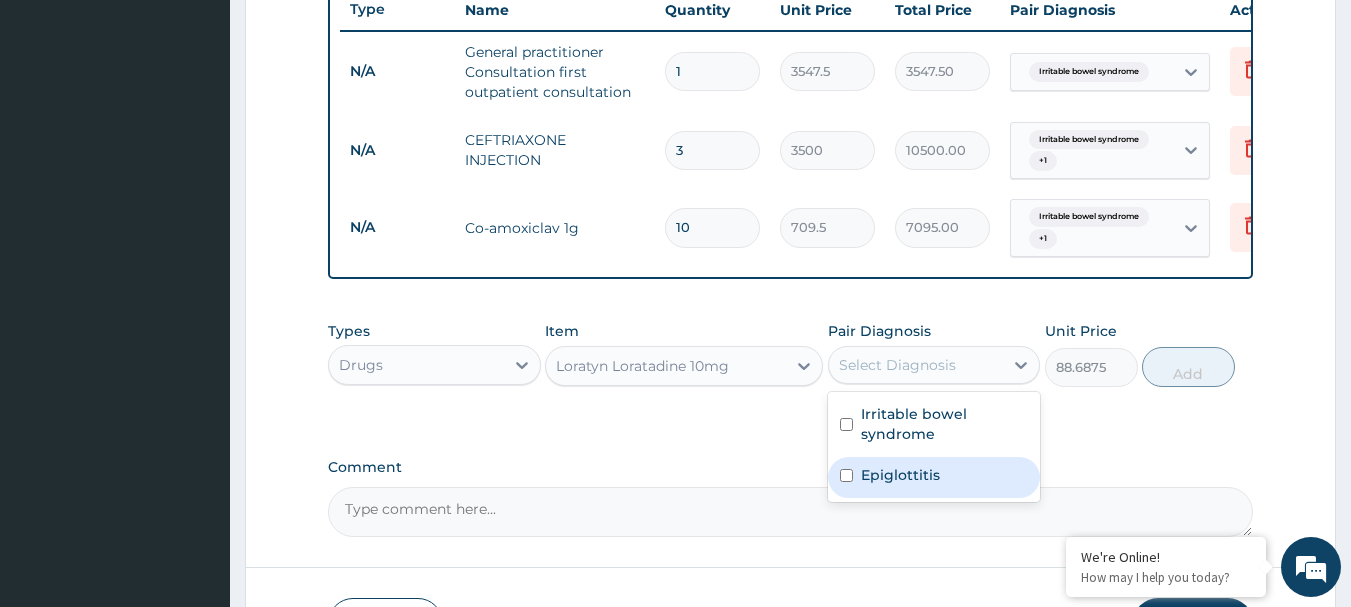 click on "Epiglottitis" at bounding box center (900, 475) 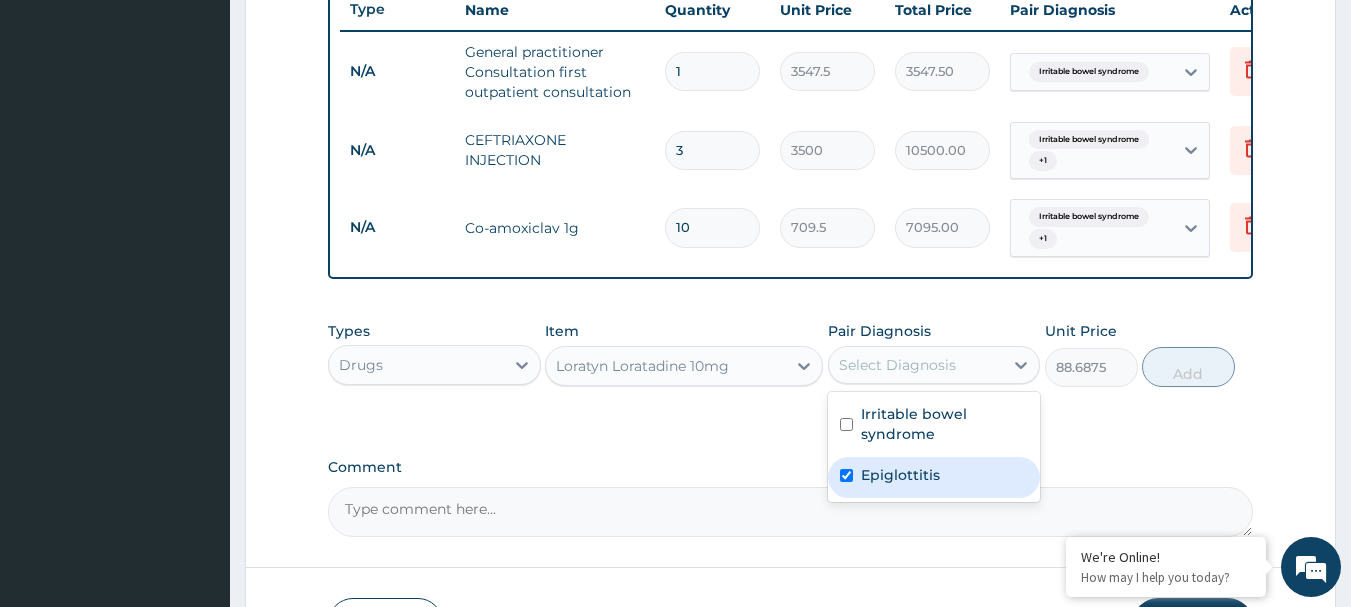 checkbox on "true" 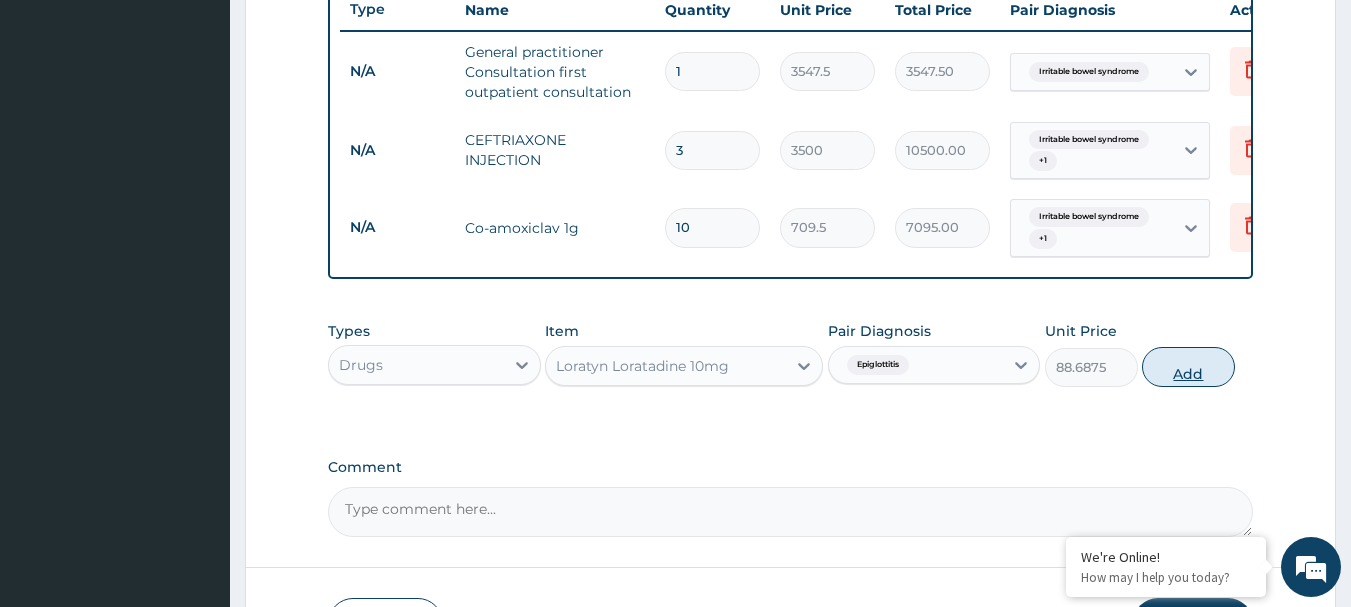 click on "Add" at bounding box center [1188, 367] 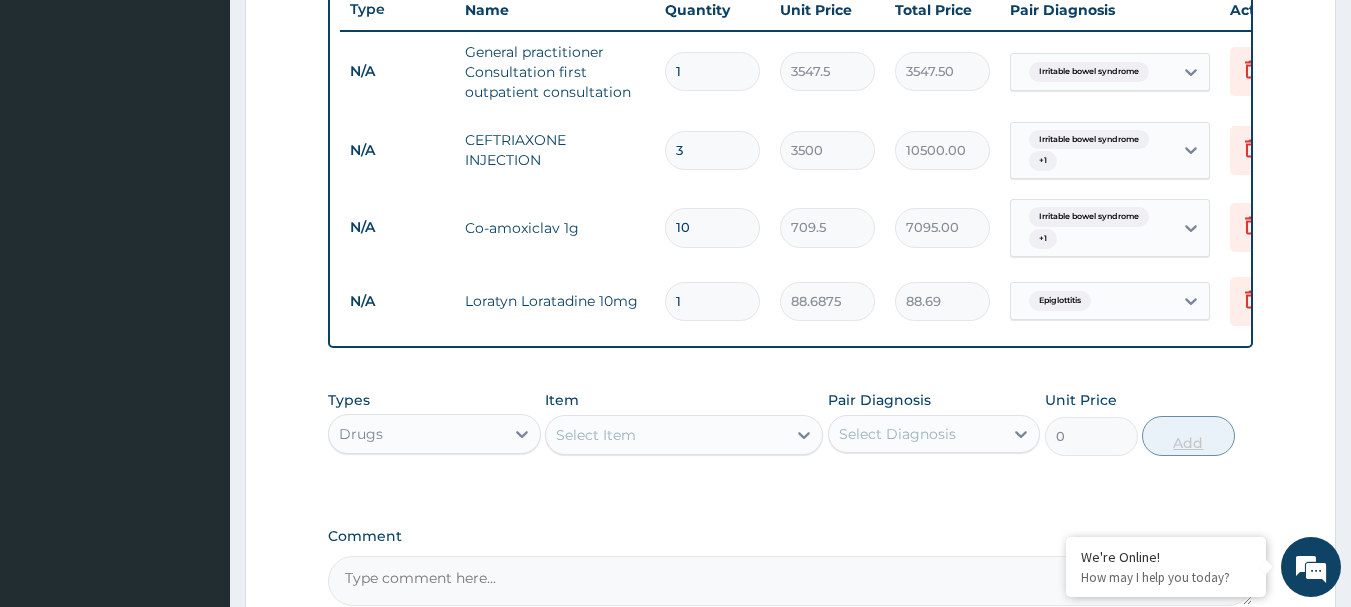type on "14" 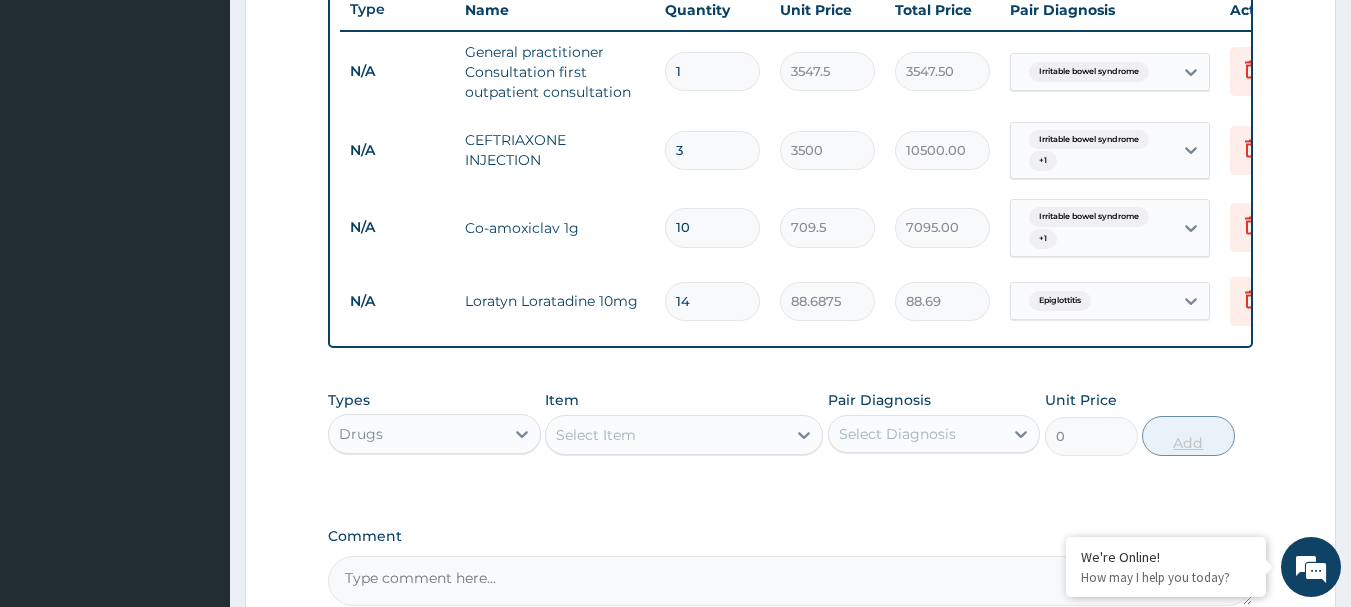 type on "1241.63" 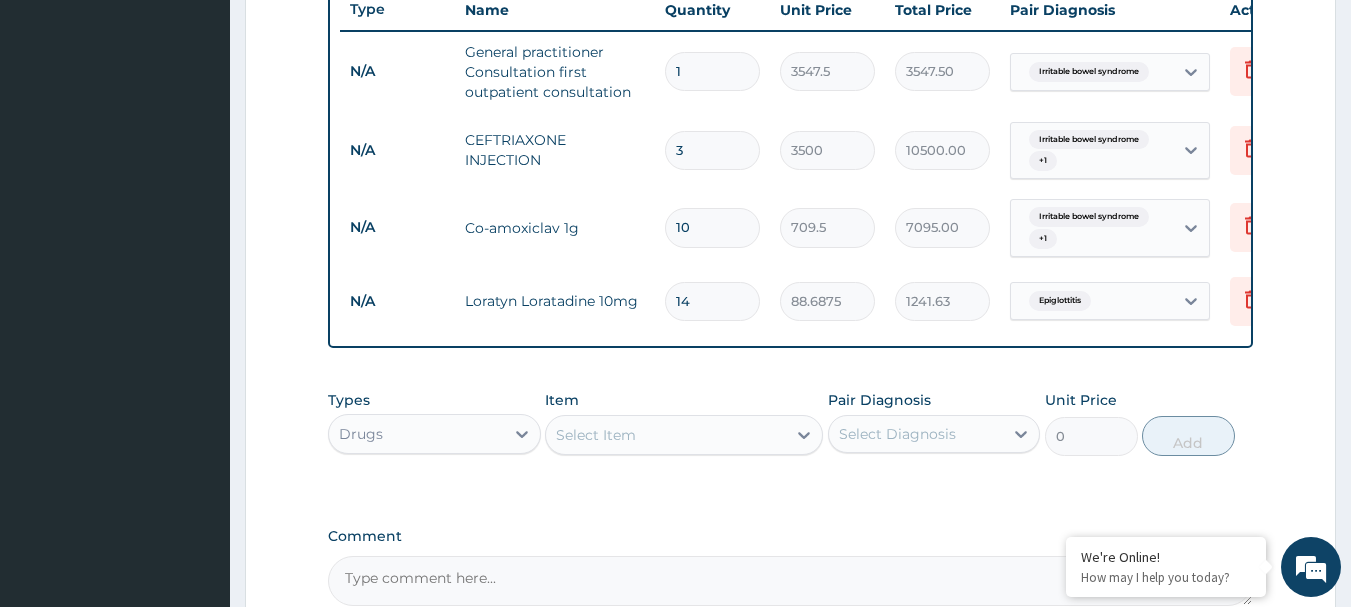 type on "14" 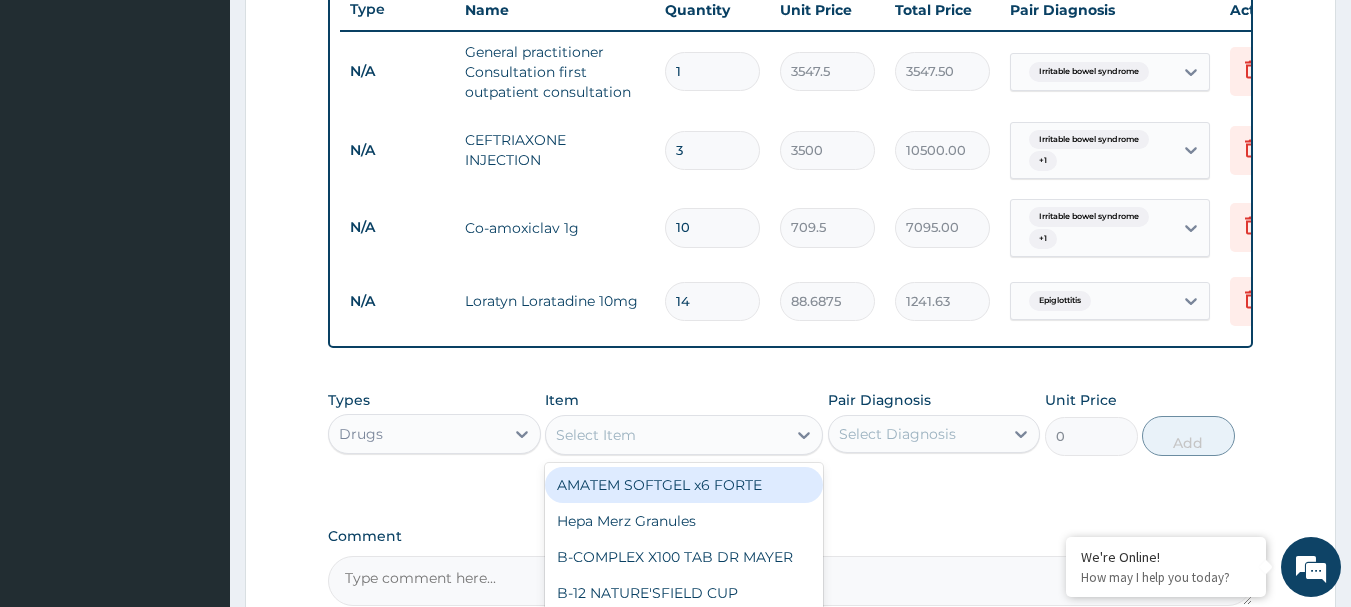 click on "Select Item" at bounding box center (666, 435) 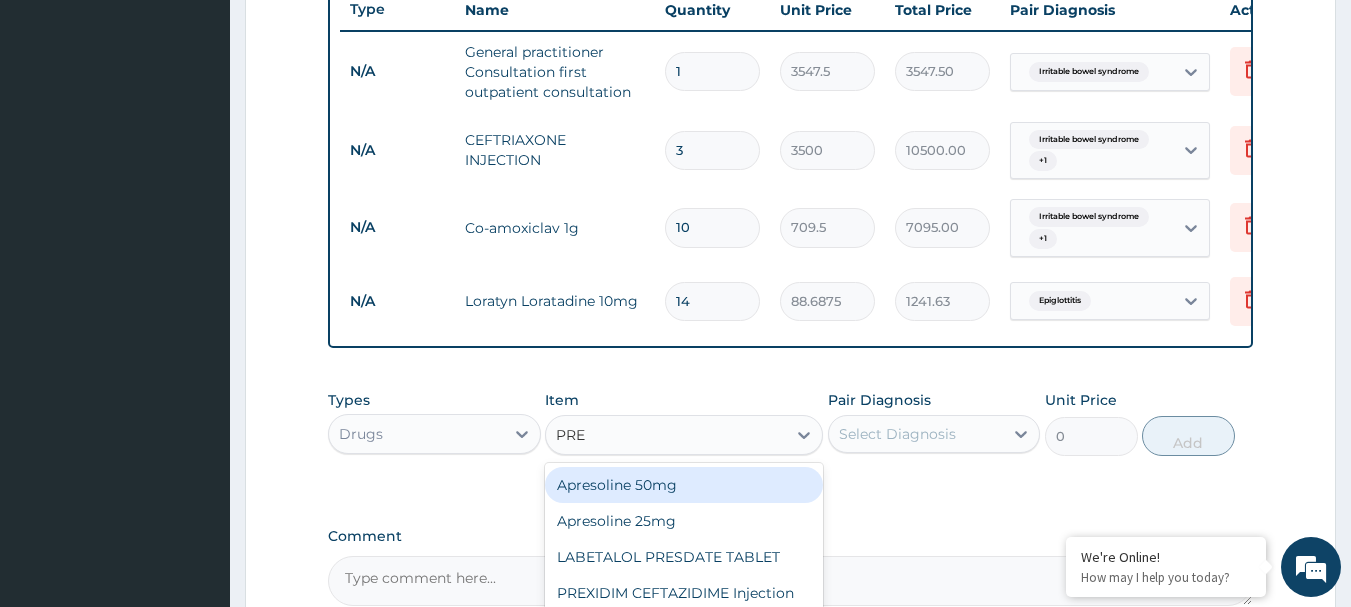 type on "PRED" 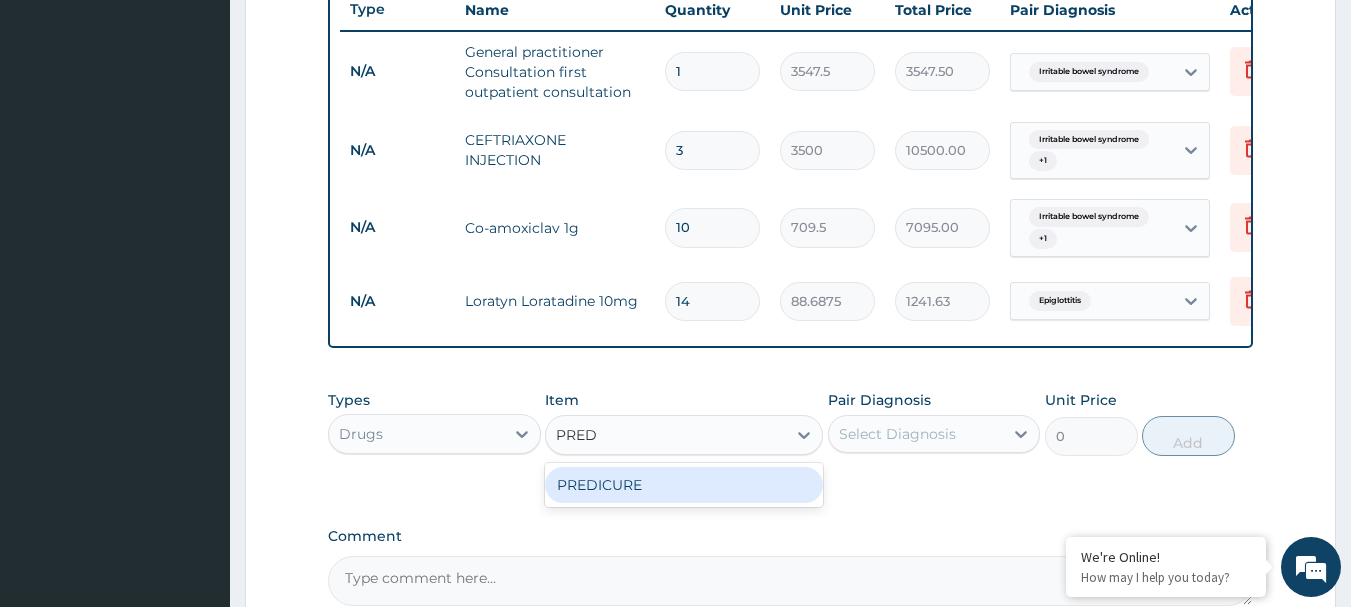 click on "PREDICURE" at bounding box center (684, 485) 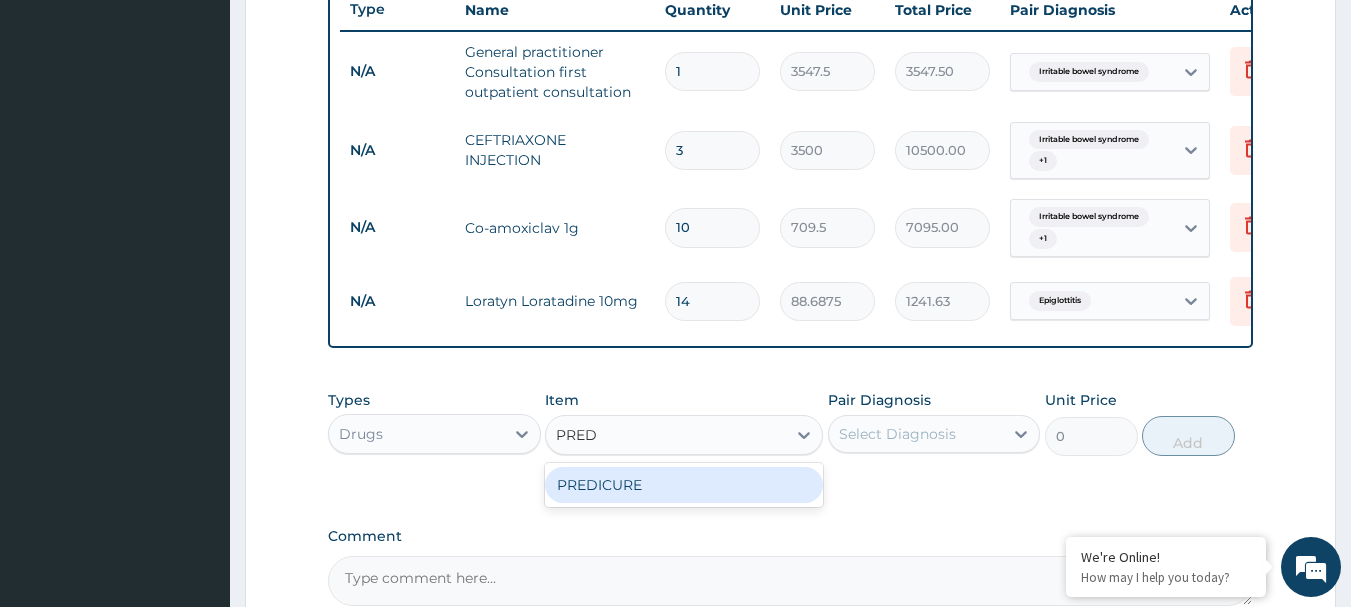 type 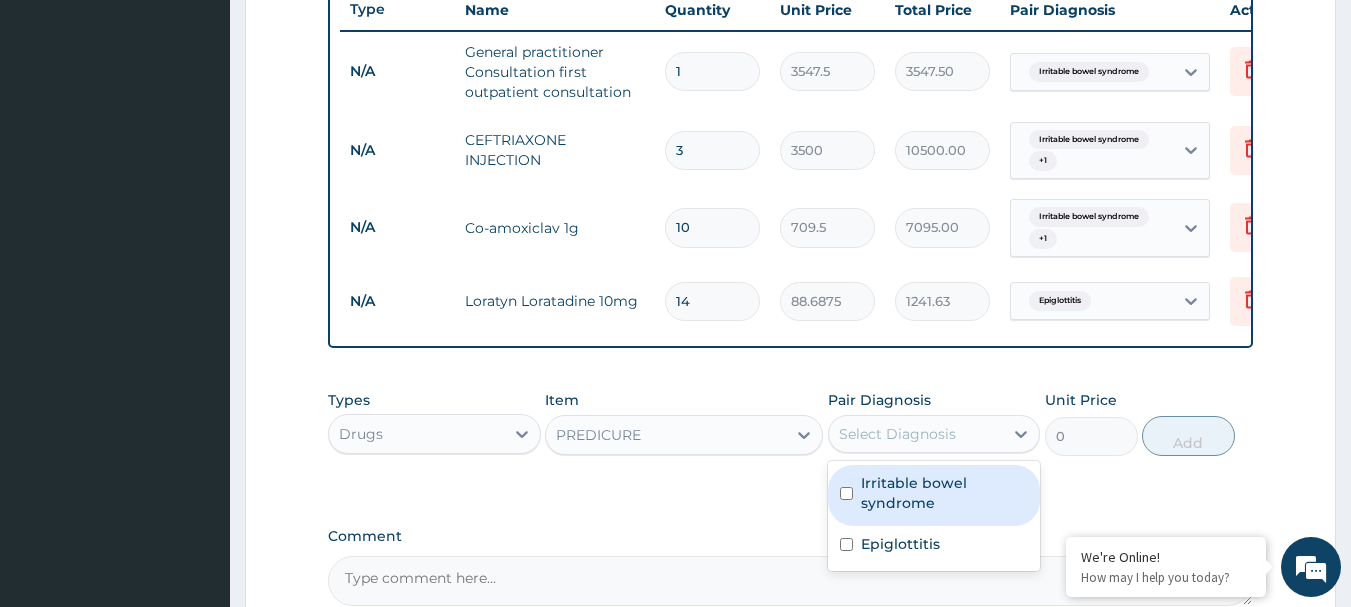 click on "Select Diagnosis" at bounding box center (916, 434) 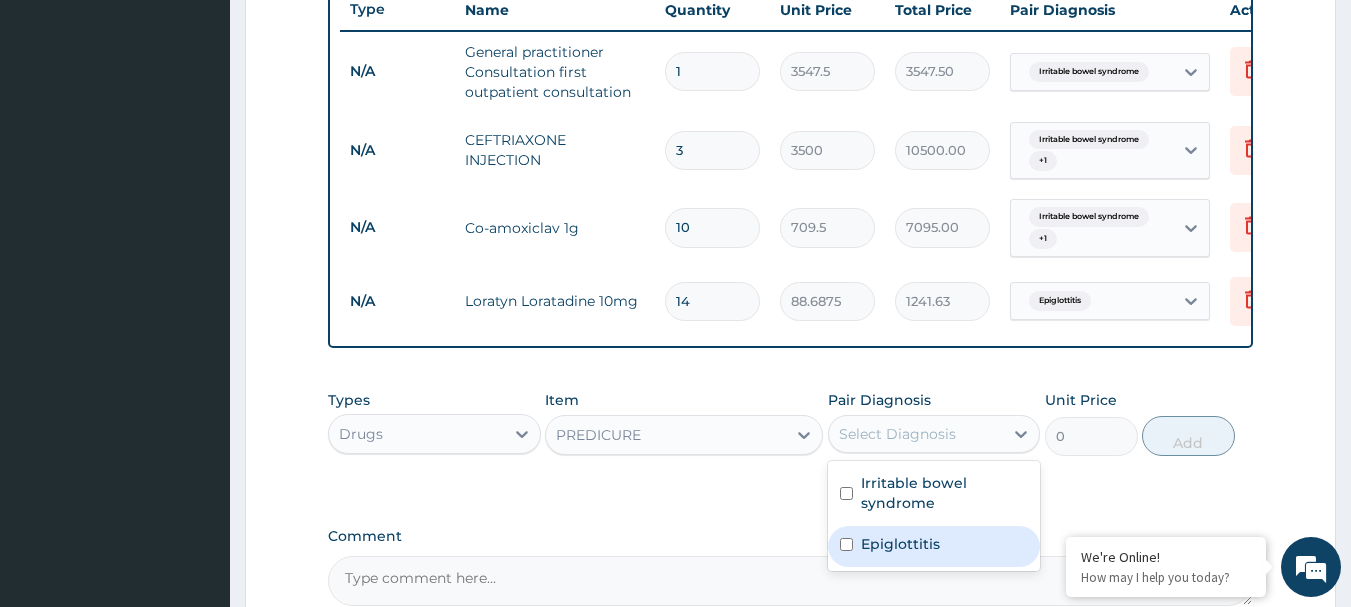 click on "Epiglottitis" at bounding box center [900, 544] 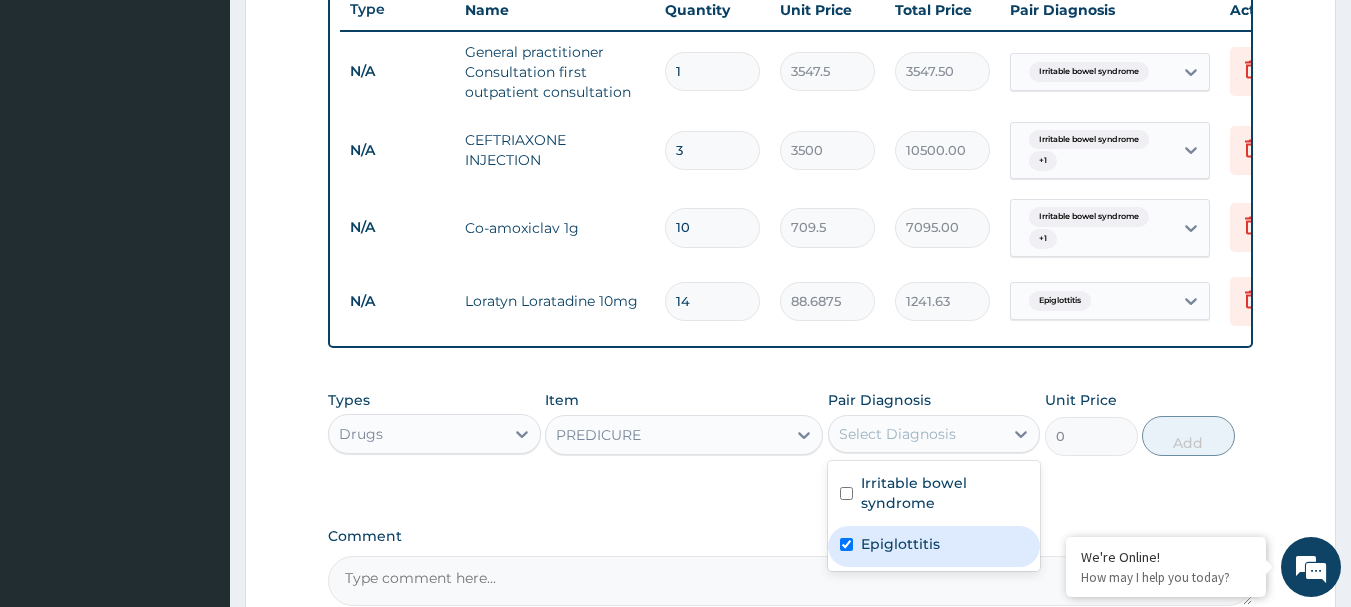 checkbox on "true" 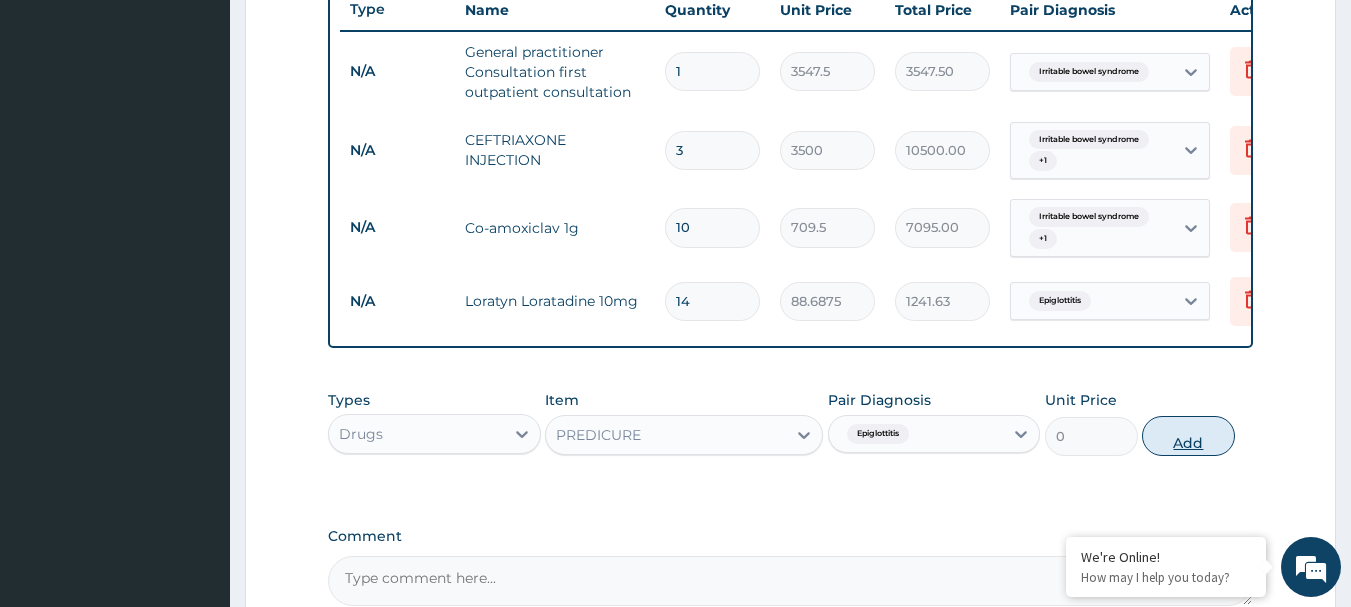 click on "Add" at bounding box center [1188, 436] 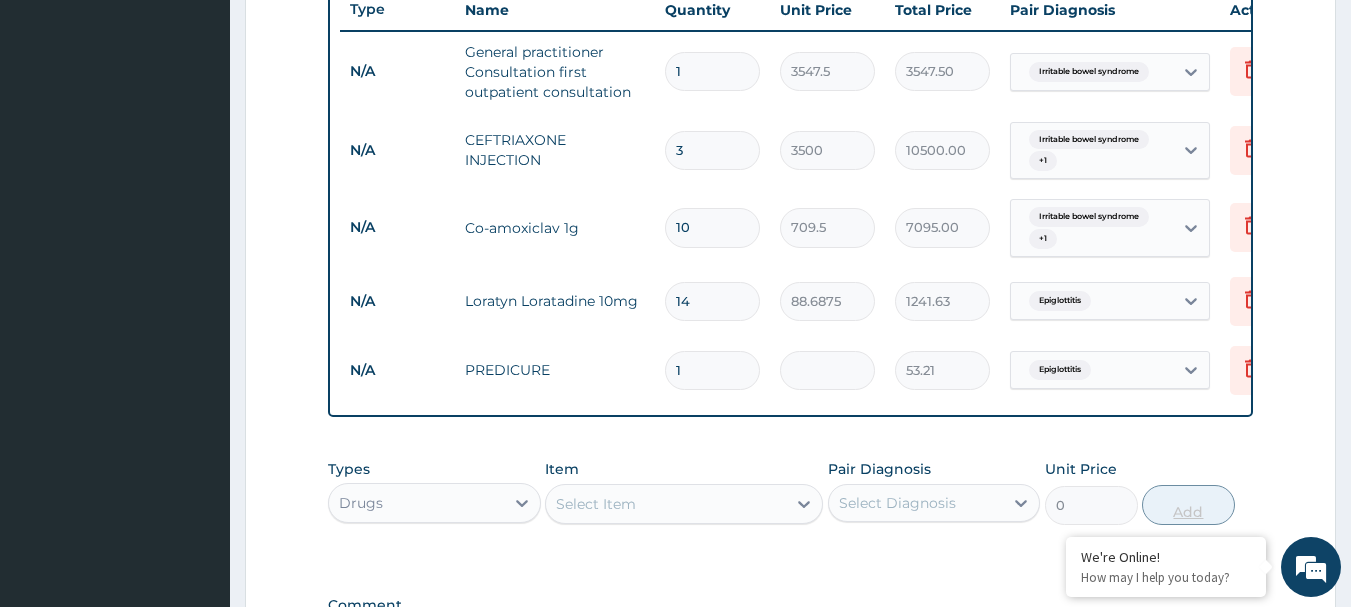 type on "14" 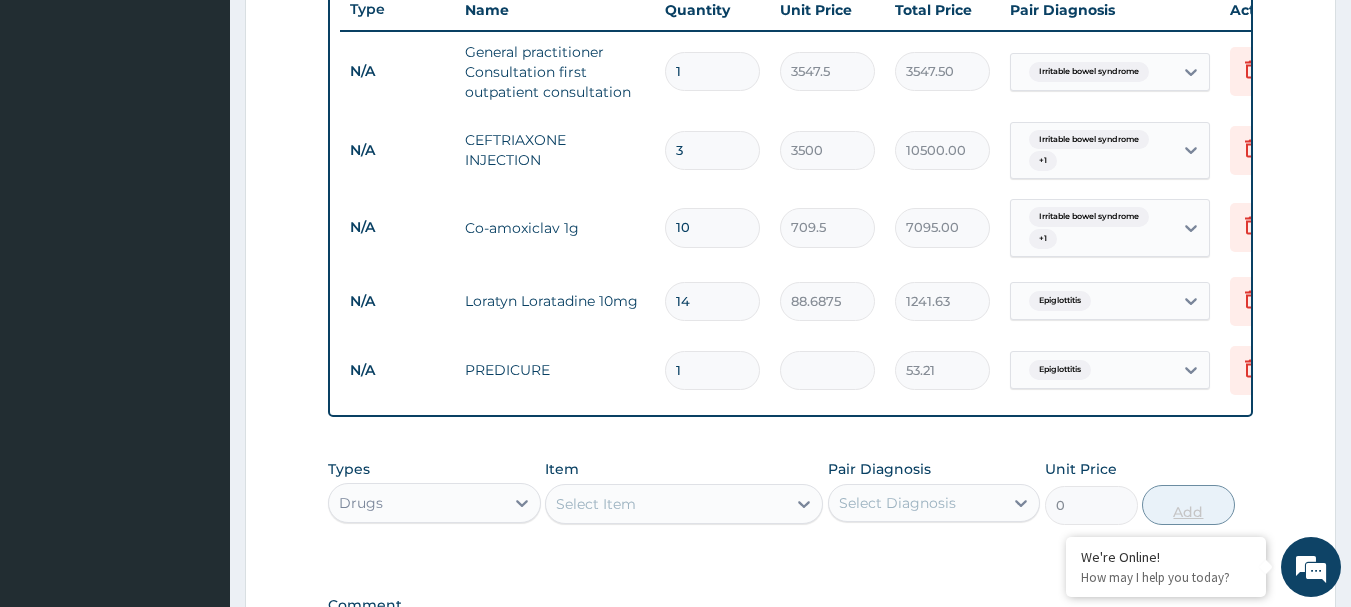 type on "744.98" 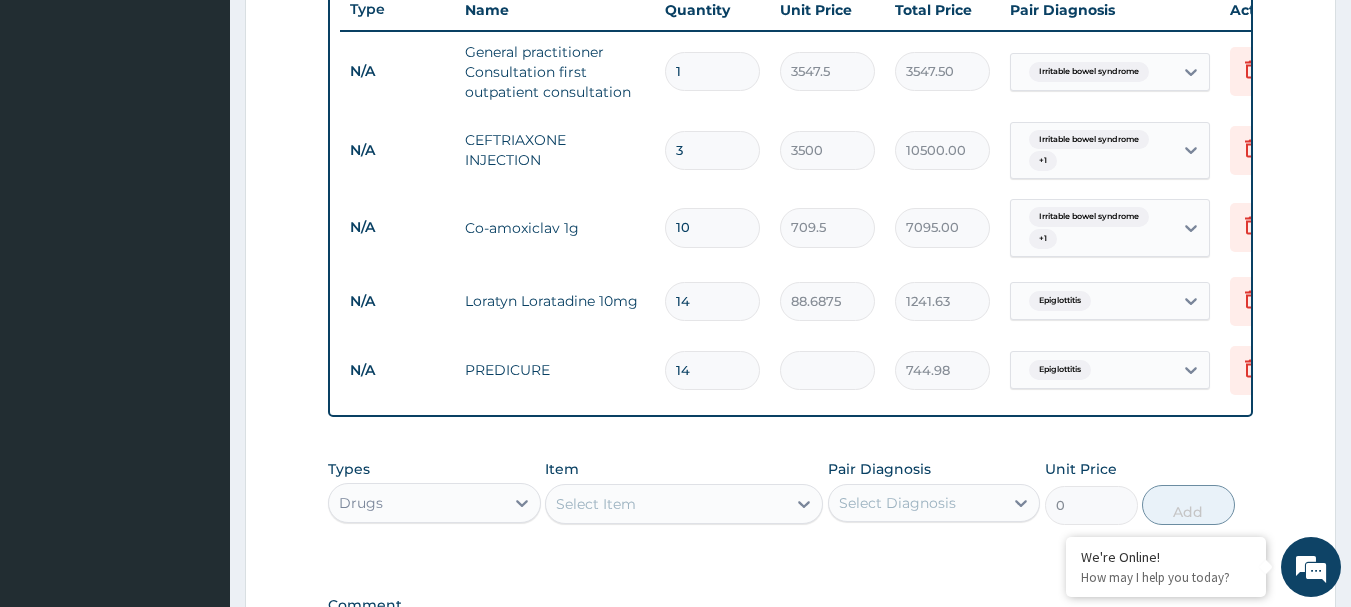 type on "14" 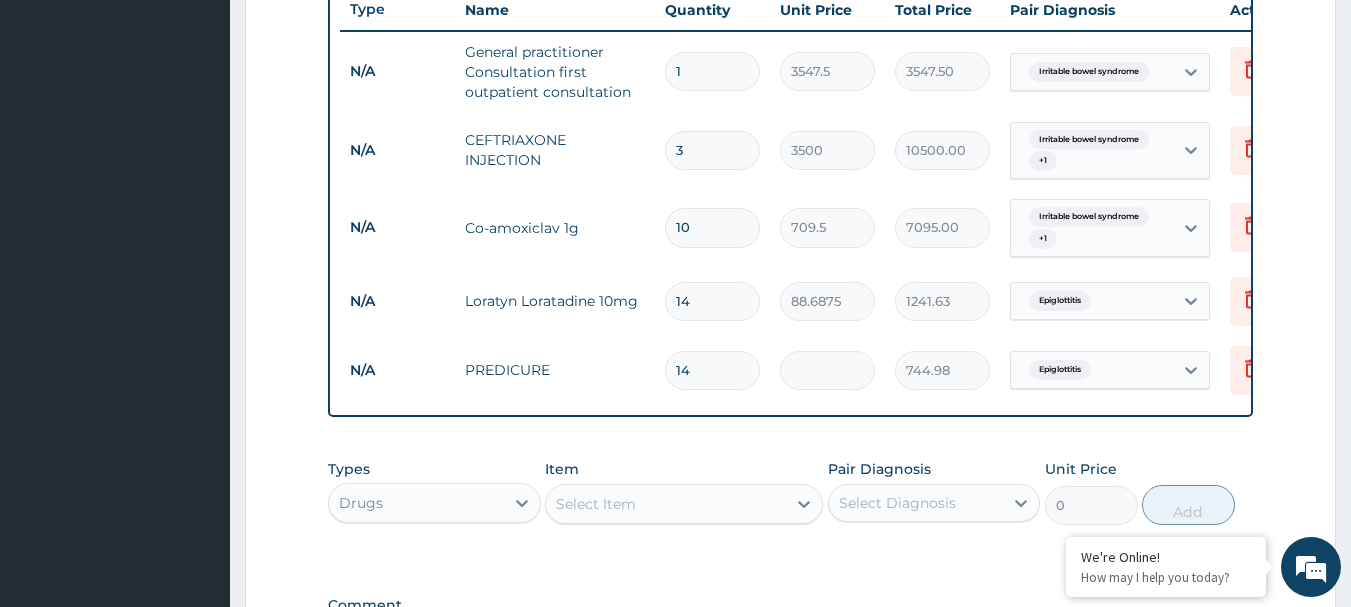 click on "Select Item" at bounding box center [666, 504] 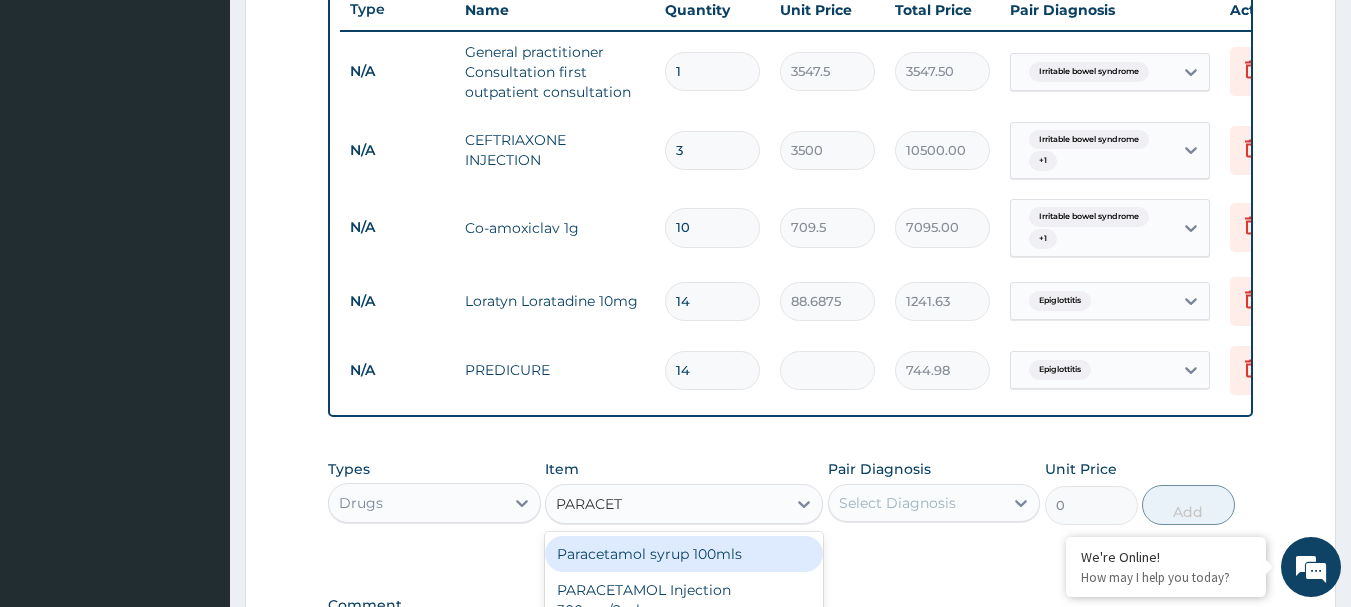 type on "PARACETA" 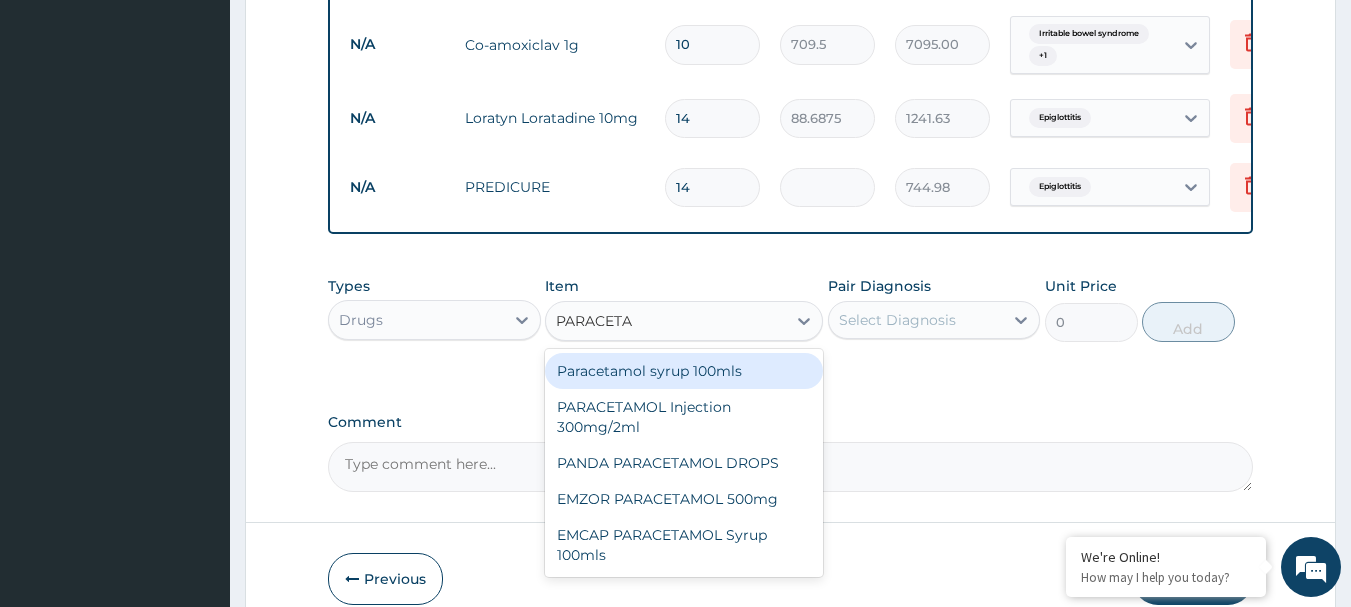 scroll, scrollTop: 1059, scrollLeft: 0, axis: vertical 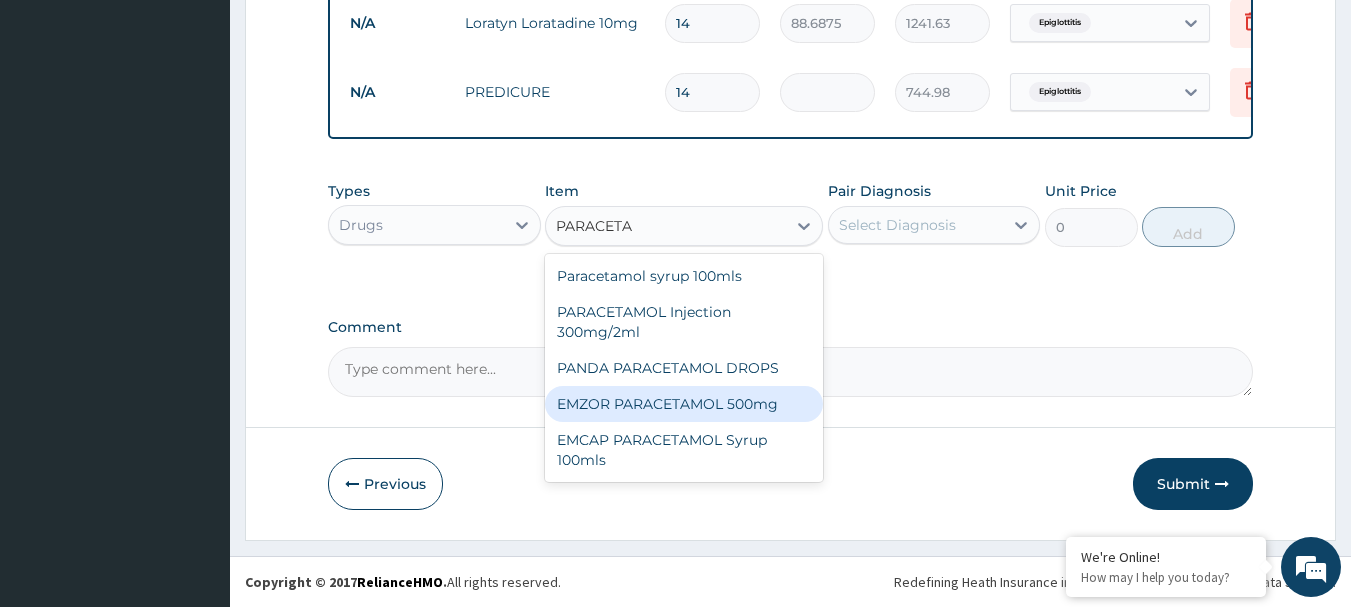 click on "EMZOR PARACETAMOL 500mg" at bounding box center [684, 404] 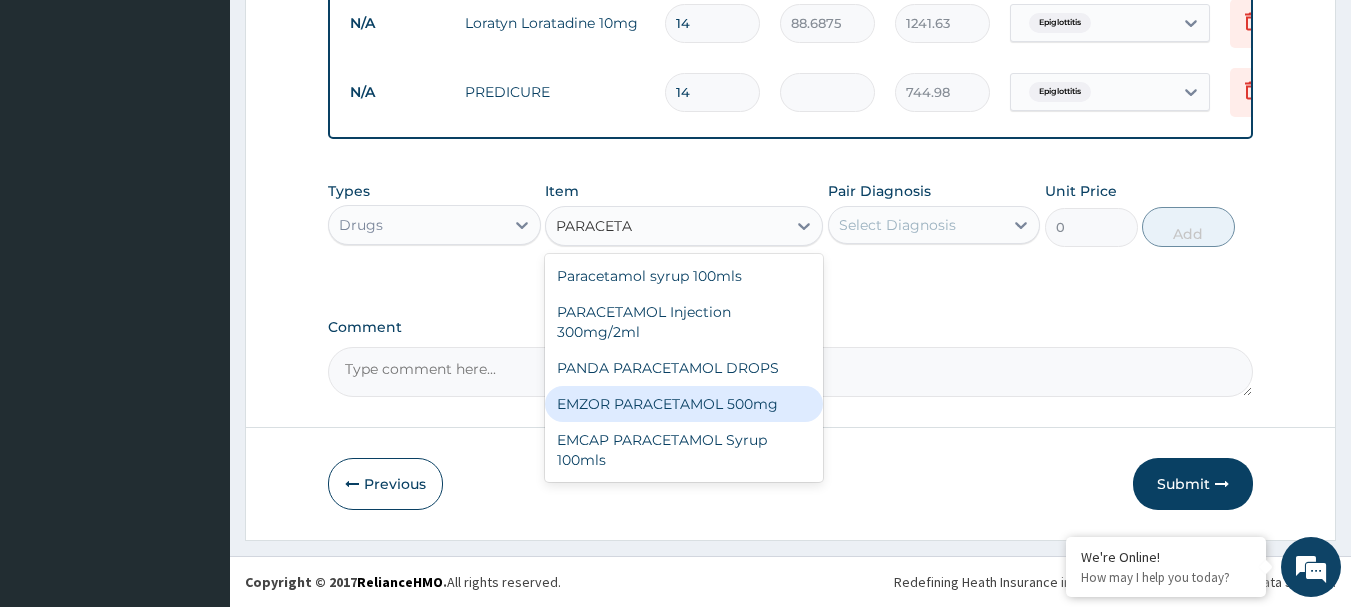 type 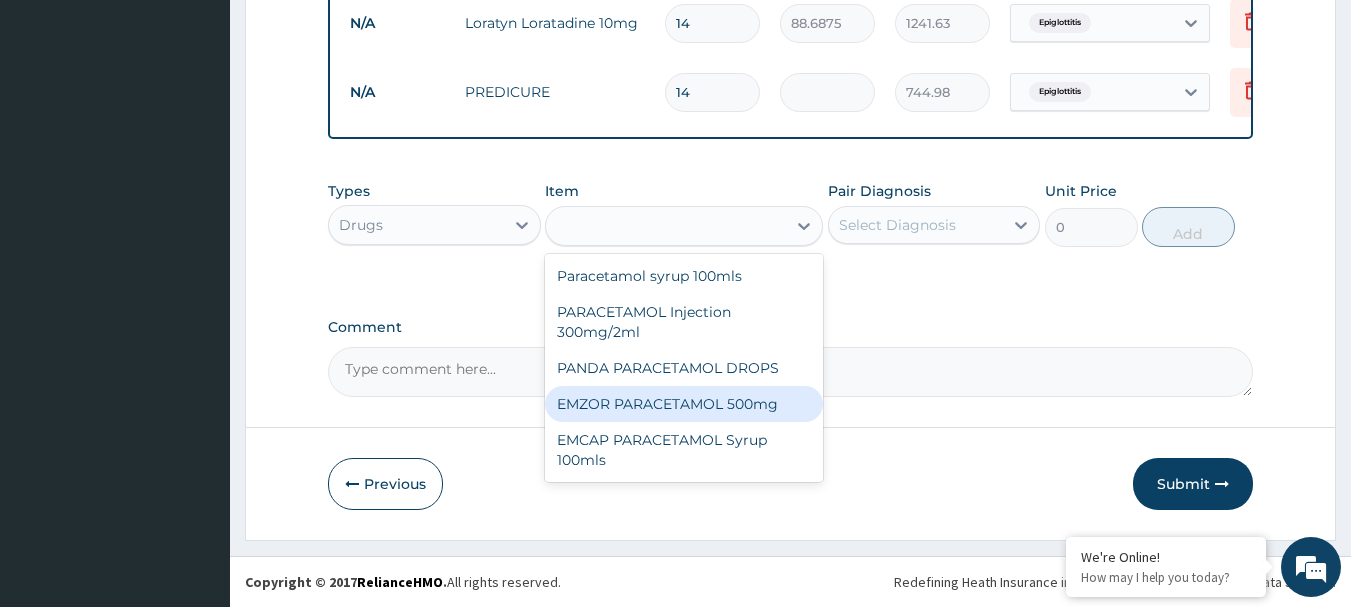 type on "23.65" 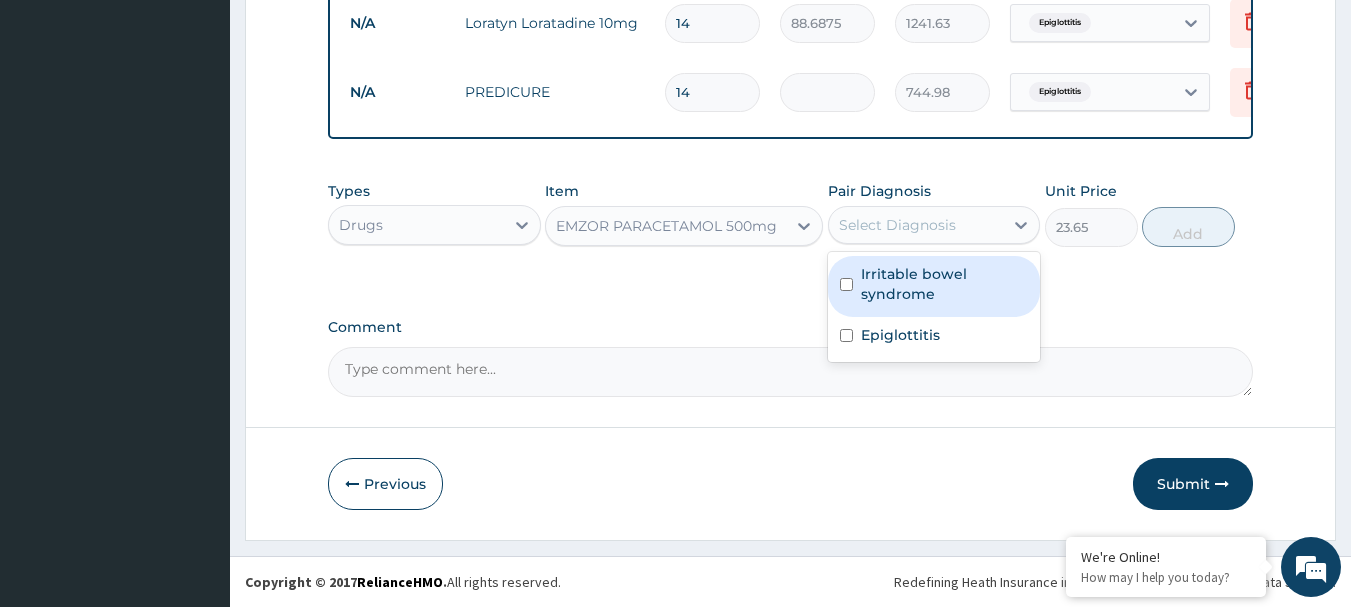 click on "Select Diagnosis" at bounding box center [897, 225] 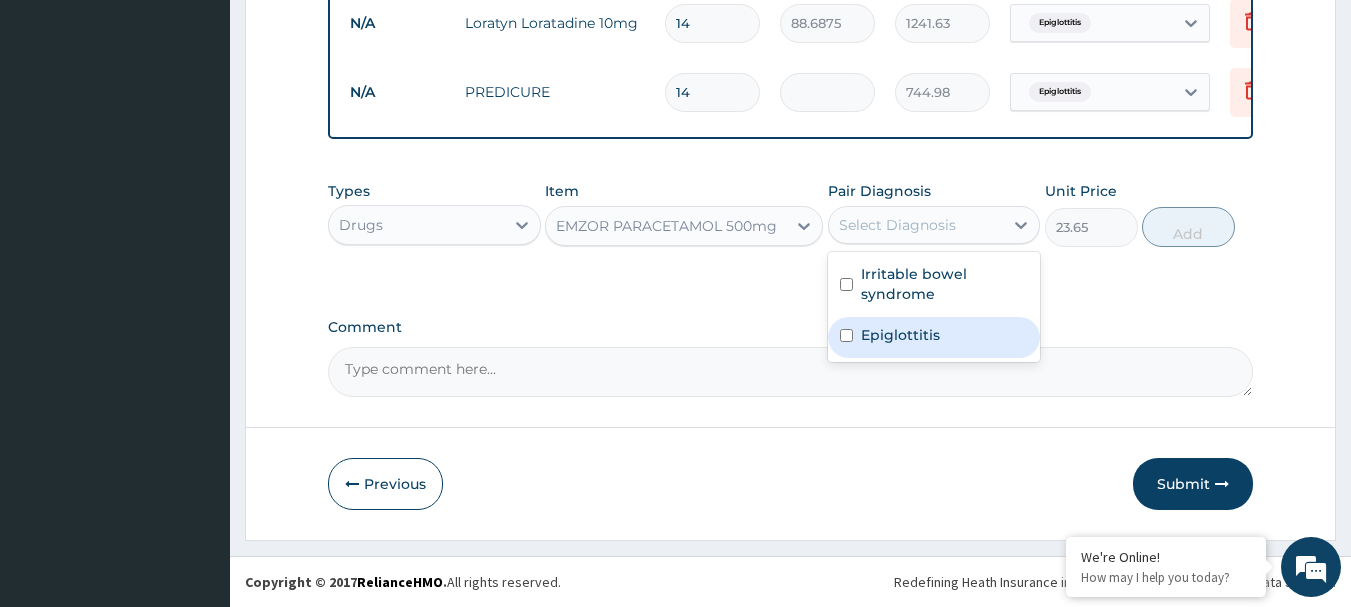 click on "Epiglottitis" at bounding box center [900, 335] 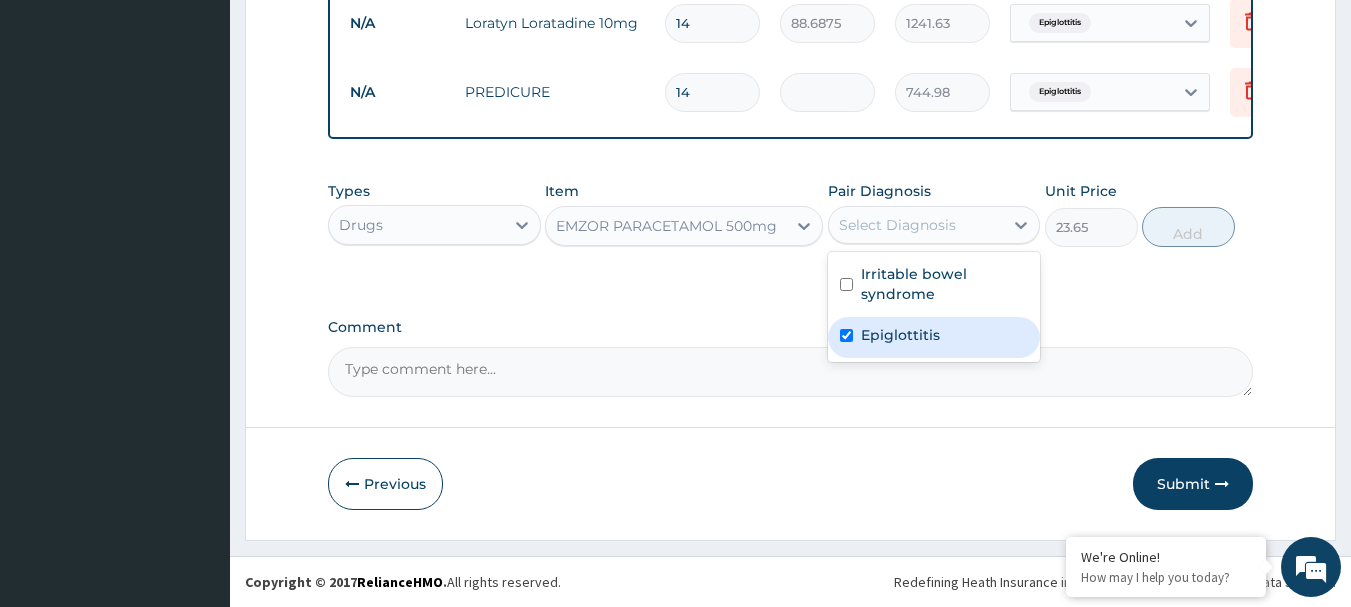 checkbox on "true" 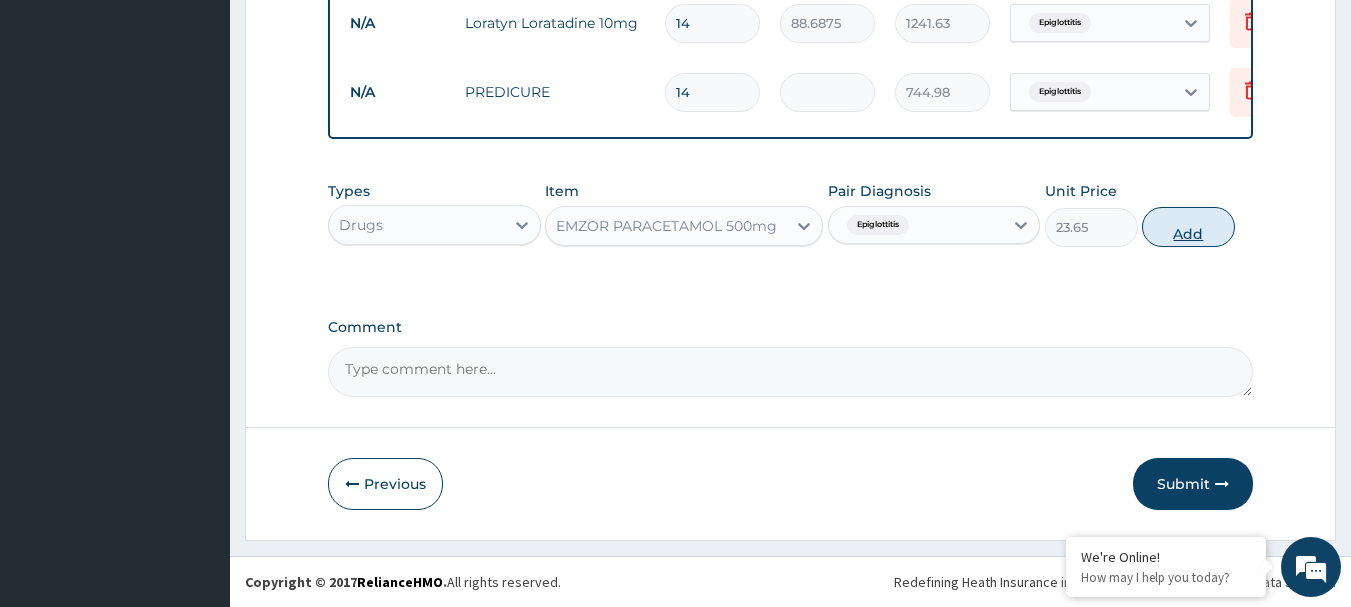 click on "Add" at bounding box center [1188, 227] 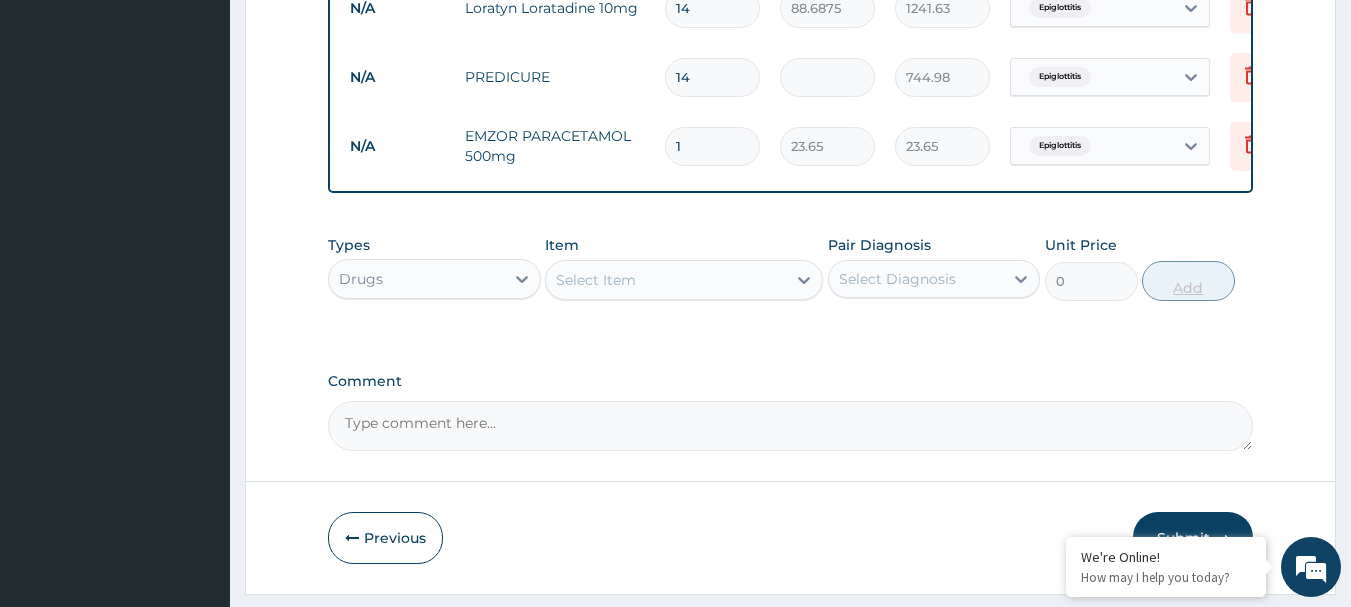 type 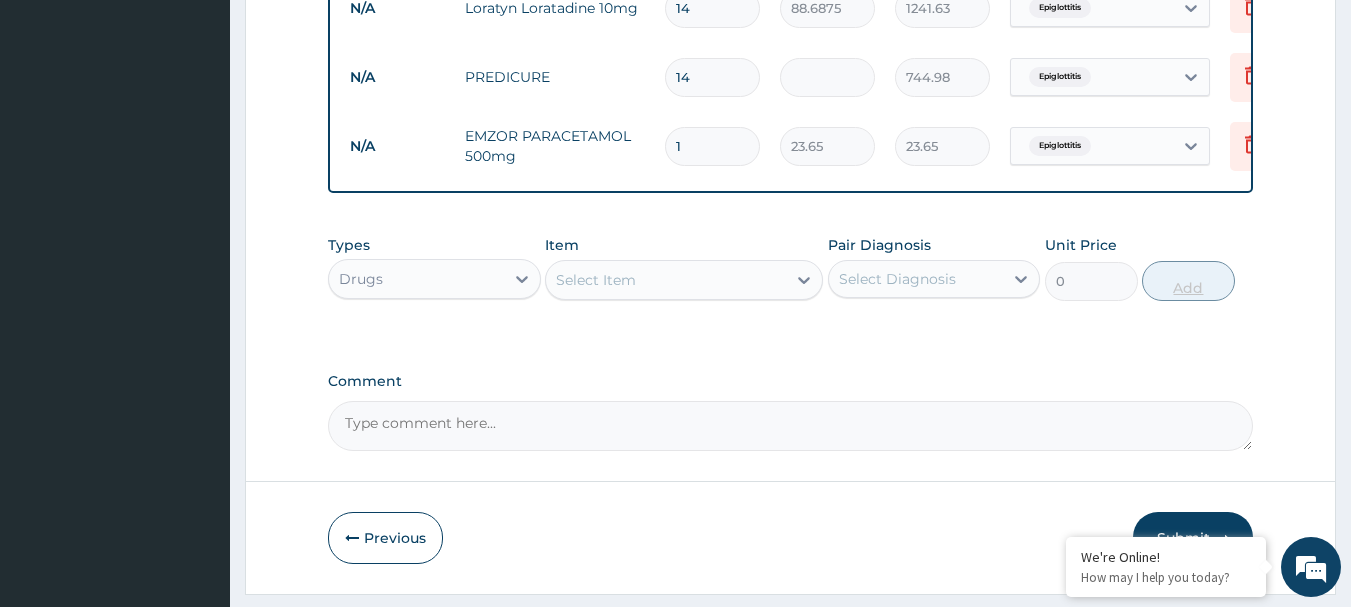 type on "0.00" 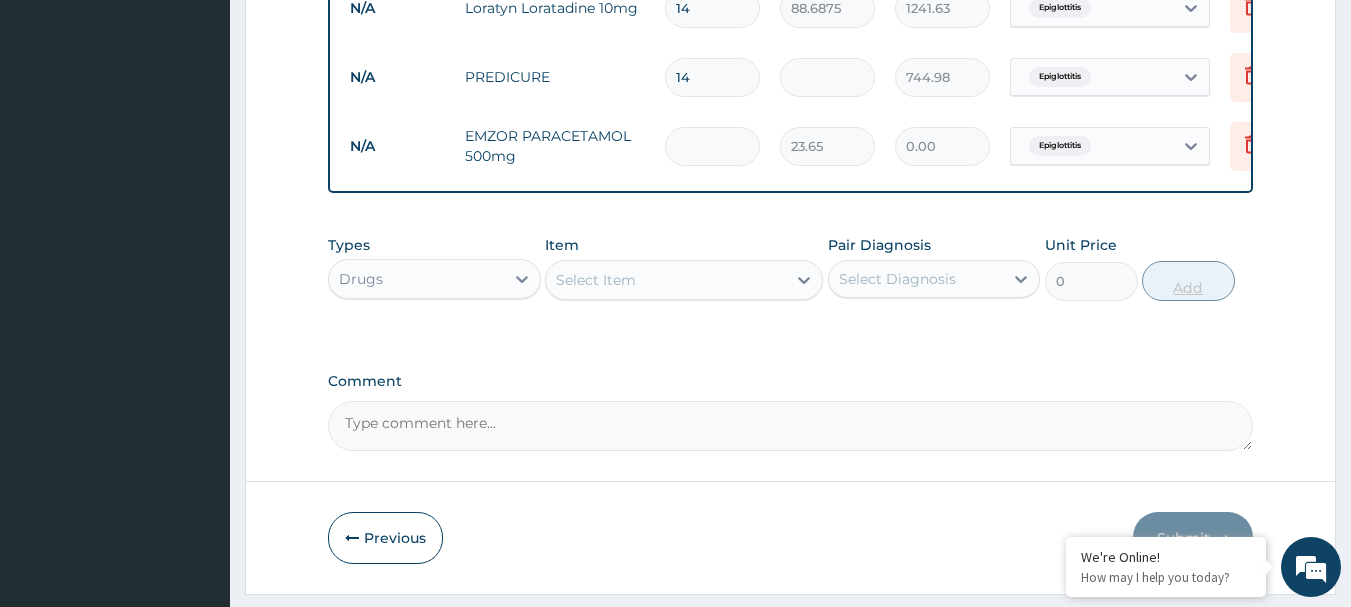 type on "3" 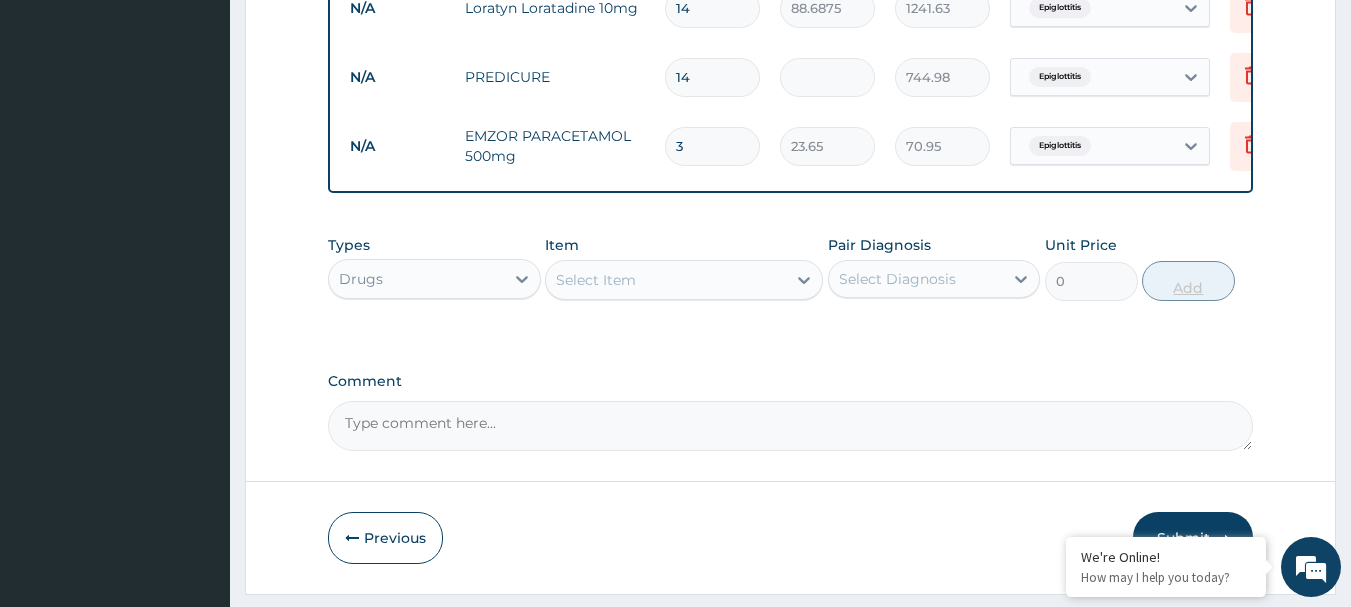 type on "30" 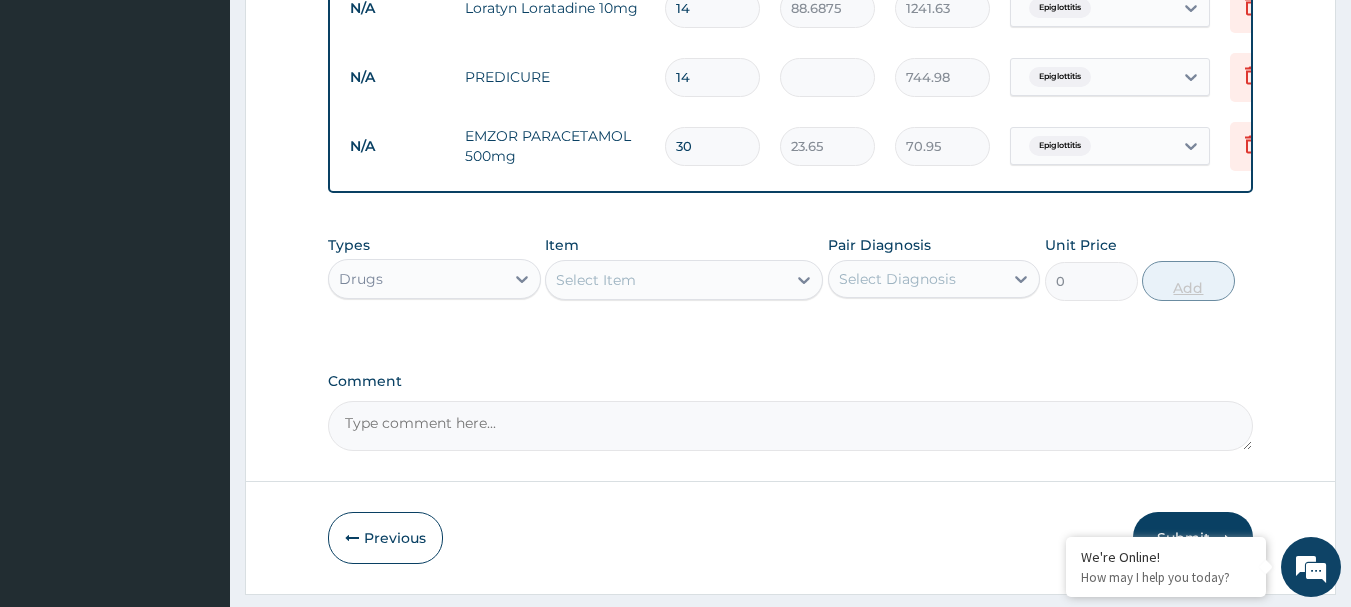 type on "709.50" 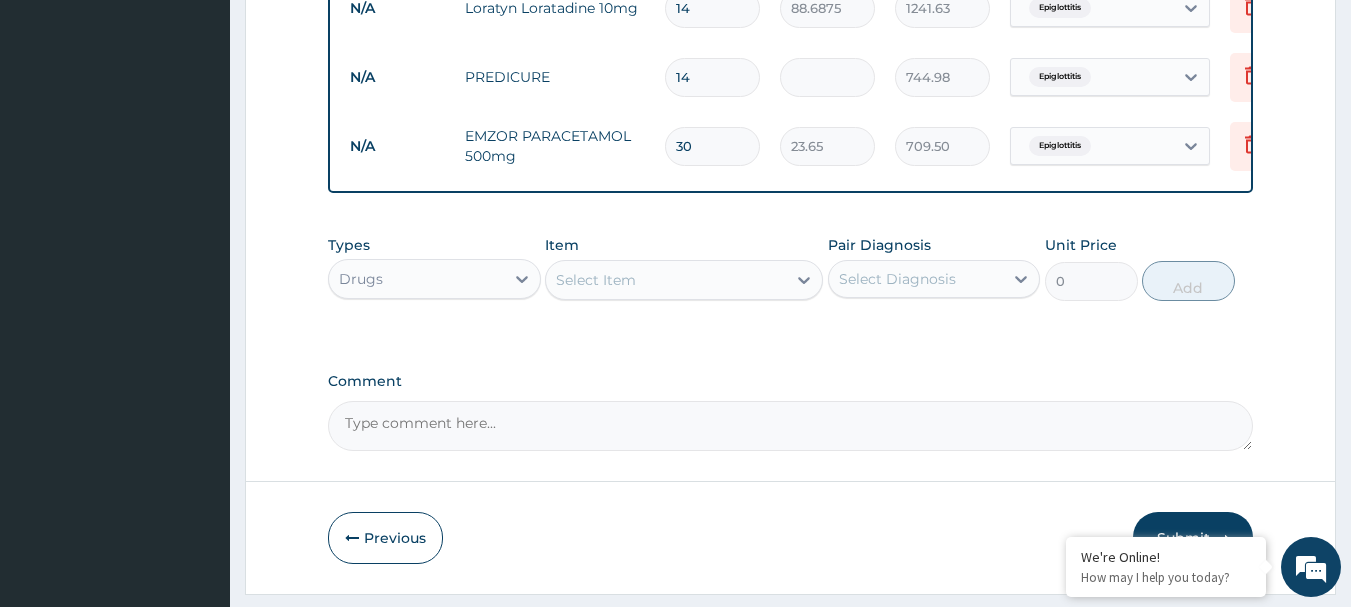 scroll, scrollTop: 1128, scrollLeft: 0, axis: vertical 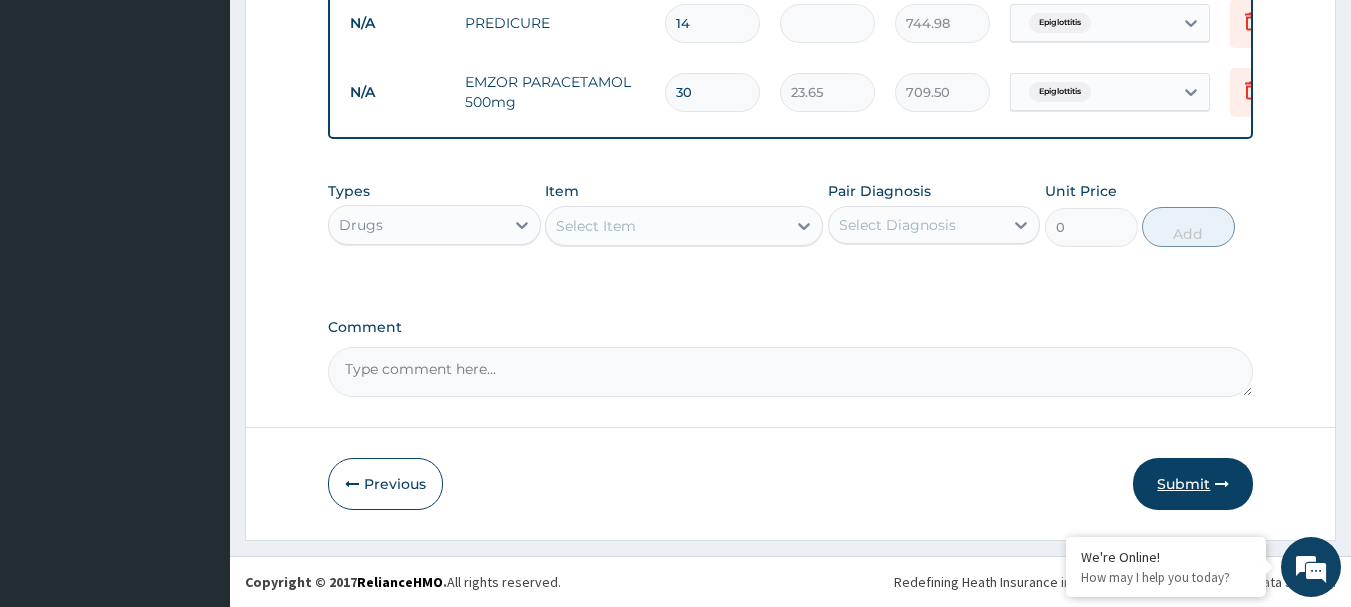 type on "30" 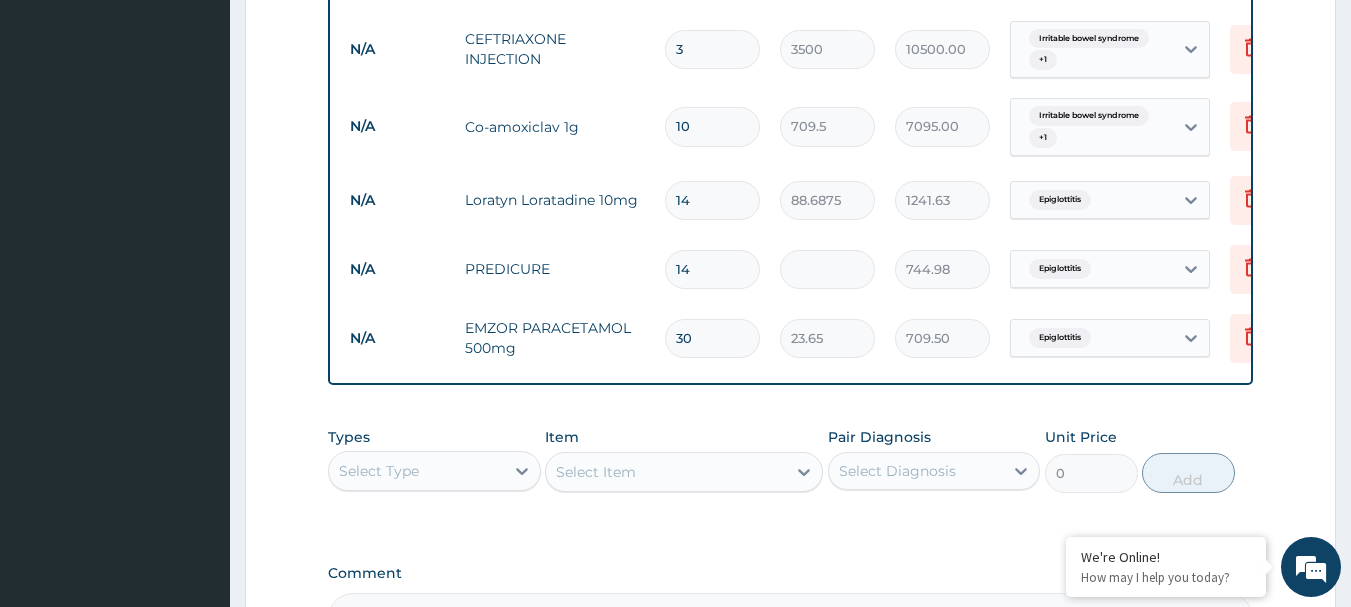 scroll, scrollTop: 1128, scrollLeft: 0, axis: vertical 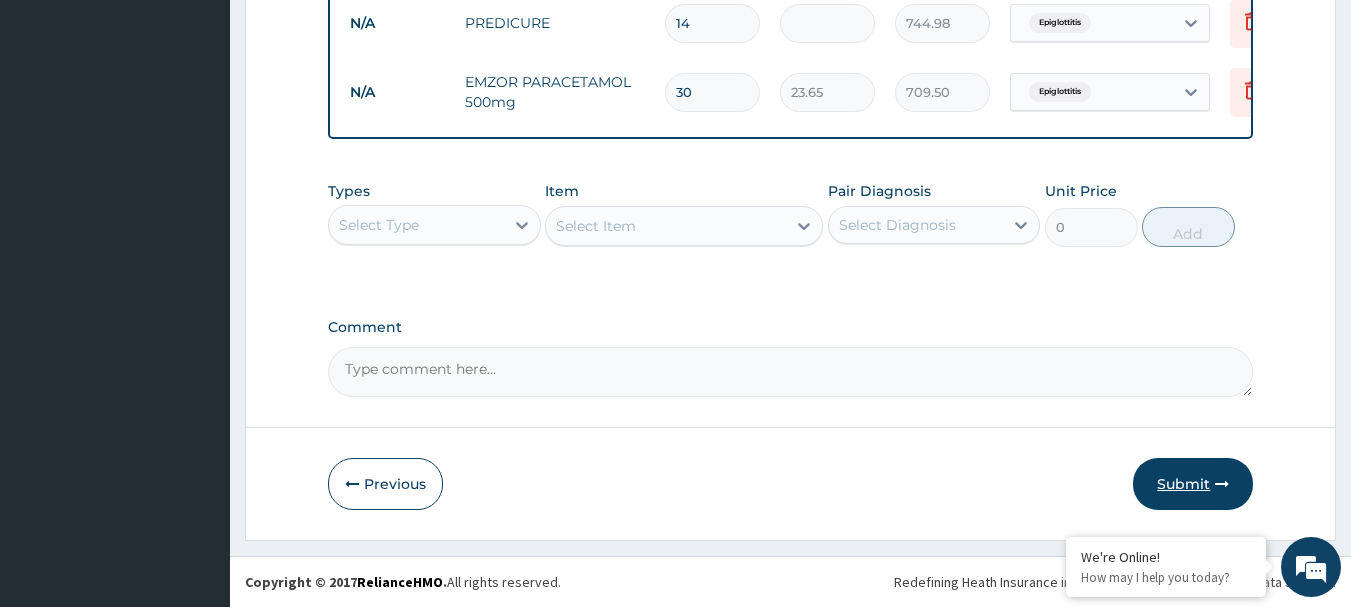 click on "Submit" at bounding box center [1193, 484] 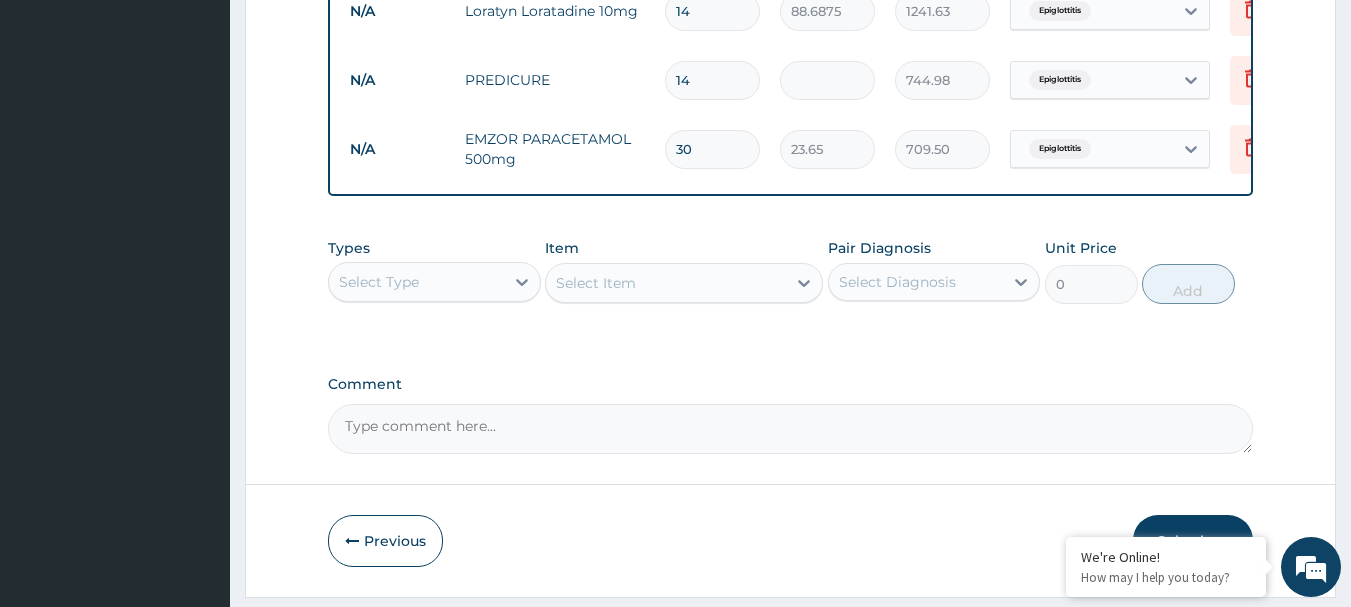 scroll, scrollTop: 1128, scrollLeft: 0, axis: vertical 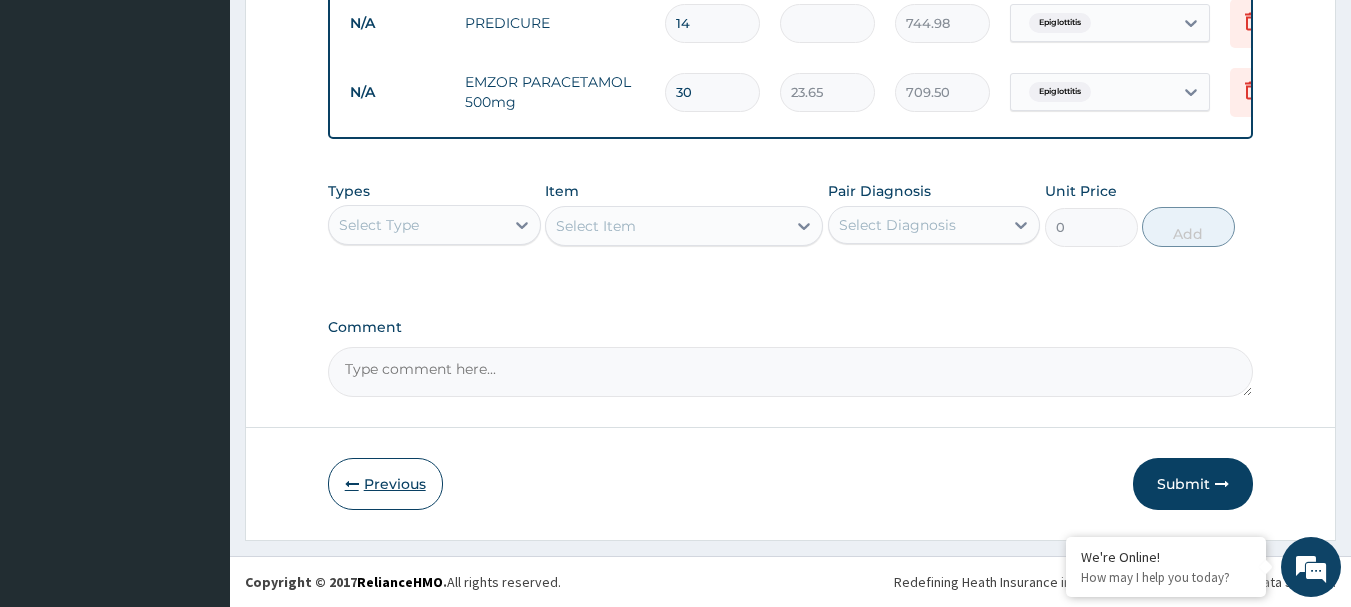 click on "Previous" at bounding box center (385, 484) 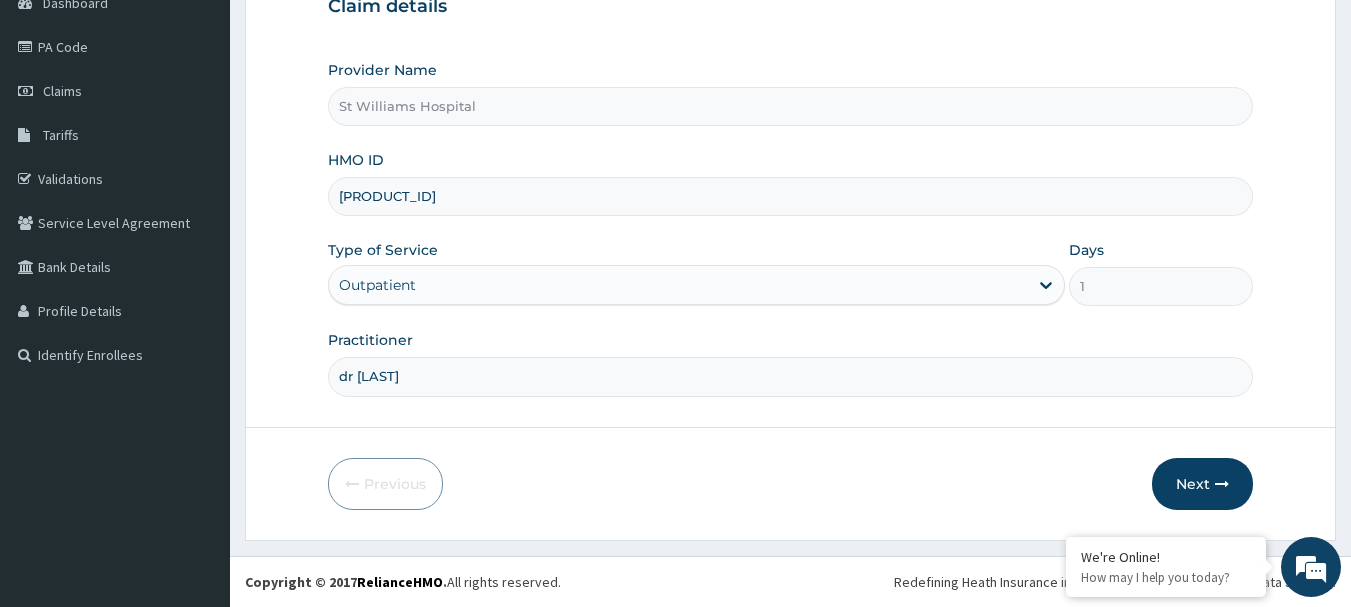 scroll, scrollTop: 0, scrollLeft: 0, axis: both 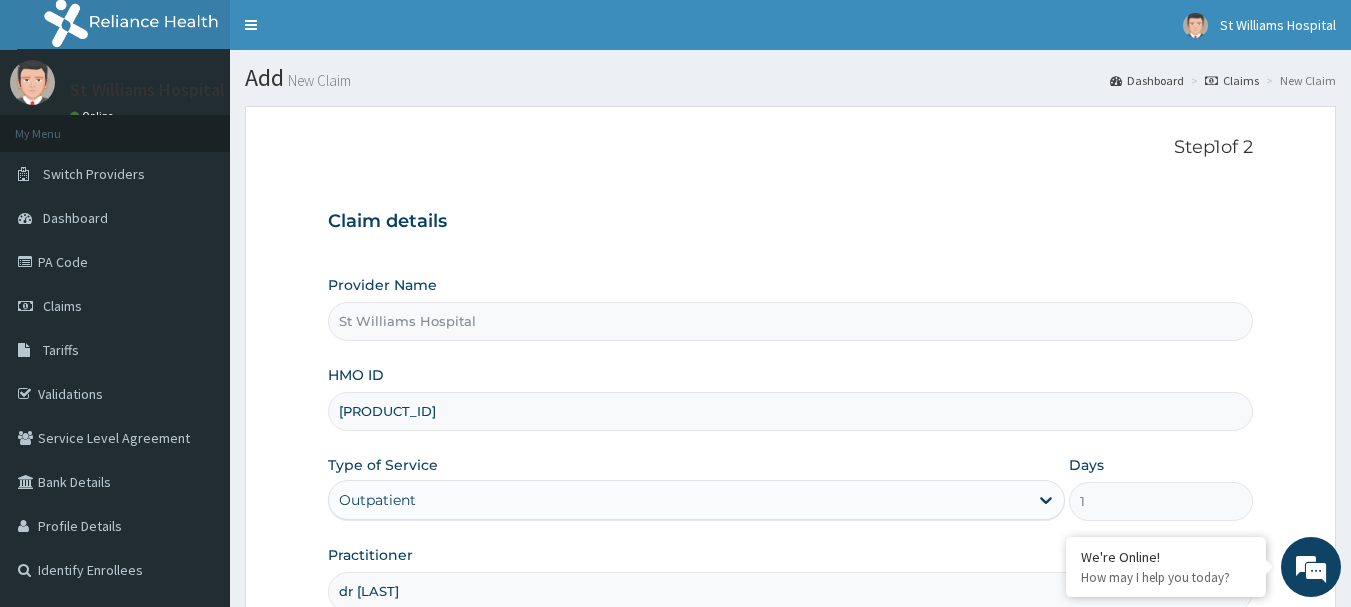 click on "[PRODUCT_ID]" at bounding box center [791, 411] 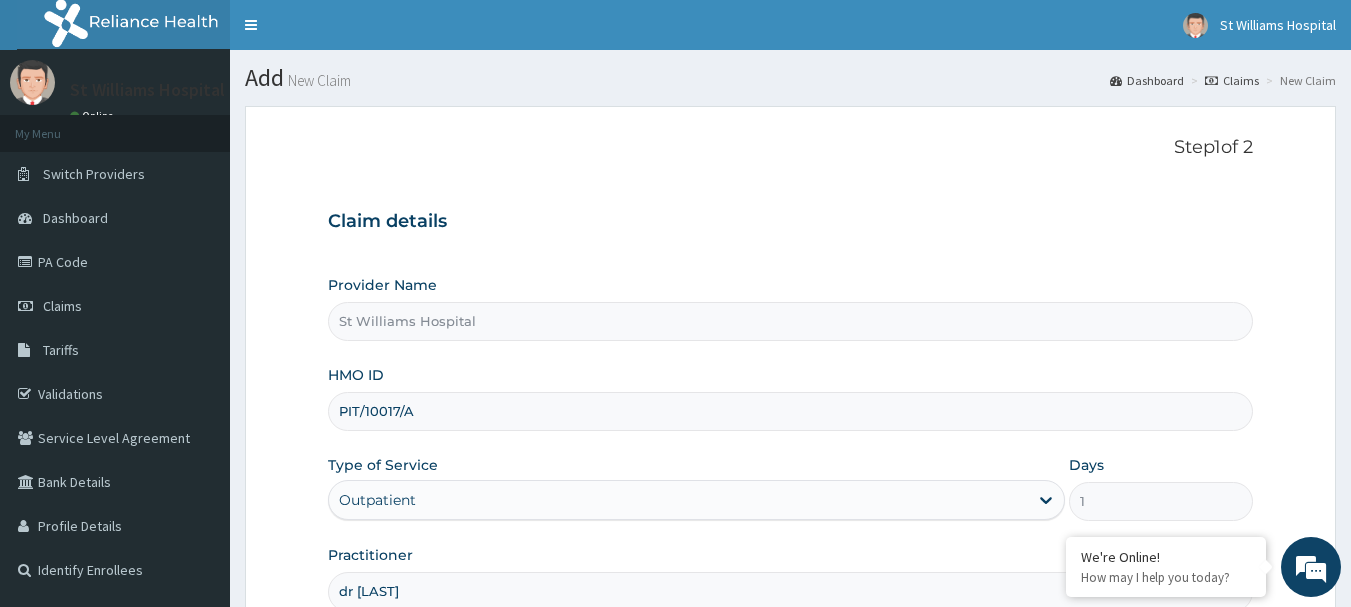 scroll, scrollTop: 215, scrollLeft: 0, axis: vertical 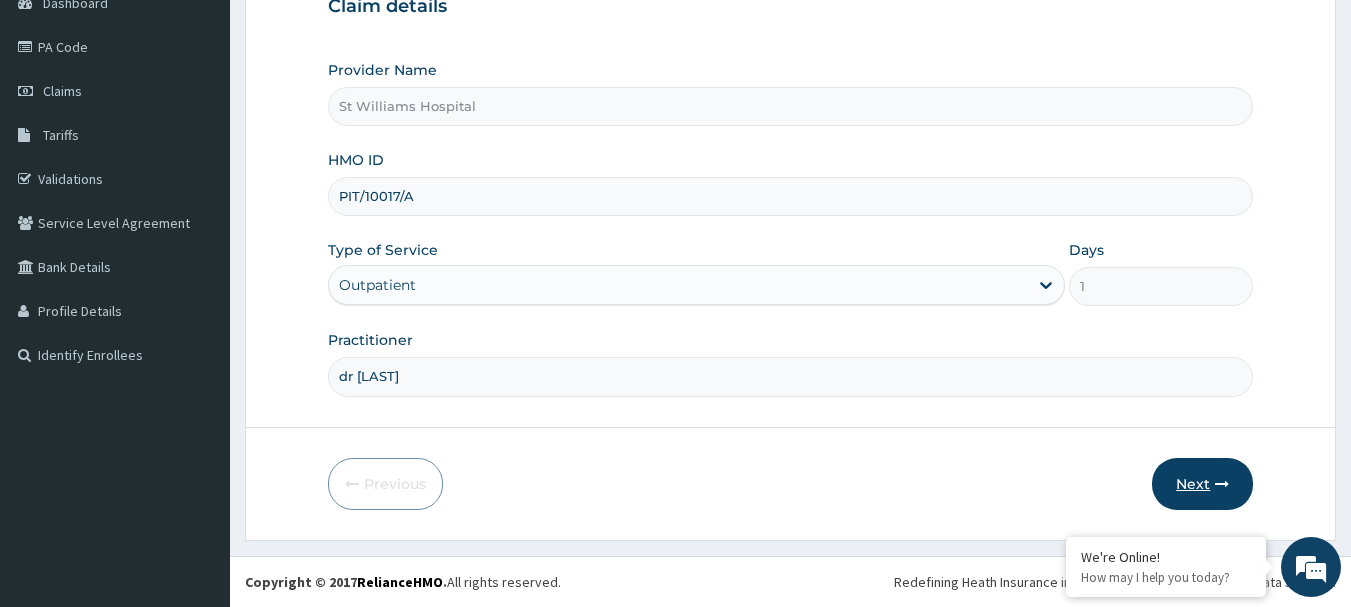 type on "PIT/10017/A" 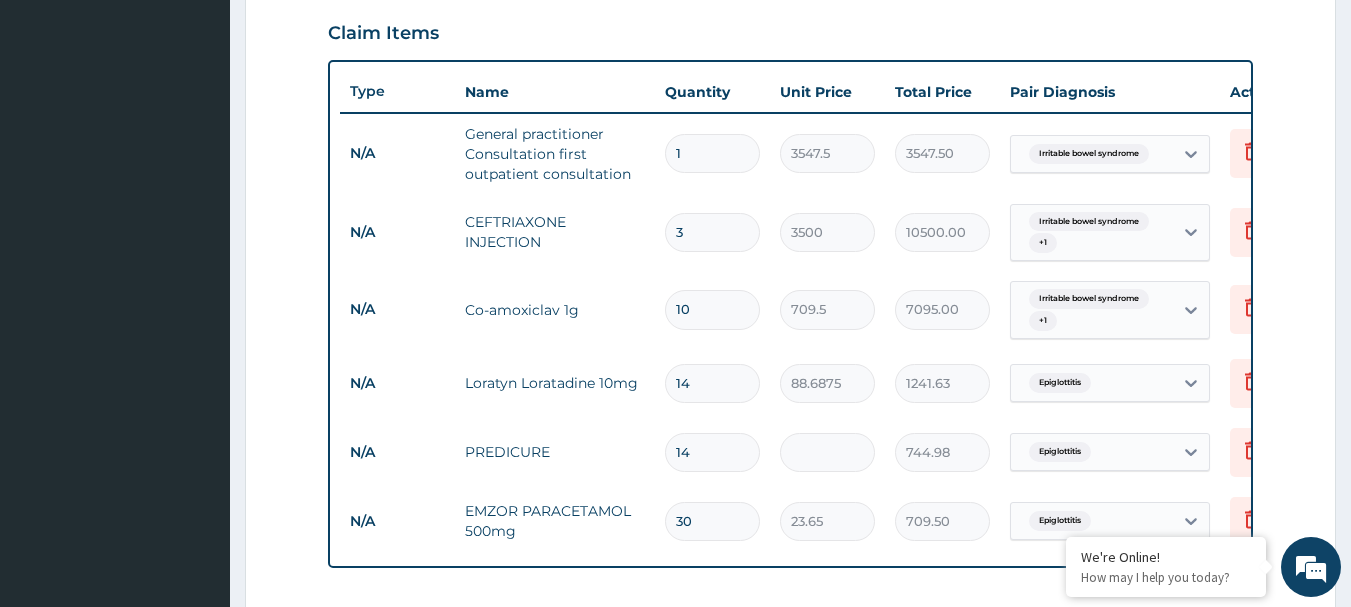 scroll, scrollTop: 1128, scrollLeft: 0, axis: vertical 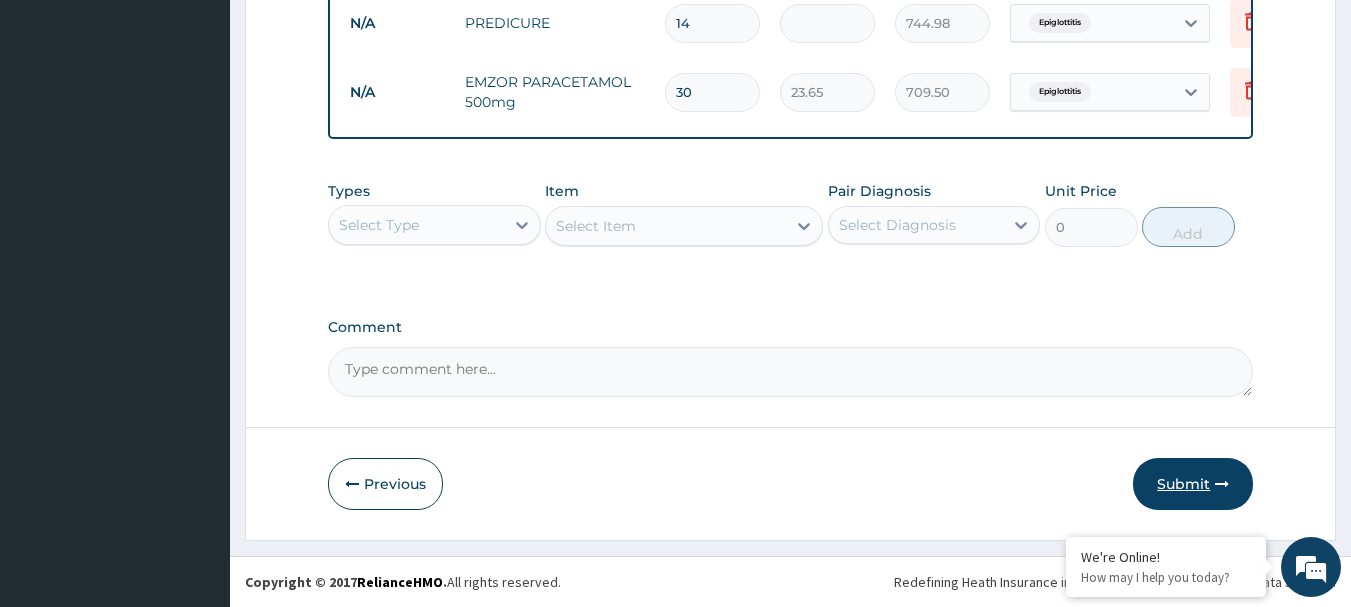 click on "Submit" at bounding box center (1193, 484) 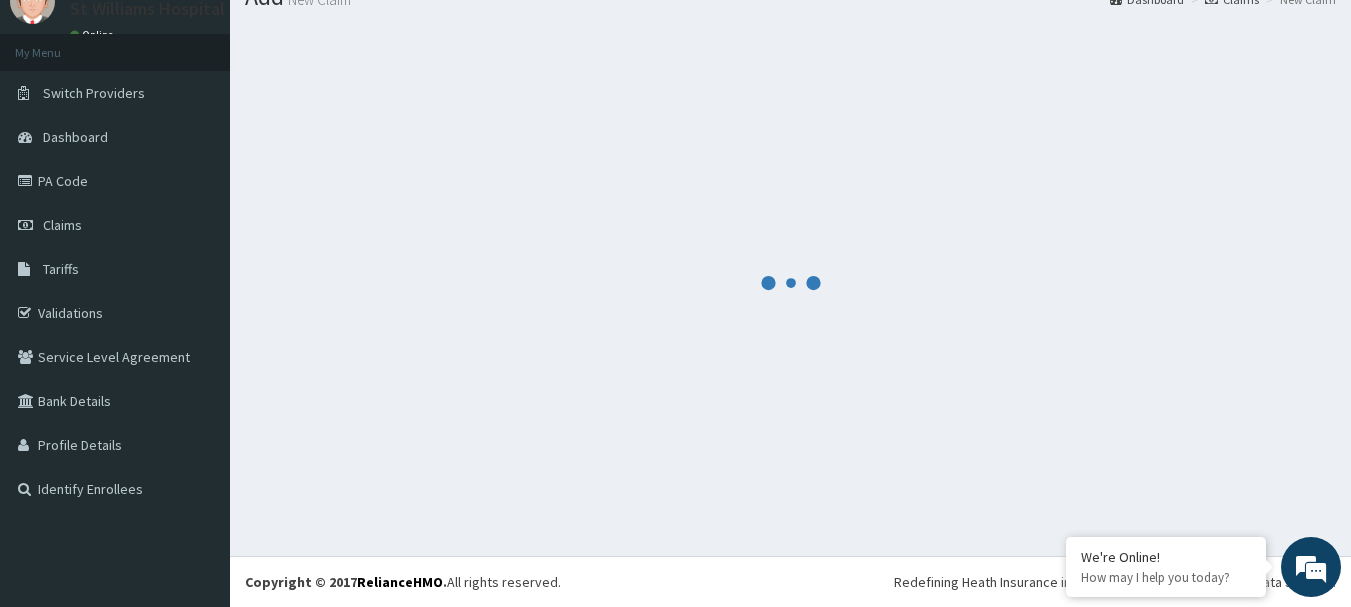 scroll, scrollTop: 1128, scrollLeft: 0, axis: vertical 